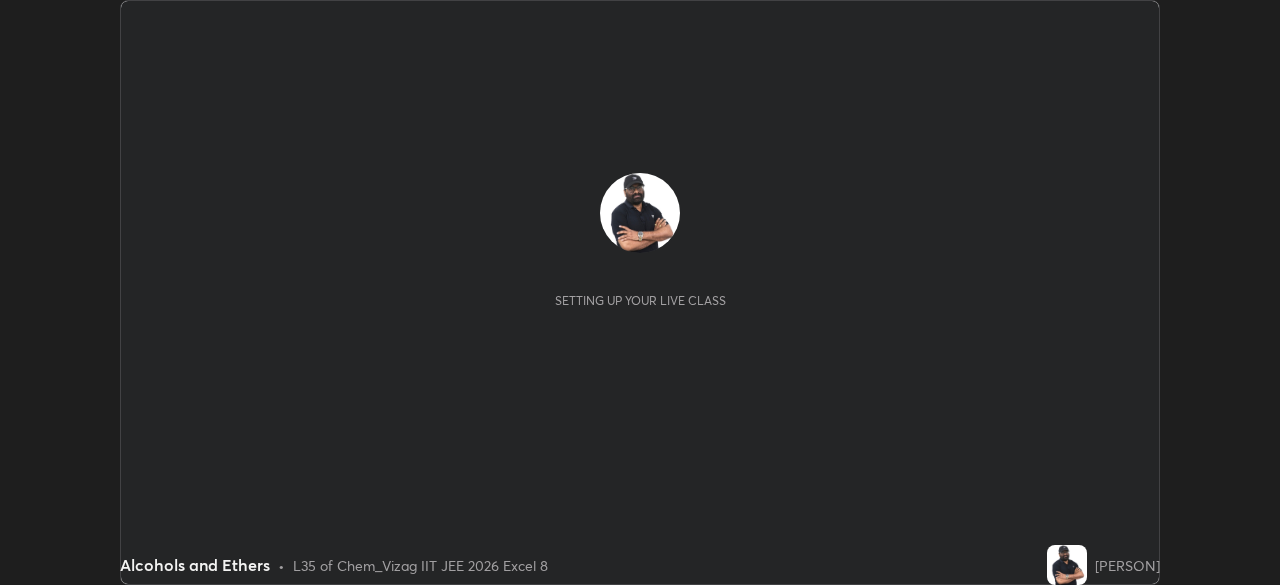 scroll, scrollTop: 0, scrollLeft: 0, axis: both 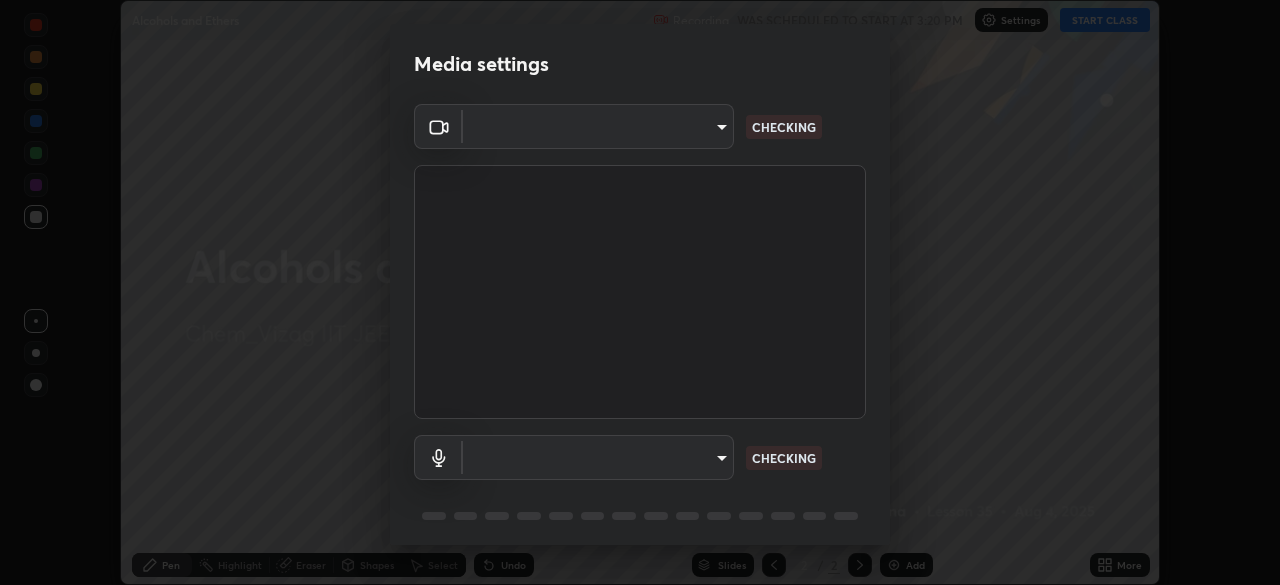 type on "[HASH]" 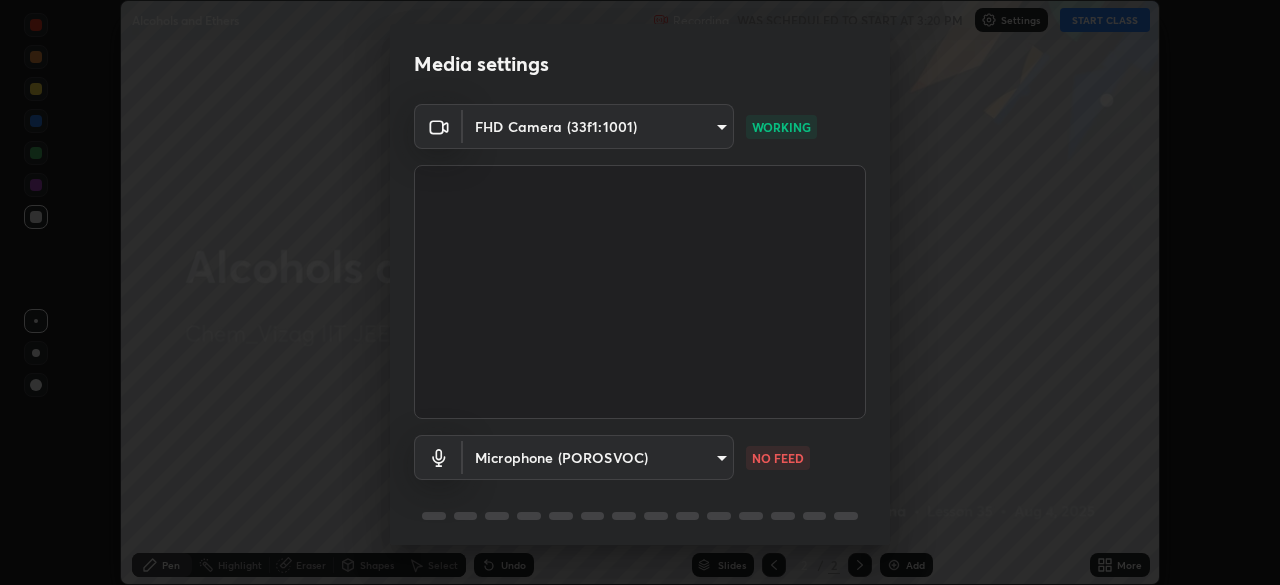 click on "Erase all Alcohols and Ethers Recording WAS SCHEDULED TO START AT 3:20 PM Settings START CLASS Setting up your live class Alcohols and Ethers • L35 of Chem_Vizag IIT JEE 2026 Excel 8 [PERSON] Pen Highlight Eraser Shapes Select Undo Slides 2 / 2 Add More No doubts shared Encourage your learners to ask a doubt for better clarity Report an issue Reason for reporting Buffering Chat not working Audio - Video sync issue Educator video quality low ​ Attach an image Report Media settings FHD Camera ([HASH]) [HASH] WORKING Microphone (POROSVOC) [HASH] NO FEED 1 / 5 Next" at bounding box center (640, 292) 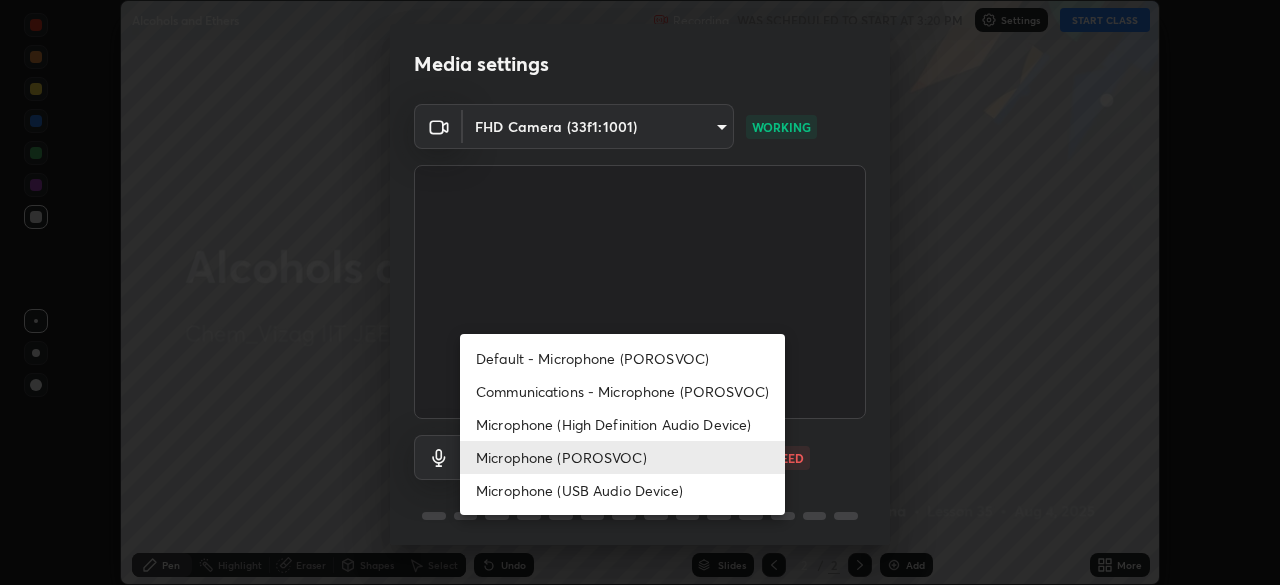 click on "Microphone (POROSVOC)" at bounding box center [622, 457] 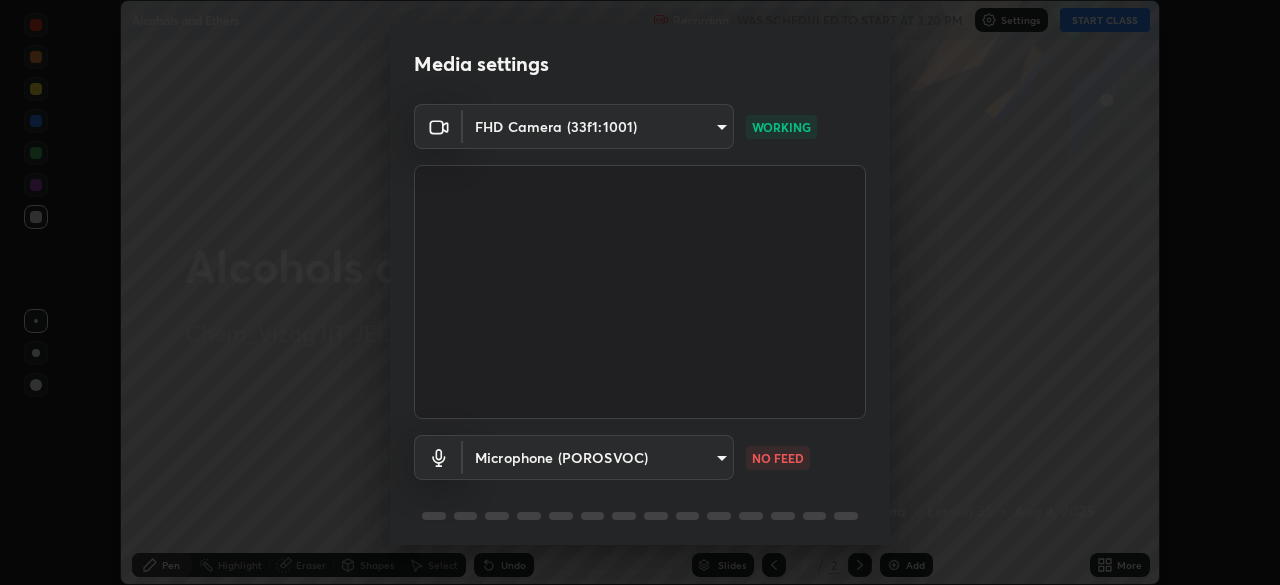 click on "Erase all Alcohols and Ethers Recording WAS SCHEDULED TO START AT 3:20 PM Settings START CLASS Setting up your live class Alcohols and Ethers • L35 of Chem_Vizag IIT JEE 2026 Excel 8 [PERSON] Pen Highlight Eraser Shapes Select Undo Slides 2 / 2 Add More No doubts shared Encourage your learners to ask a doubt for better clarity Report an issue Reason for reporting Buffering Chat not working Audio - Video sync issue Educator video quality low ​ Attach an image Report Media settings FHD Camera ([HASH]) [HASH] WORKING Microphone (POROSVOC) [HASH] NO FEED 1 / 5 Next" at bounding box center [640, 292] 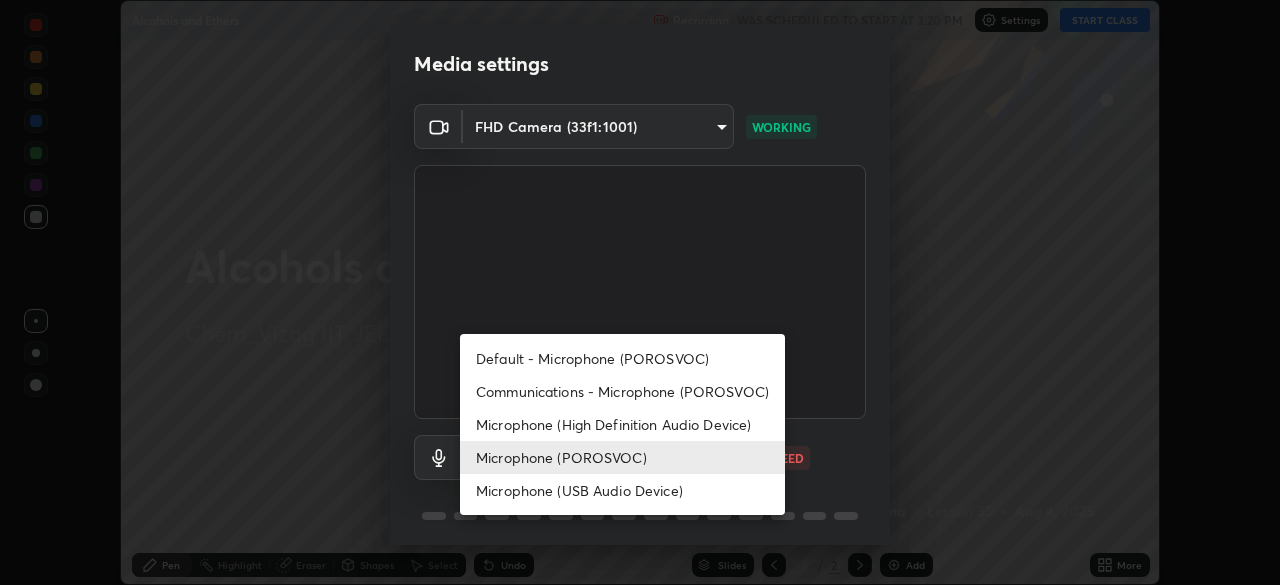 click on "Microphone (High Definition Audio Device)" at bounding box center [622, 424] 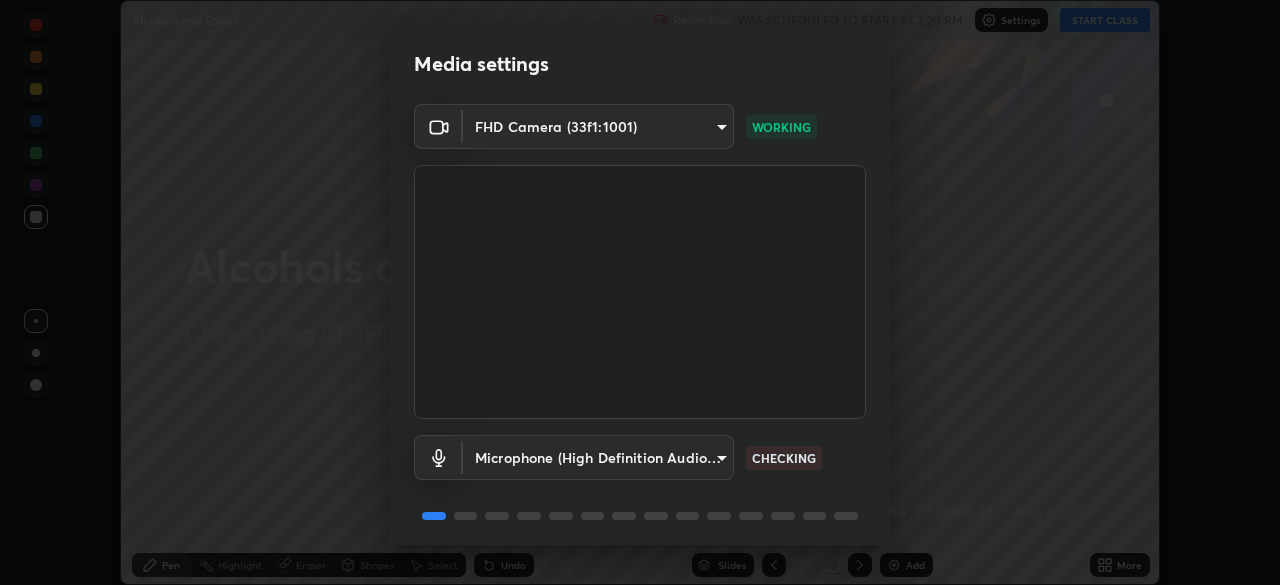 click on "Erase all Alcohols and Ethers Recording WAS SCHEDULED TO START AT 3:20 PM Settings START CLASS Setting up your live class Alcohols and Ethers • L35 of Chem_Vizag IIT JEE 2026 Excel 8 [PERSON] Pen Highlight Eraser Shapes Select Undo Slides 2 / 2 Add More No doubts shared Encourage your learners to ask a doubt for better clarity Report an issue Reason for reporting Buffering Chat not working Audio - Video sync issue Educator video quality low ​ Attach an image Report Media settings FHD Camera ([HASH]) [HASH] WORKING Microphone (High Definition Audio Device) [HASH] CHECKING 1 / 5 Next" at bounding box center (640, 292) 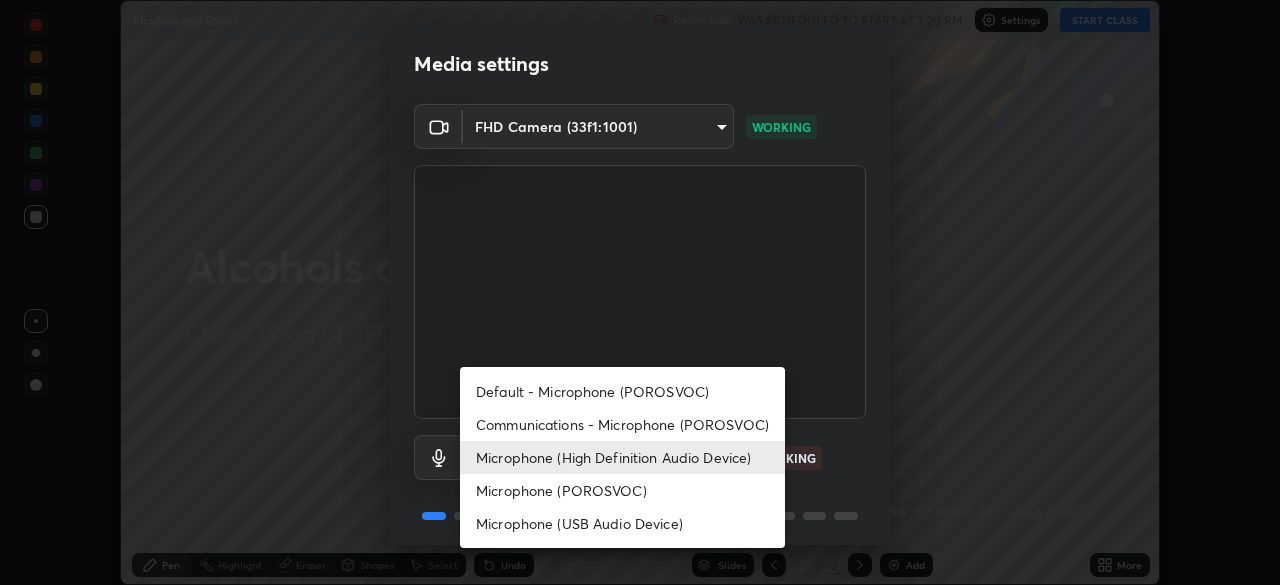 click on "Microphone (POROSVOC)" at bounding box center (622, 490) 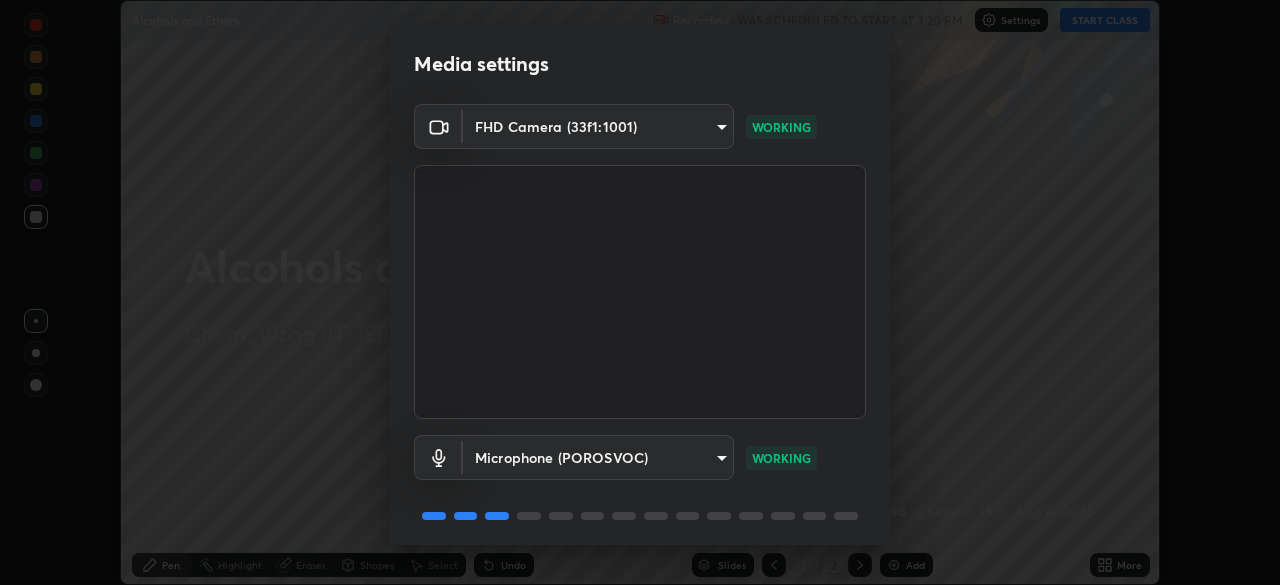scroll, scrollTop: 71, scrollLeft: 0, axis: vertical 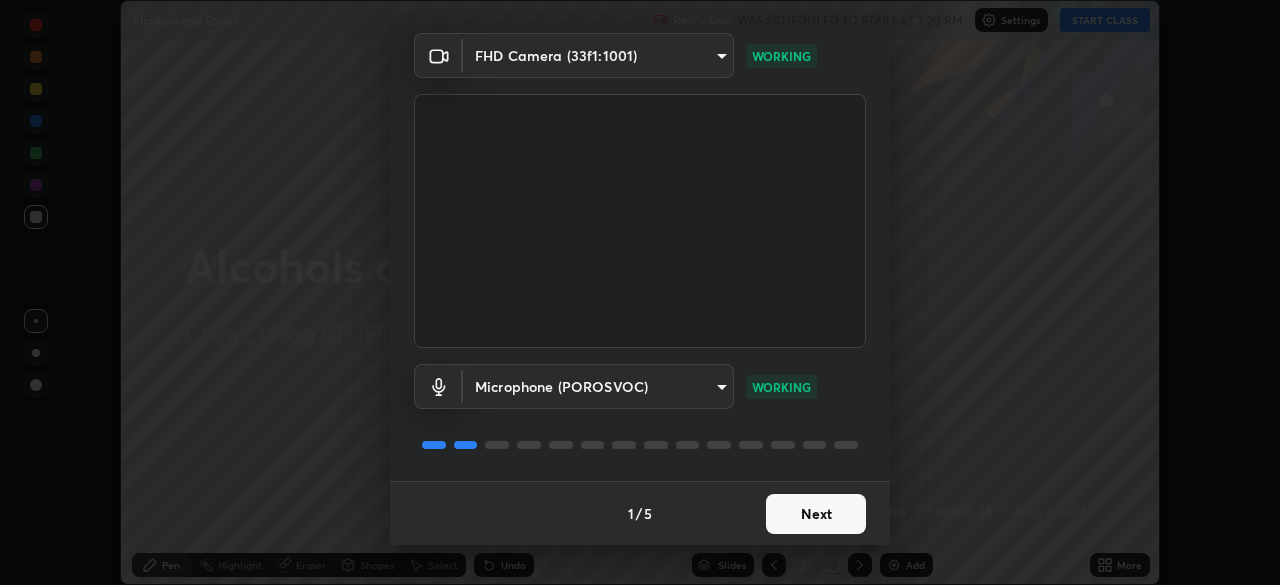 click on "Next" at bounding box center (816, 514) 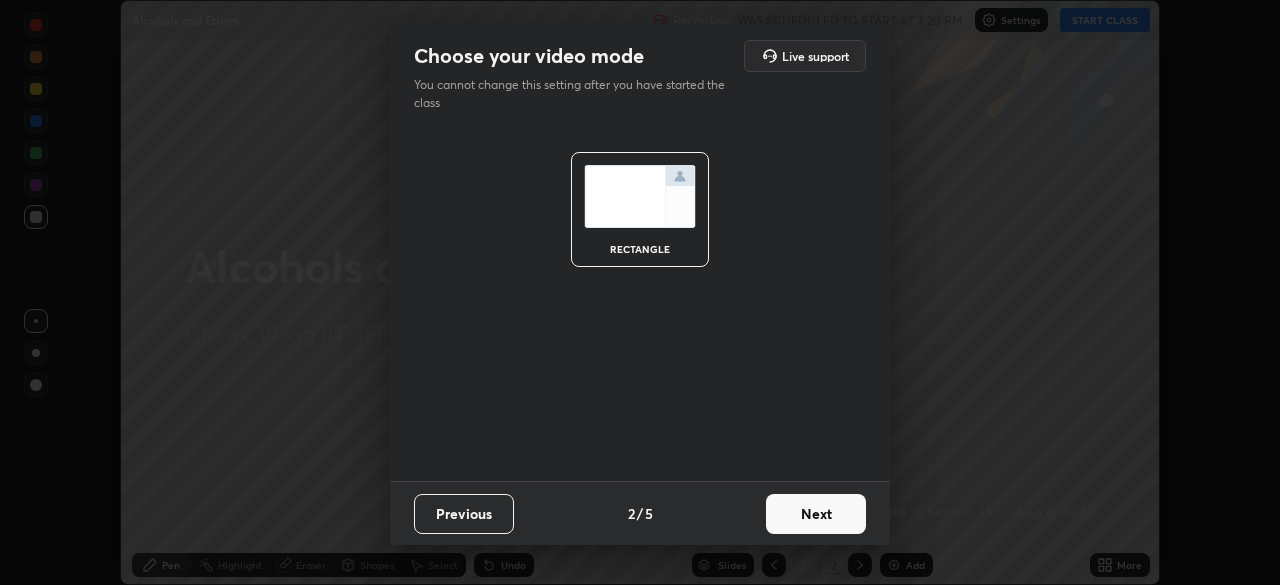 scroll, scrollTop: 0, scrollLeft: 0, axis: both 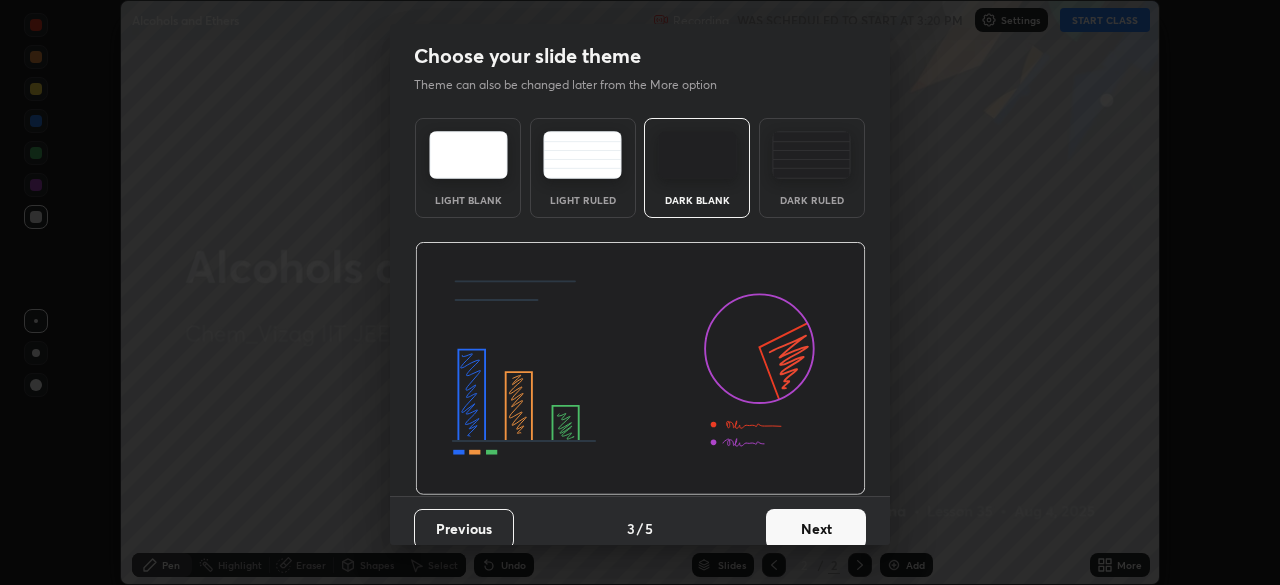 click on "Next" at bounding box center [816, 529] 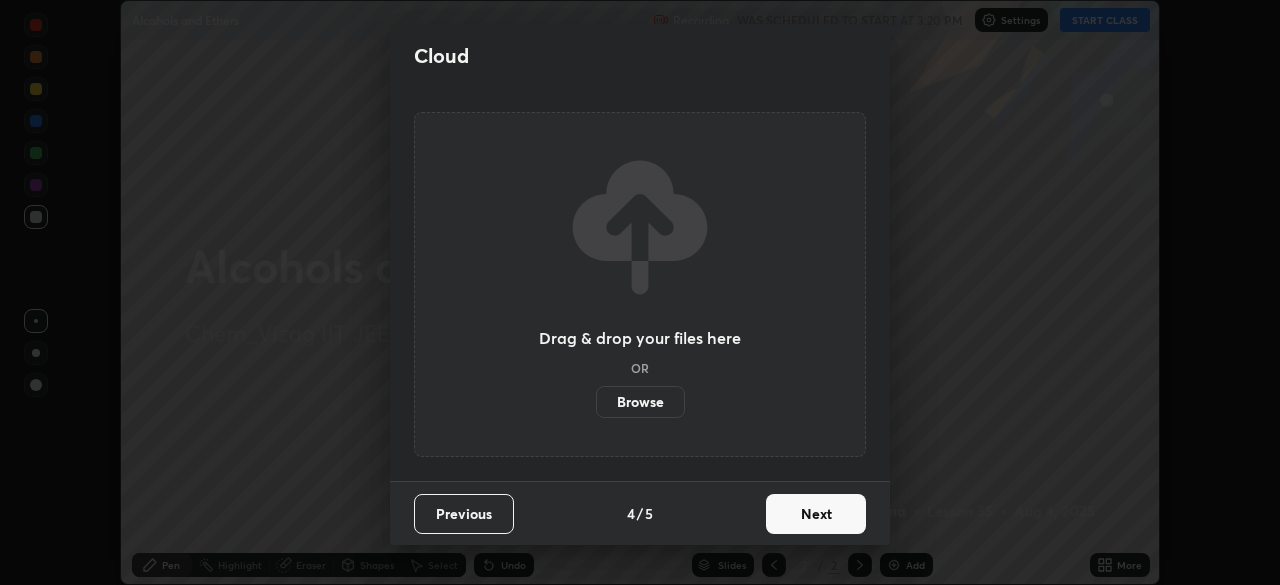 click on "Next" at bounding box center (816, 514) 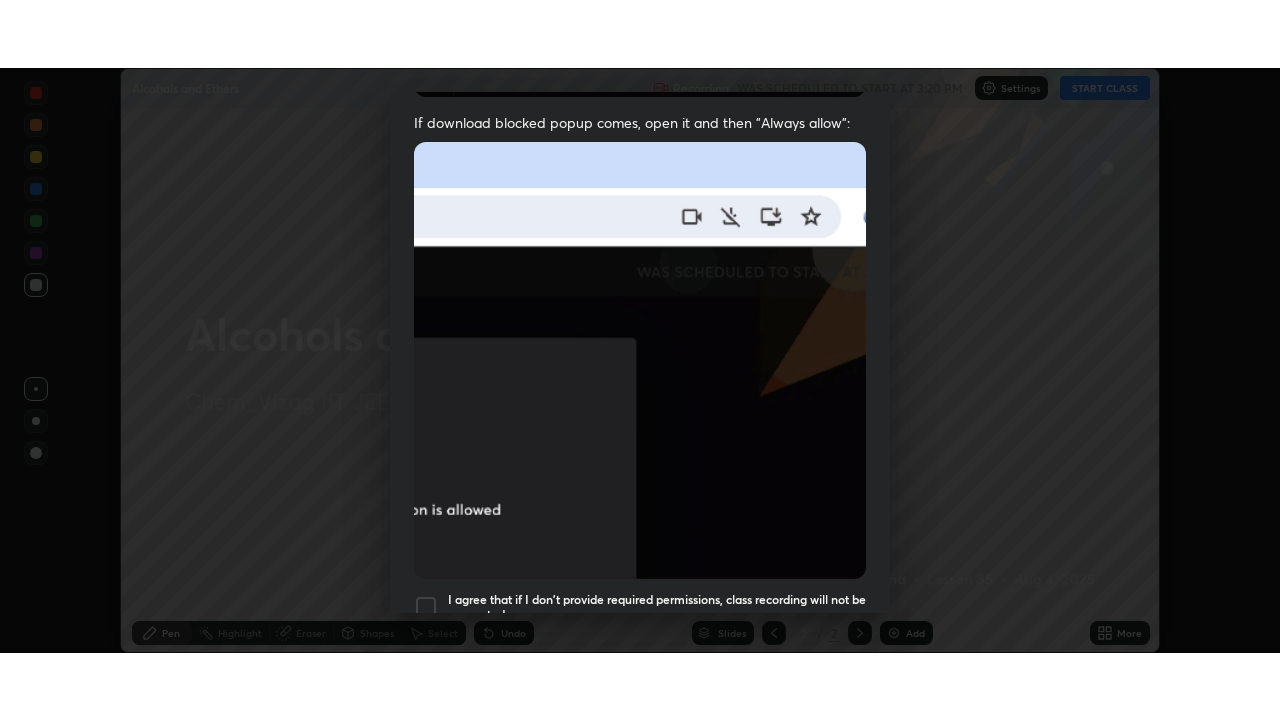 scroll, scrollTop: 479, scrollLeft: 0, axis: vertical 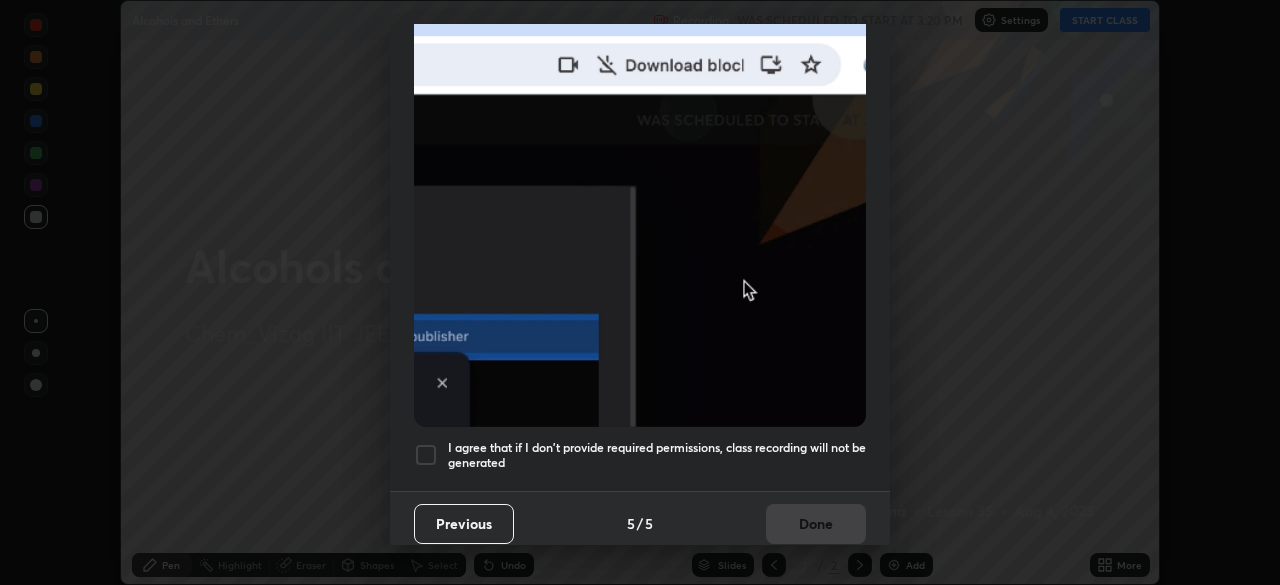click on "I agree that if I don't provide required permissions, class recording will not be generated" at bounding box center (657, 455) 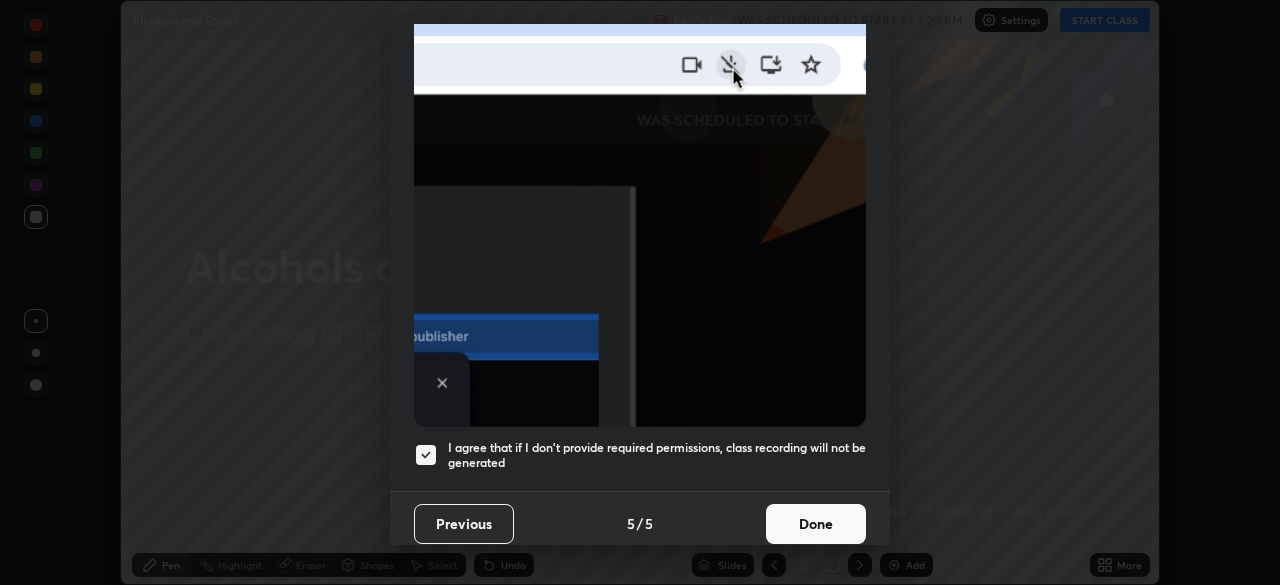 click on "Done" at bounding box center [816, 524] 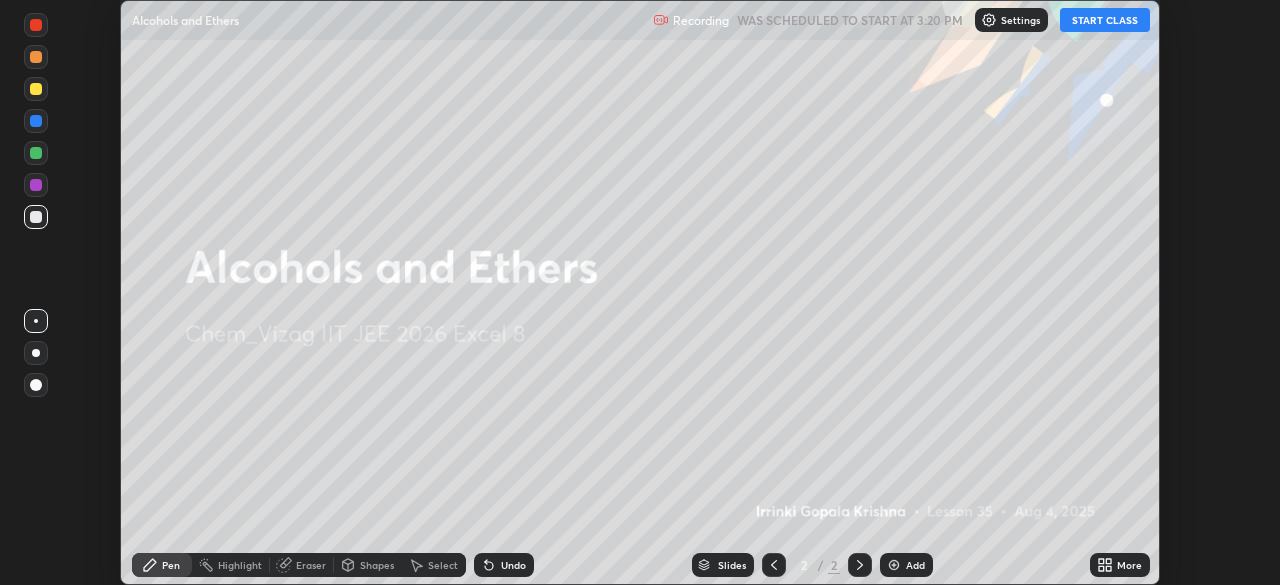 click 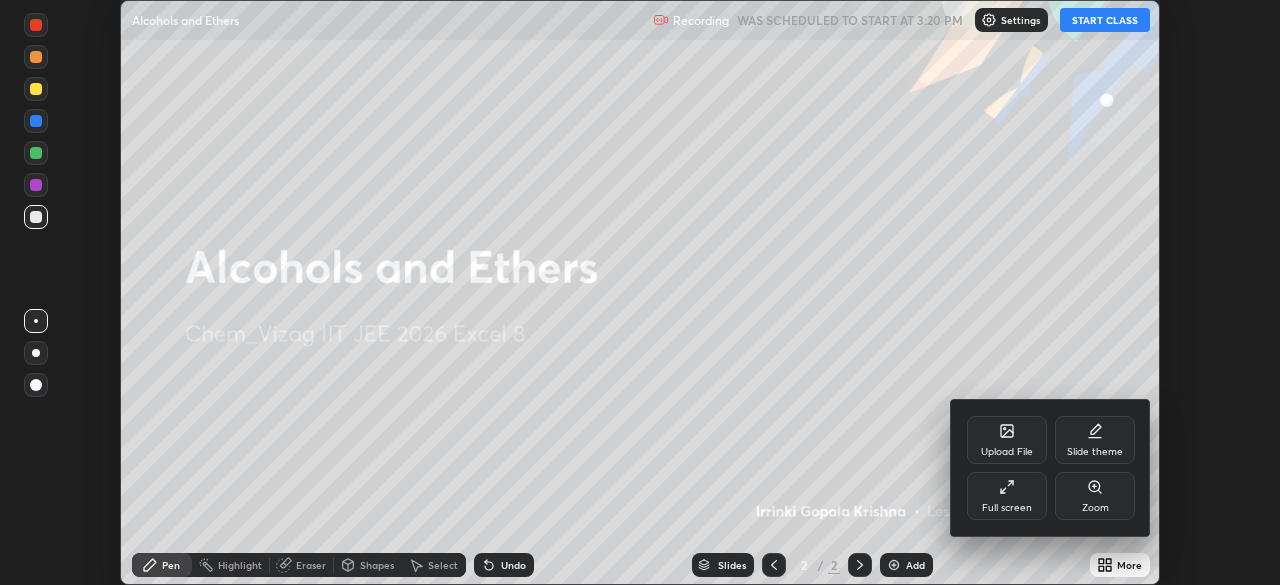 click on "Full screen" at bounding box center (1007, 496) 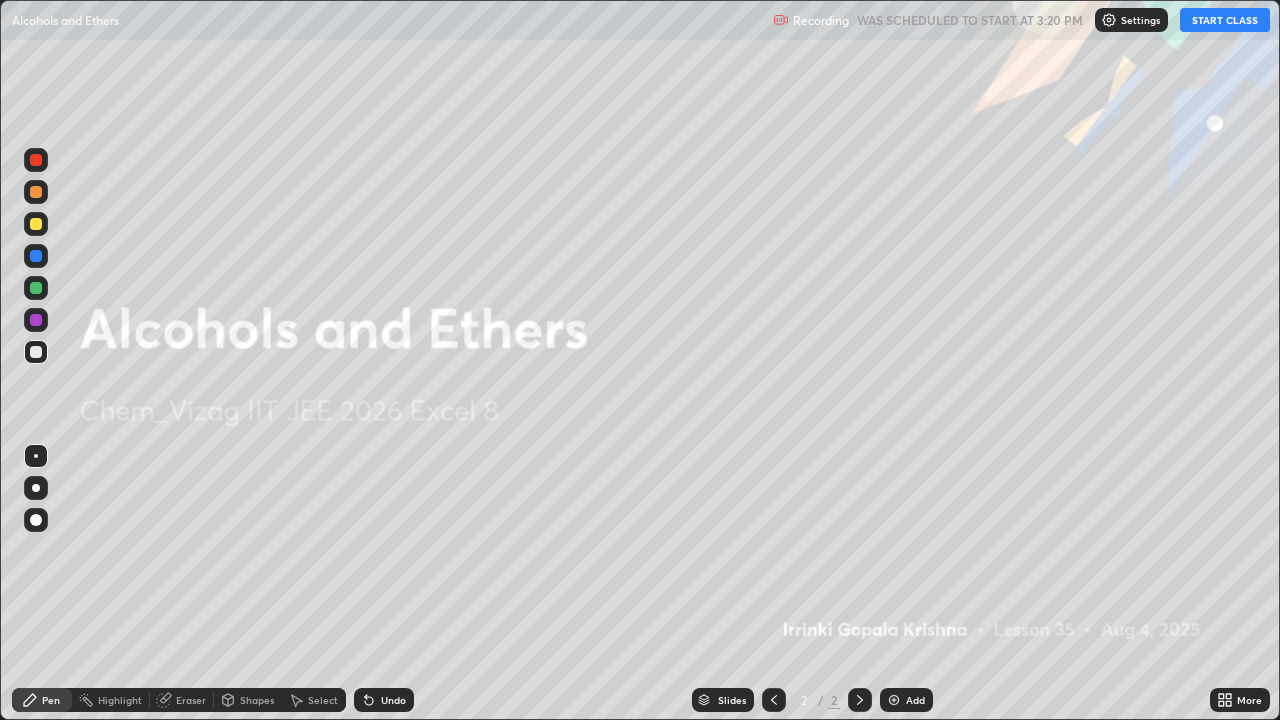 scroll, scrollTop: 99280, scrollLeft: 98720, axis: both 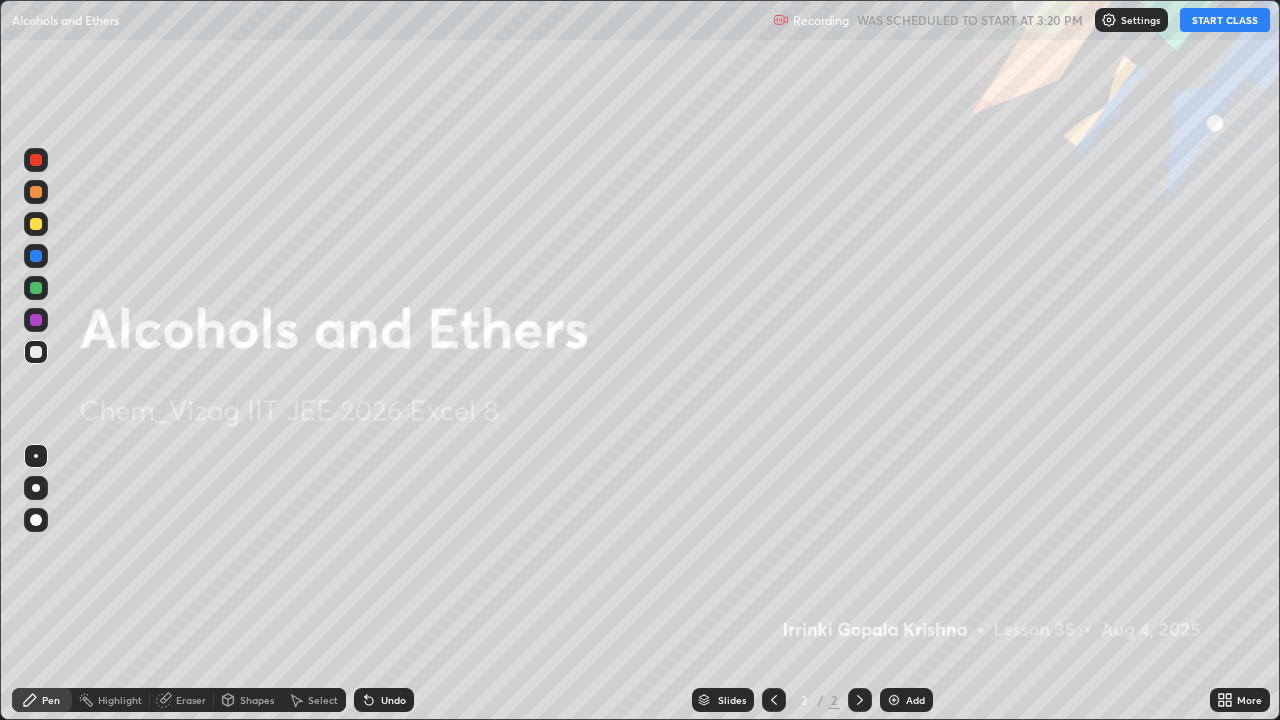 click on "START CLASS" at bounding box center [1225, 20] 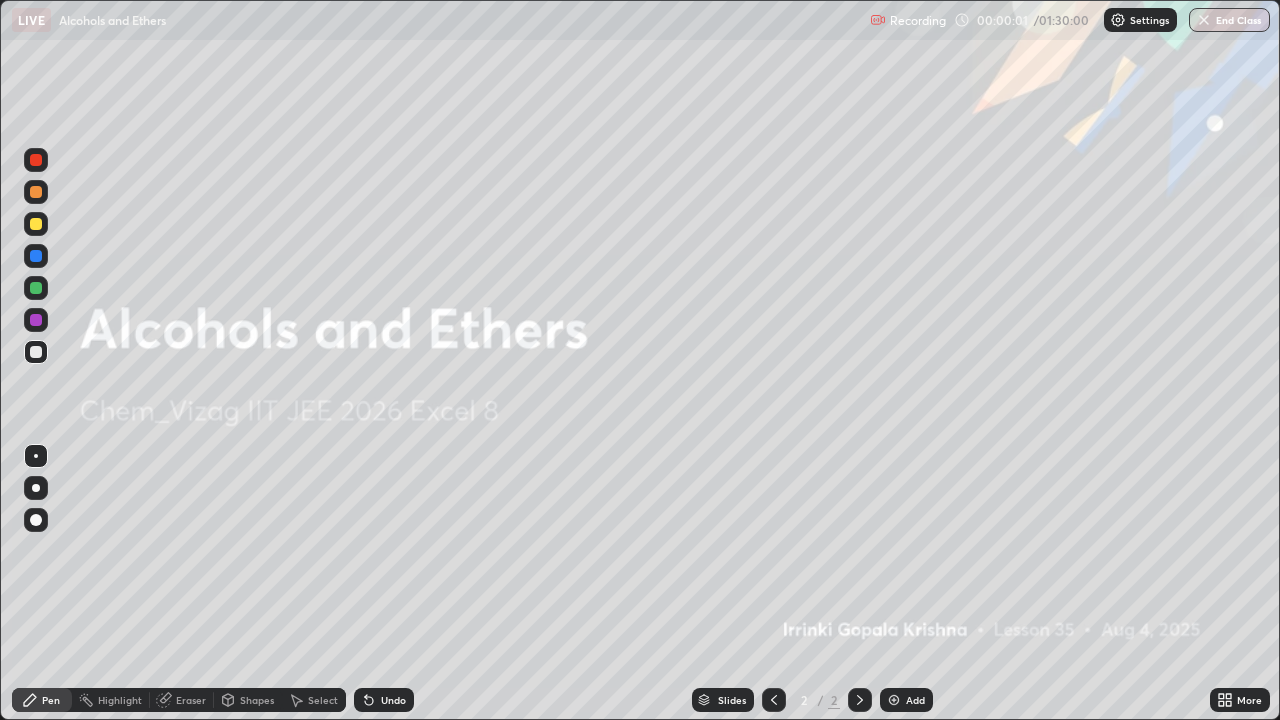 click at bounding box center [894, 700] 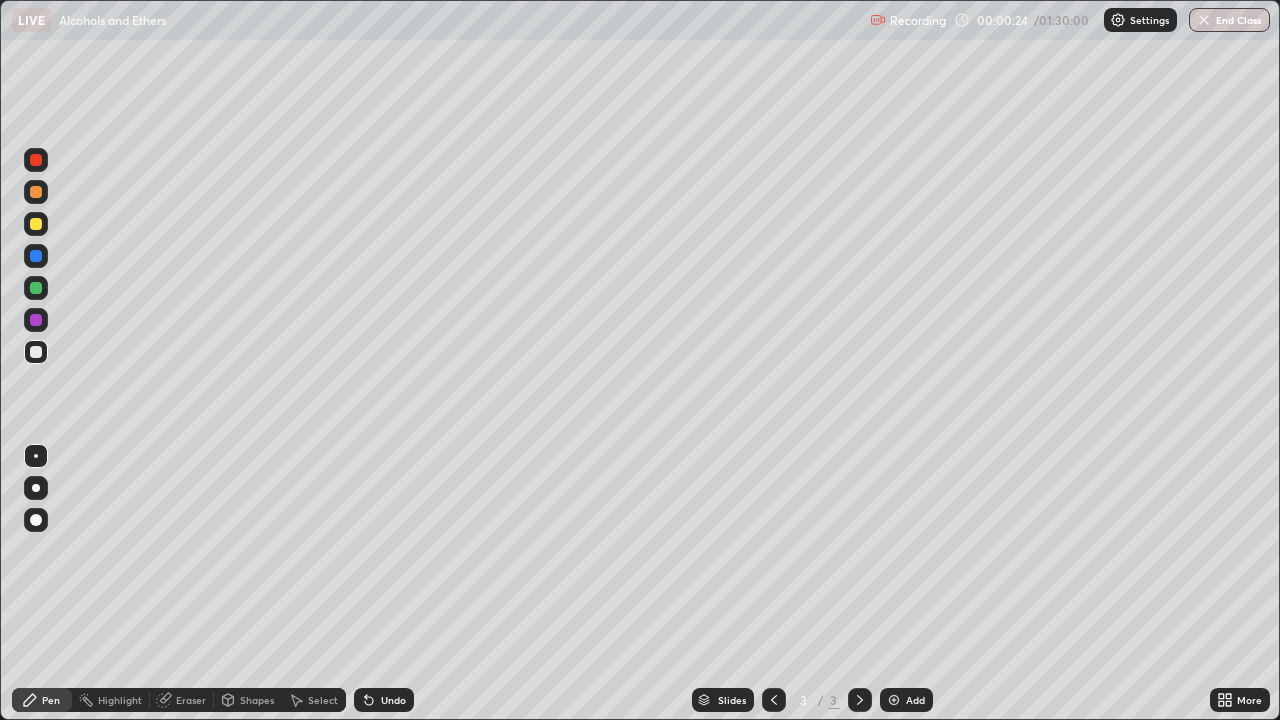 click at bounding box center (36, 224) 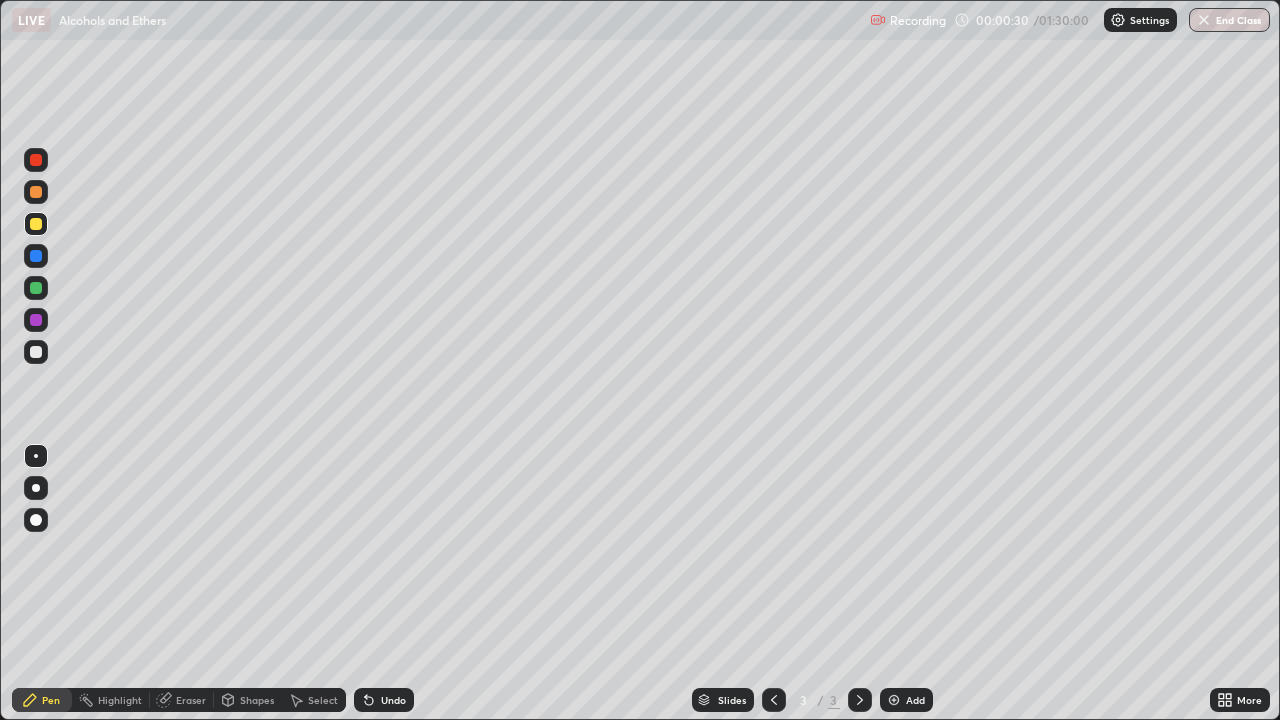 click at bounding box center (36, 488) 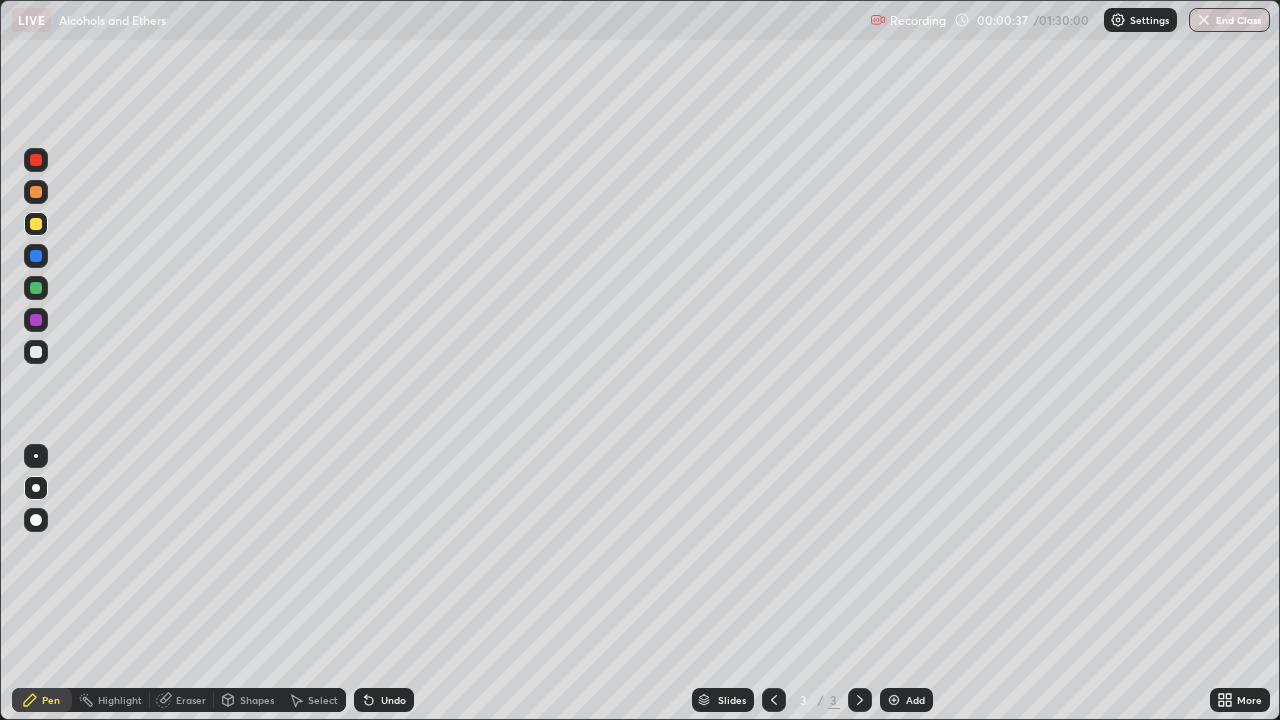 click at bounding box center (36, 520) 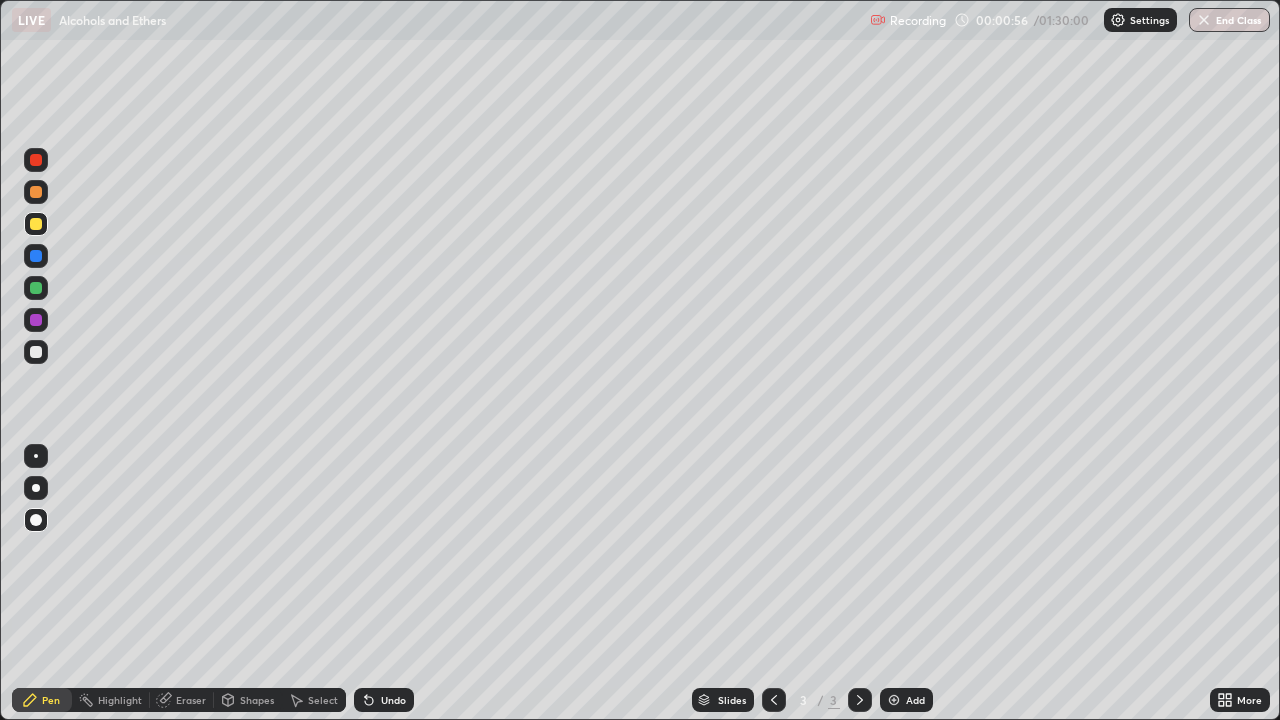 click at bounding box center (36, 352) 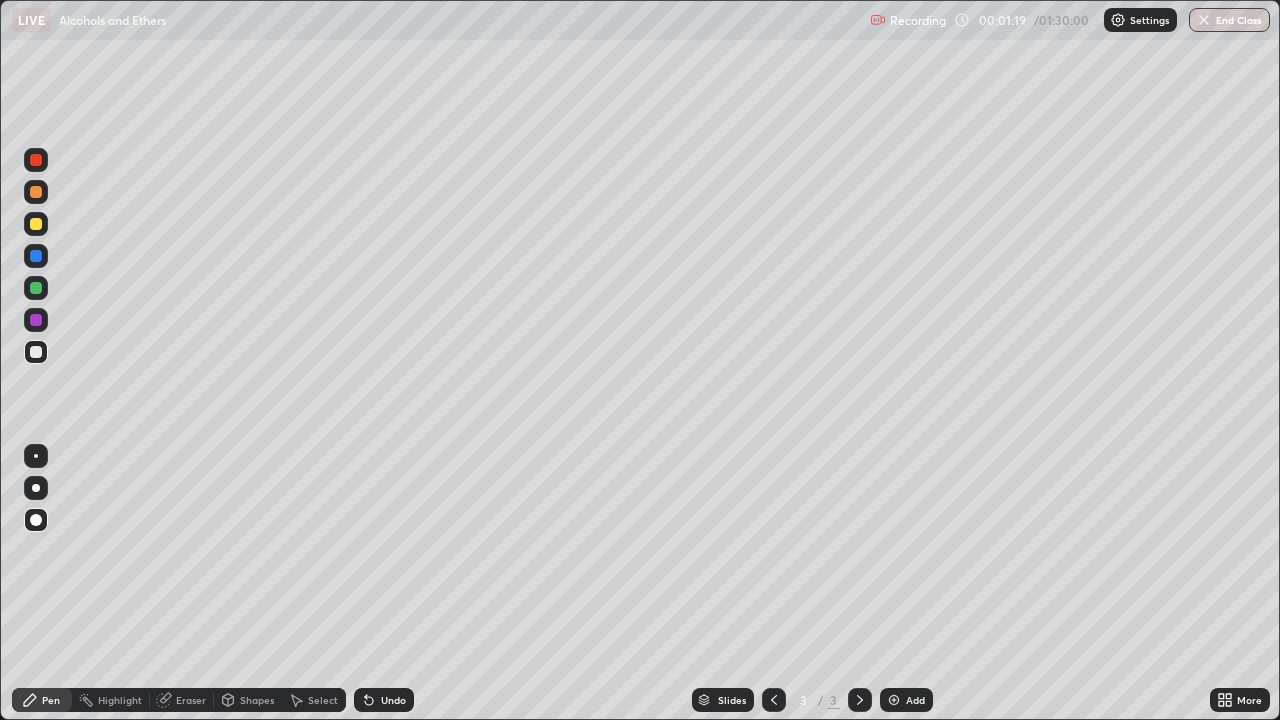 click at bounding box center [36, 192] 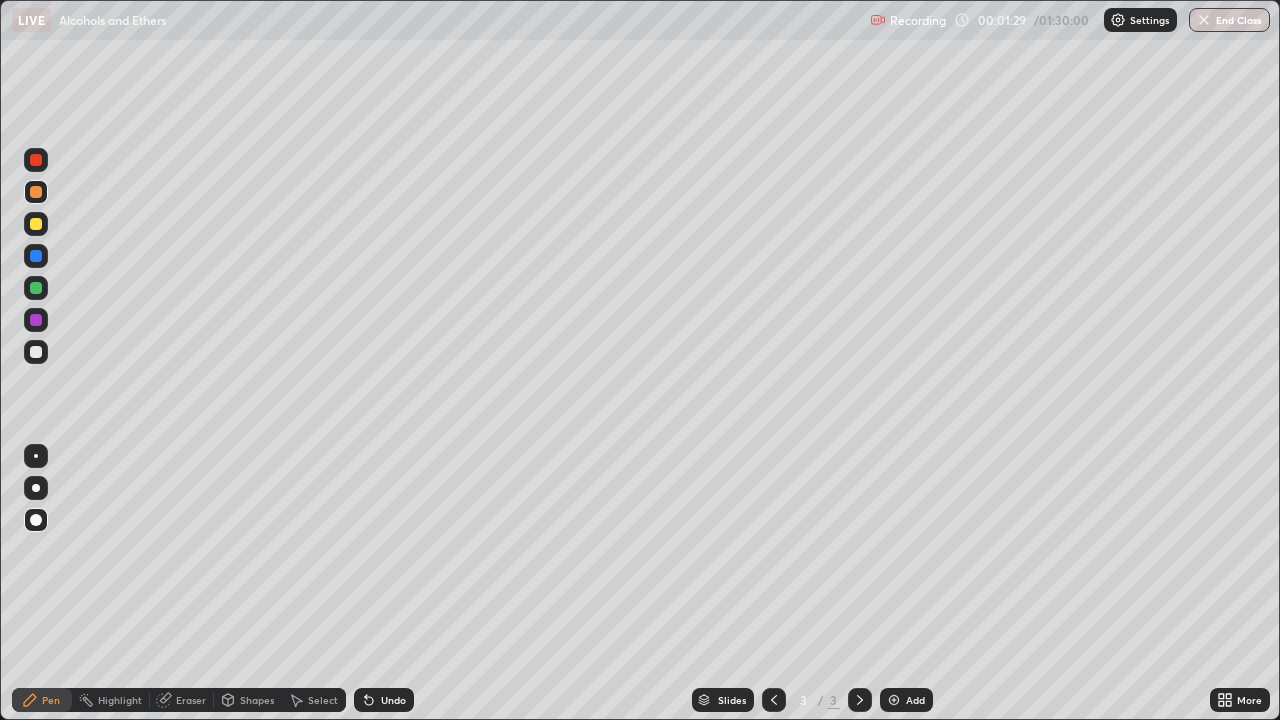 click at bounding box center [36, 288] 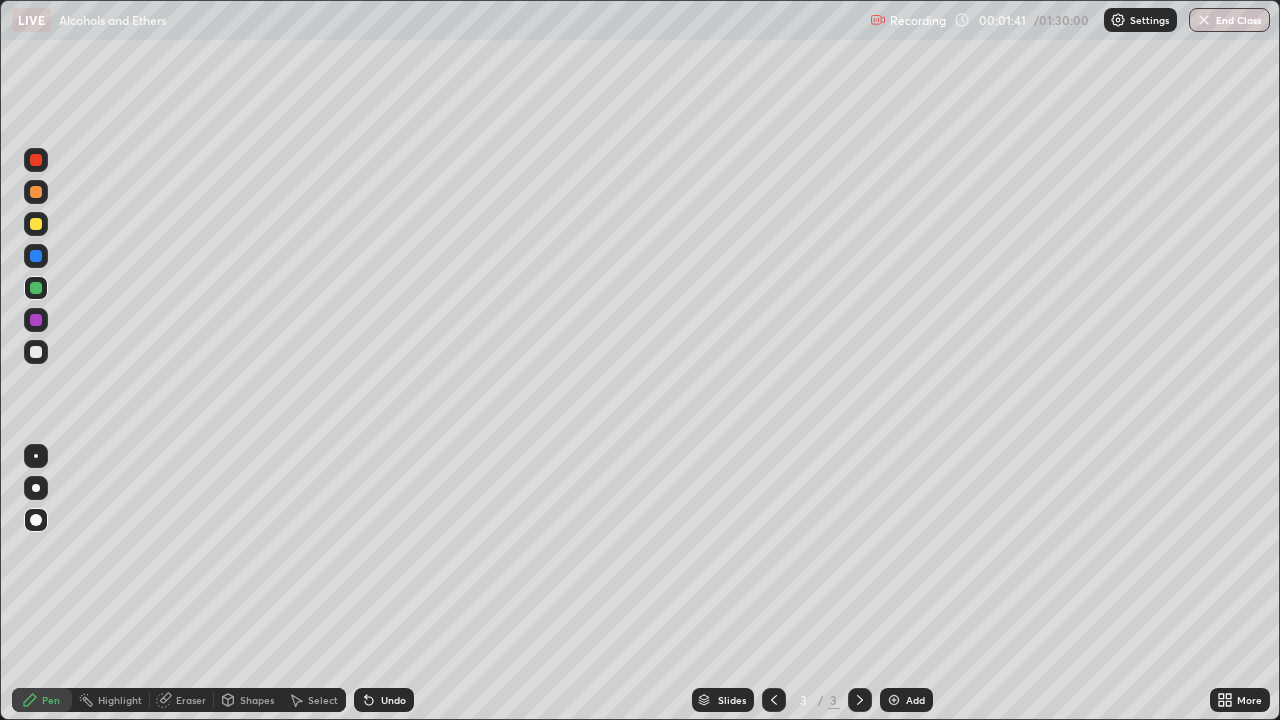 click at bounding box center [36, 352] 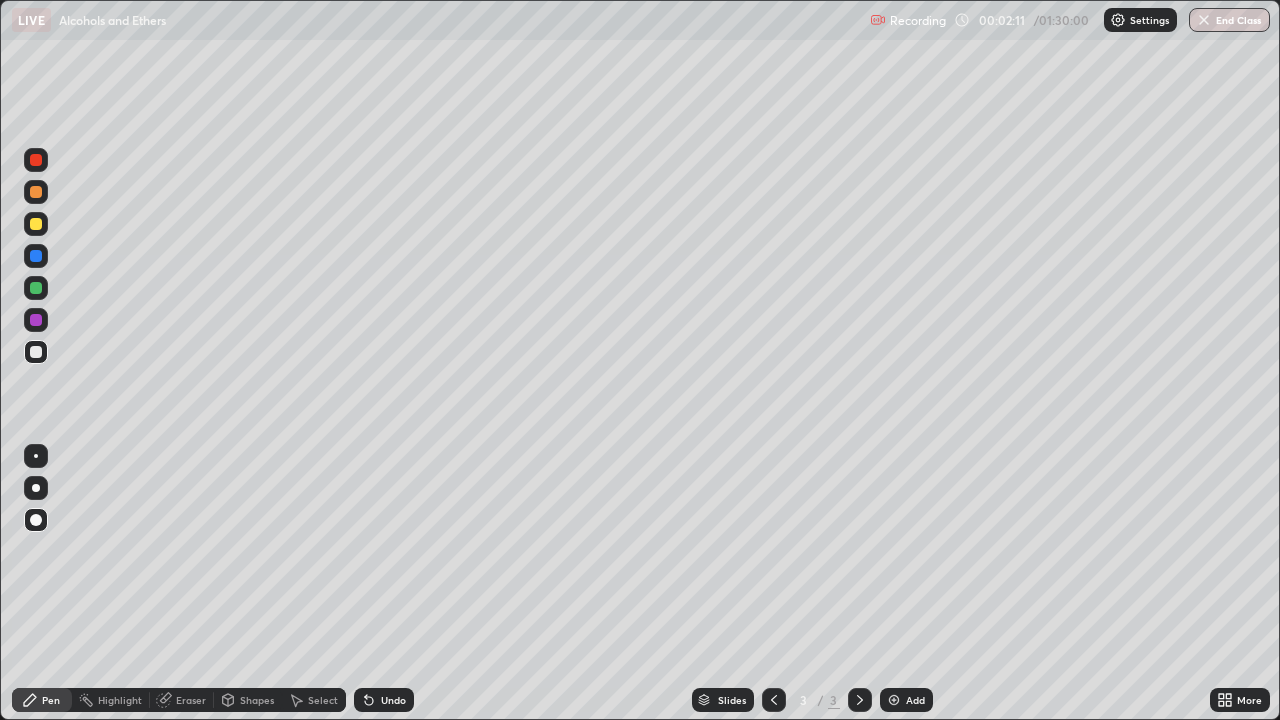 click at bounding box center [36, 224] 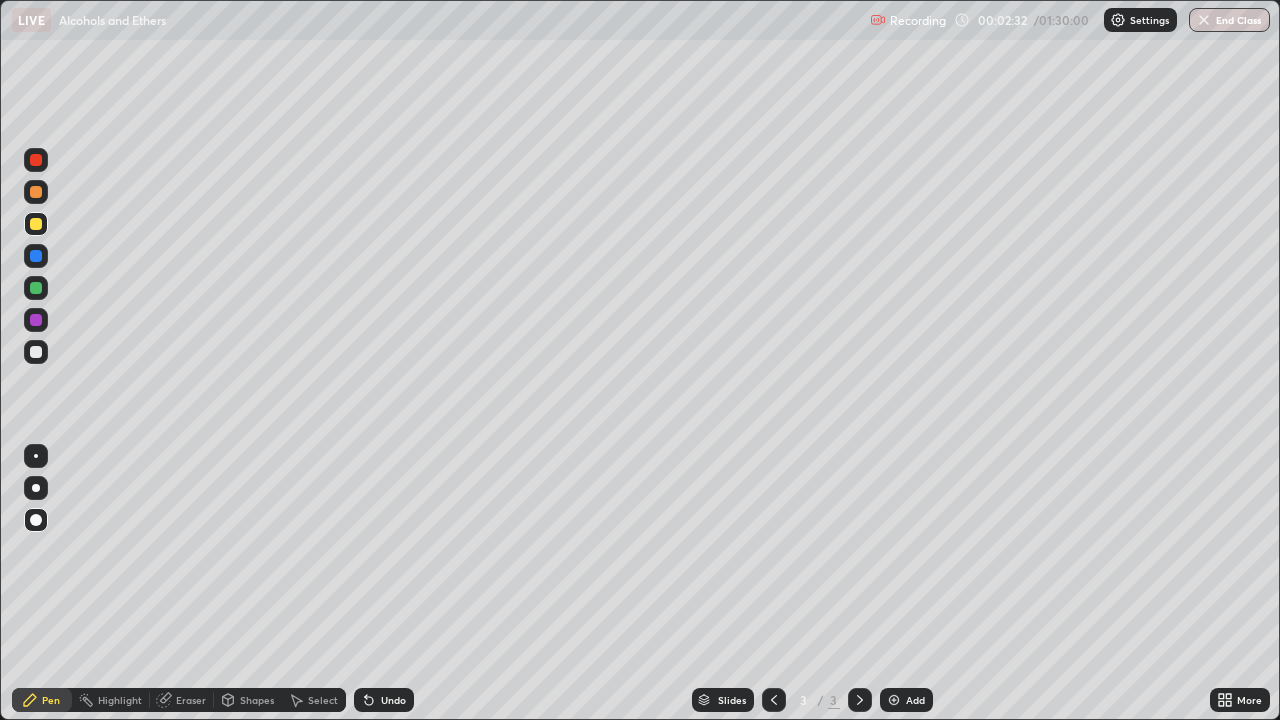 click at bounding box center (36, 288) 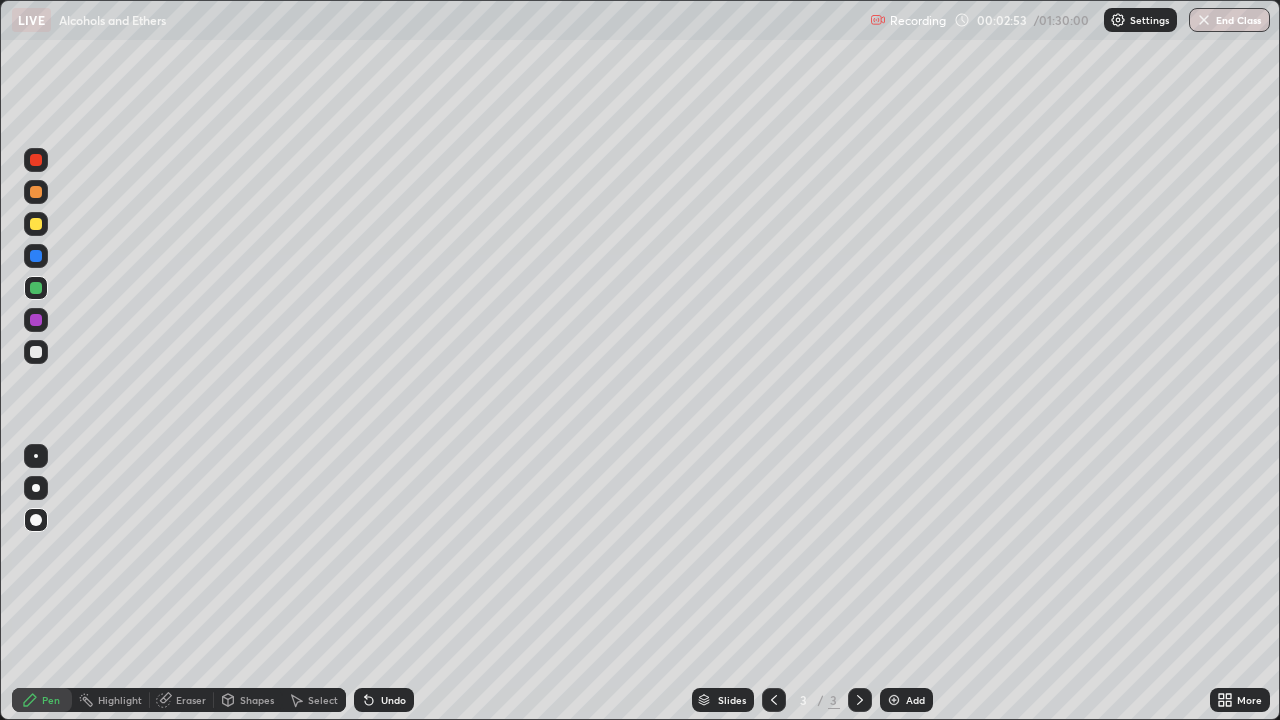 click at bounding box center [36, 160] 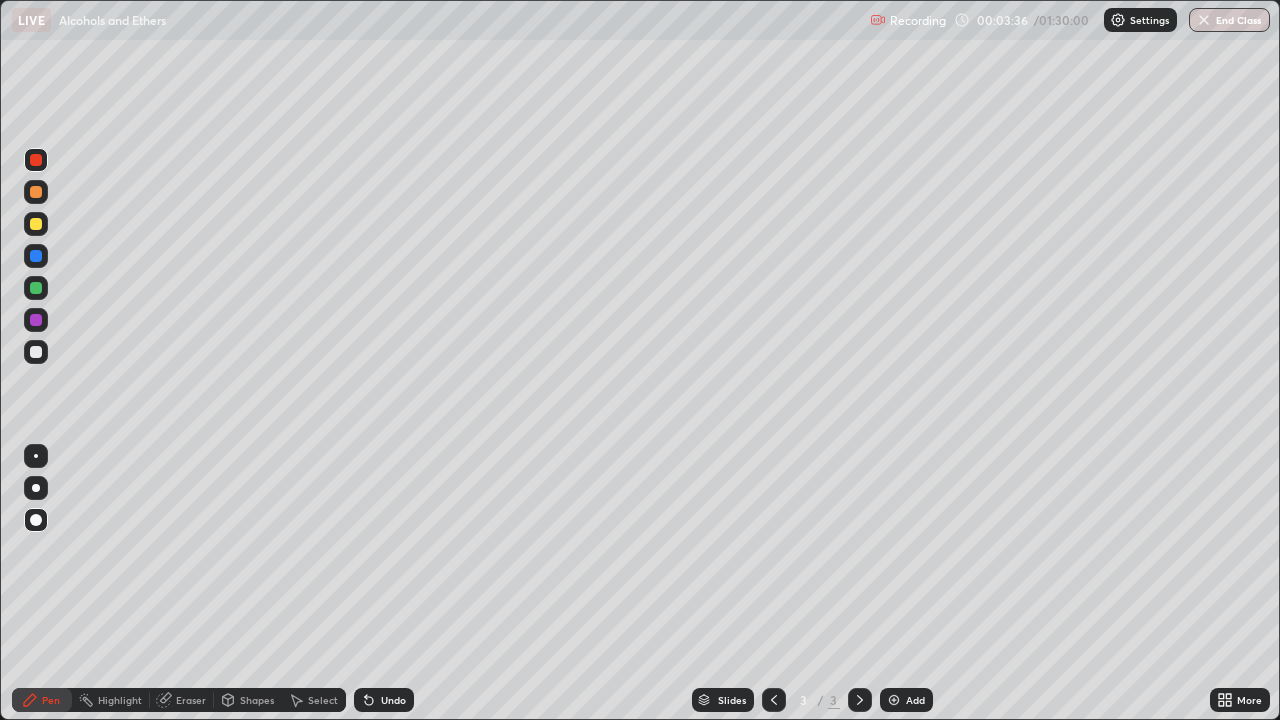 click at bounding box center [36, 160] 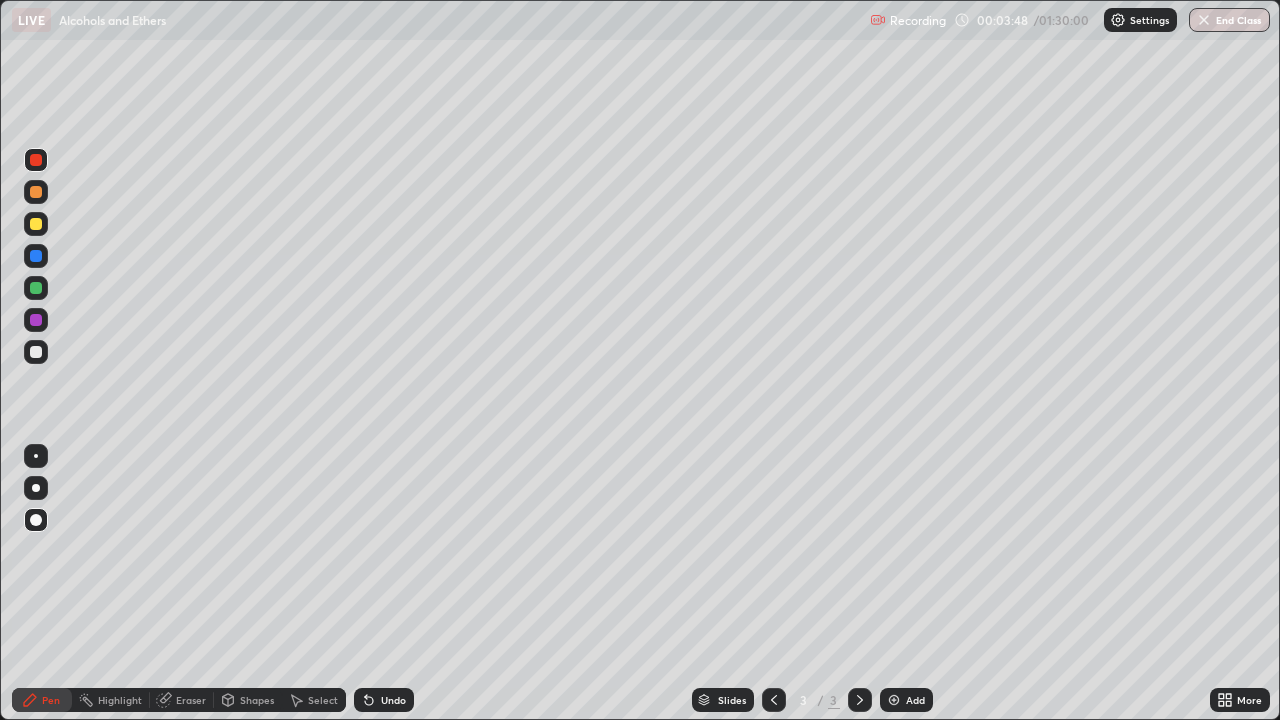 click at bounding box center [36, 352] 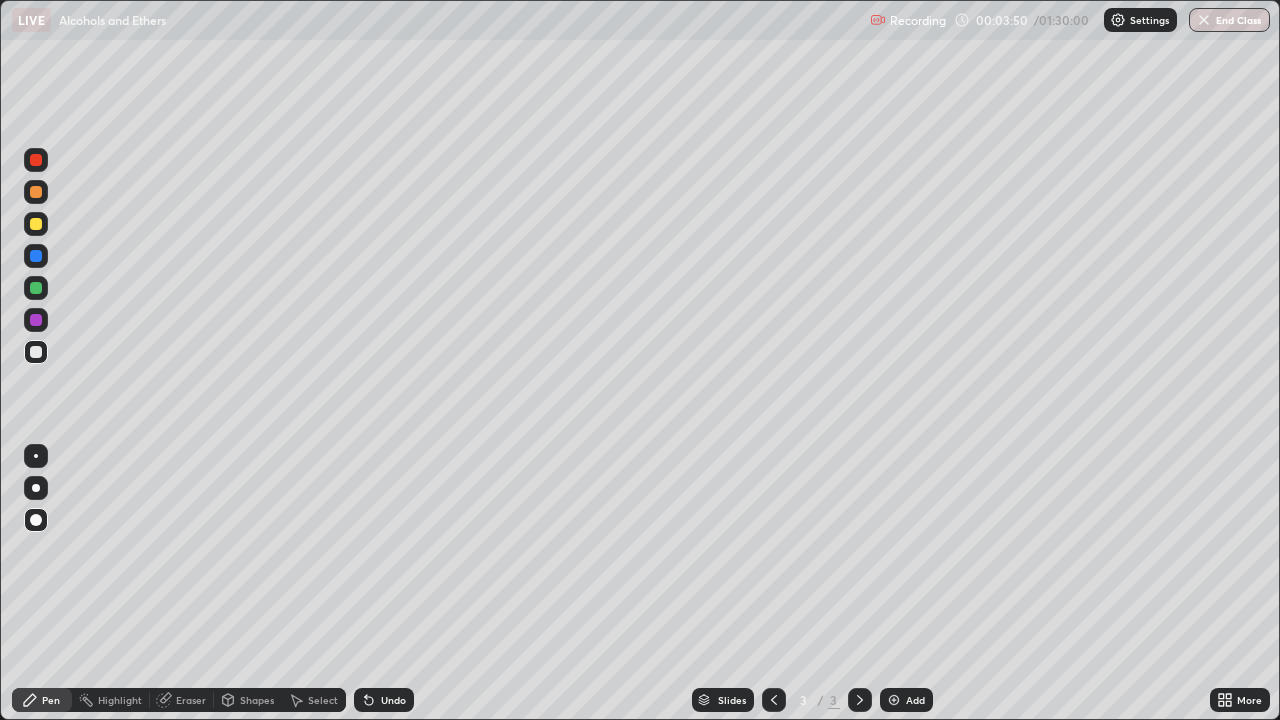 click at bounding box center [36, 160] 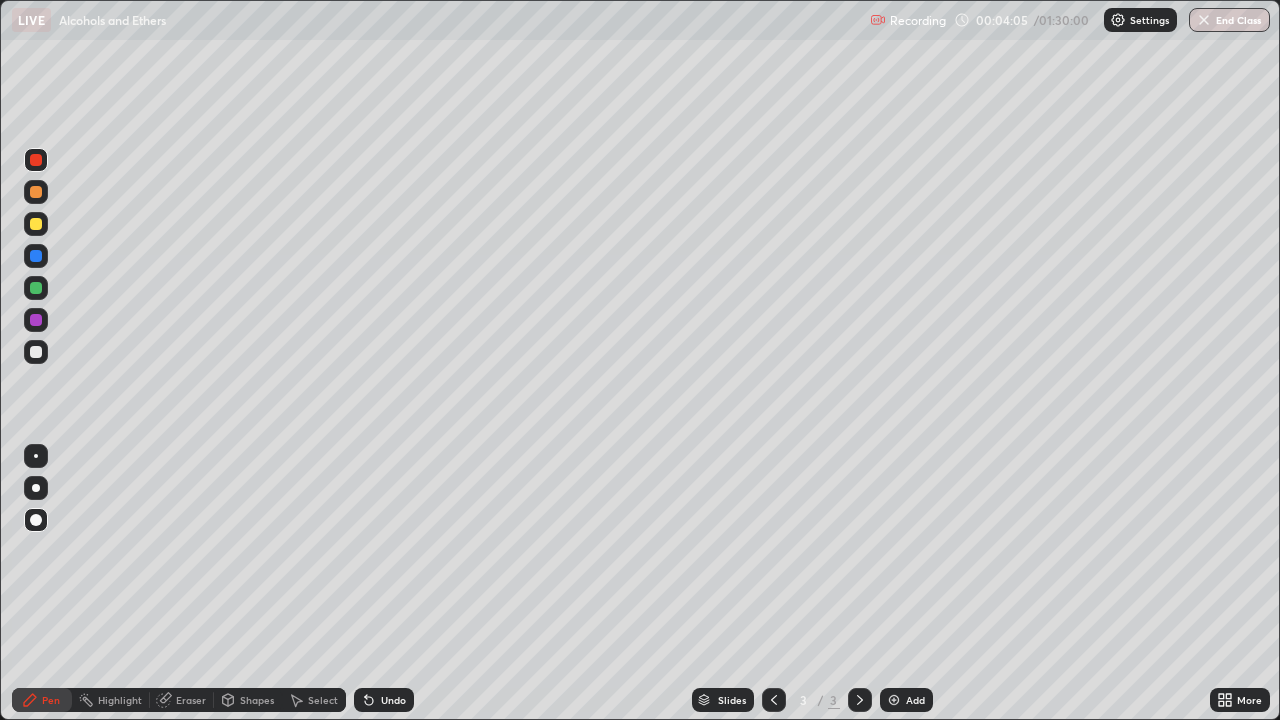 click at bounding box center (36, 224) 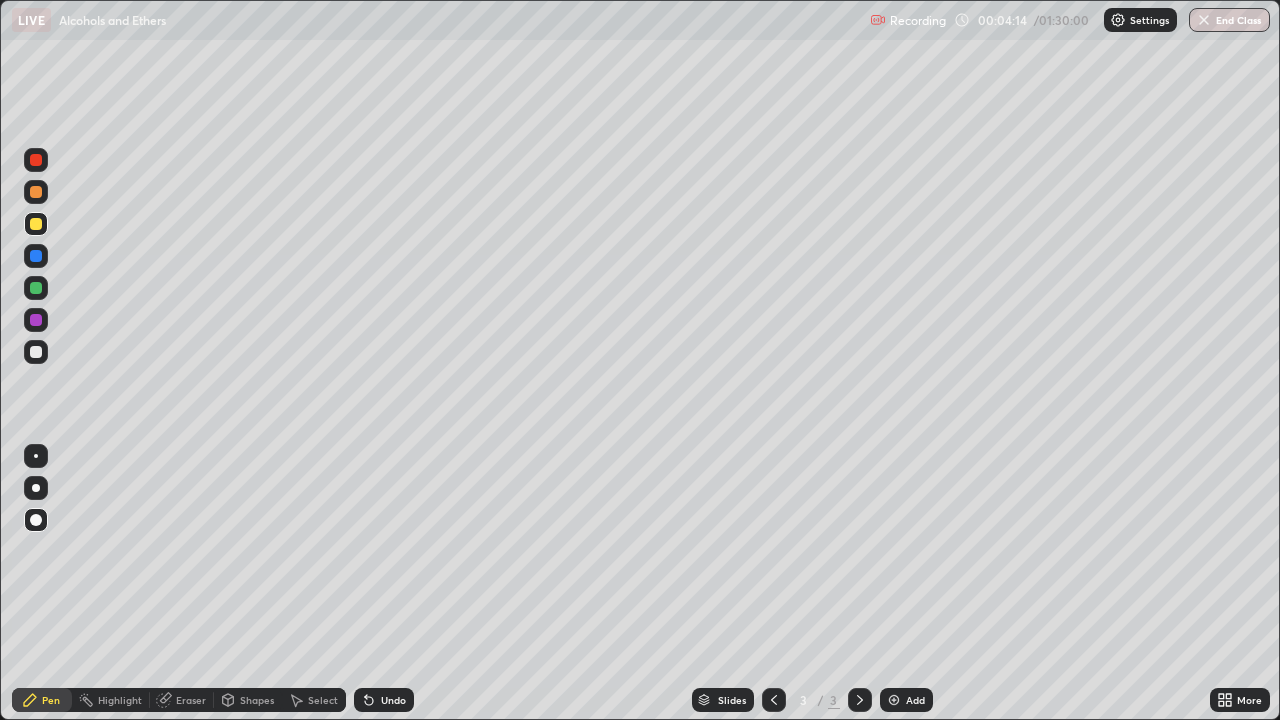 click at bounding box center (36, 352) 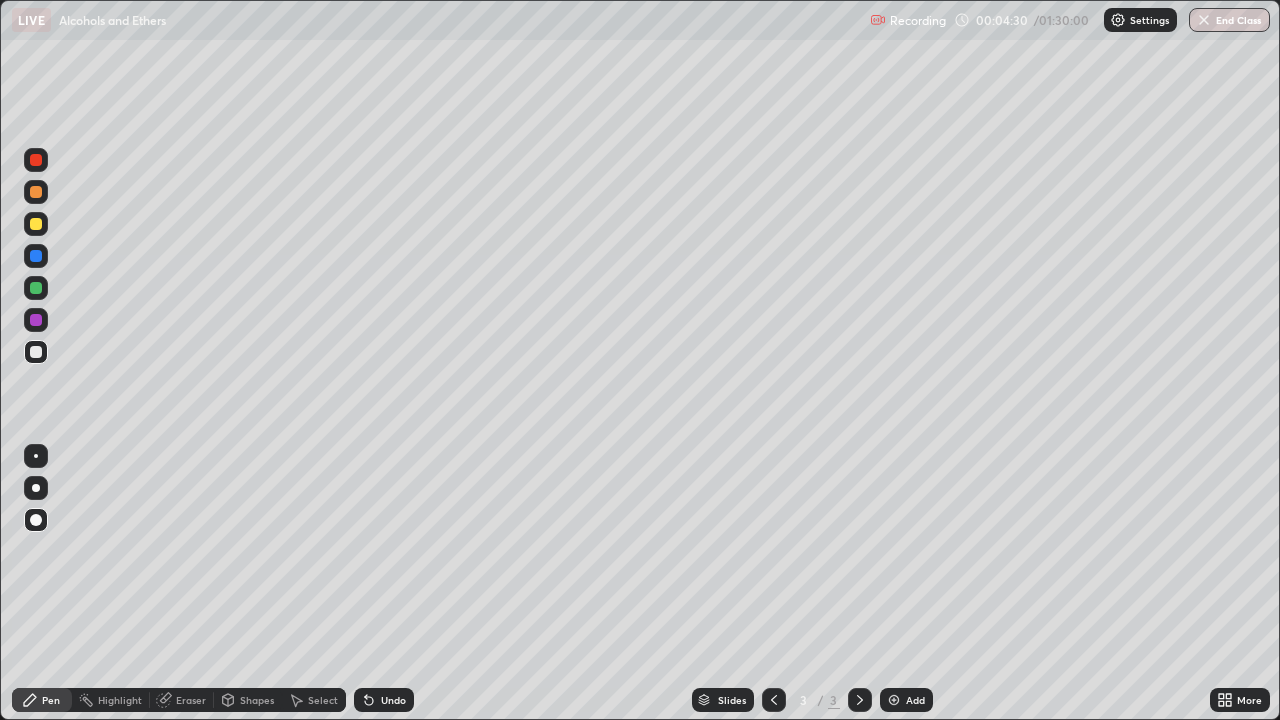 click 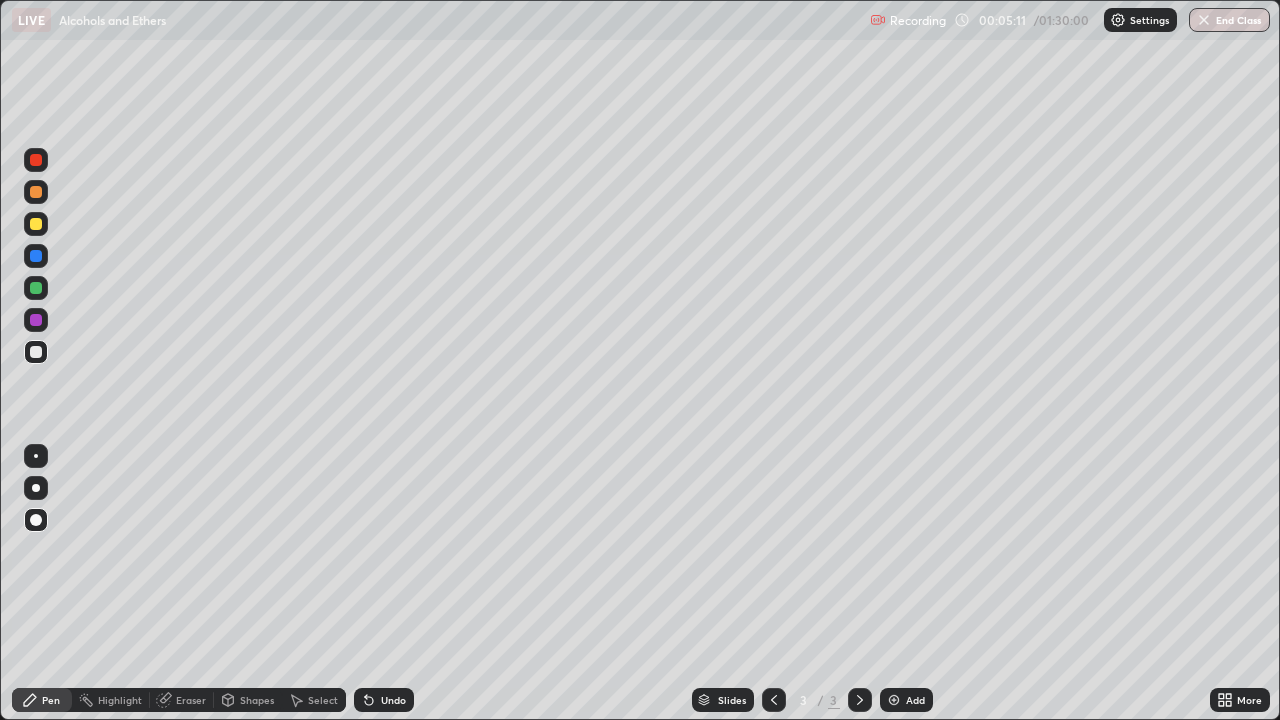 click at bounding box center [36, 160] 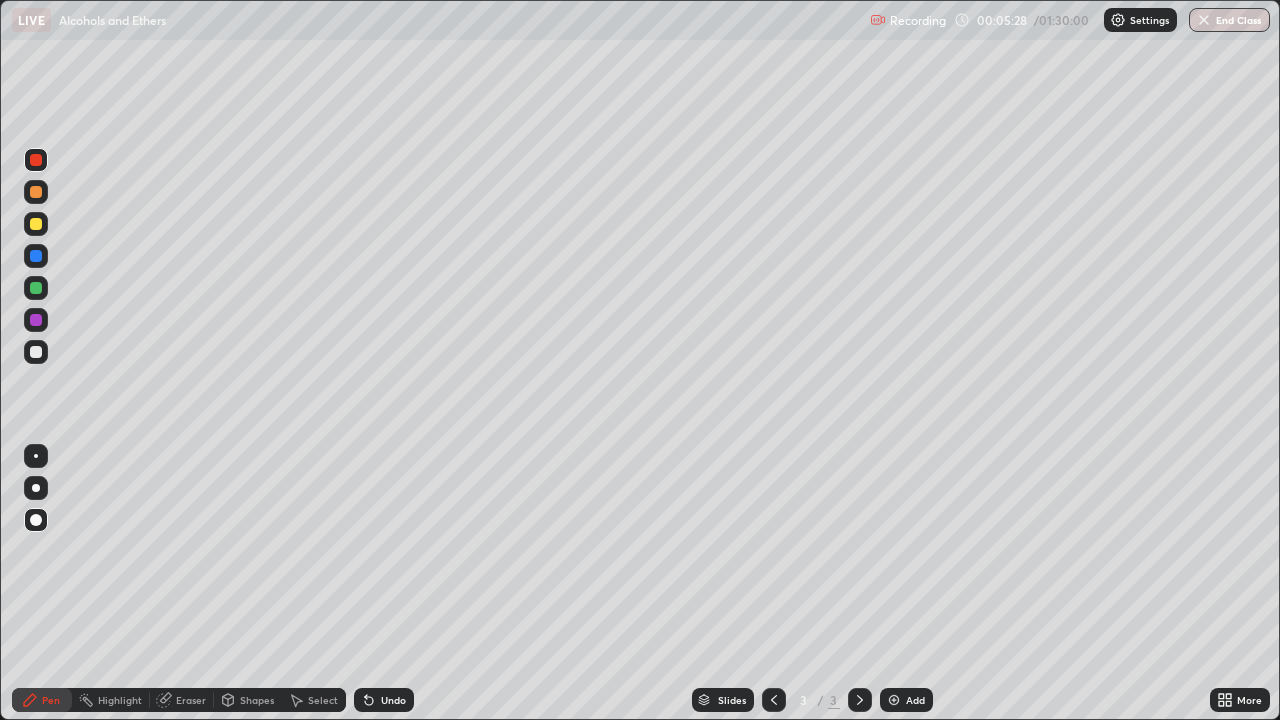 click at bounding box center (36, 352) 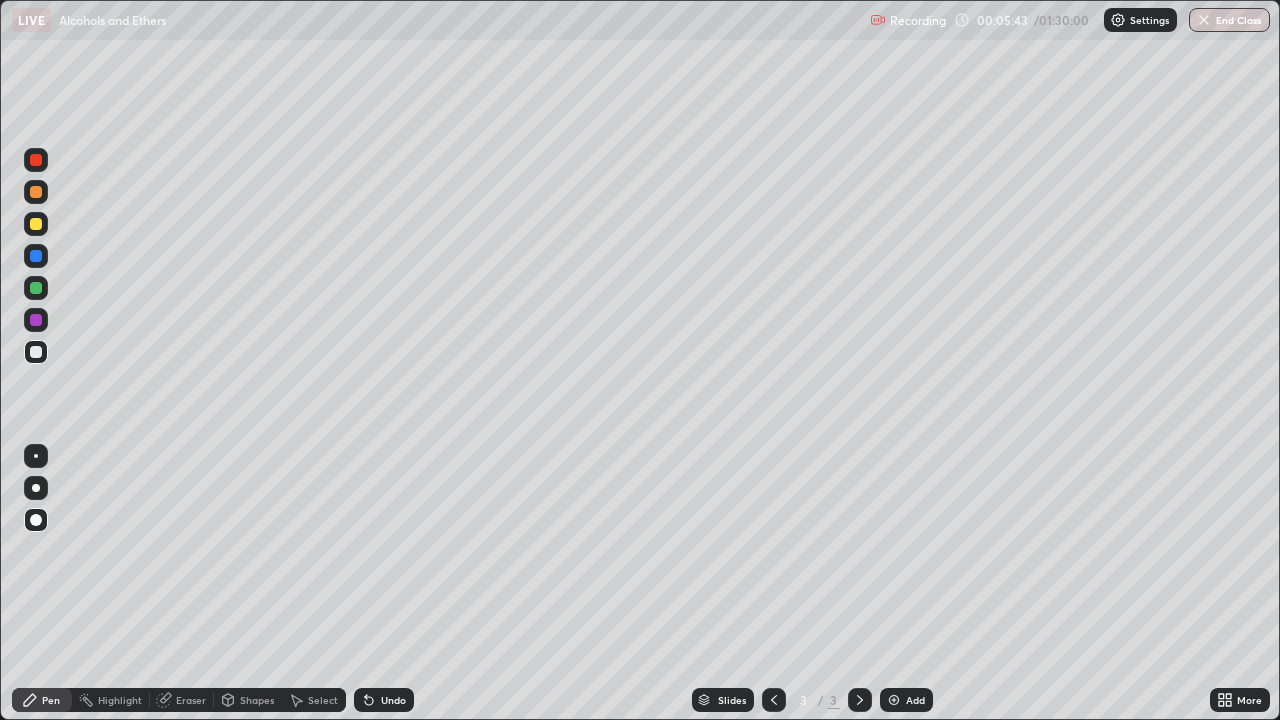 click at bounding box center [36, 288] 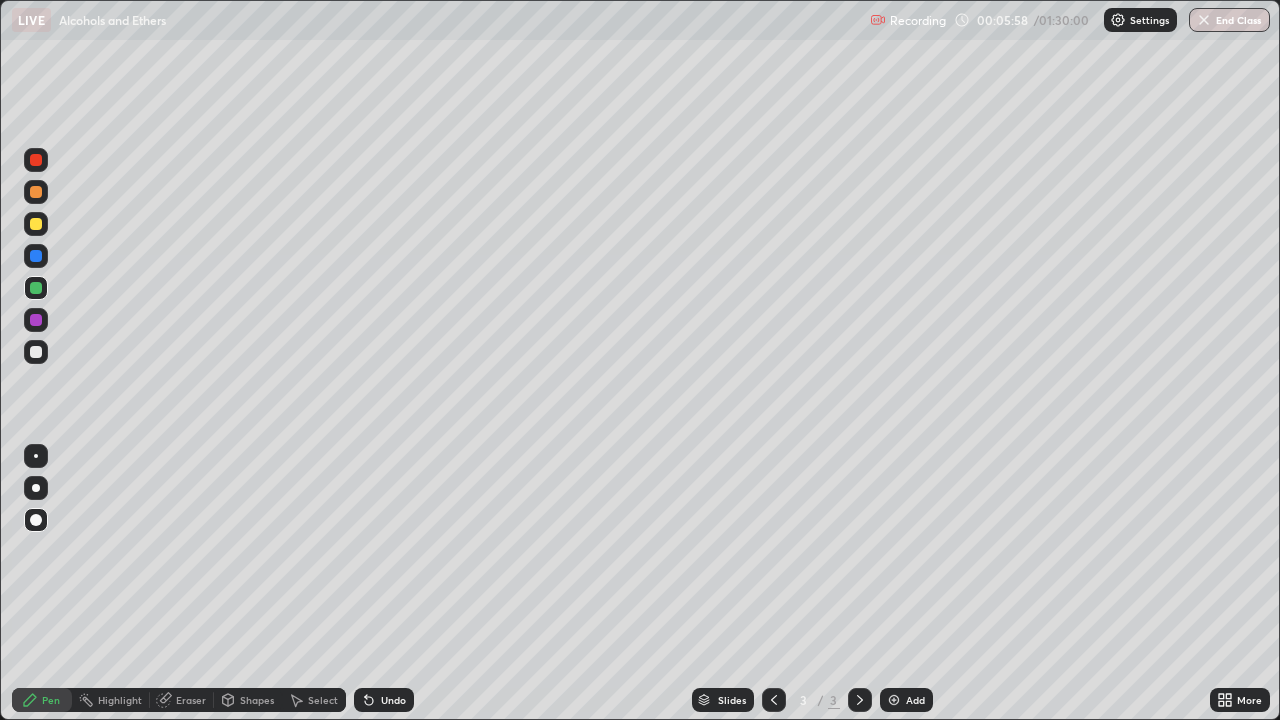 click at bounding box center [36, 352] 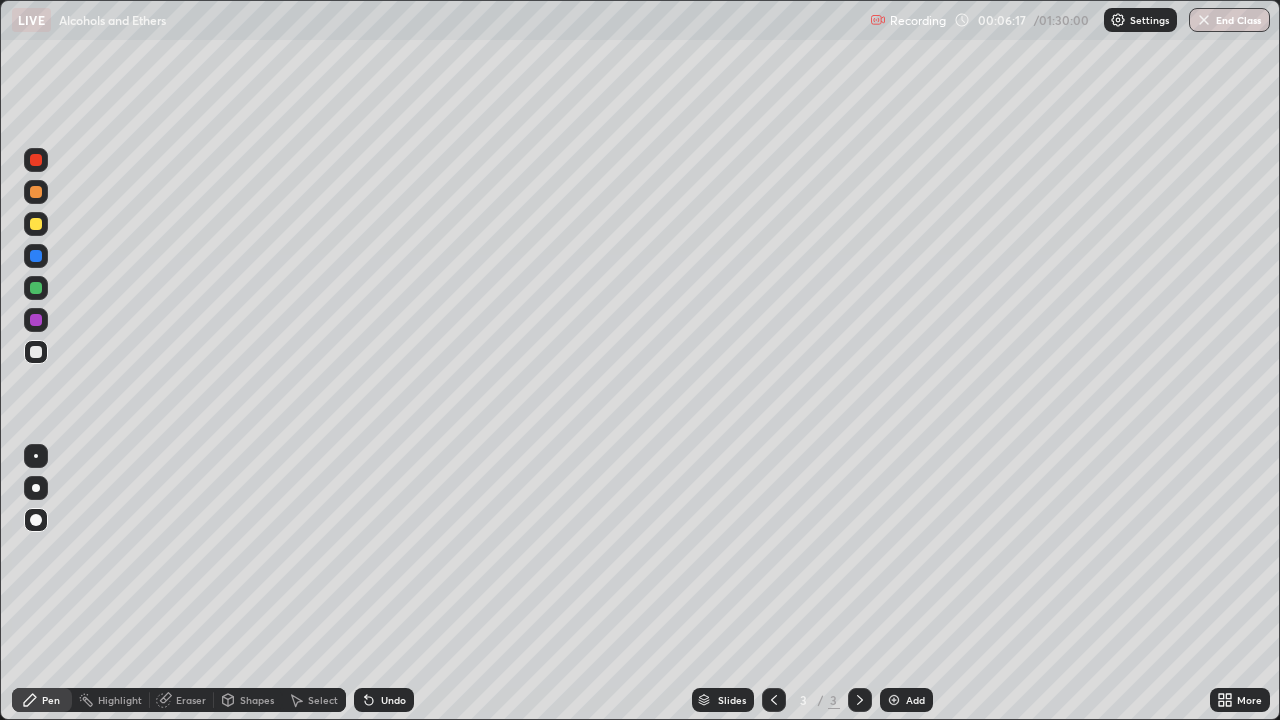 click at bounding box center (36, 352) 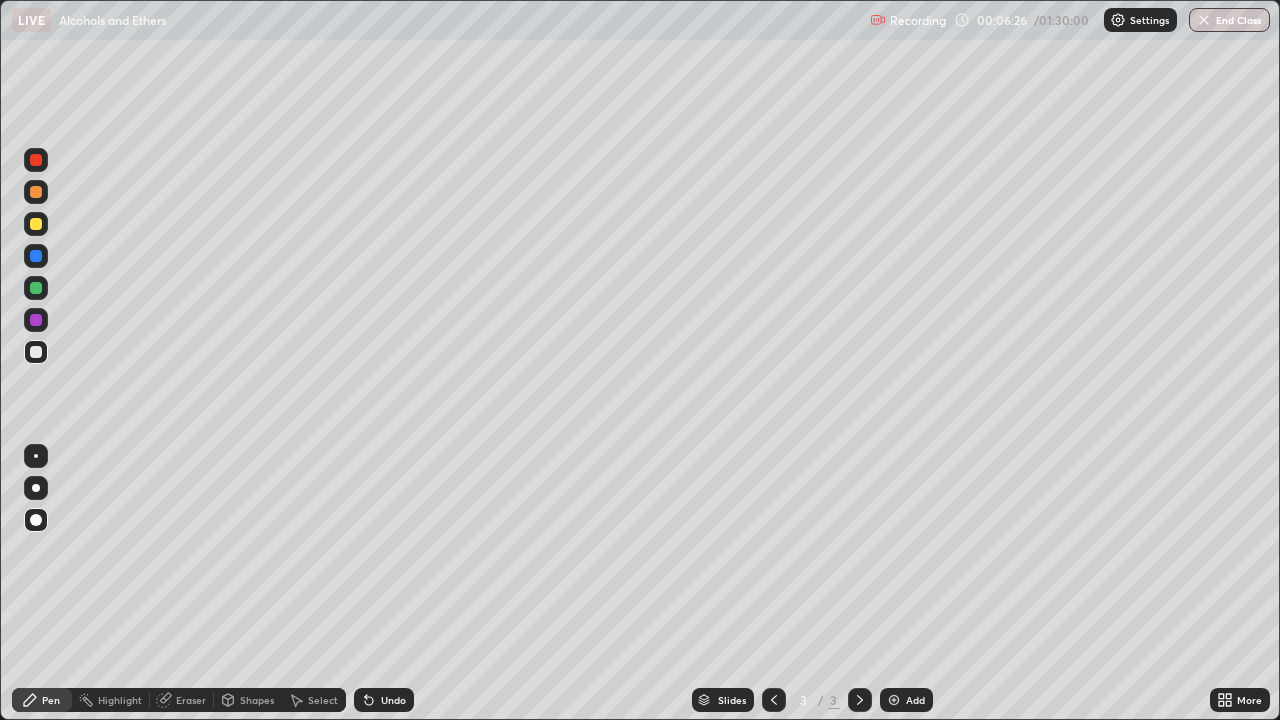 click 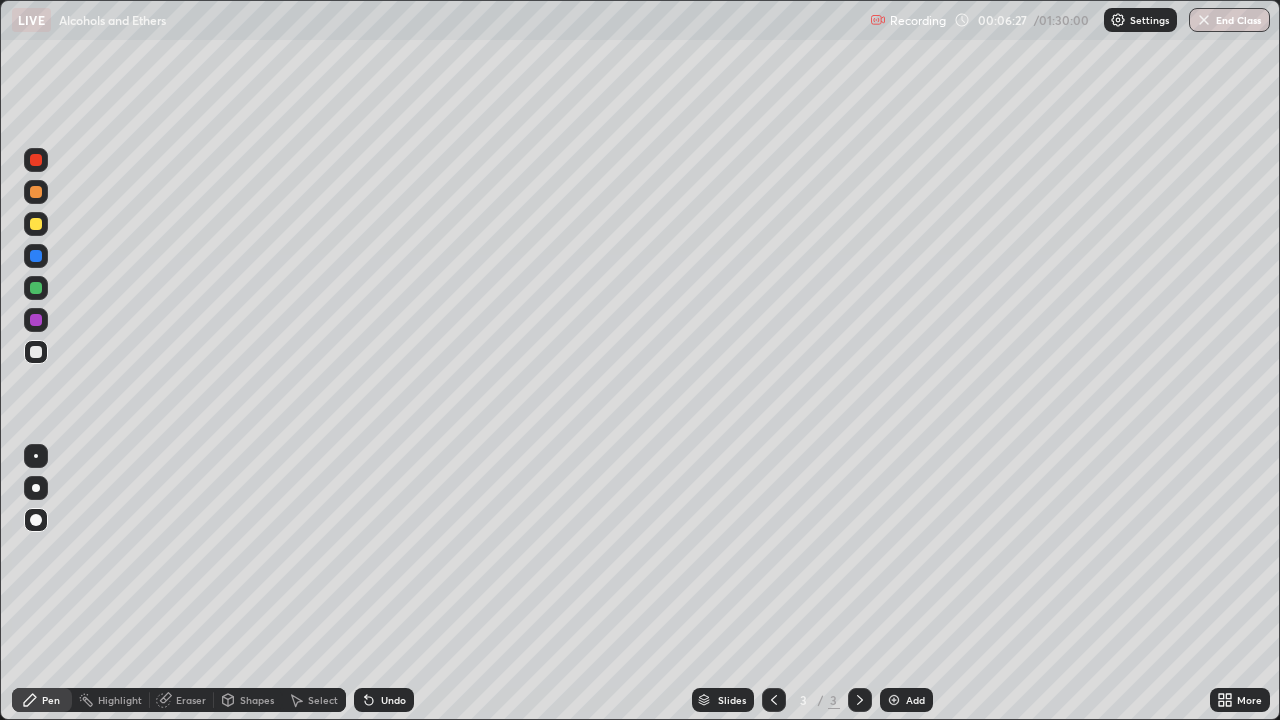 click 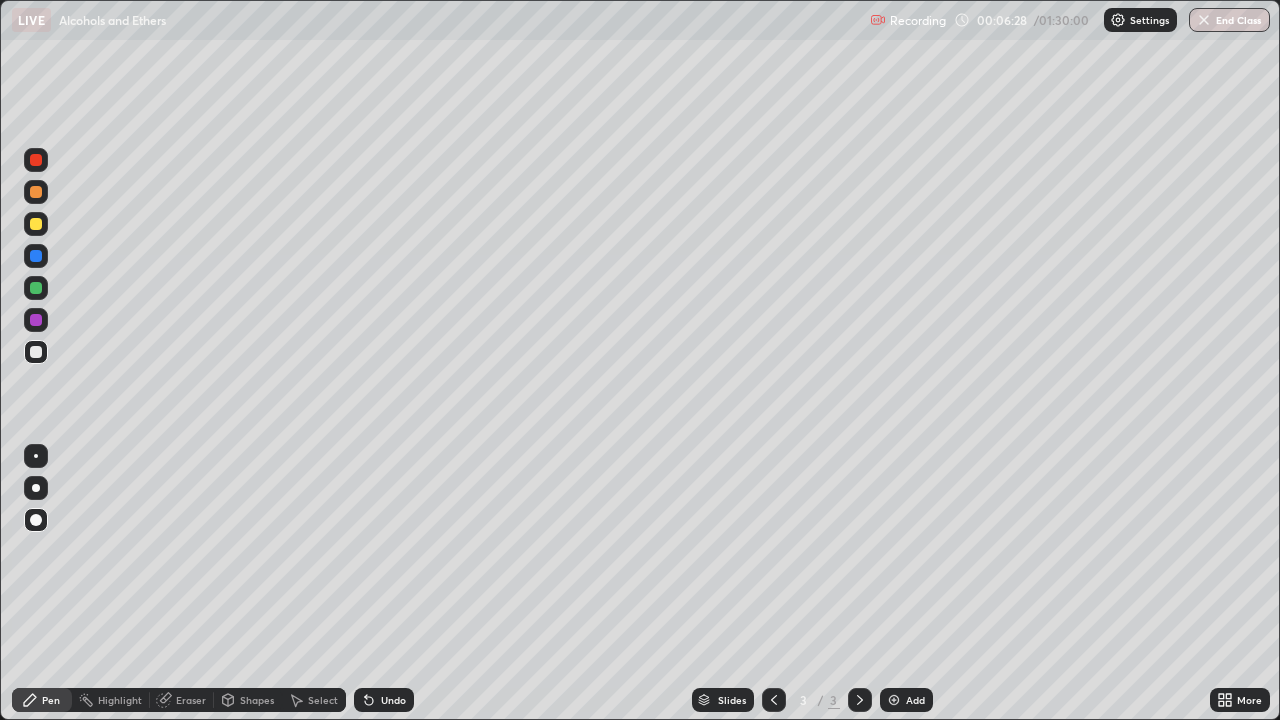 click on "Undo" at bounding box center [393, 700] 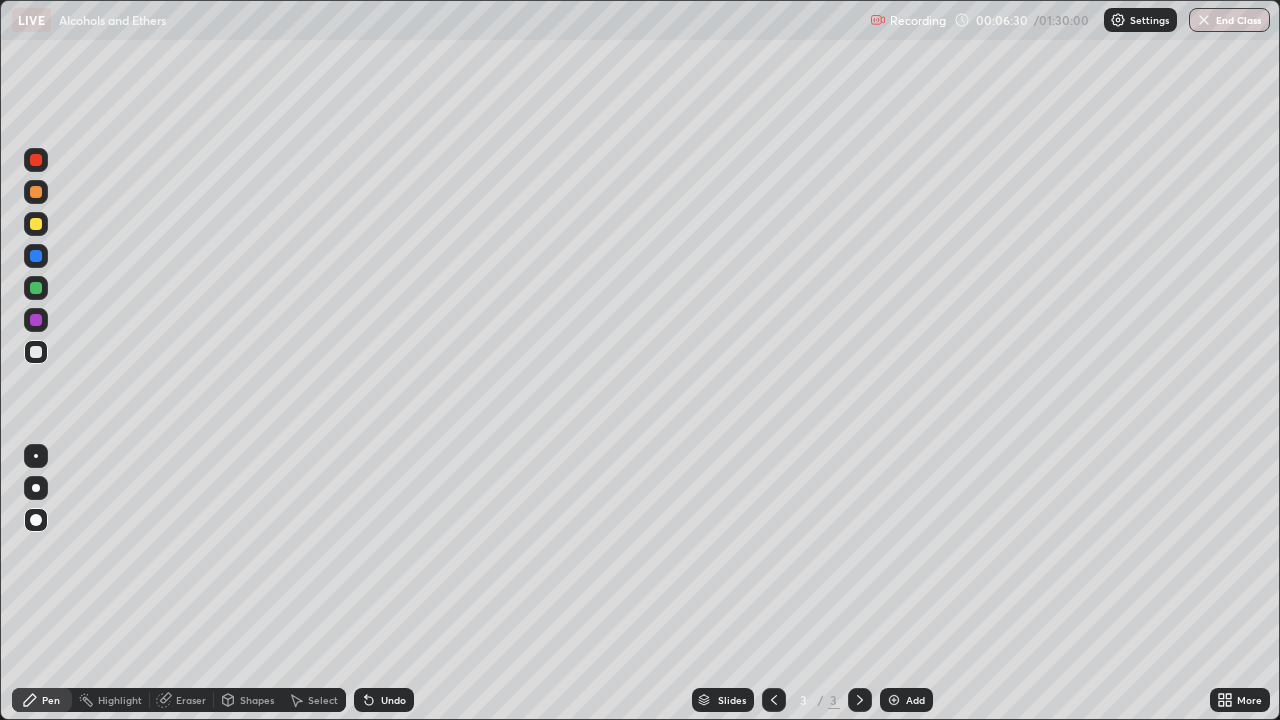click on "Undo" at bounding box center (393, 700) 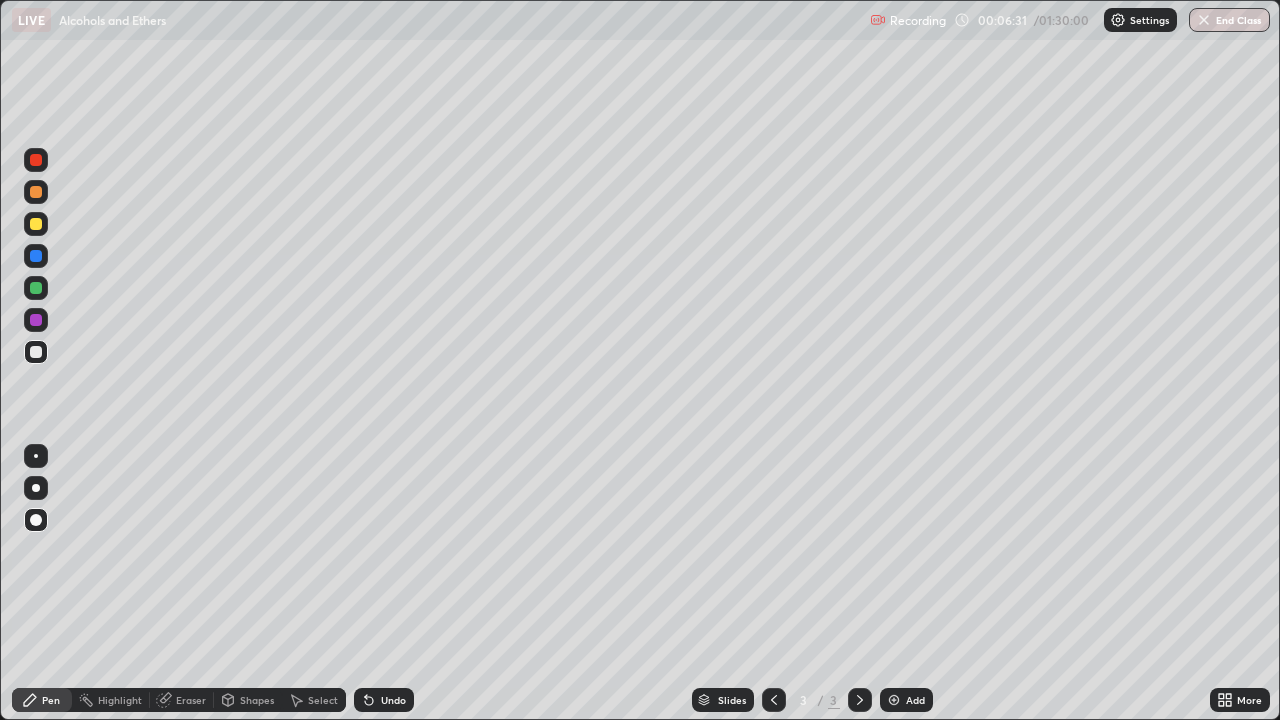 click on "Undo" at bounding box center [393, 700] 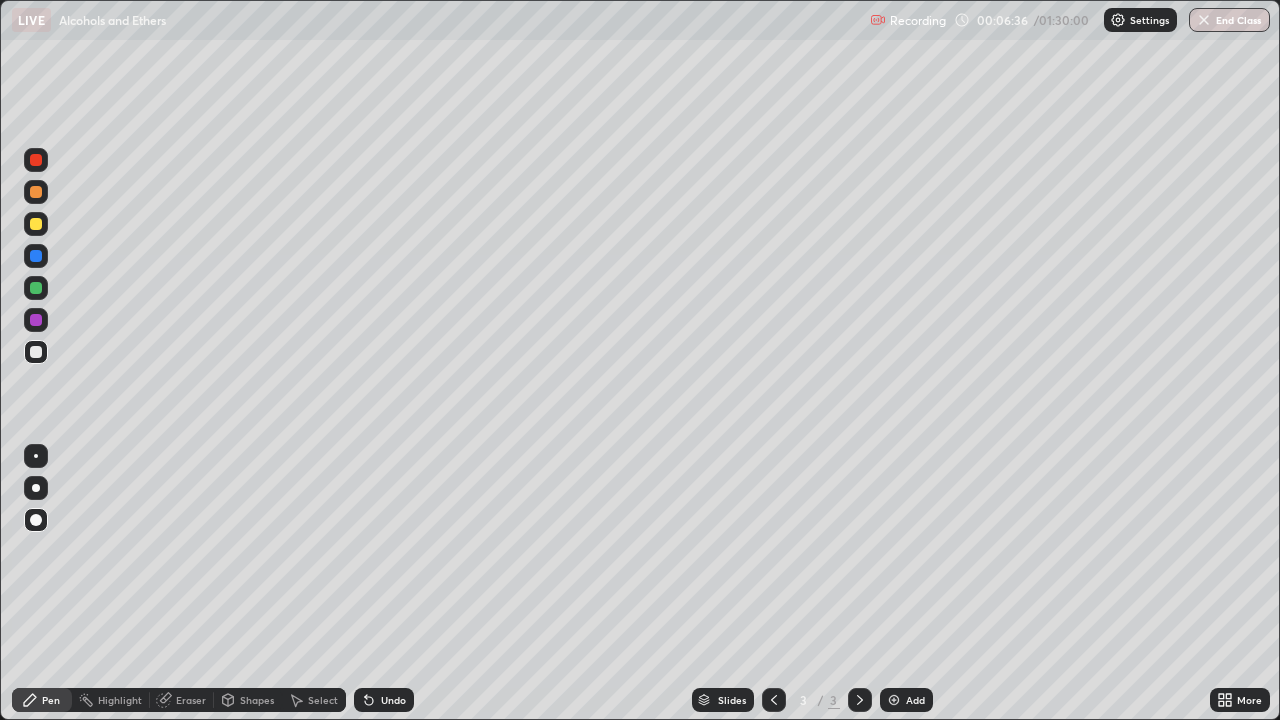 click at bounding box center (36, 320) 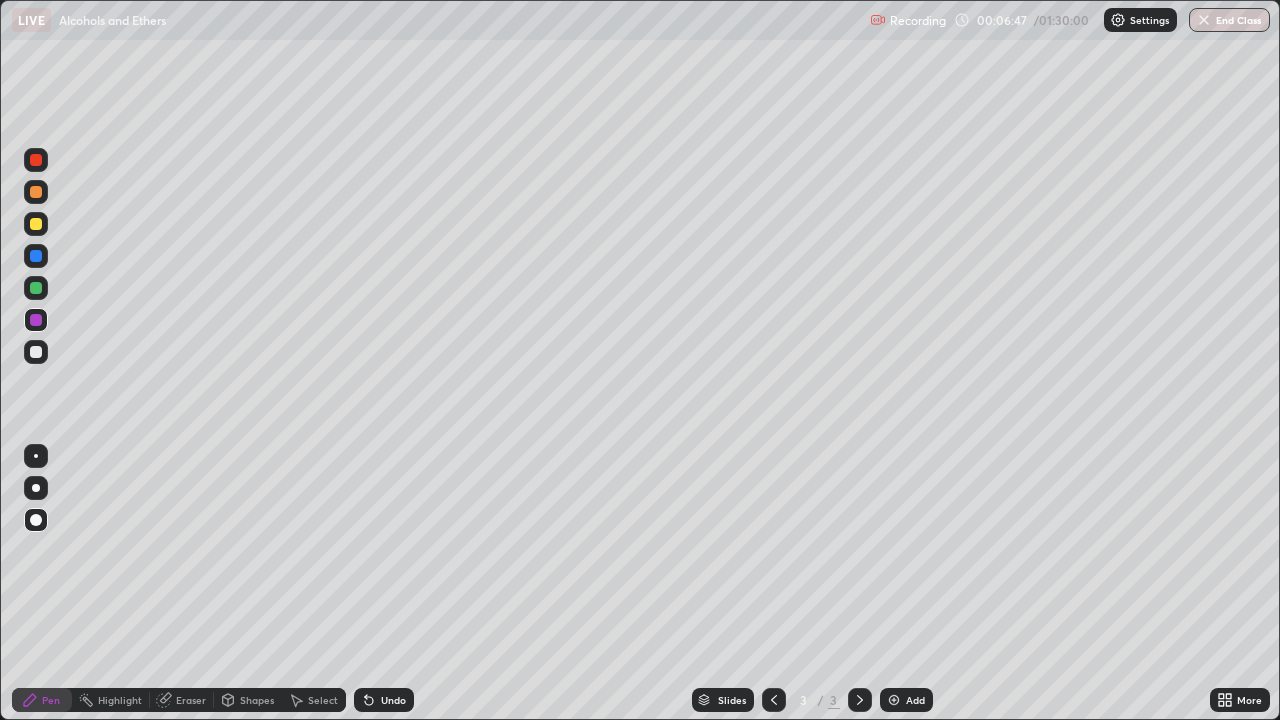 click at bounding box center (36, 352) 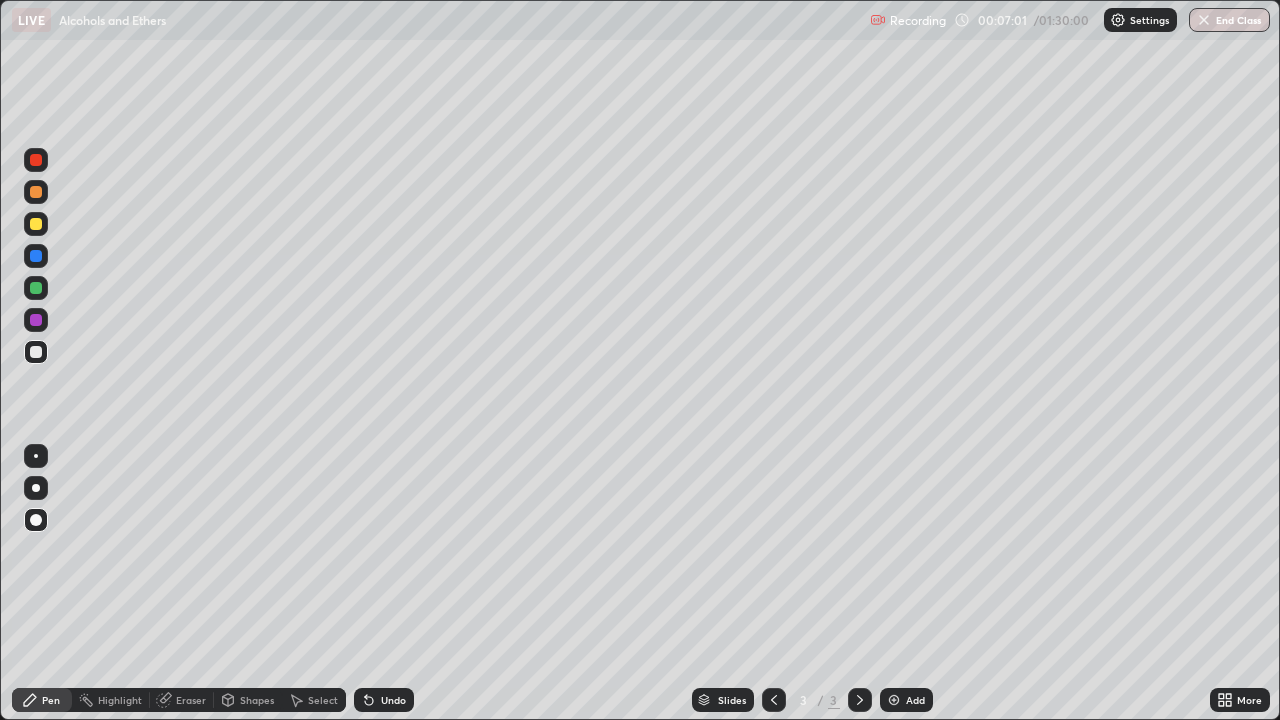 click at bounding box center [36, 224] 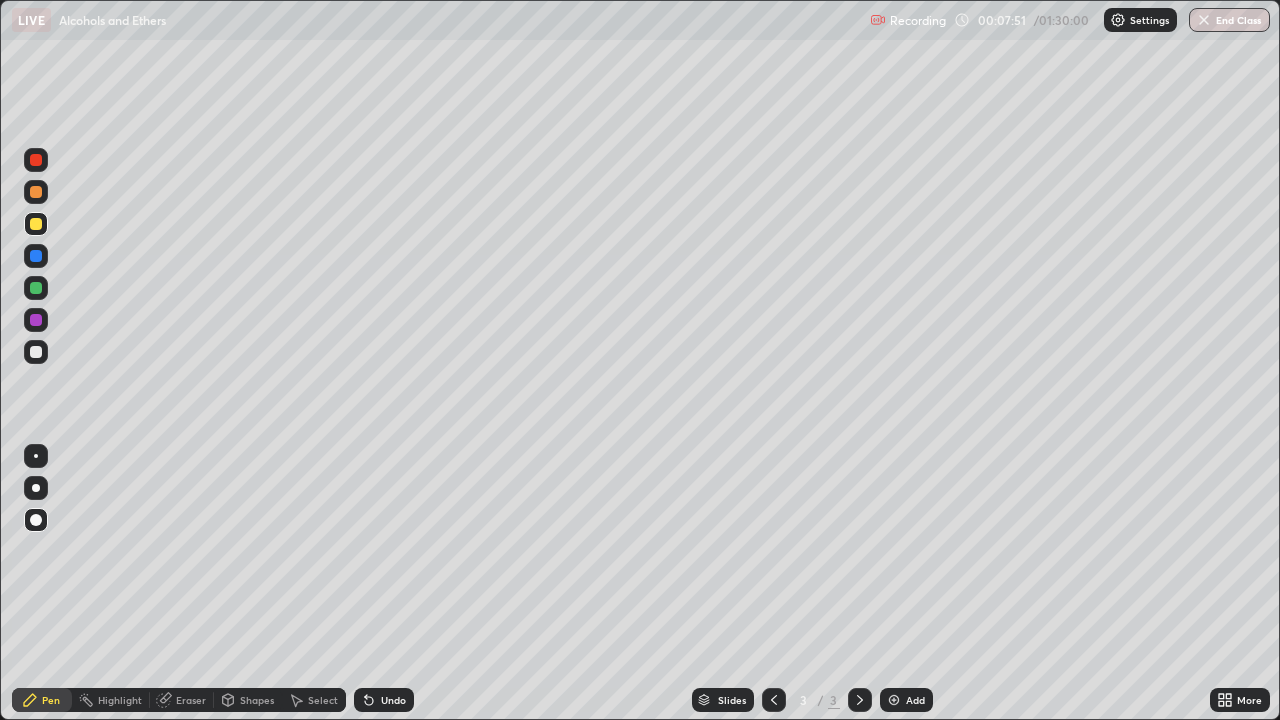 click on "Undo" at bounding box center [393, 700] 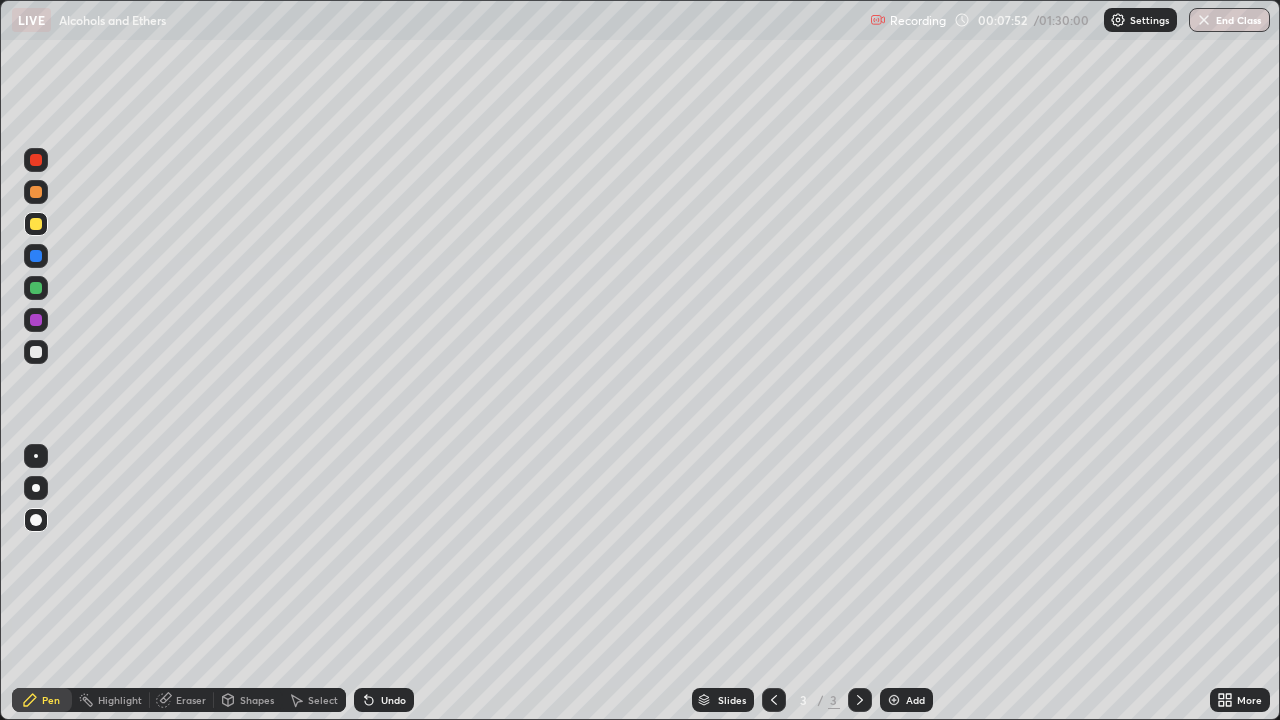 click on "Undo" at bounding box center (384, 700) 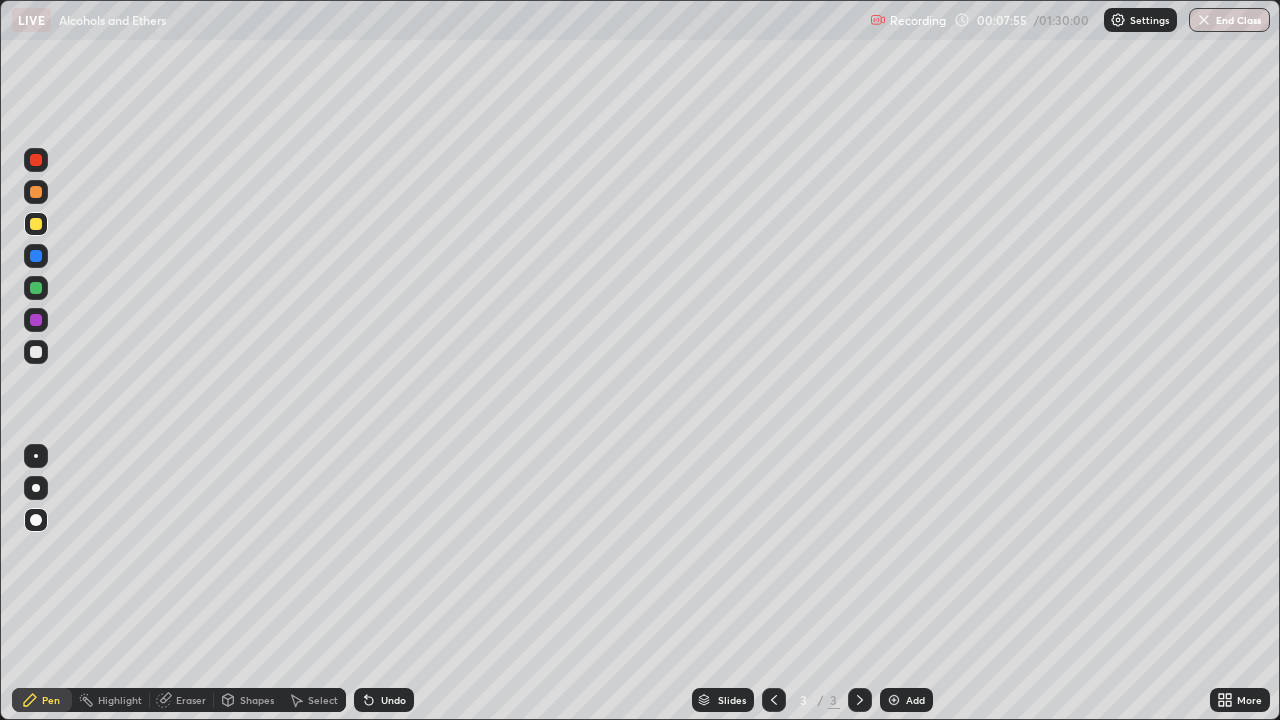 click at bounding box center [36, 320] 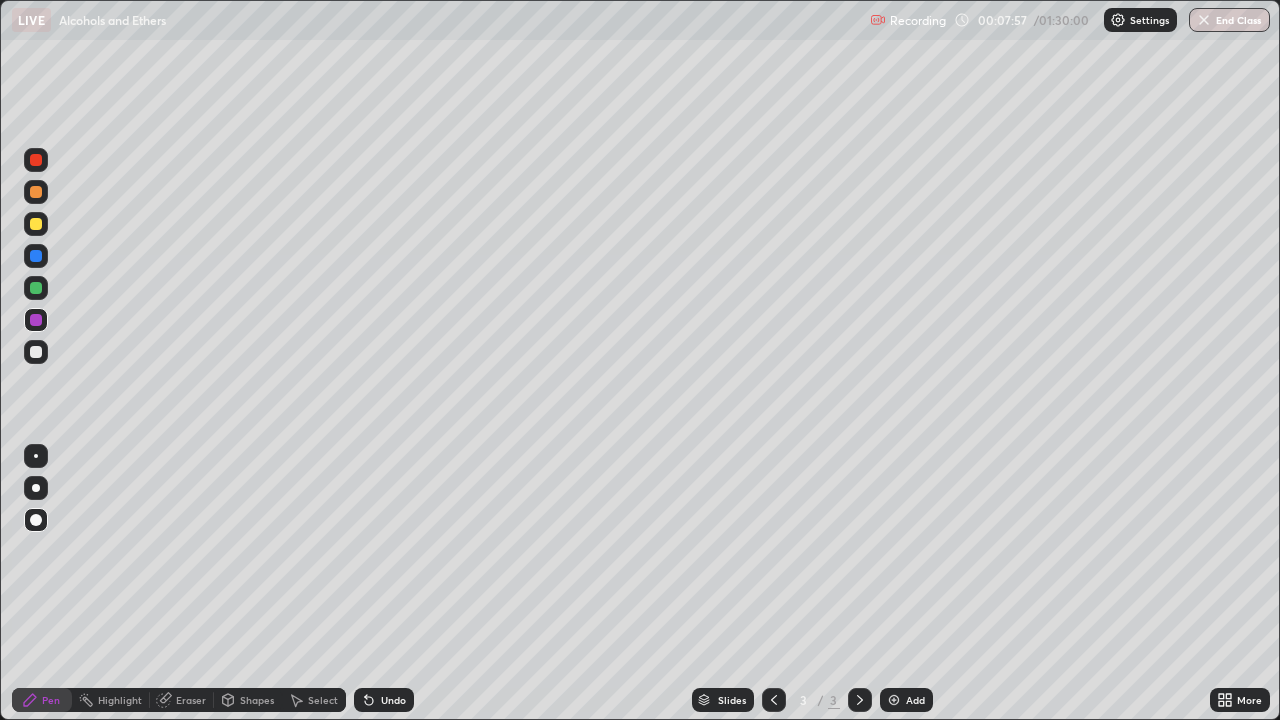 click at bounding box center (36, 160) 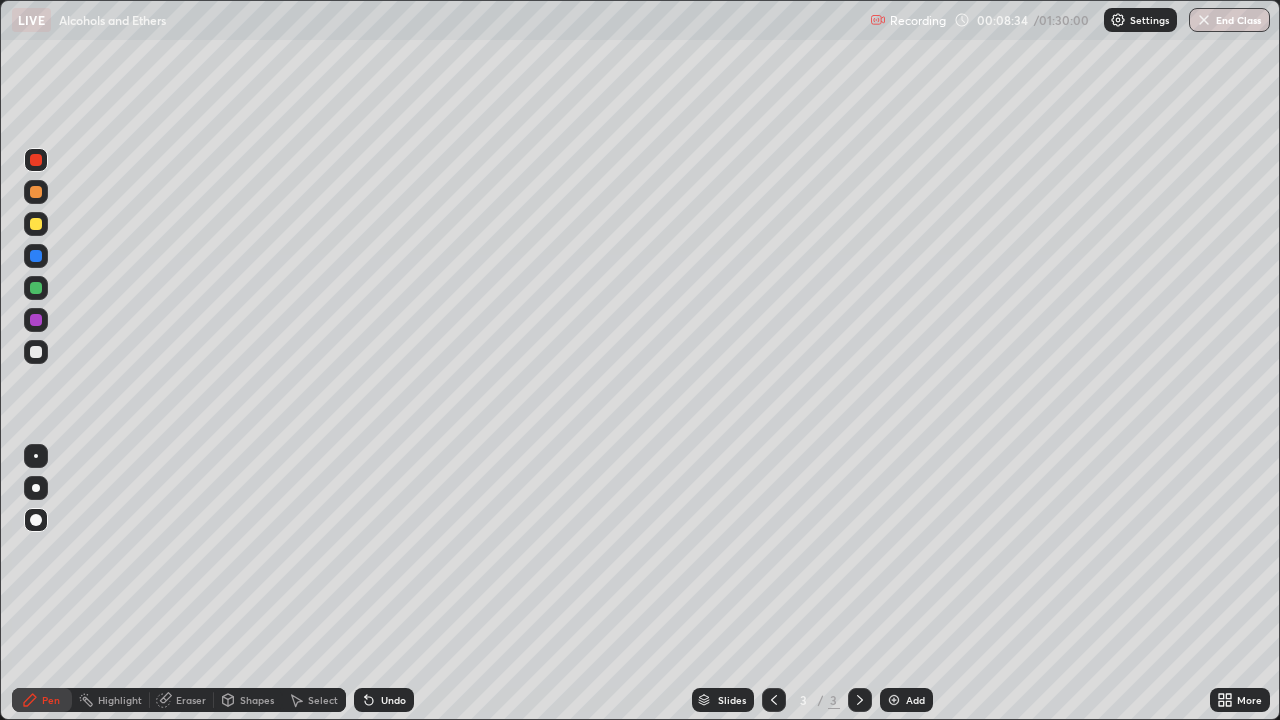 click on "Undo" at bounding box center (393, 700) 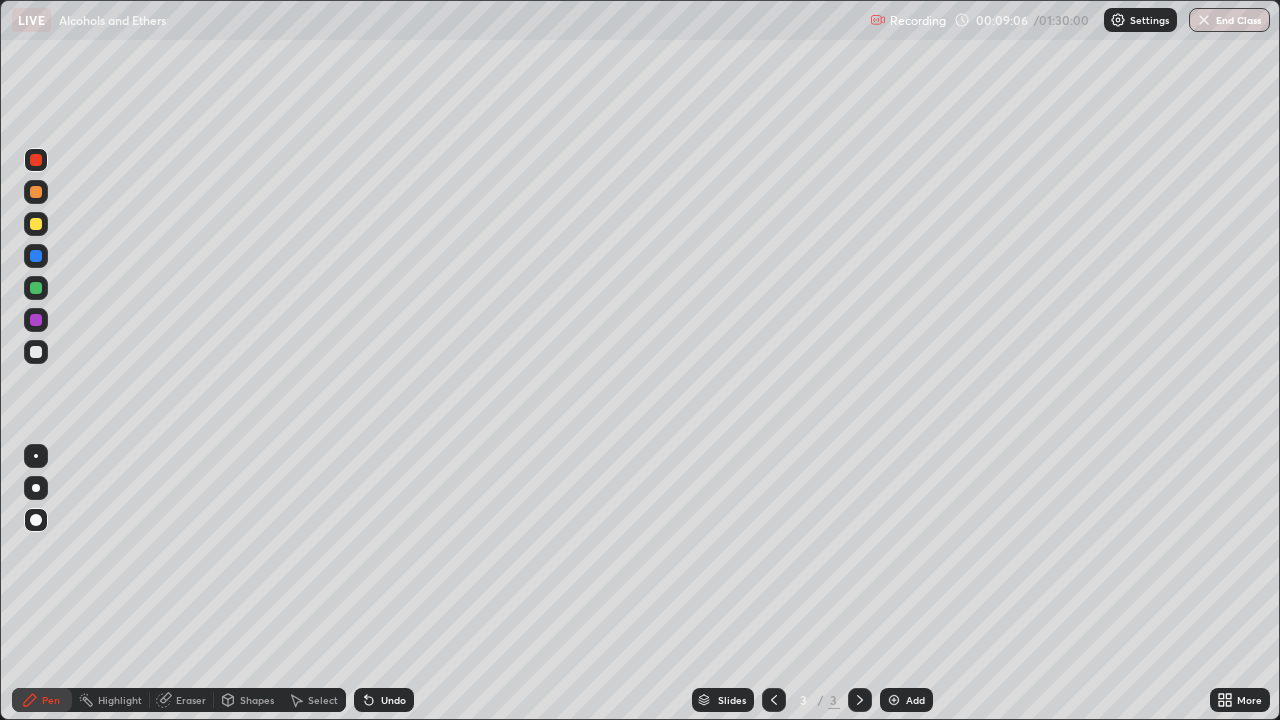 click on "Undo" at bounding box center [393, 700] 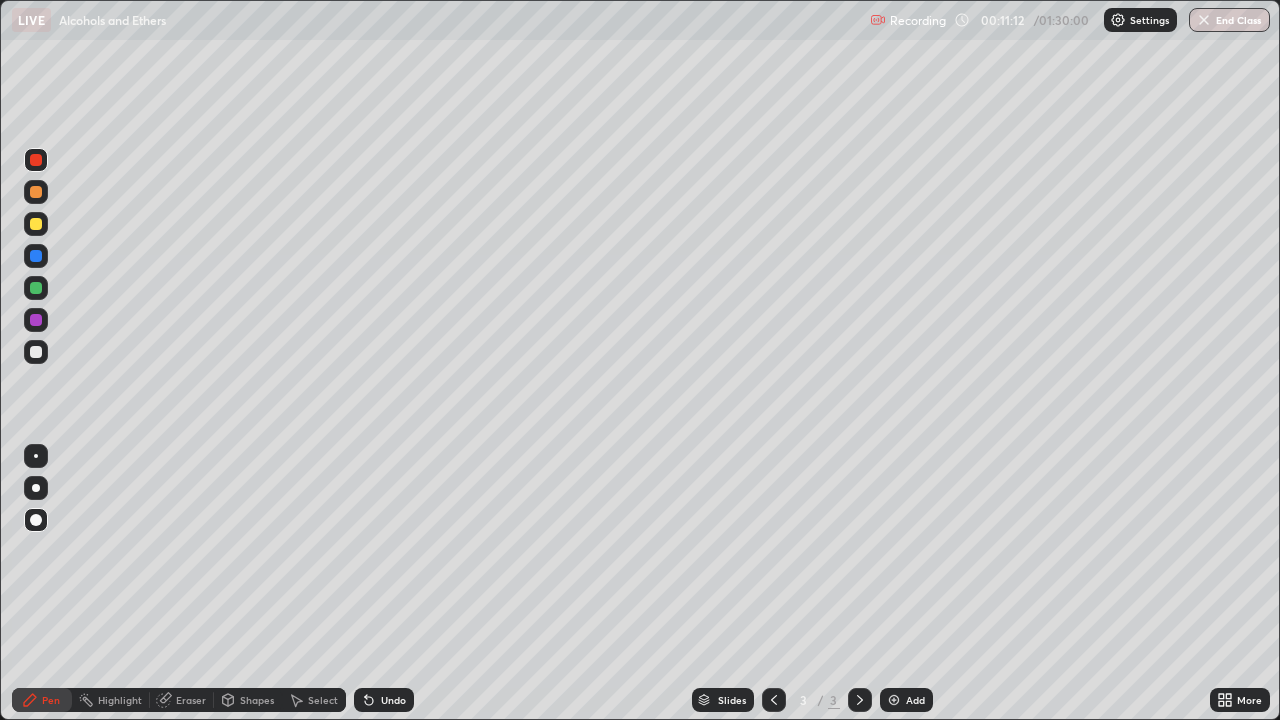 click at bounding box center [894, 700] 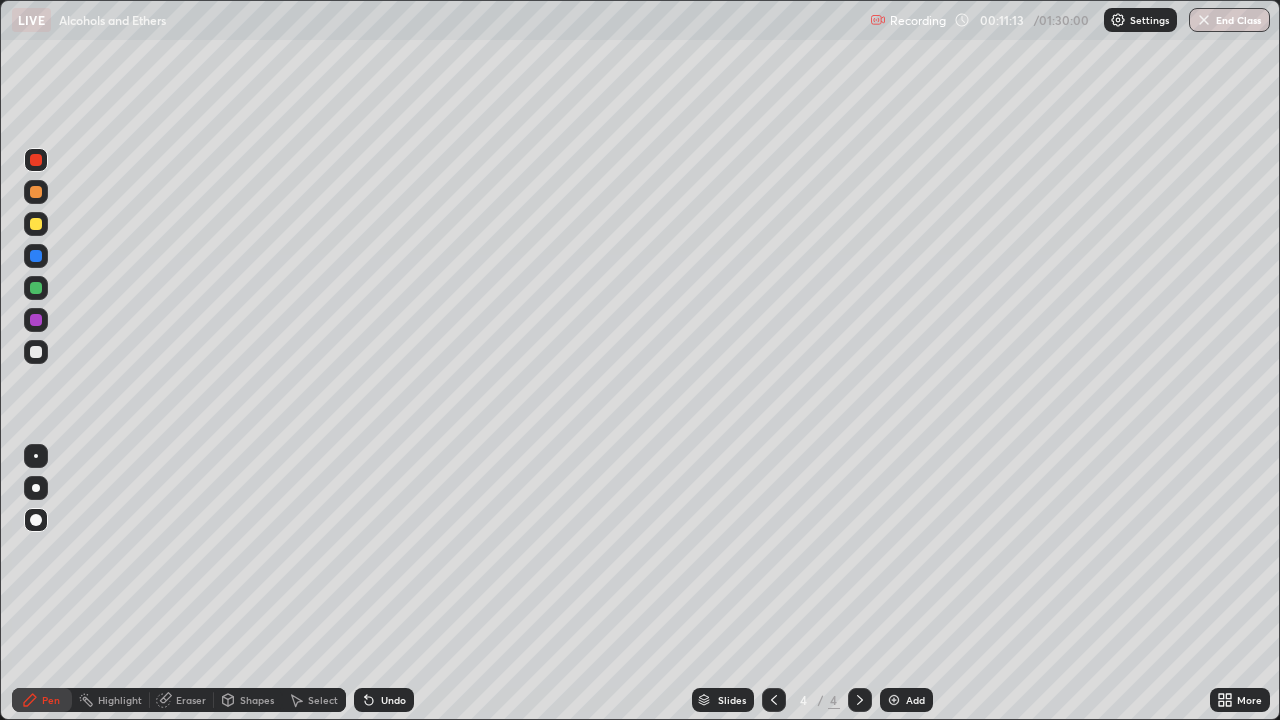 click at bounding box center [36, 224] 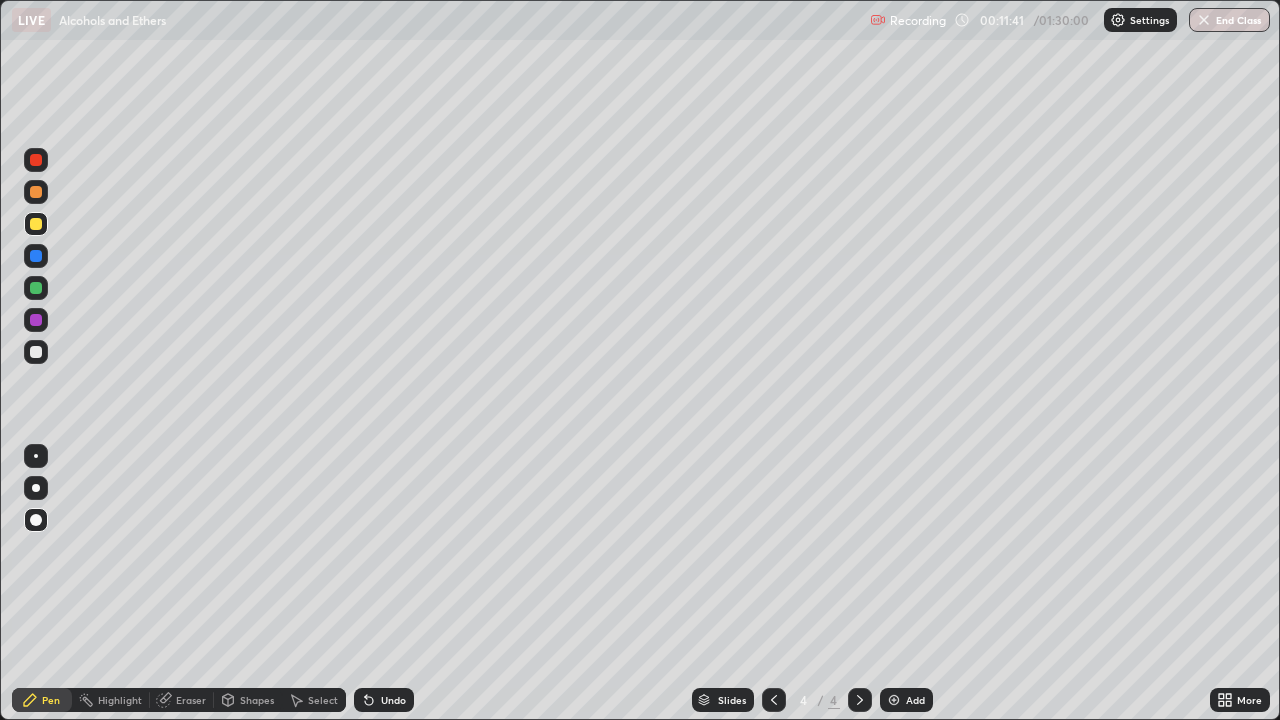 click at bounding box center (36, 352) 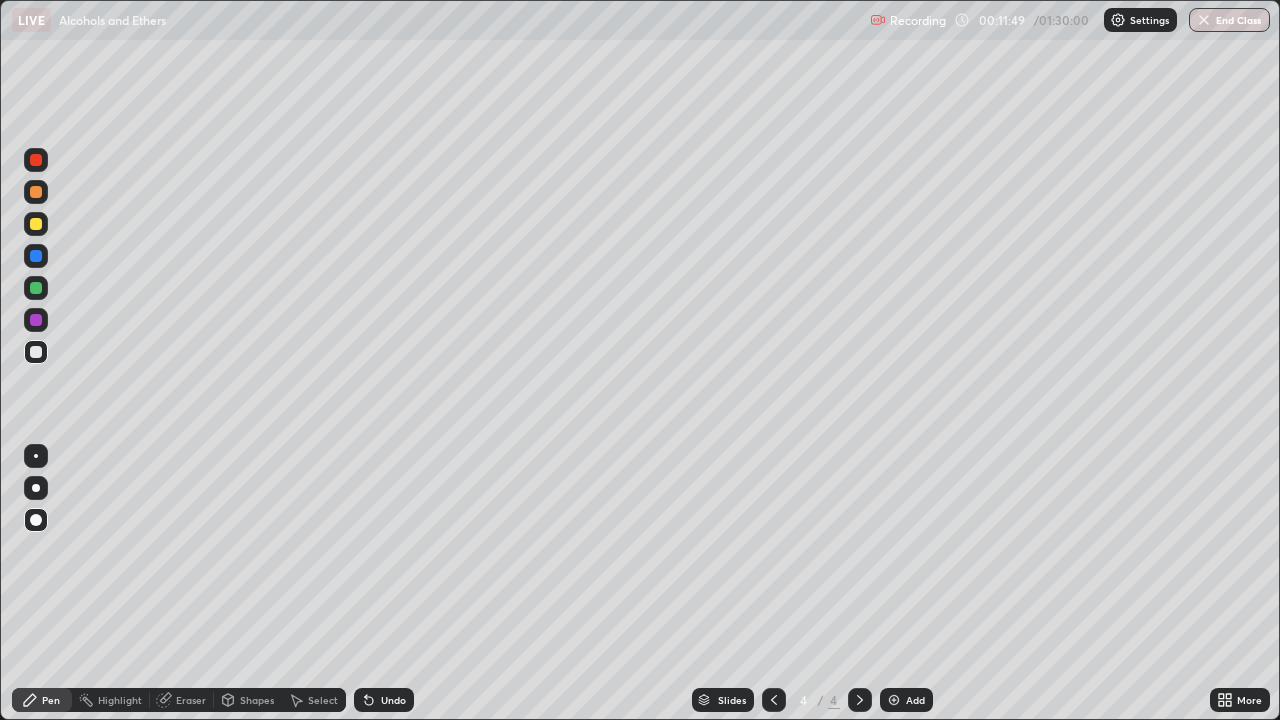 click at bounding box center (36, 320) 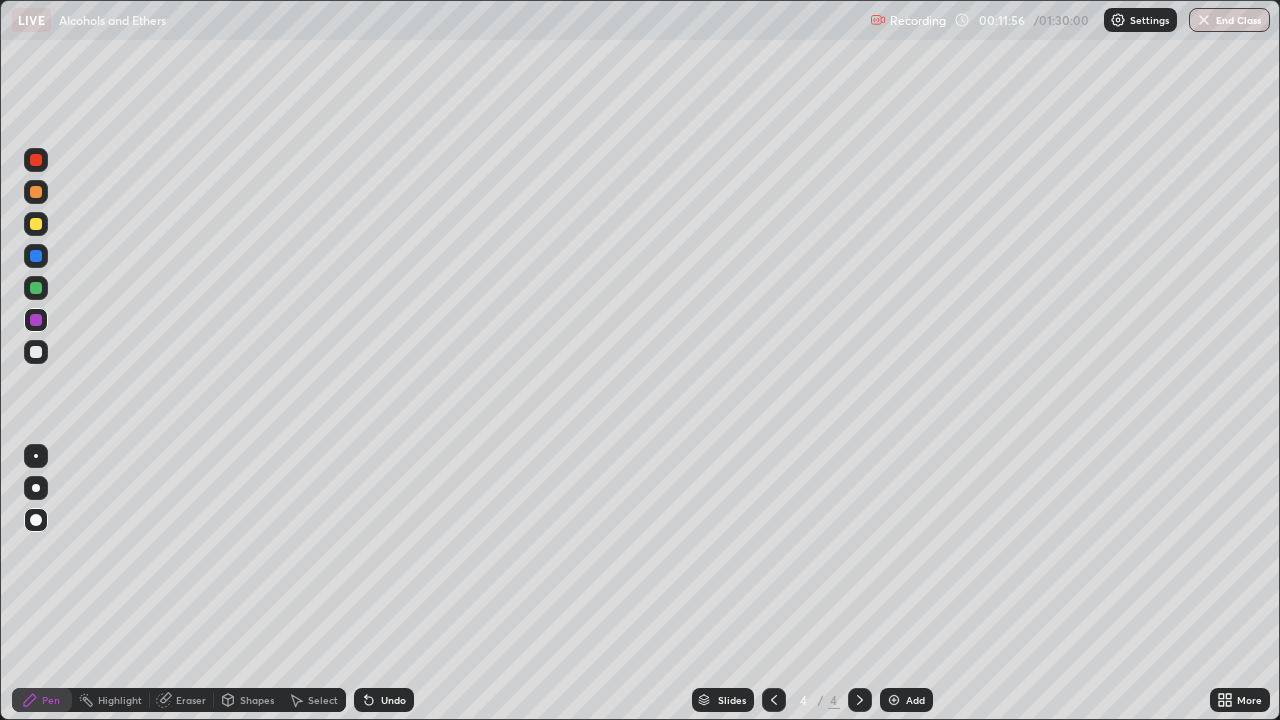 click at bounding box center [36, 224] 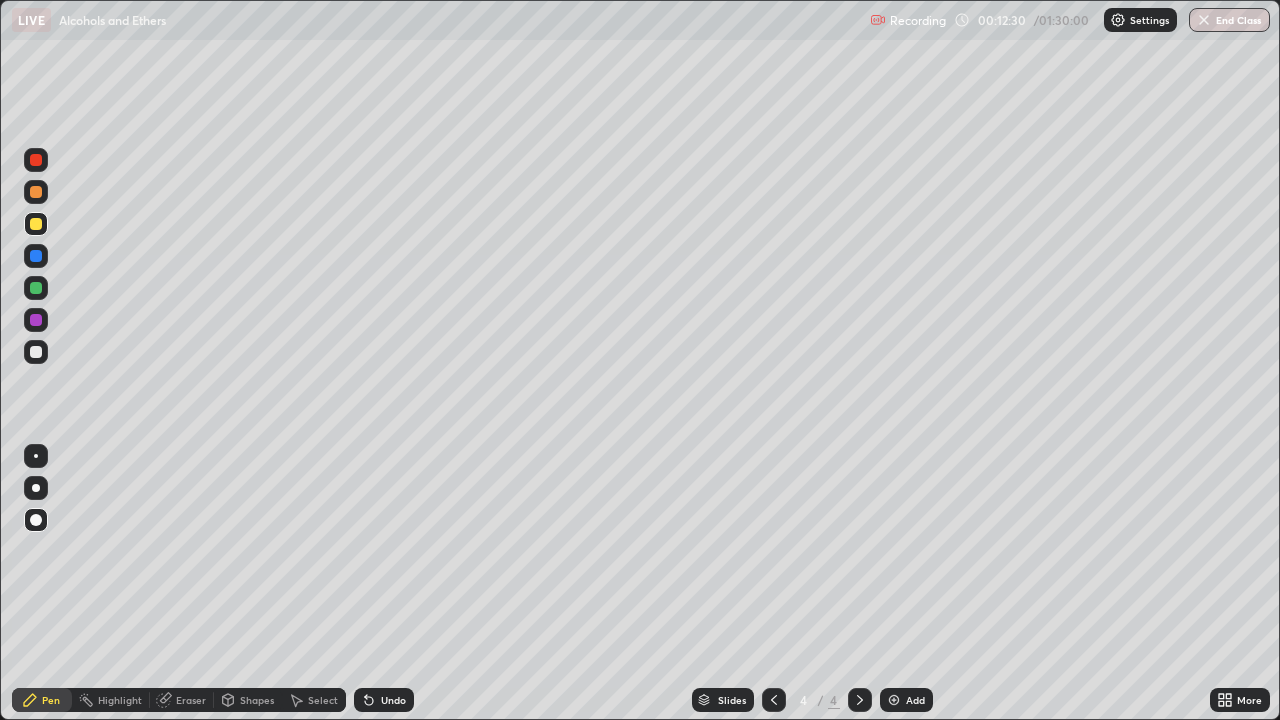 click at bounding box center (36, 352) 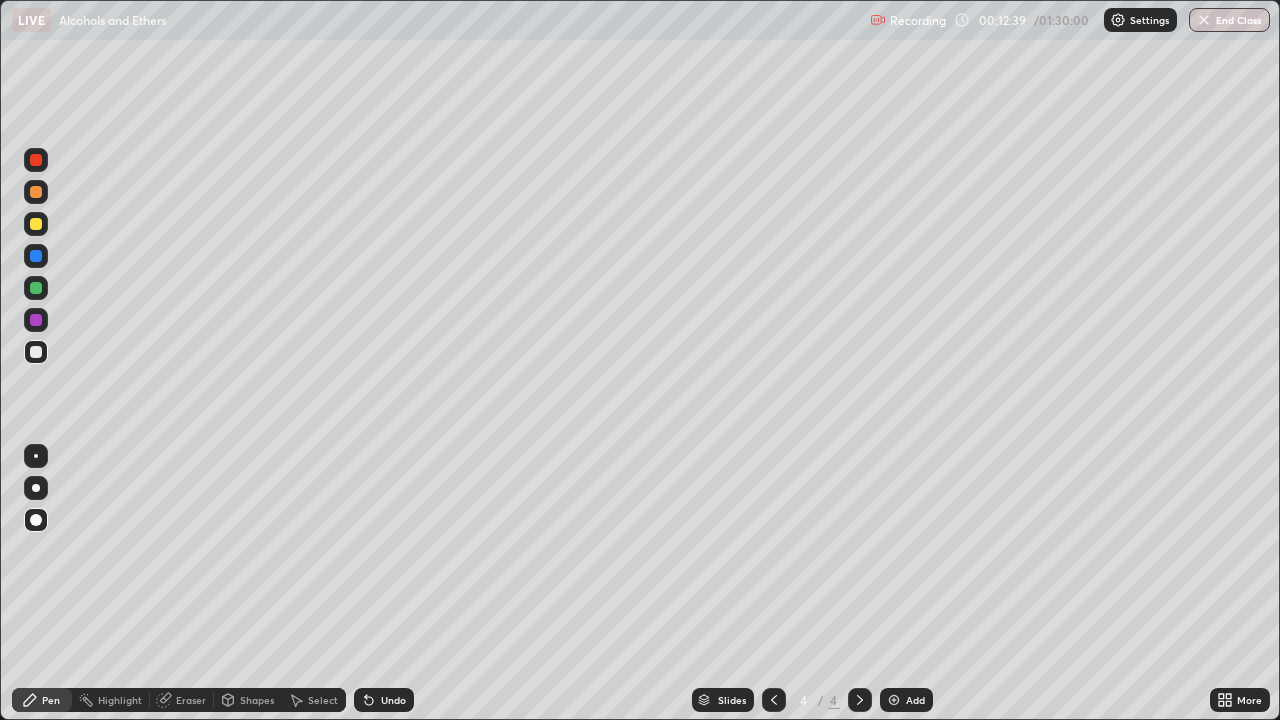 click at bounding box center (36, 160) 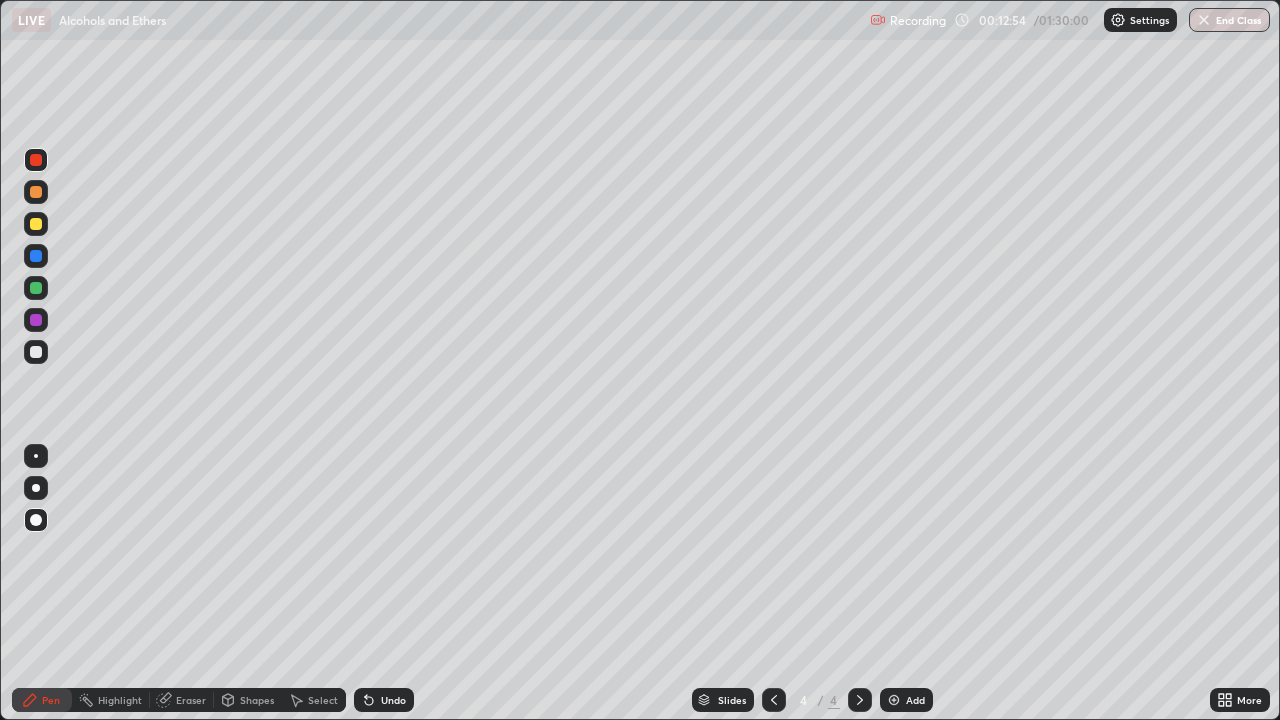 click at bounding box center [36, 224] 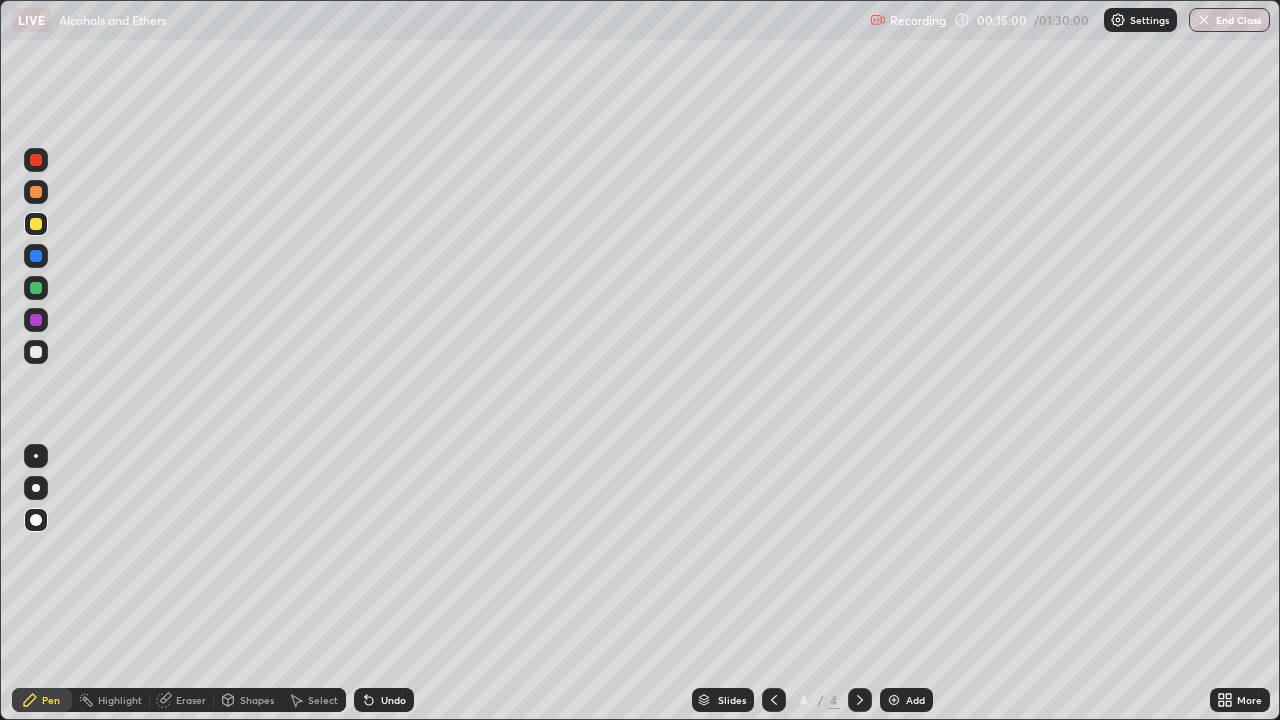 click at bounding box center (894, 700) 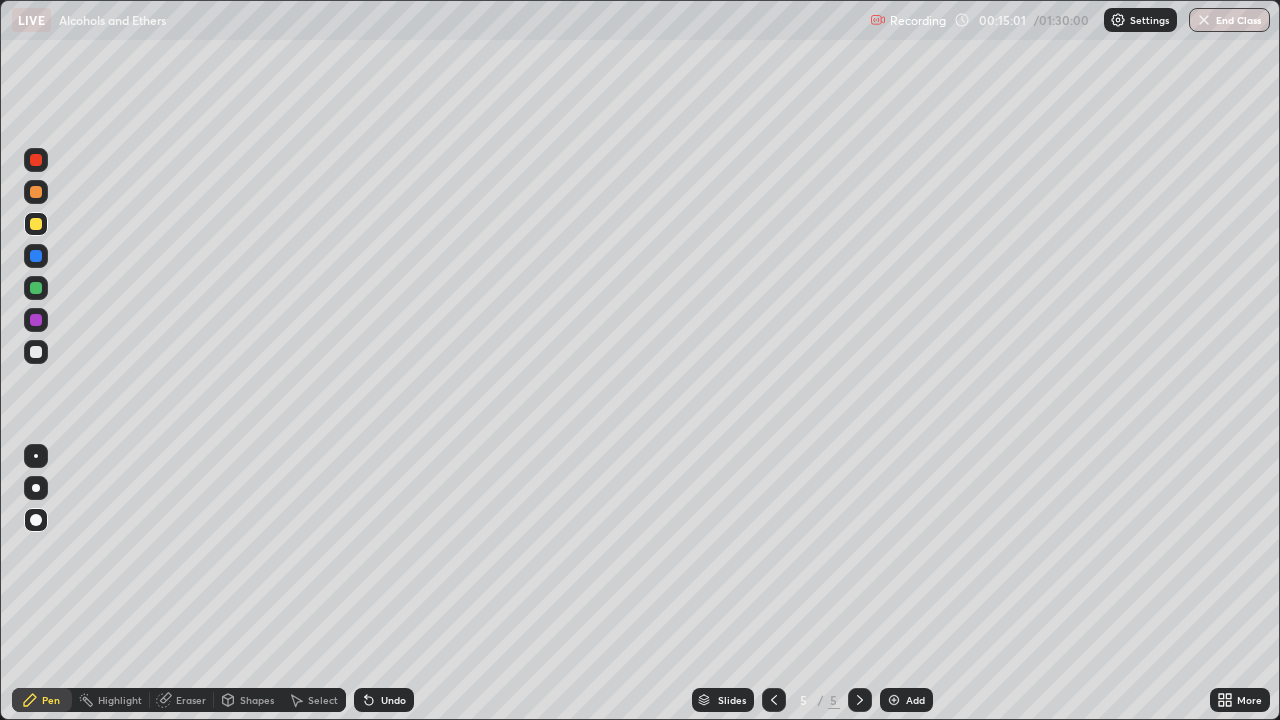 click at bounding box center (774, 700) 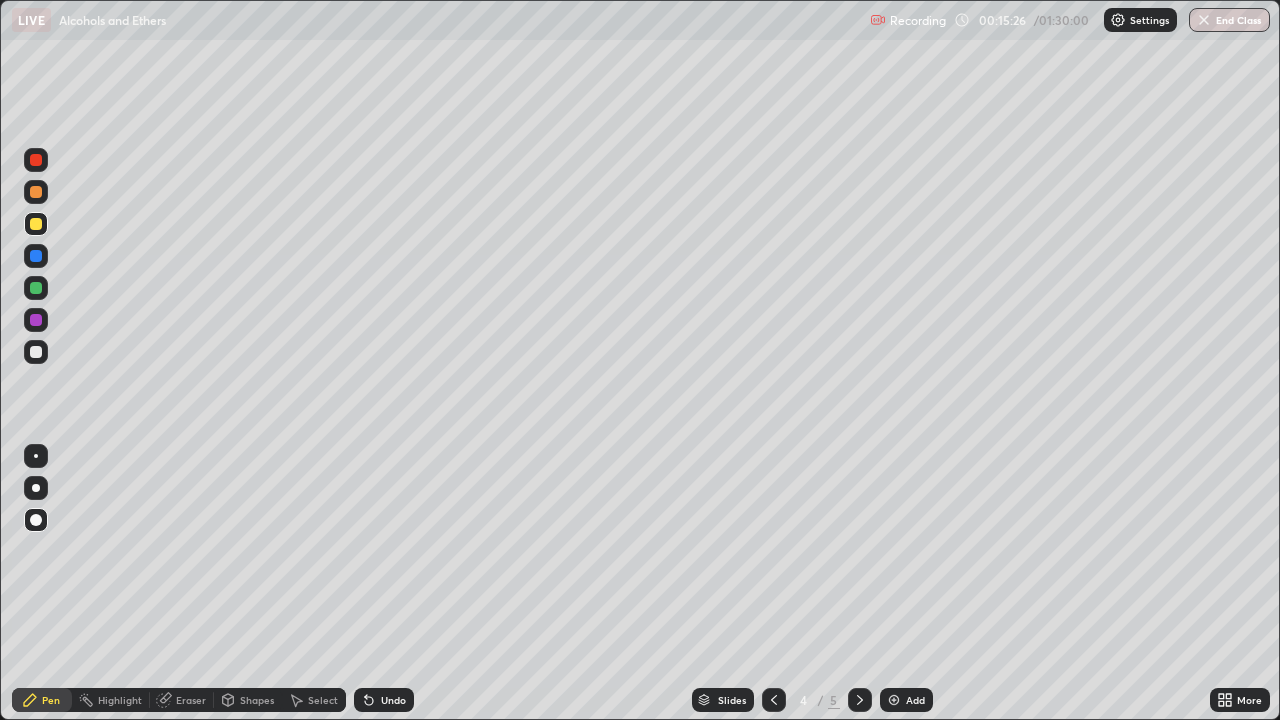 click 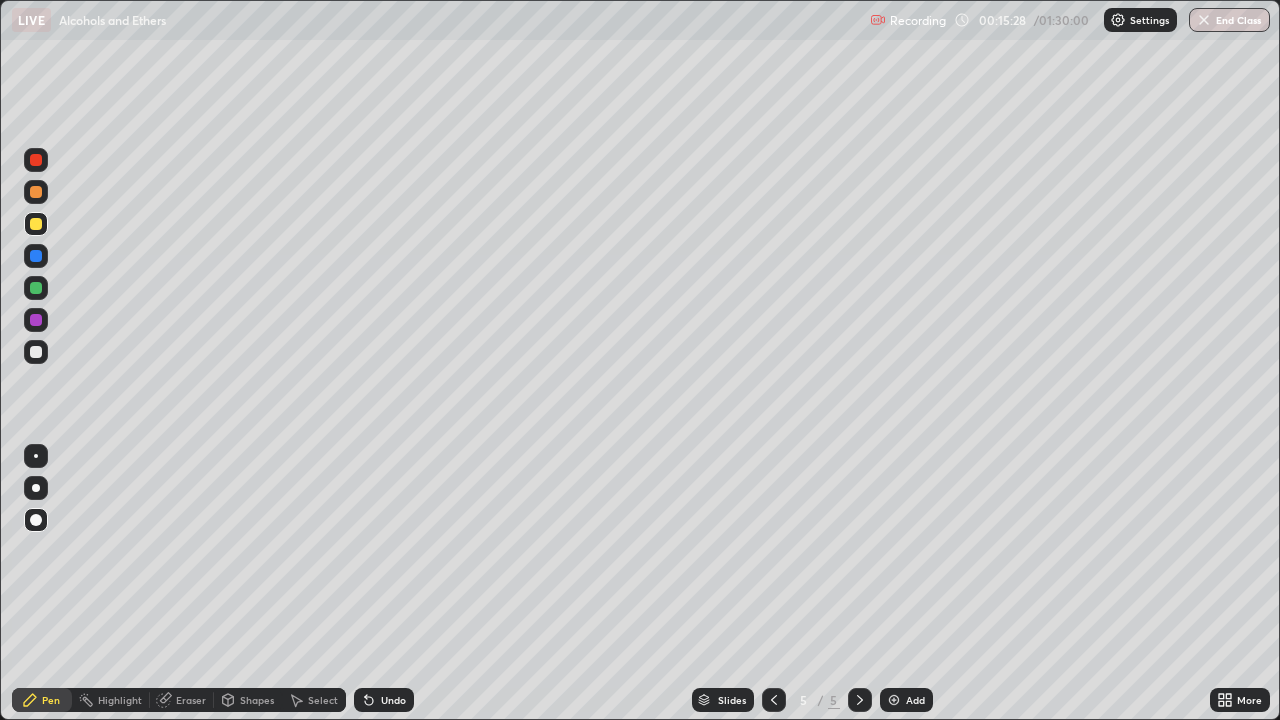 click 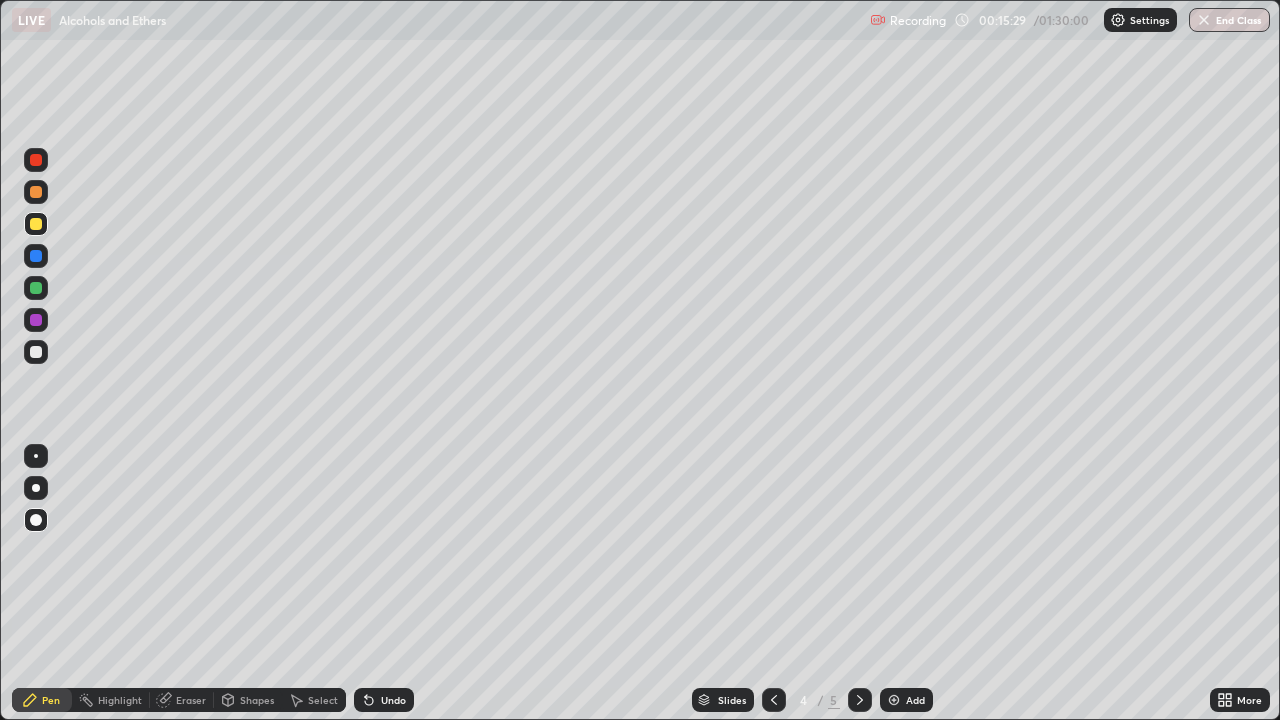 click at bounding box center [860, 700] 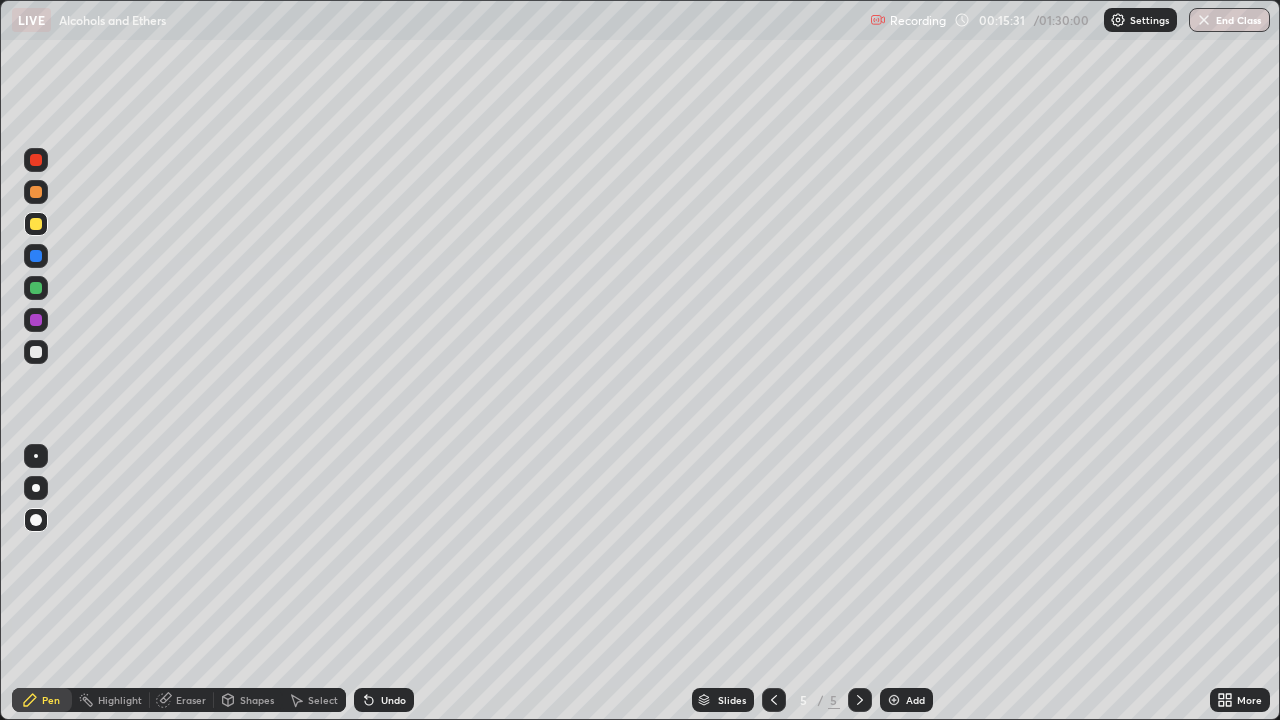 click at bounding box center [36, 352] 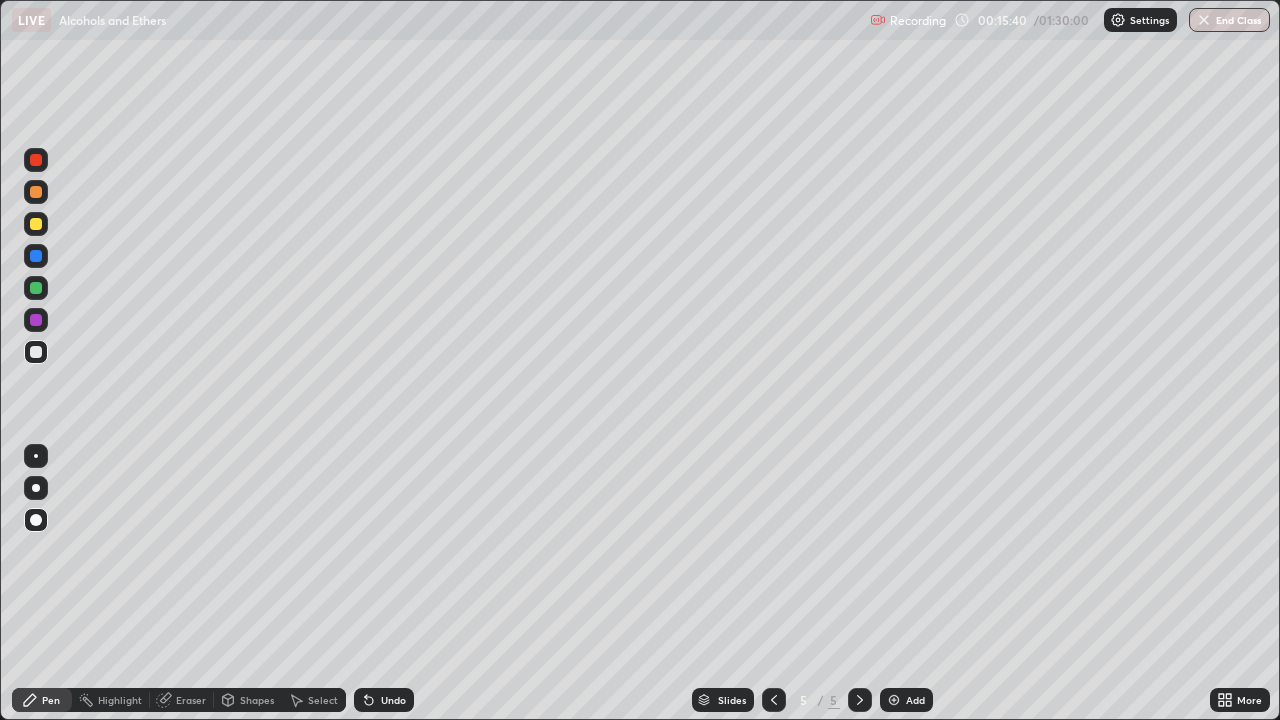 click at bounding box center (36, 224) 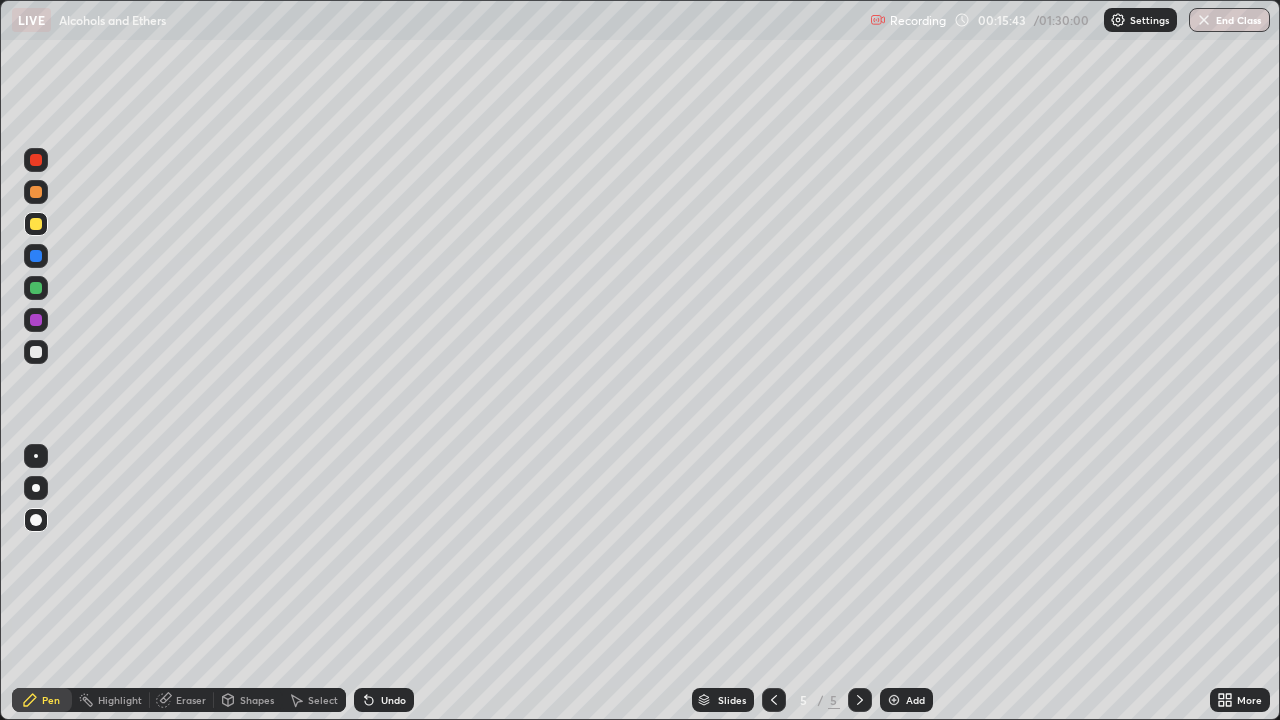 click at bounding box center [36, 192] 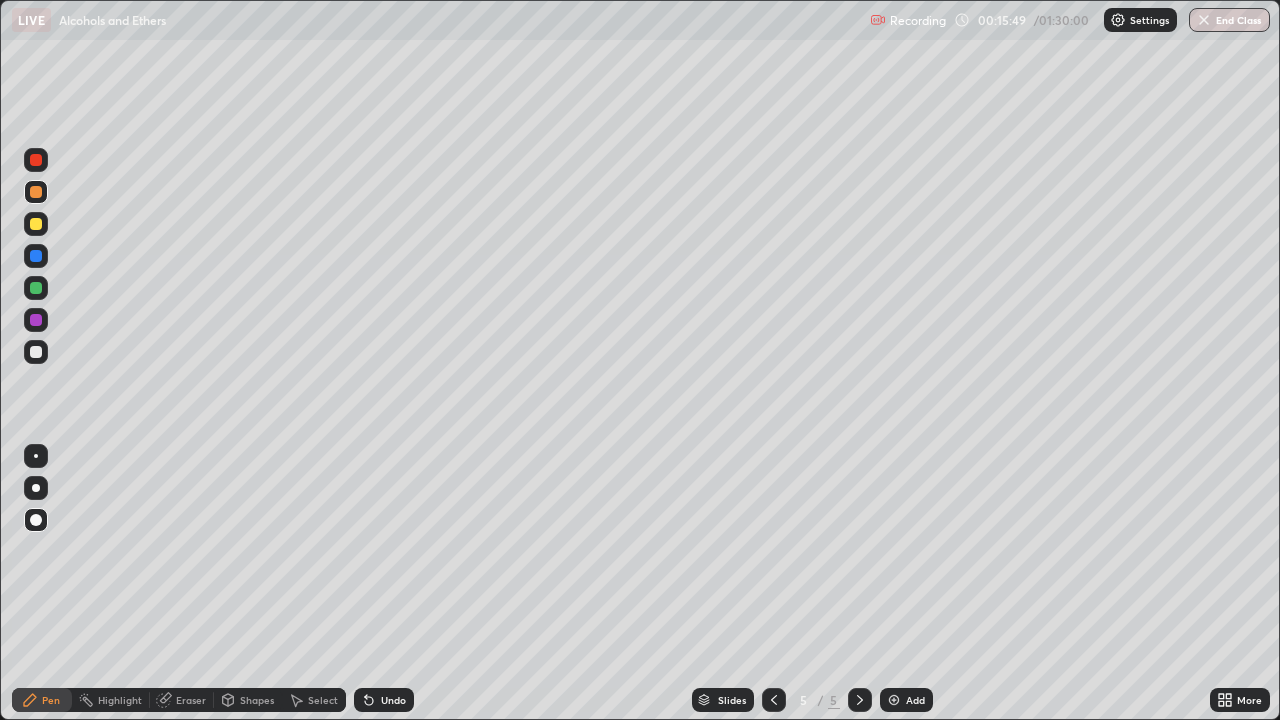 click 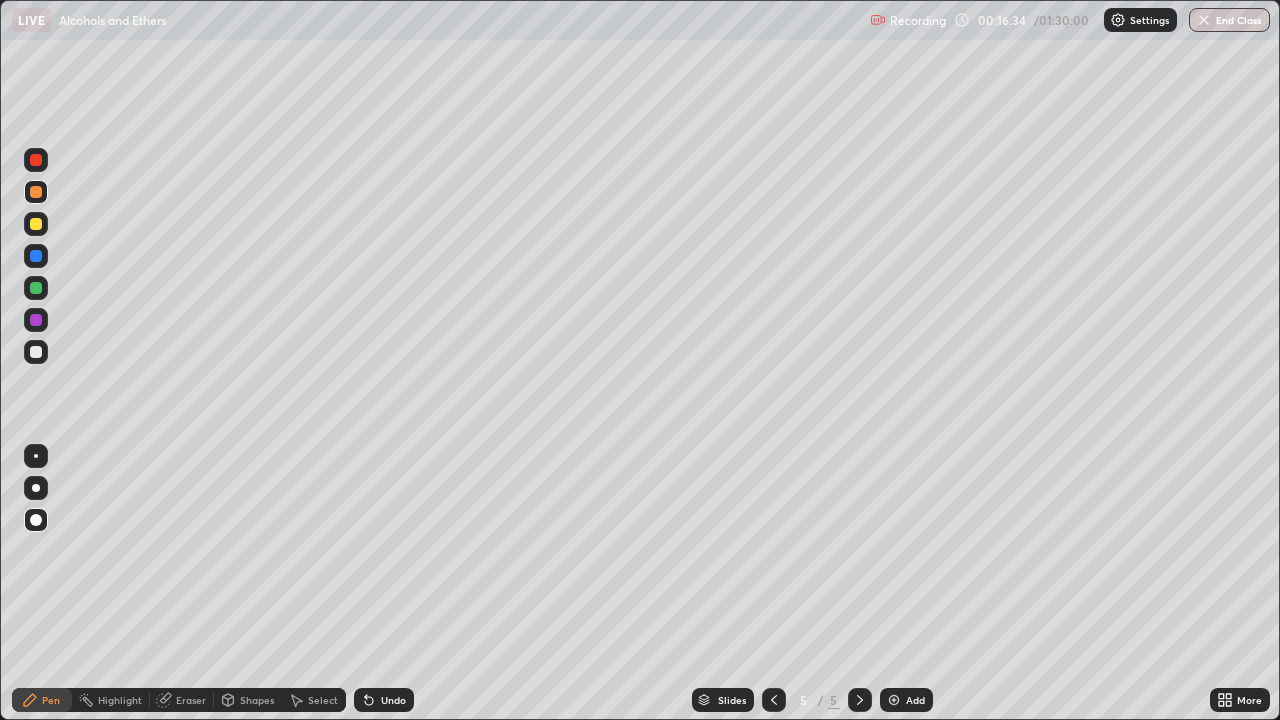 click at bounding box center (36, 352) 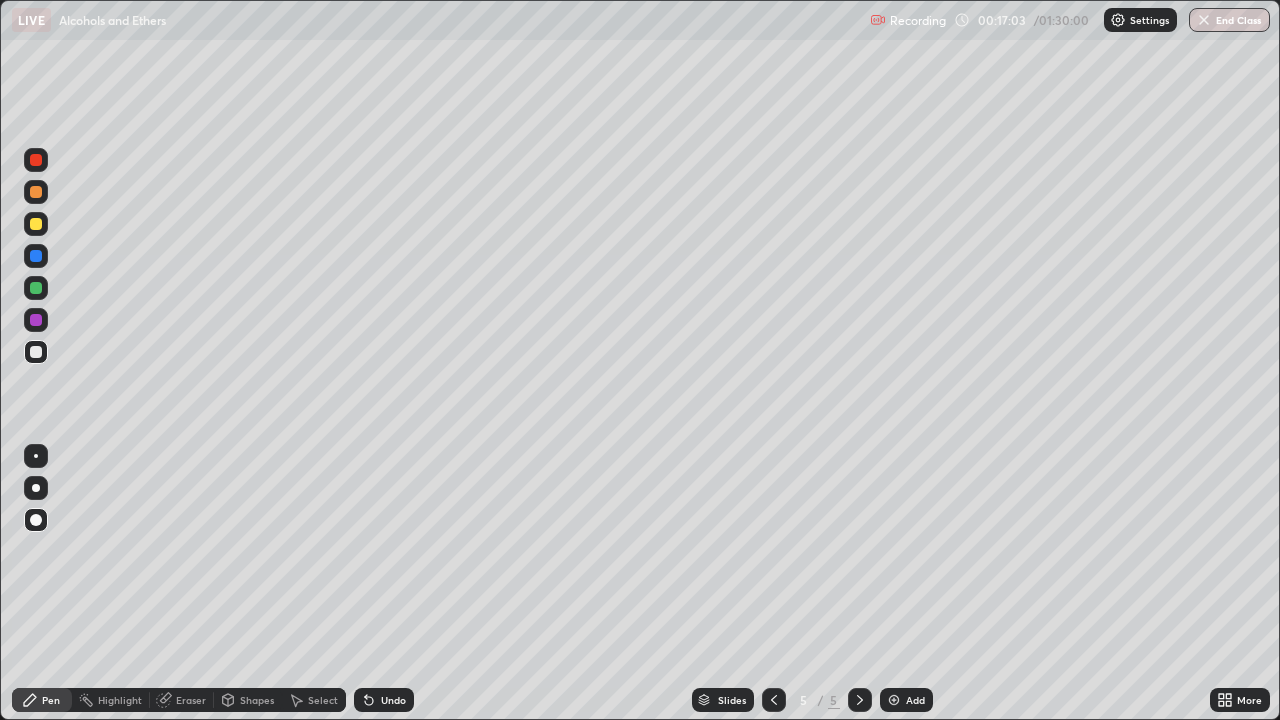 click at bounding box center (36, 224) 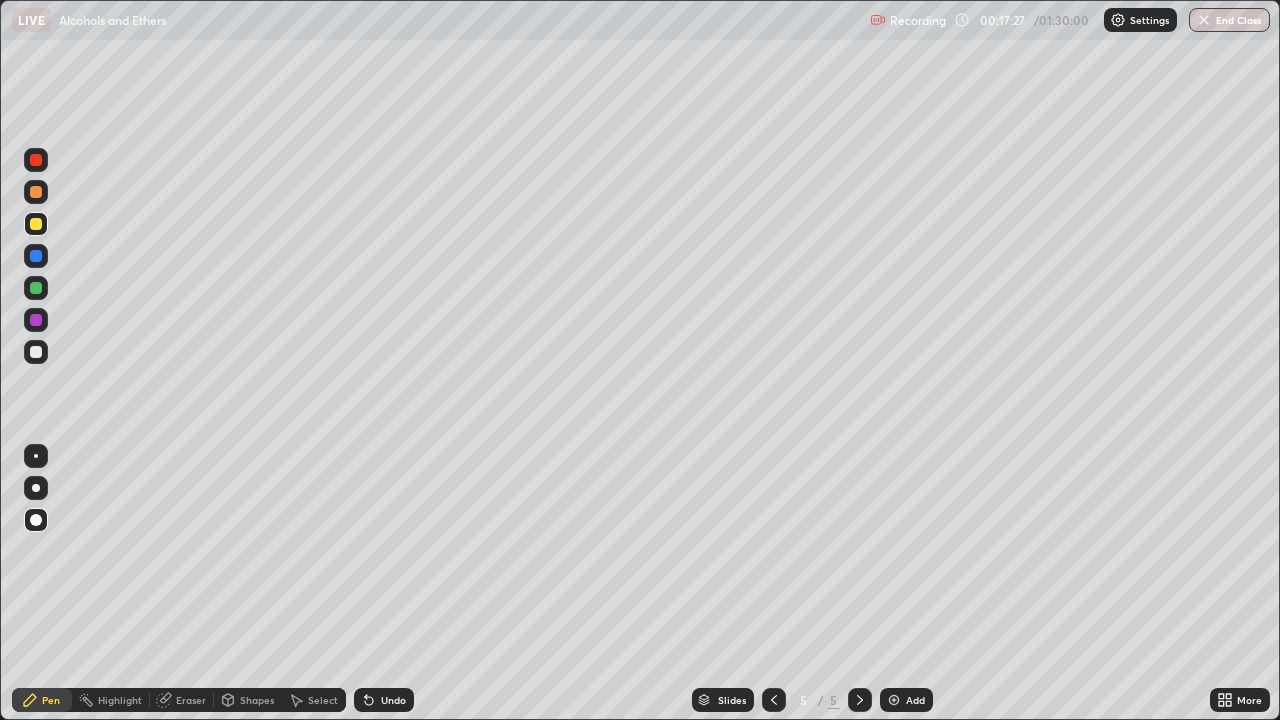 click at bounding box center [36, 192] 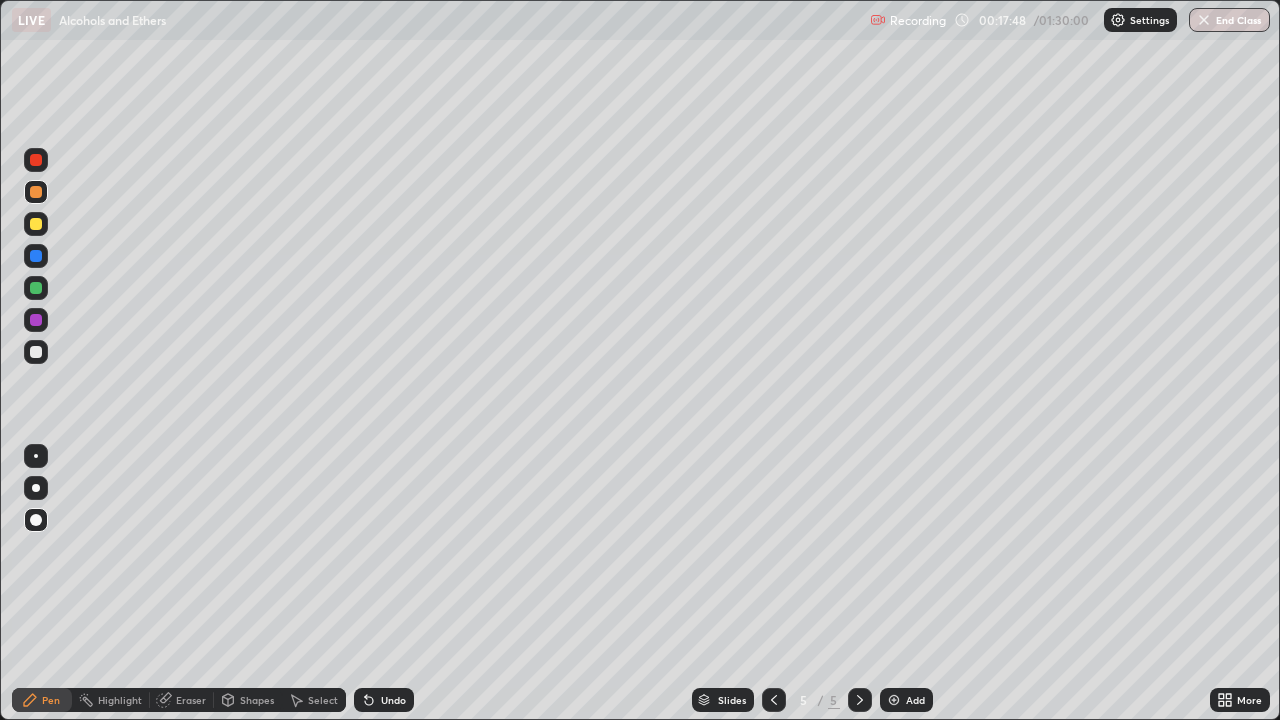 click at bounding box center (36, 288) 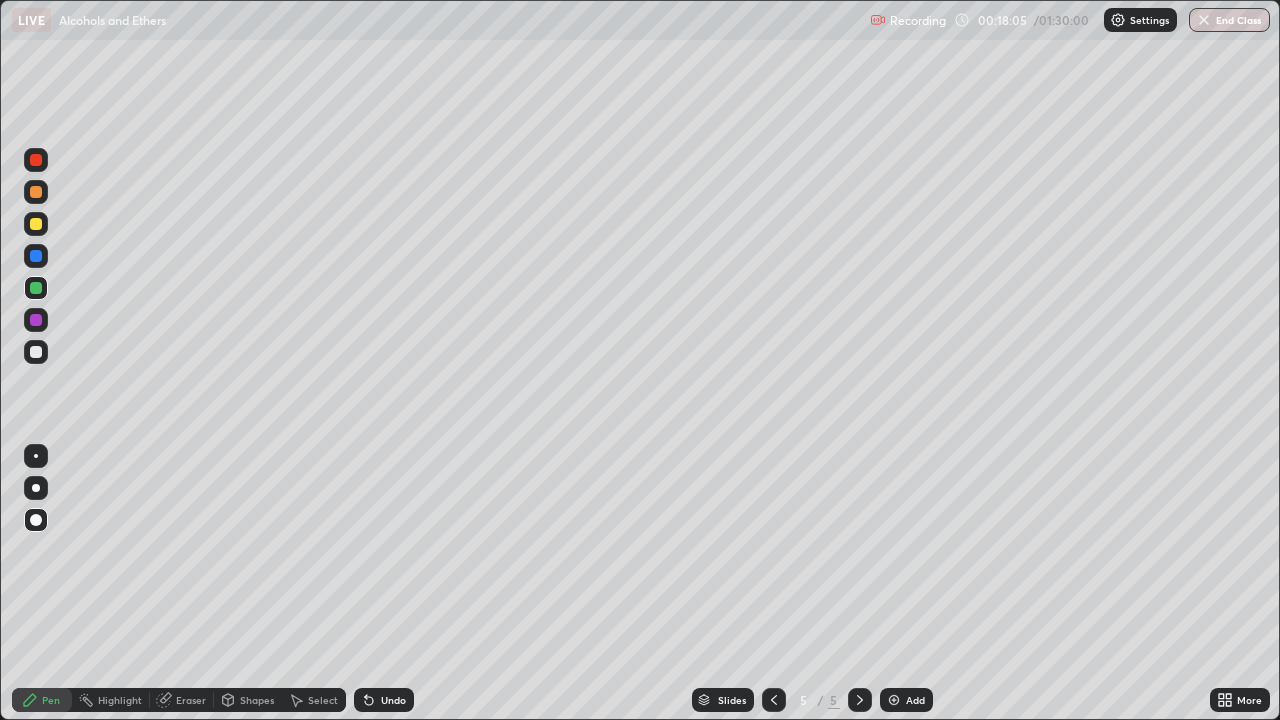 click at bounding box center (36, 224) 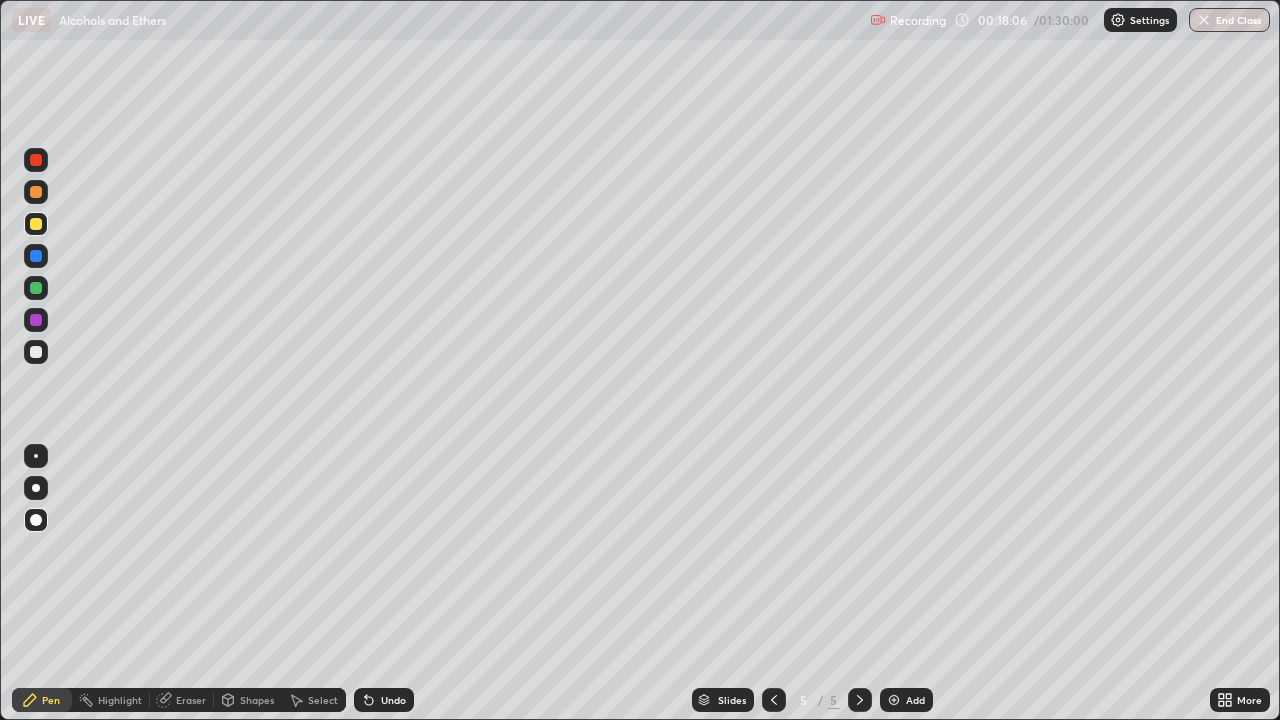 click at bounding box center [36, 192] 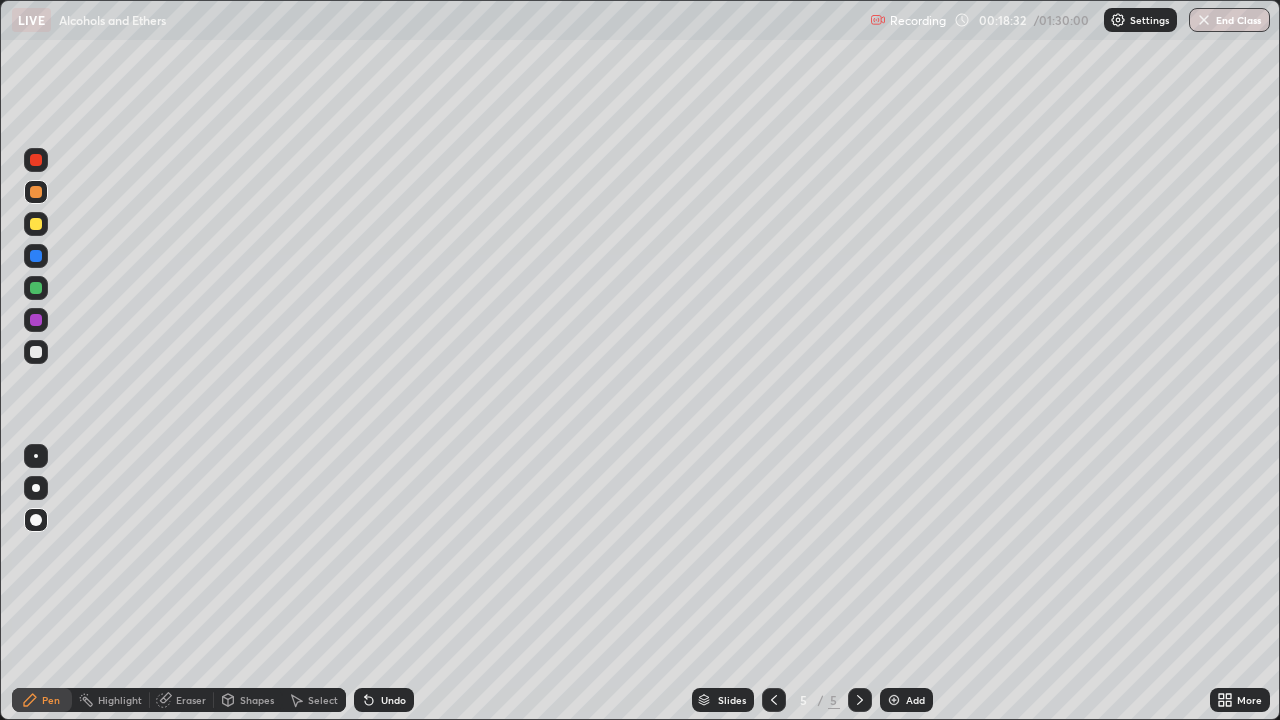 click at bounding box center [36, 256] 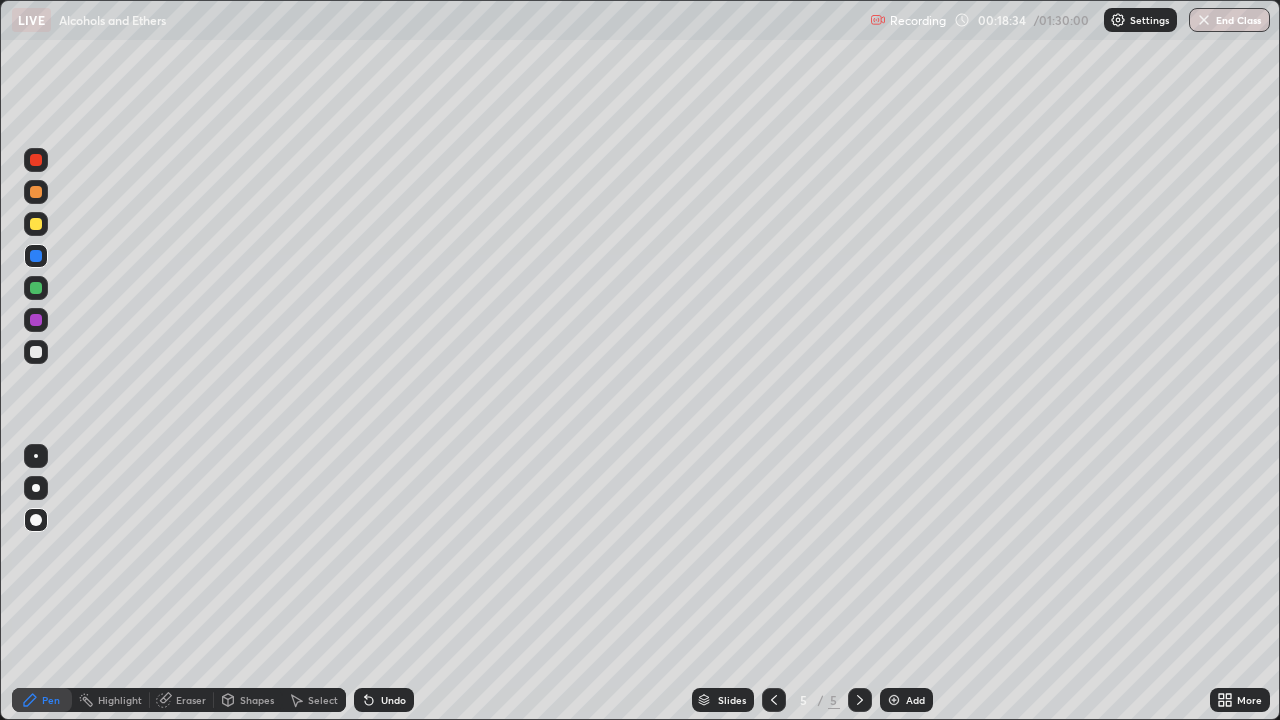 click at bounding box center (36, 288) 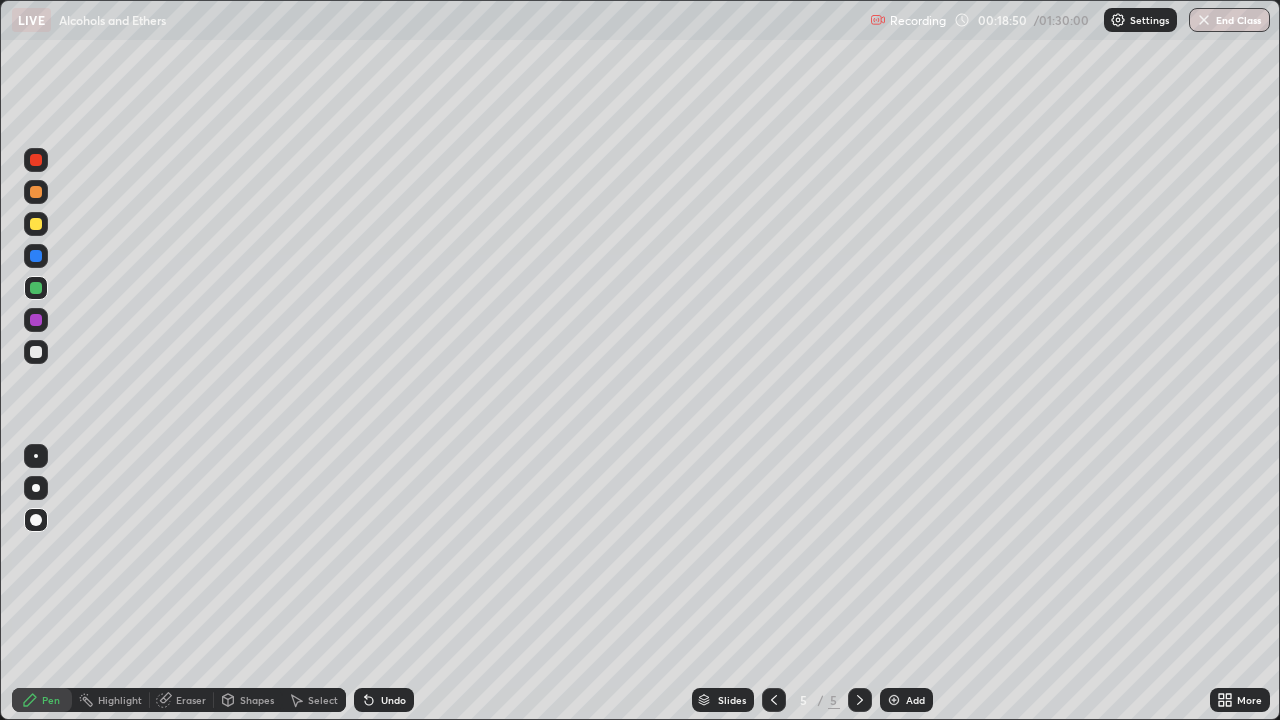 click at bounding box center [36, 224] 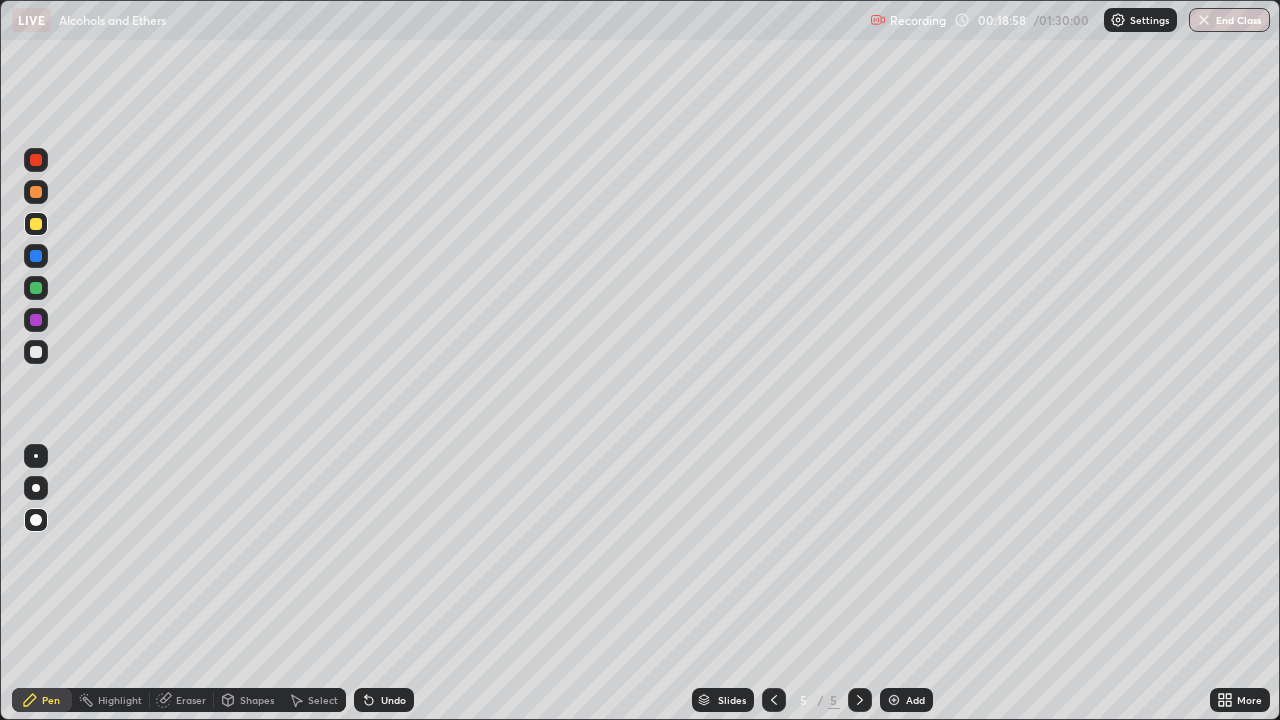 click on "Undo" at bounding box center [384, 700] 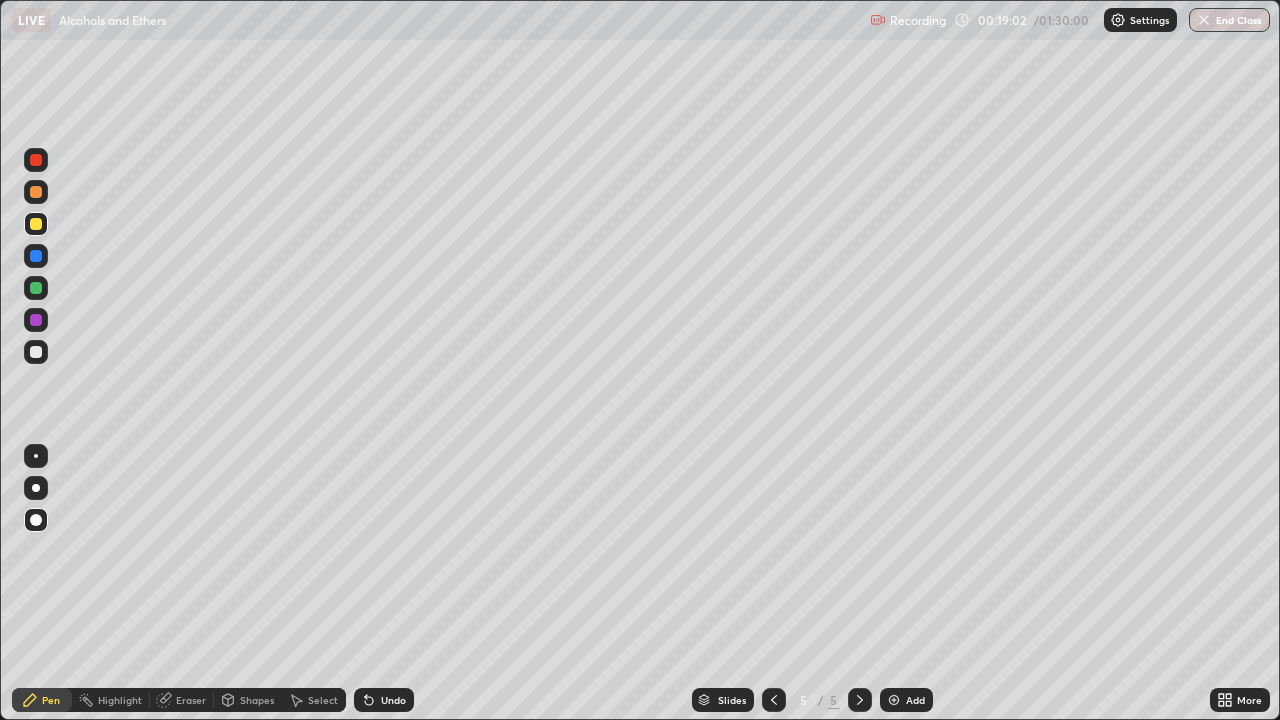 click on "Undo" at bounding box center [384, 700] 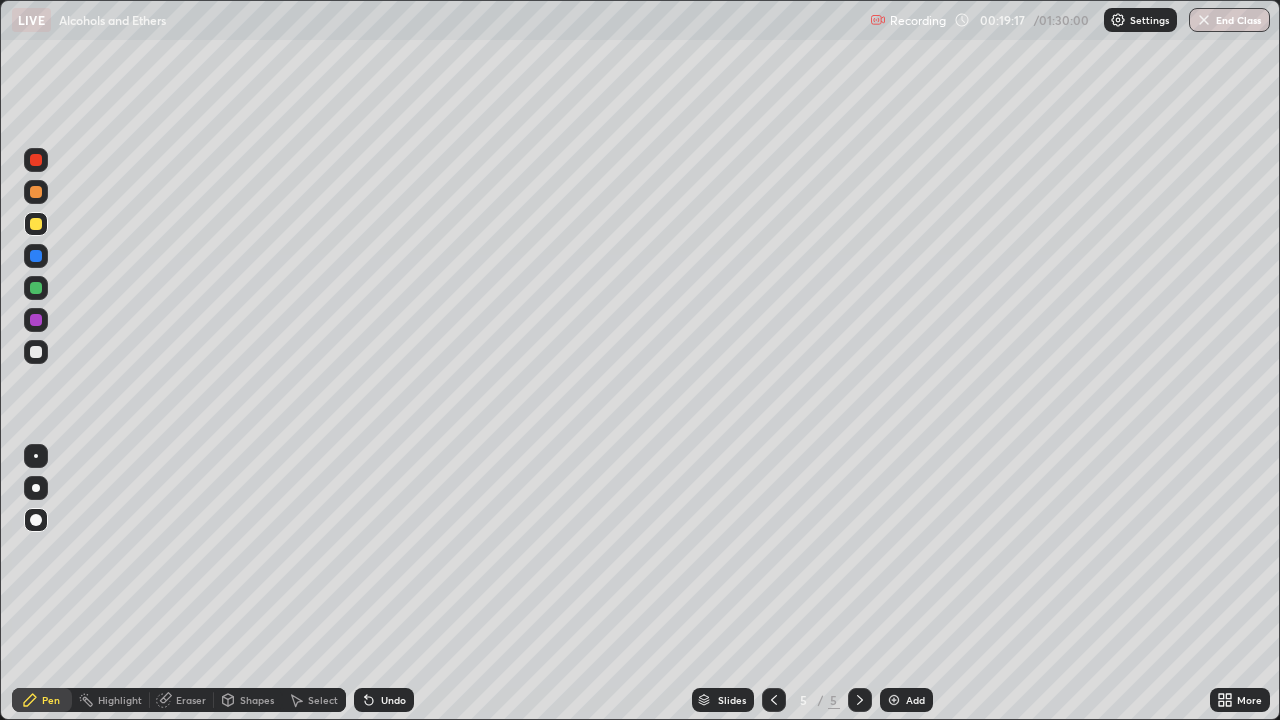 click at bounding box center (36, 288) 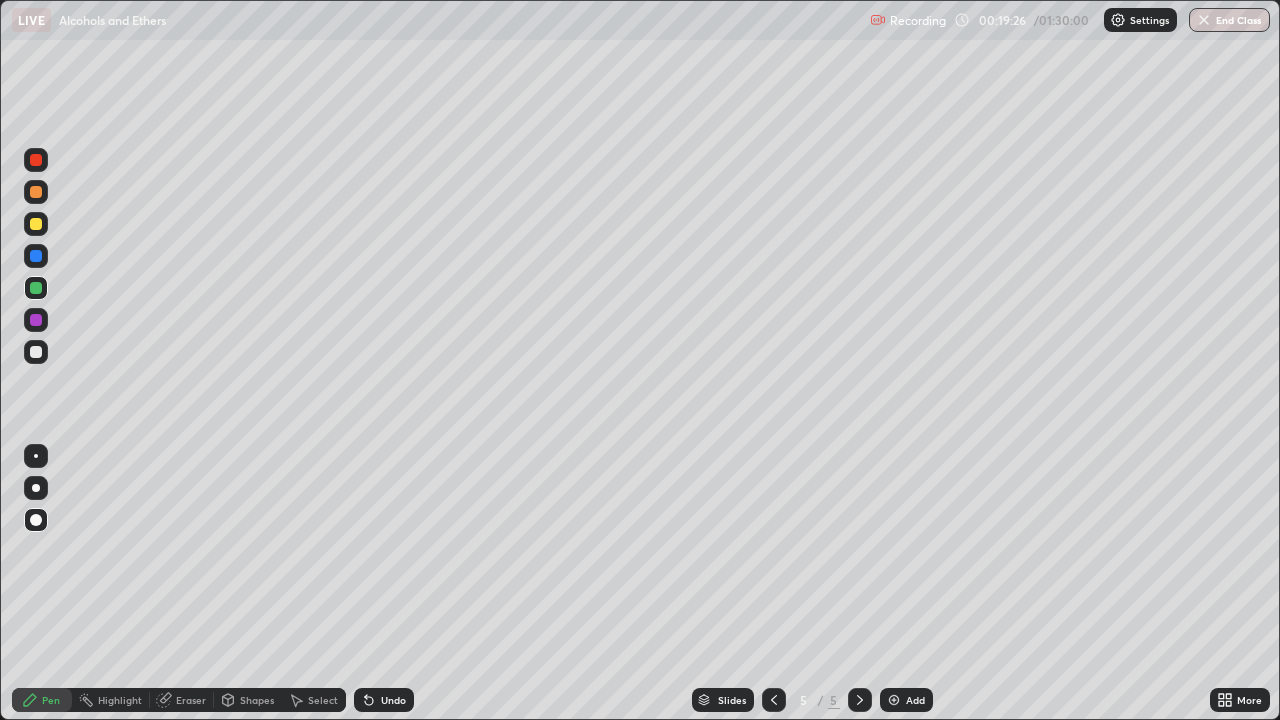 click at bounding box center (36, 224) 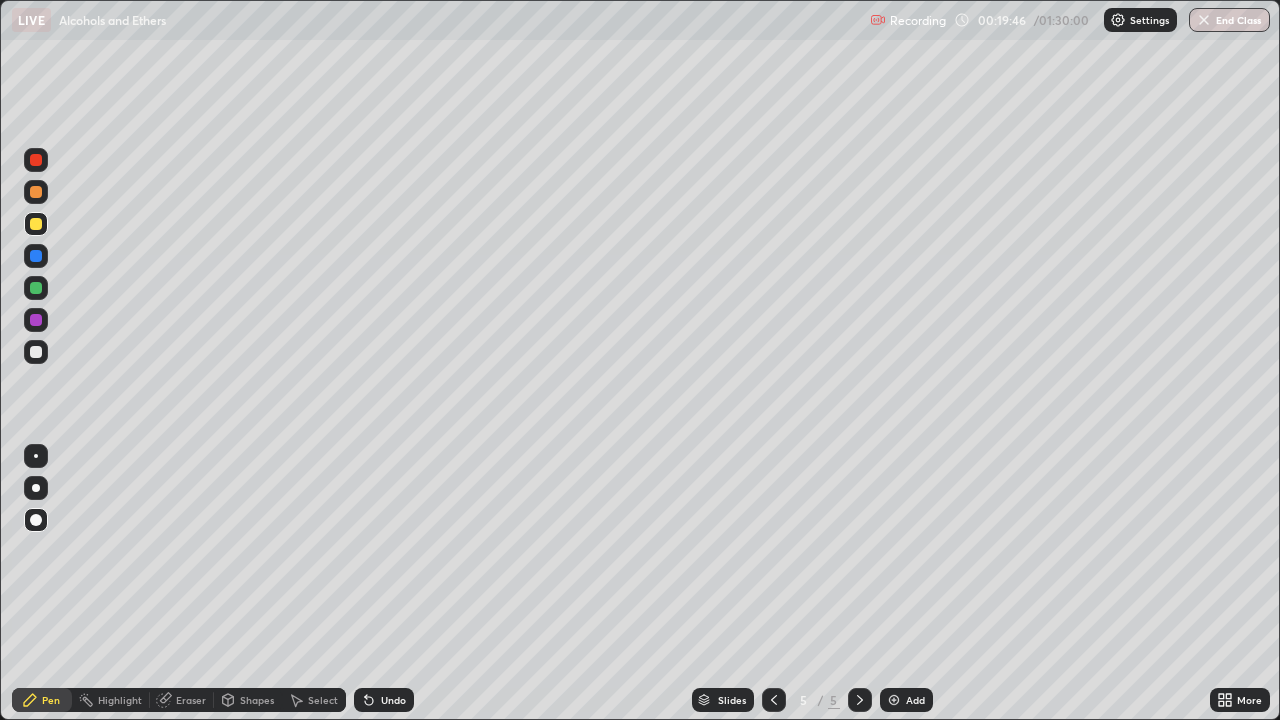 click at bounding box center (36, 256) 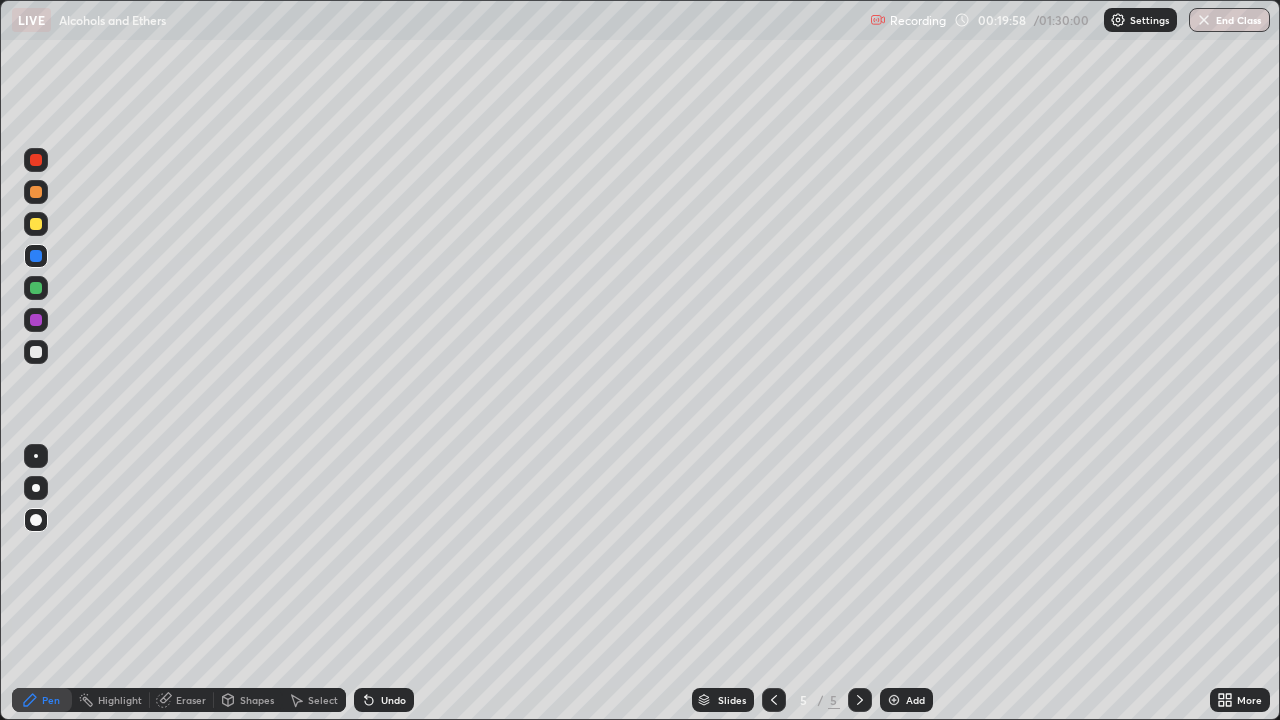 click at bounding box center [36, 352] 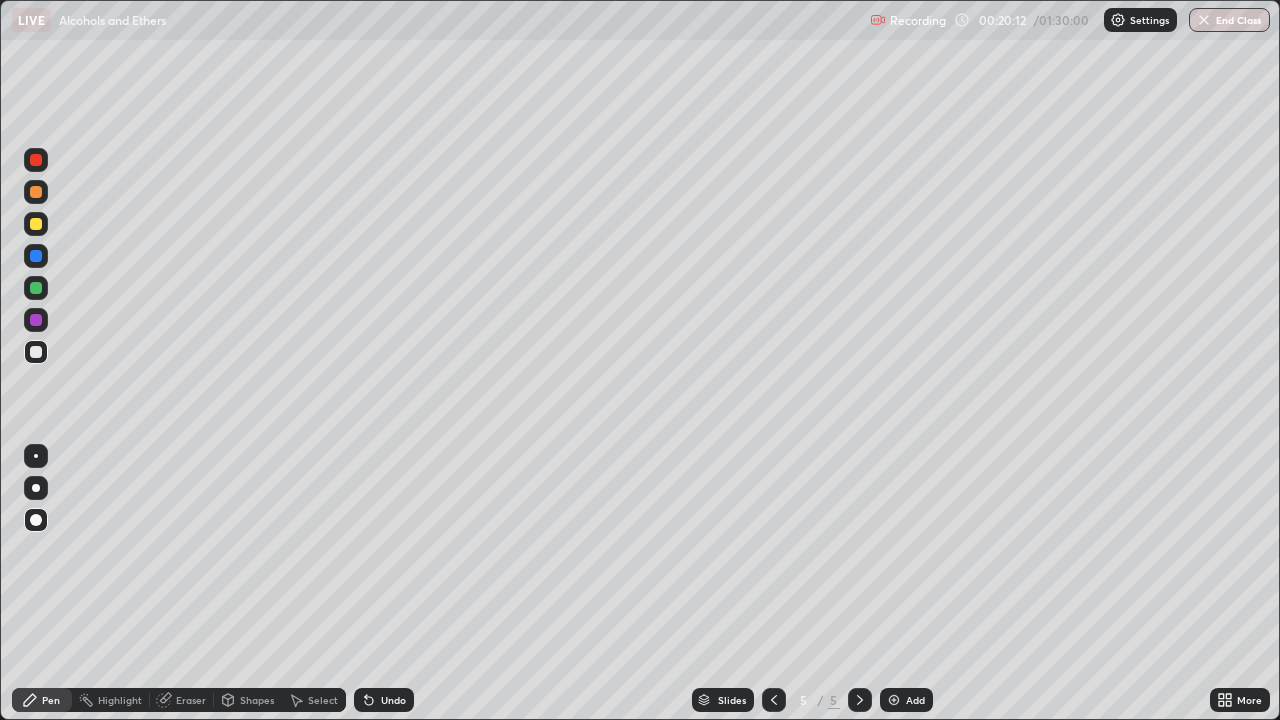 click on "Undo" at bounding box center [384, 700] 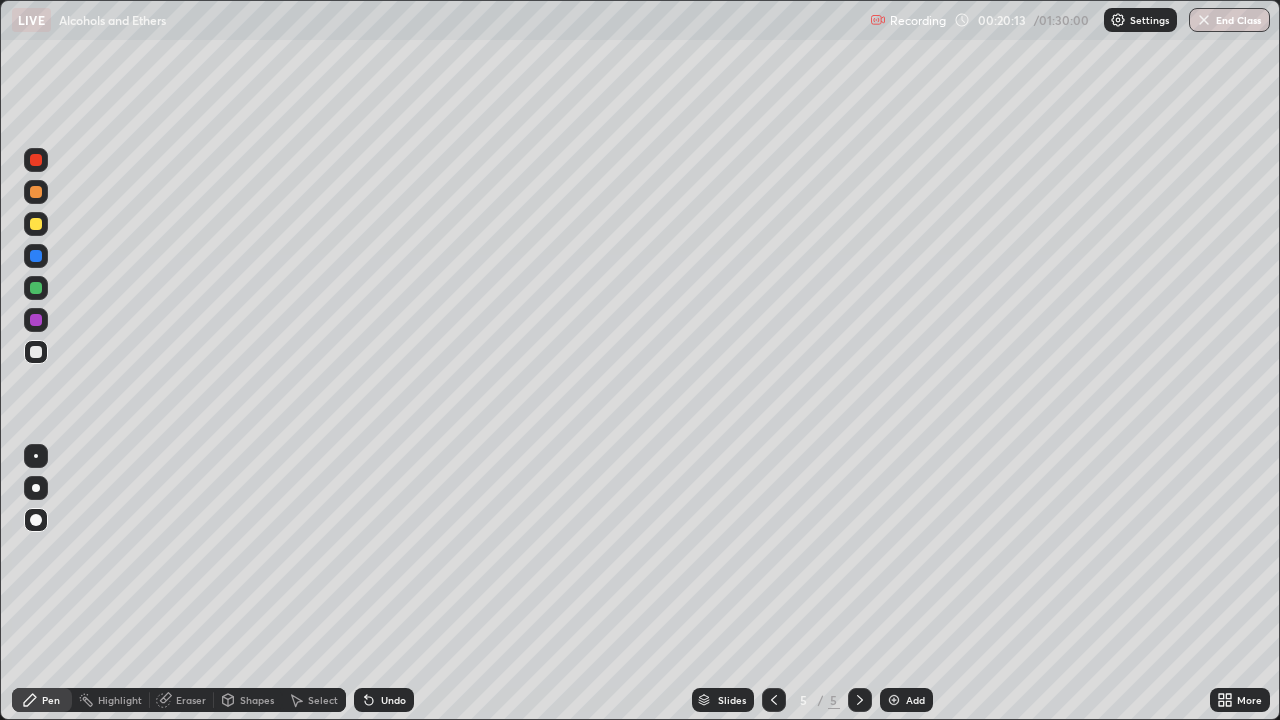 click on "Undo" at bounding box center (384, 700) 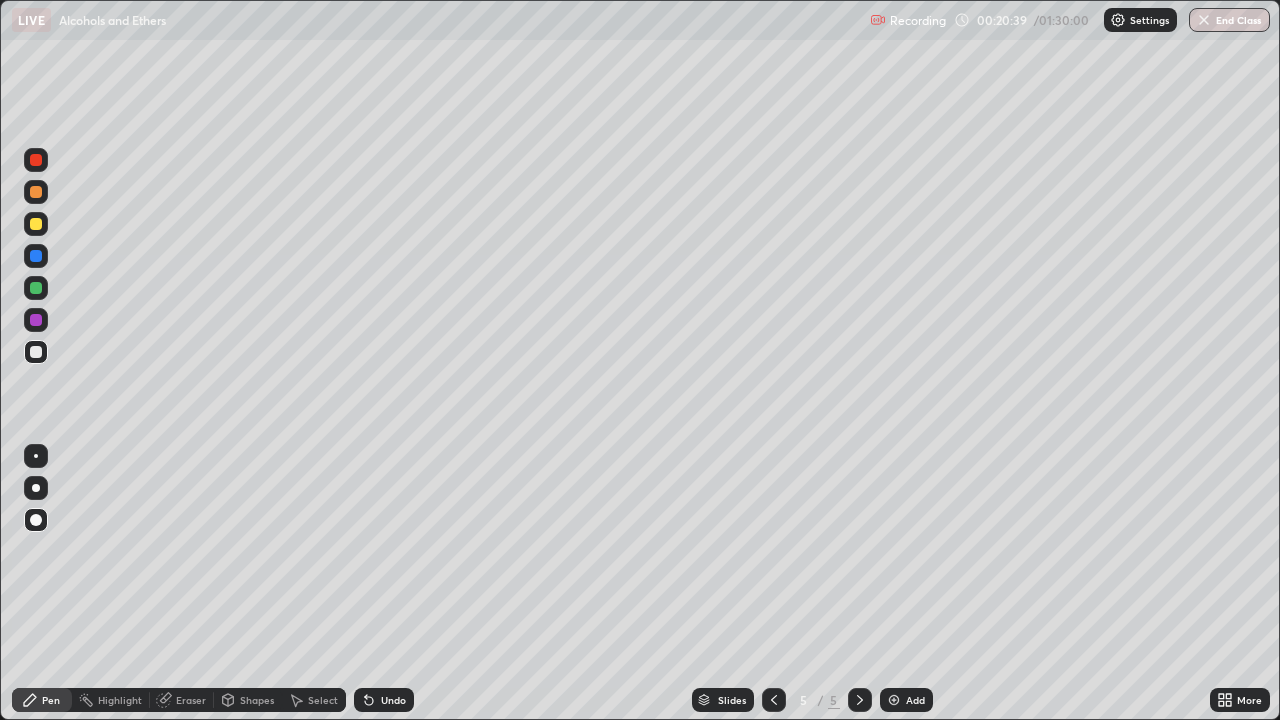 click at bounding box center [36, 288] 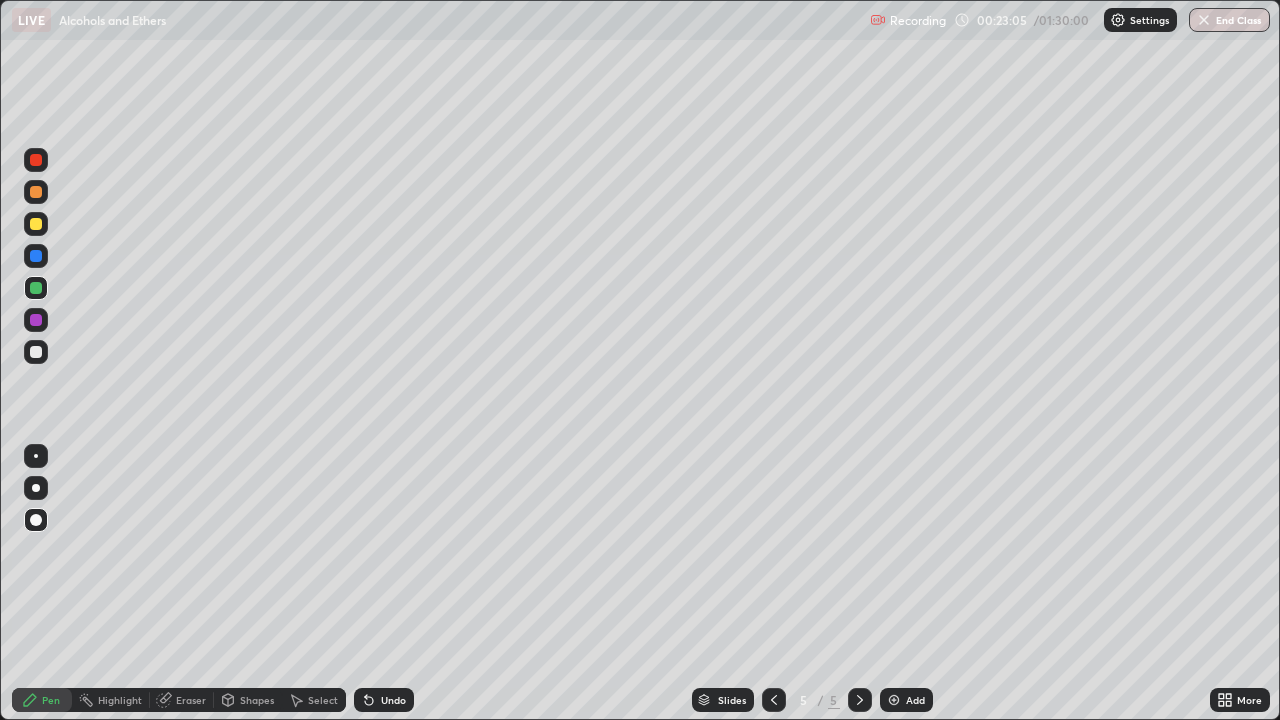 click on "Add" at bounding box center (906, 700) 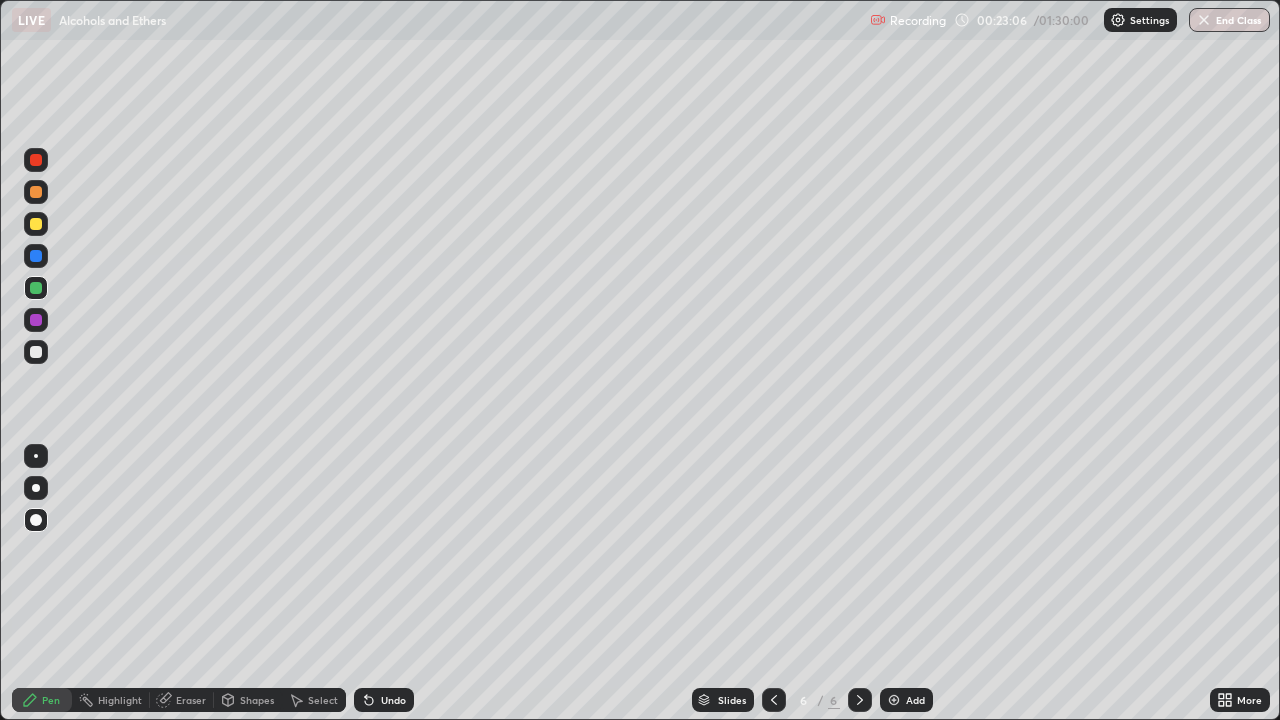 click at bounding box center [36, 224] 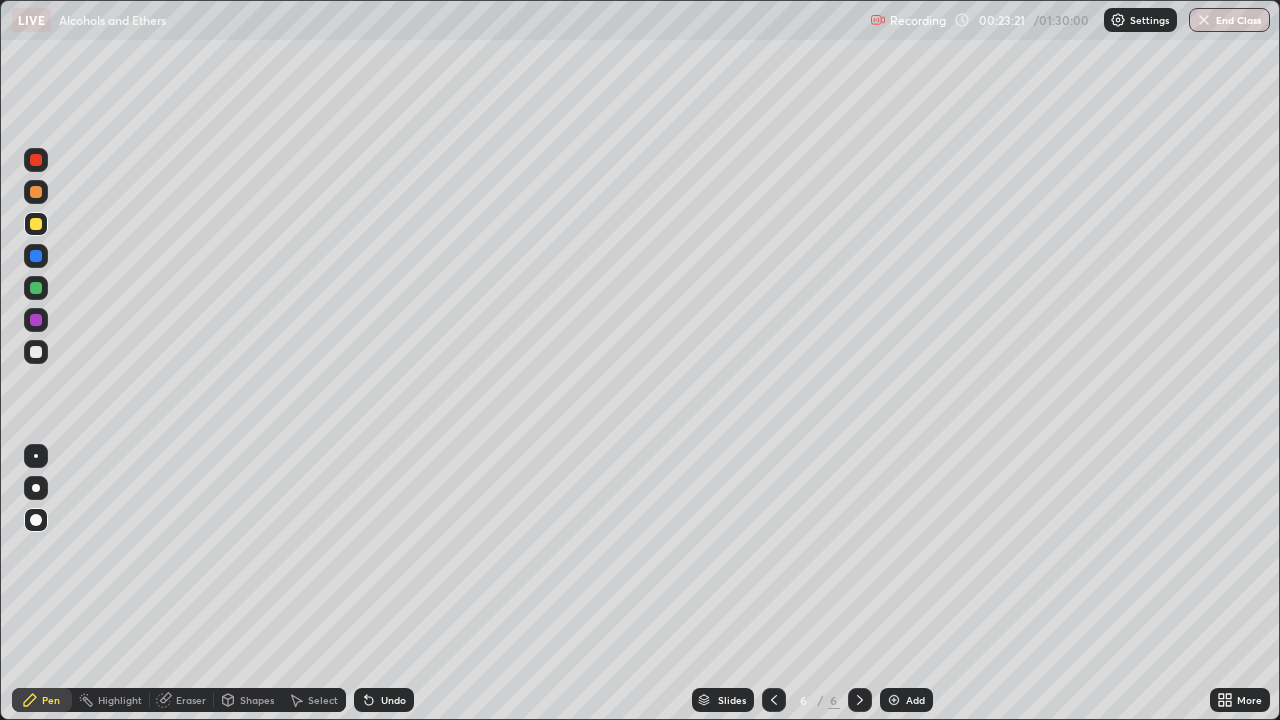 click at bounding box center (36, 352) 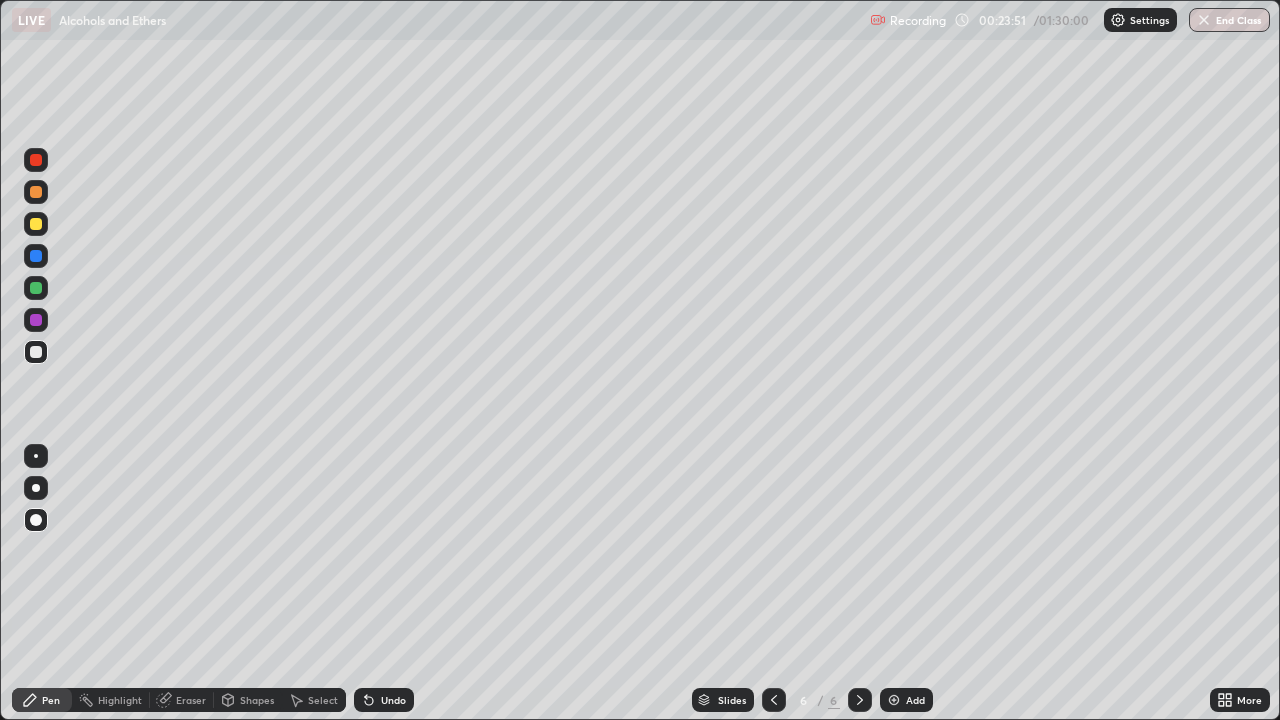 click at bounding box center (36, 224) 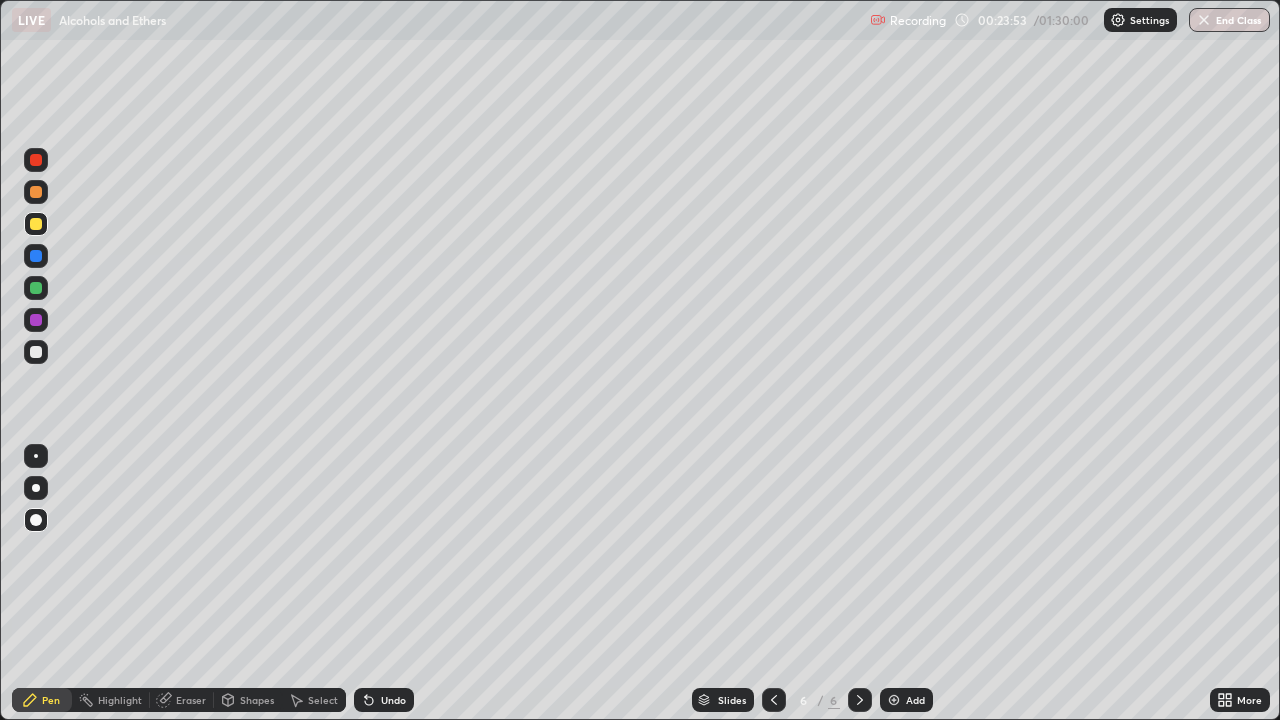 click at bounding box center [36, 160] 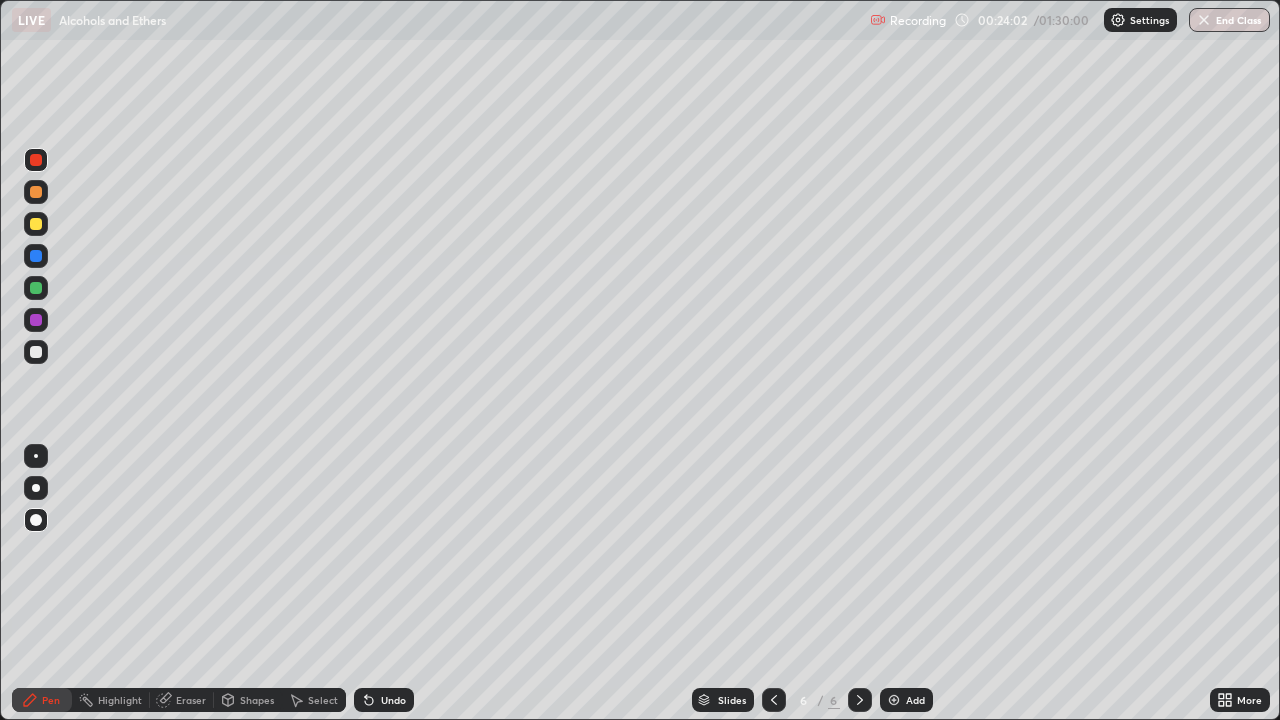 click at bounding box center [36, 352] 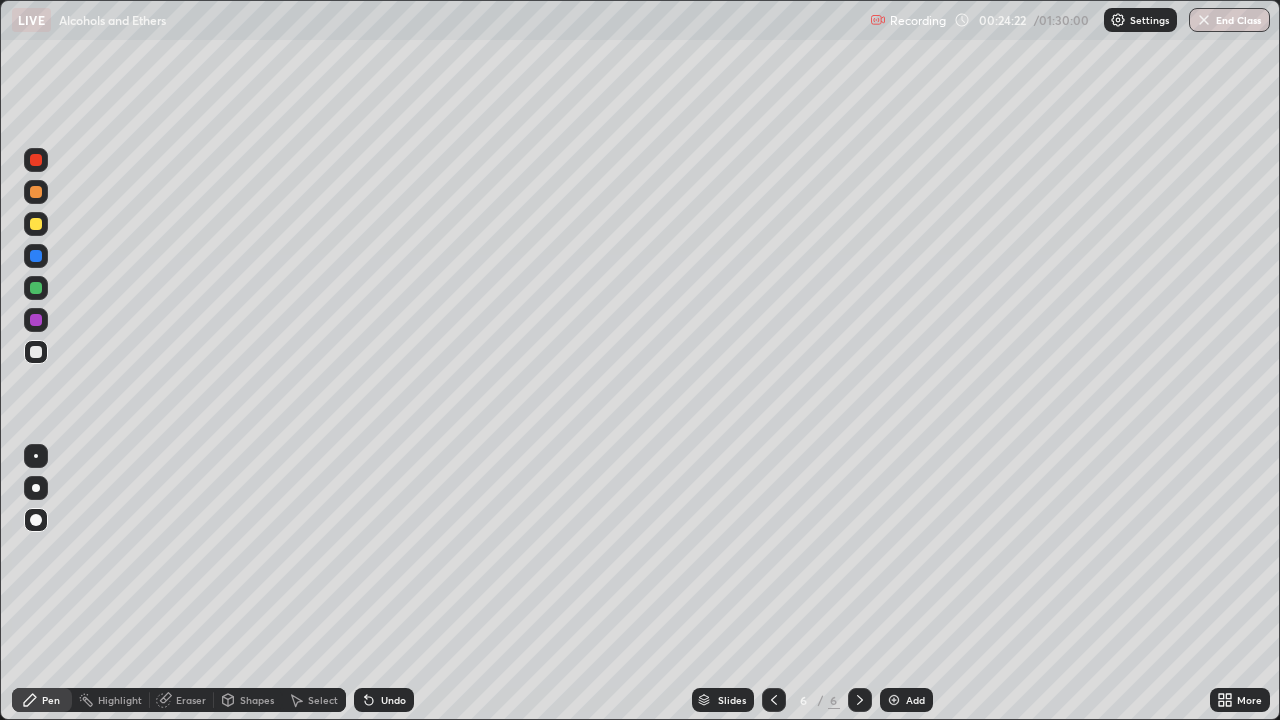 click at bounding box center (36, 352) 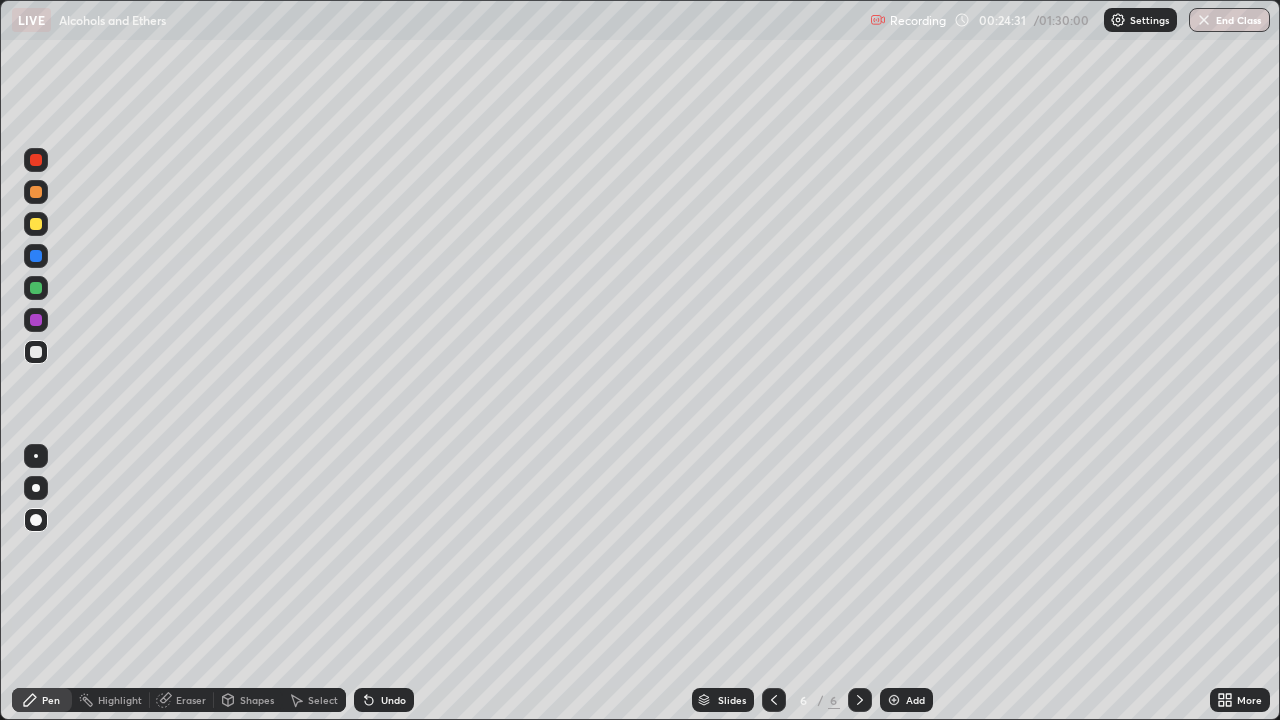 click at bounding box center (36, 160) 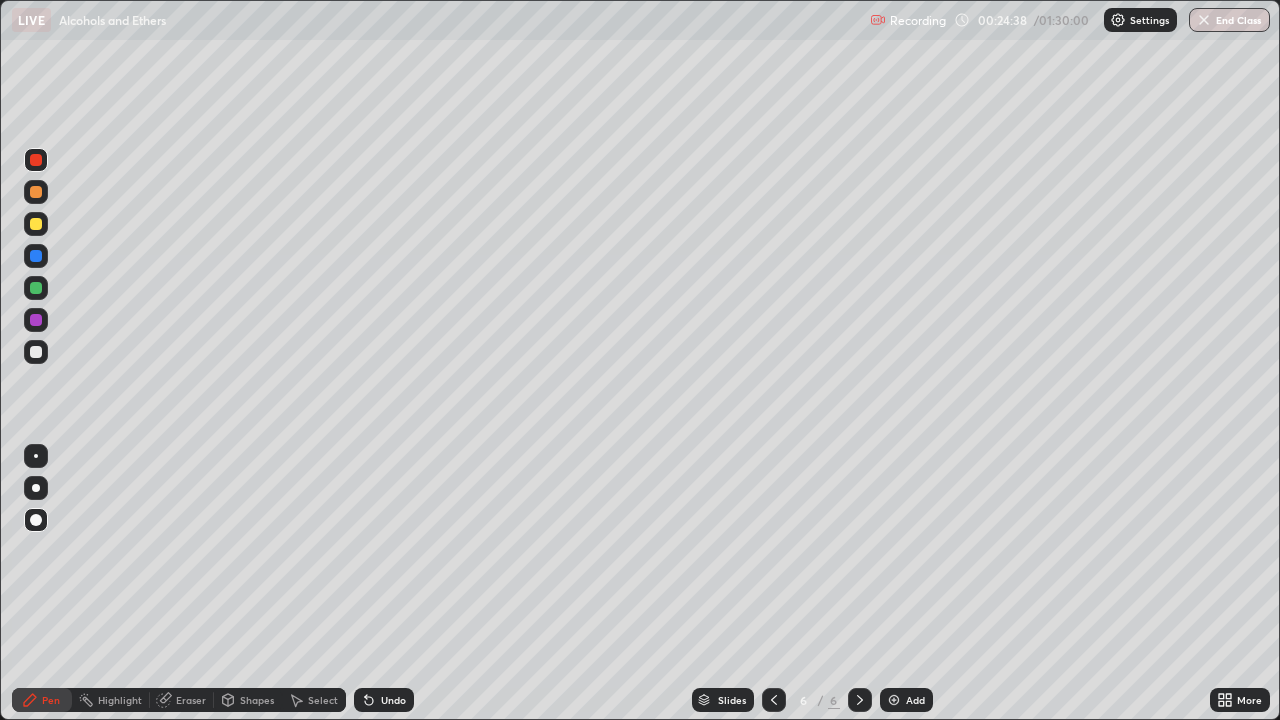 click at bounding box center (36, 352) 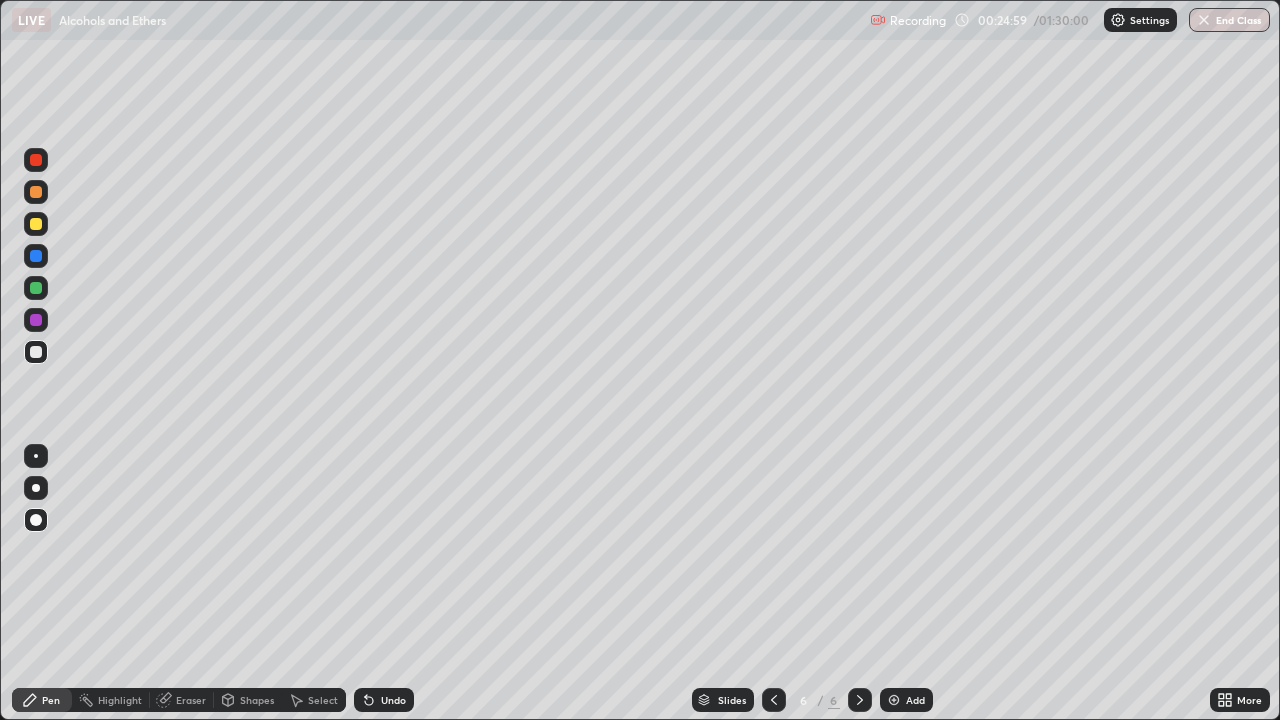 click at bounding box center (36, 160) 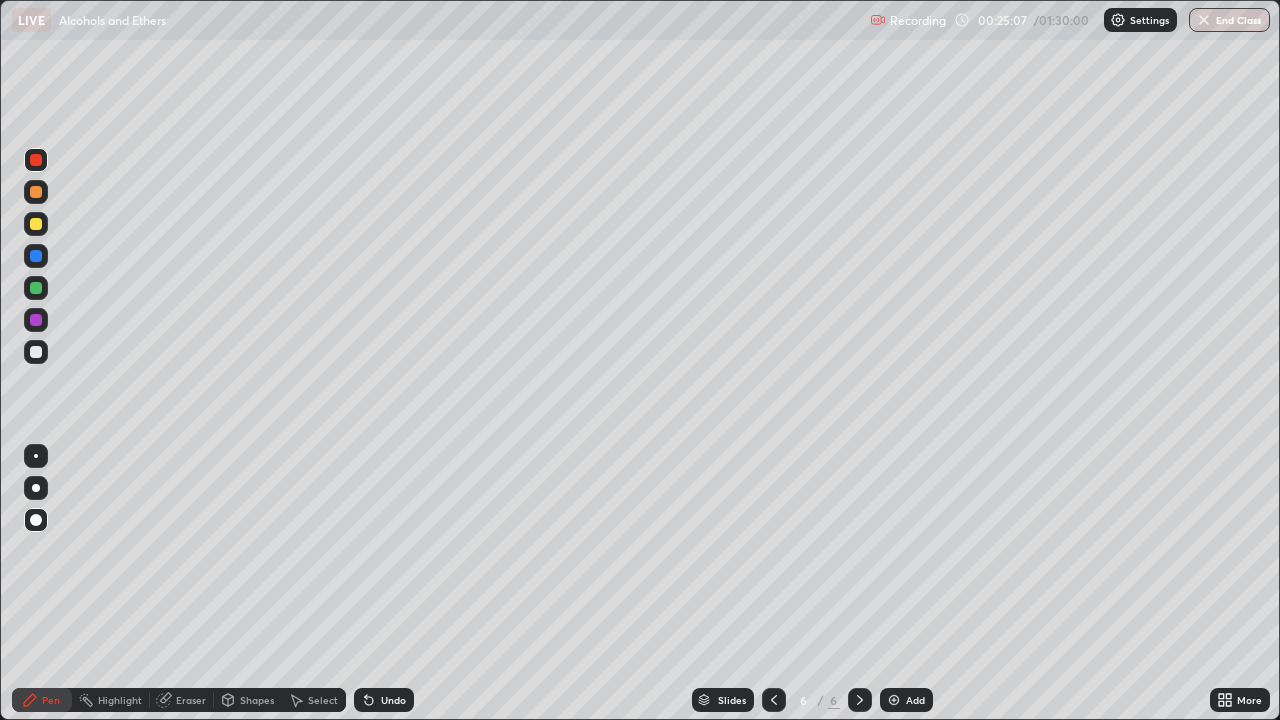 click at bounding box center [36, 352] 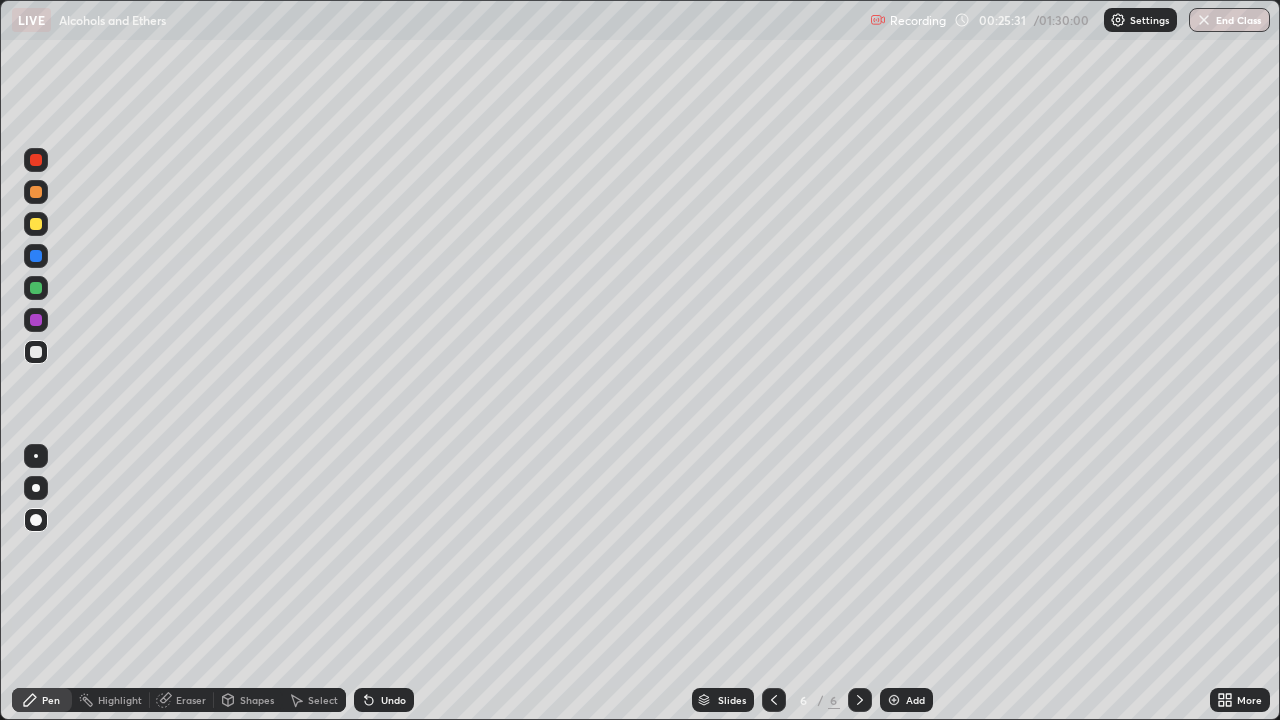 click at bounding box center (36, 160) 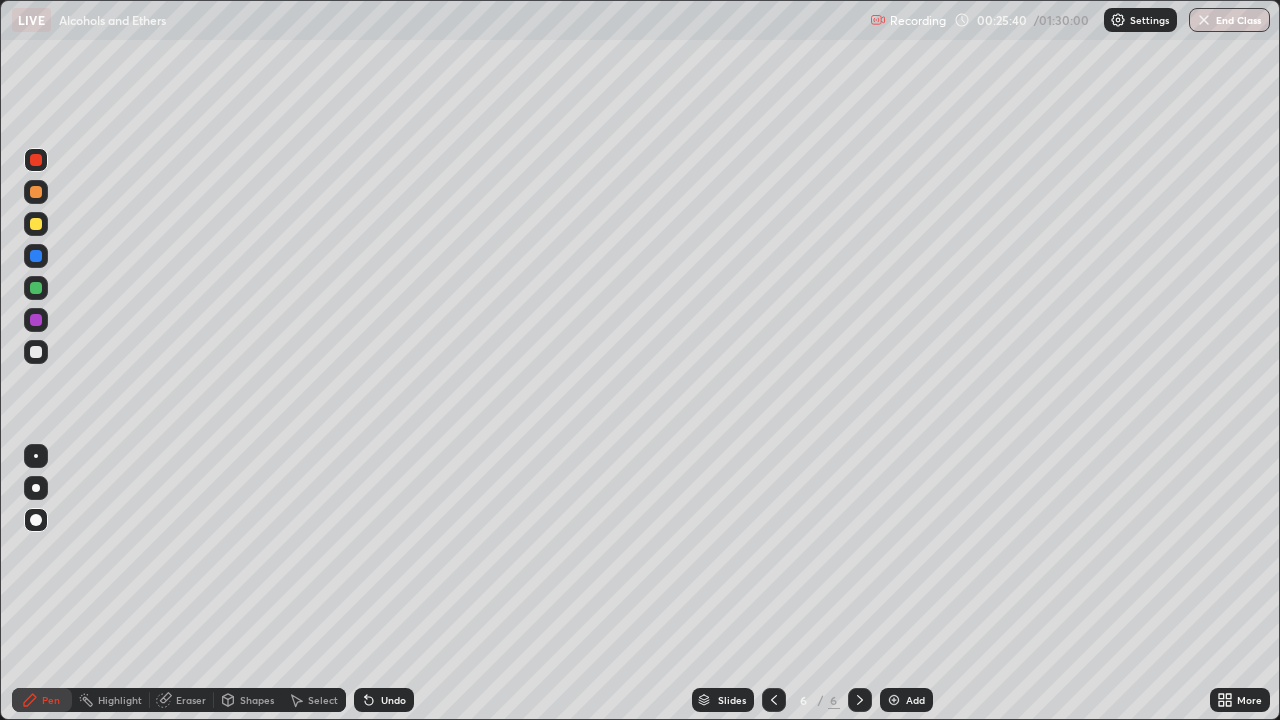 click at bounding box center (36, 352) 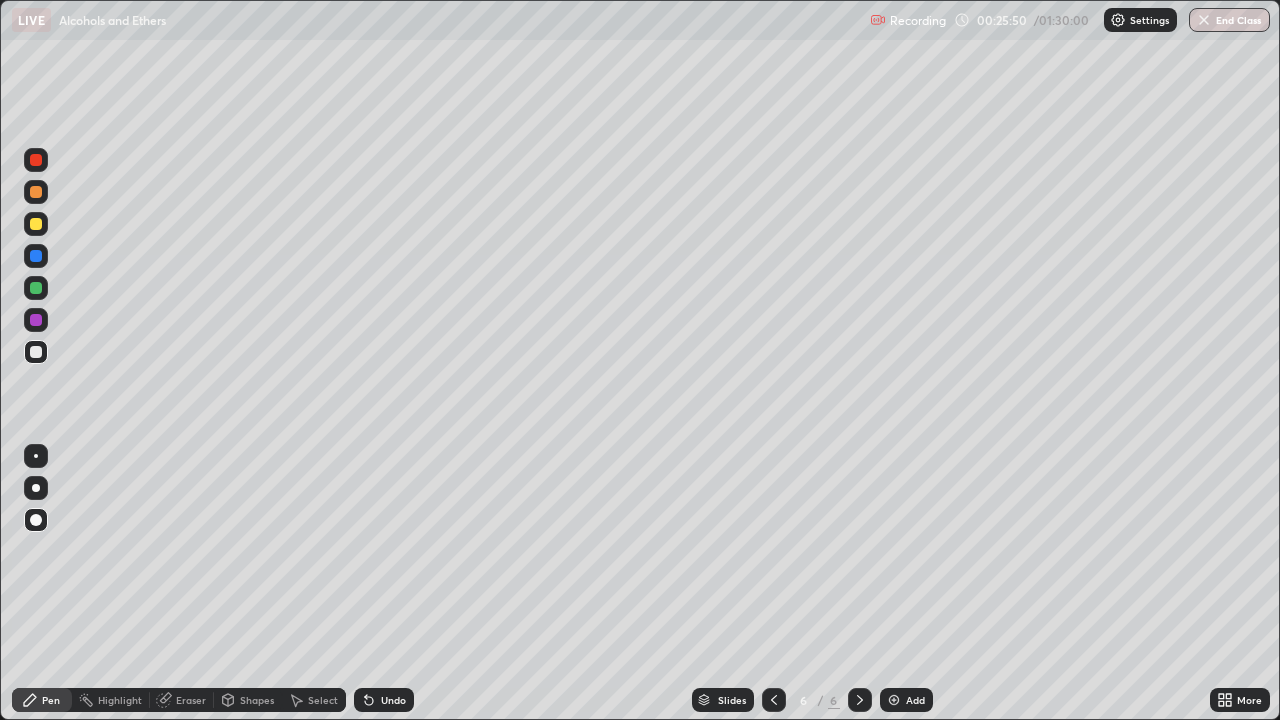 click at bounding box center [36, 352] 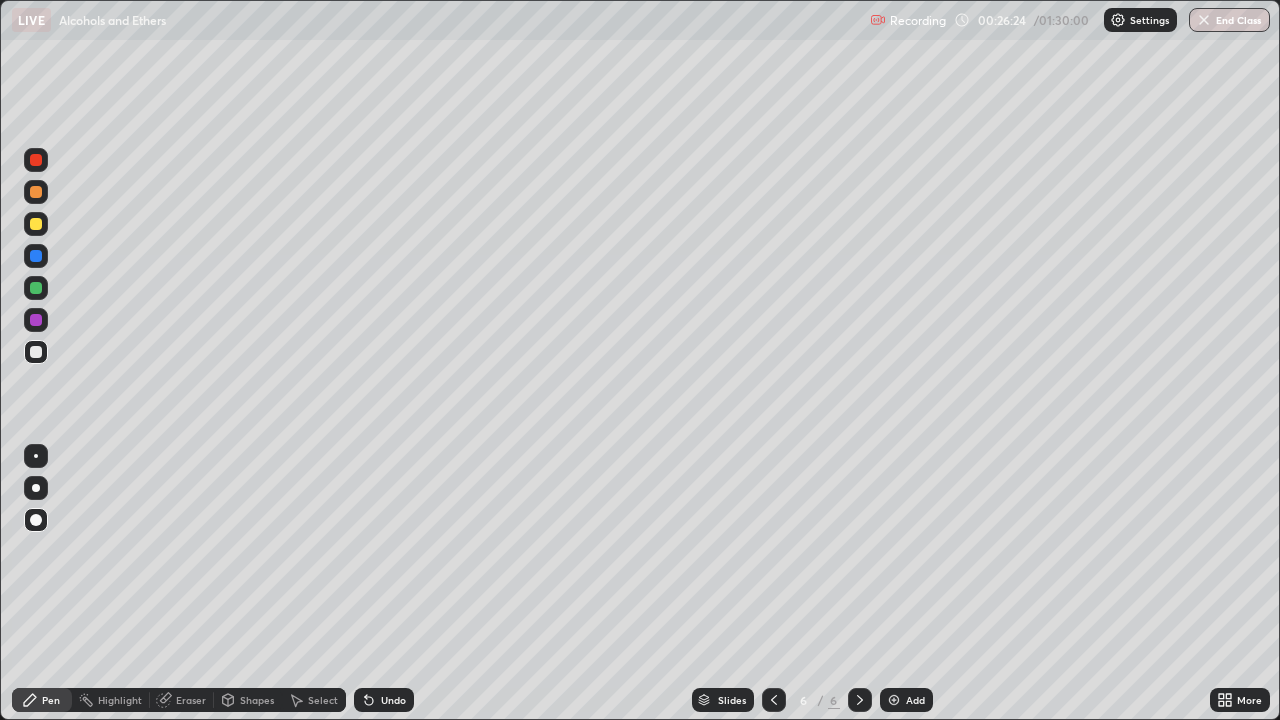 click at bounding box center (36, 160) 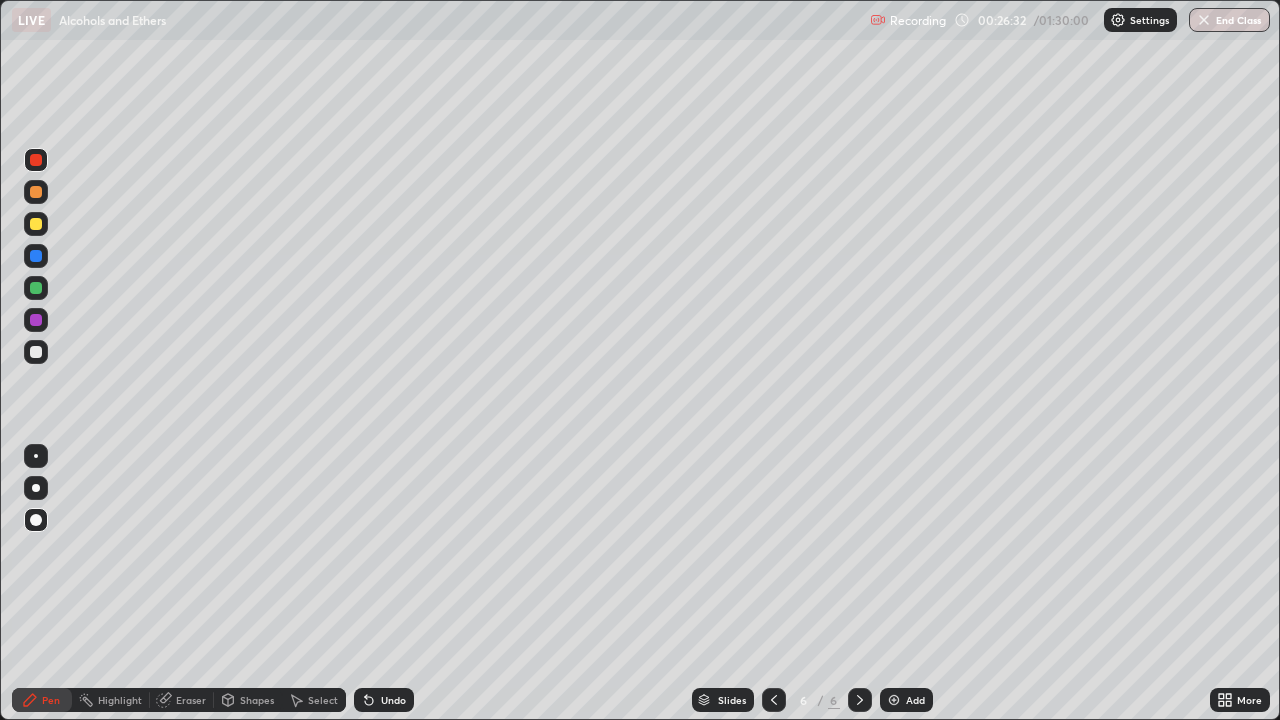 click at bounding box center [36, 352] 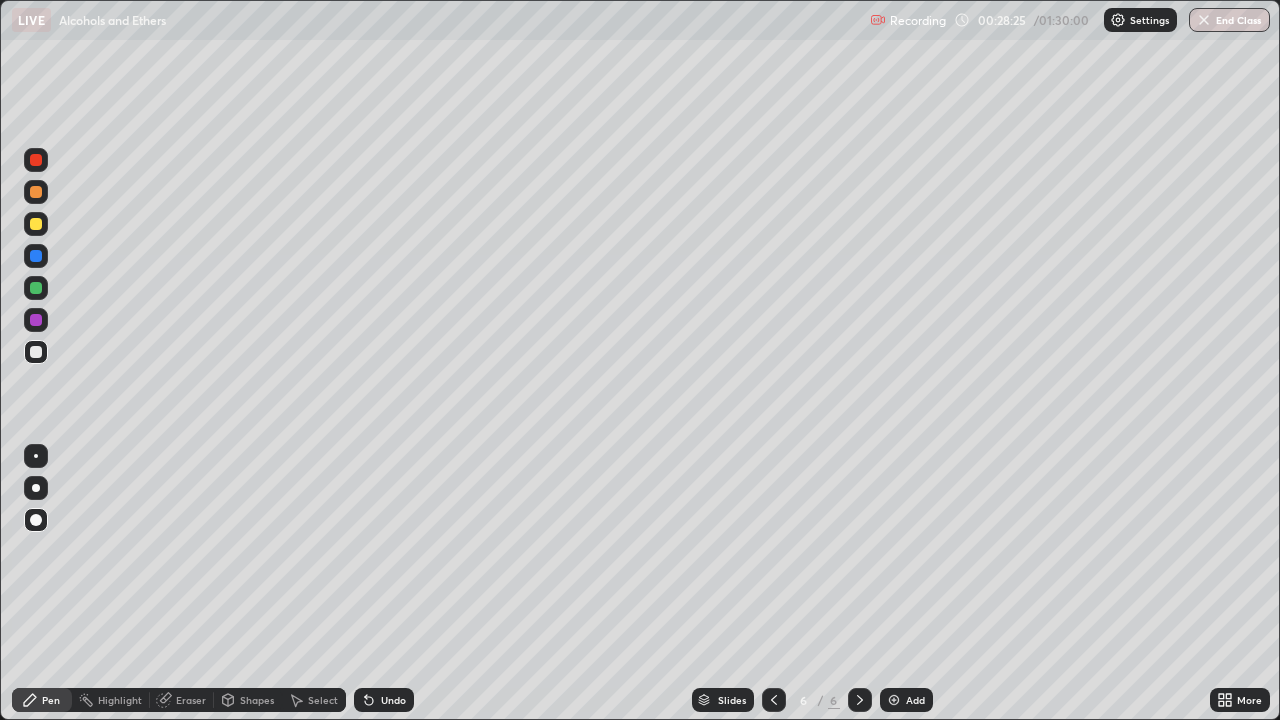 click at bounding box center [894, 700] 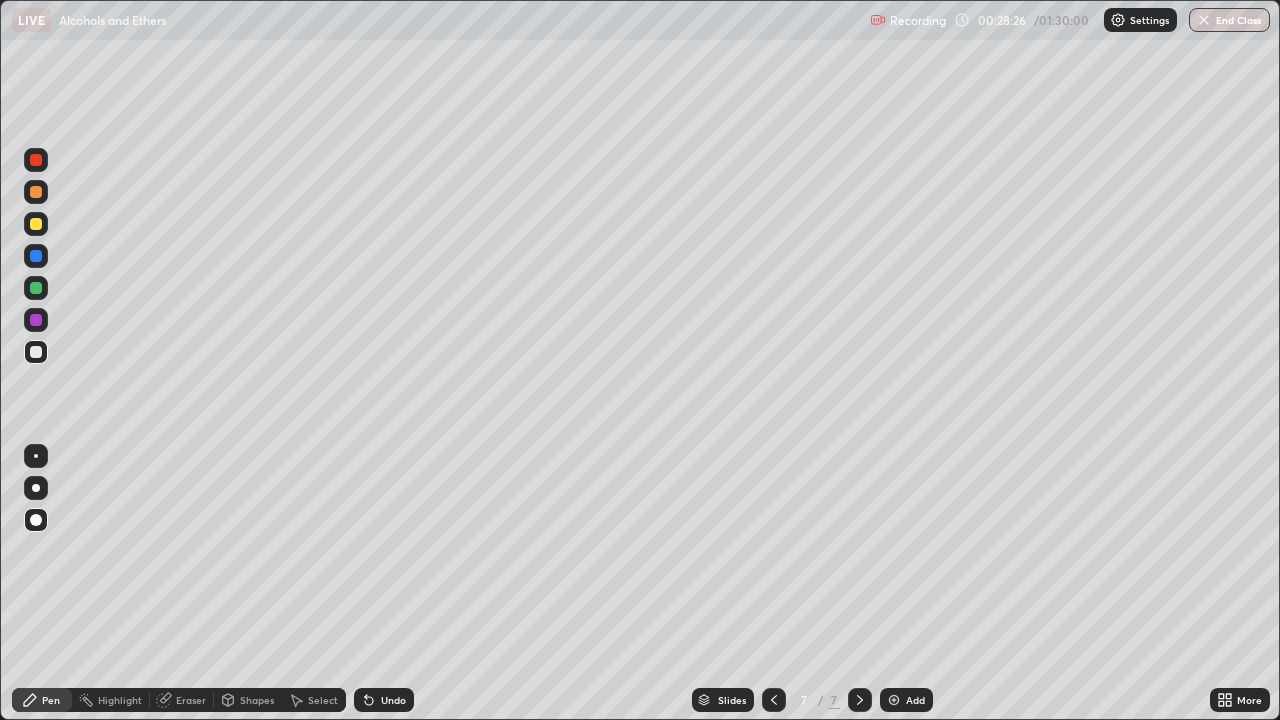 click at bounding box center (36, 224) 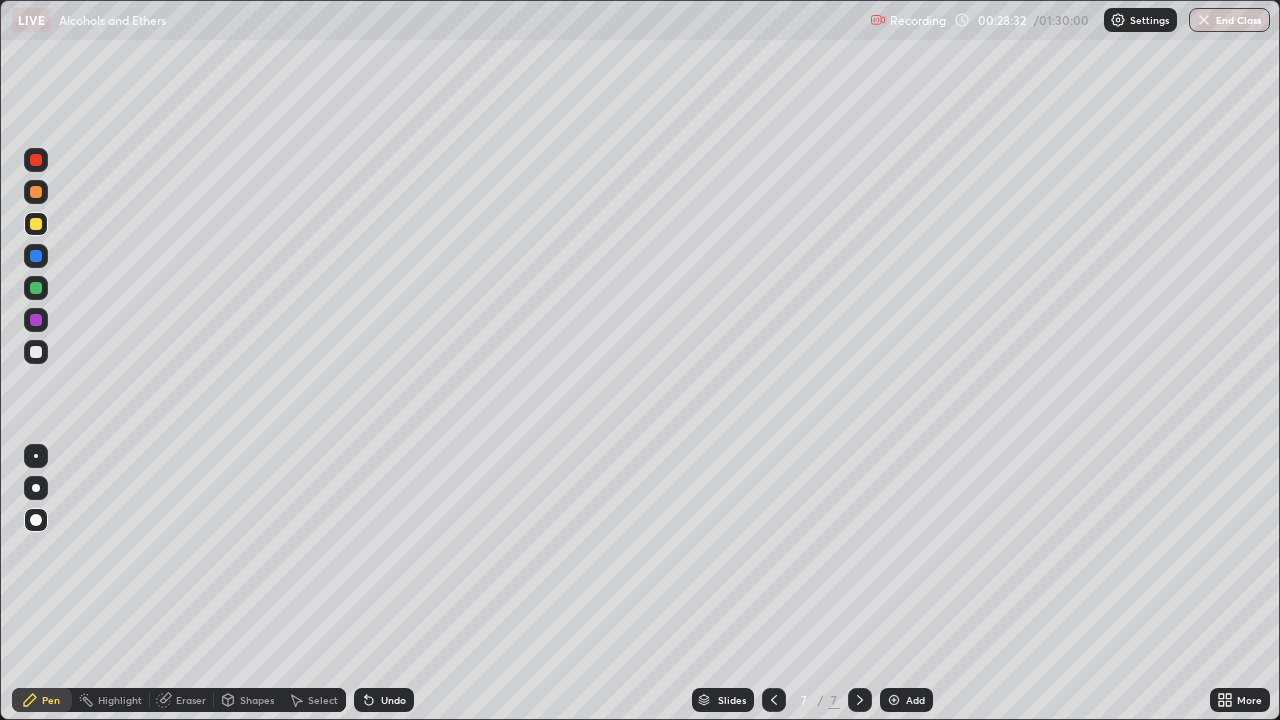 click at bounding box center (36, 352) 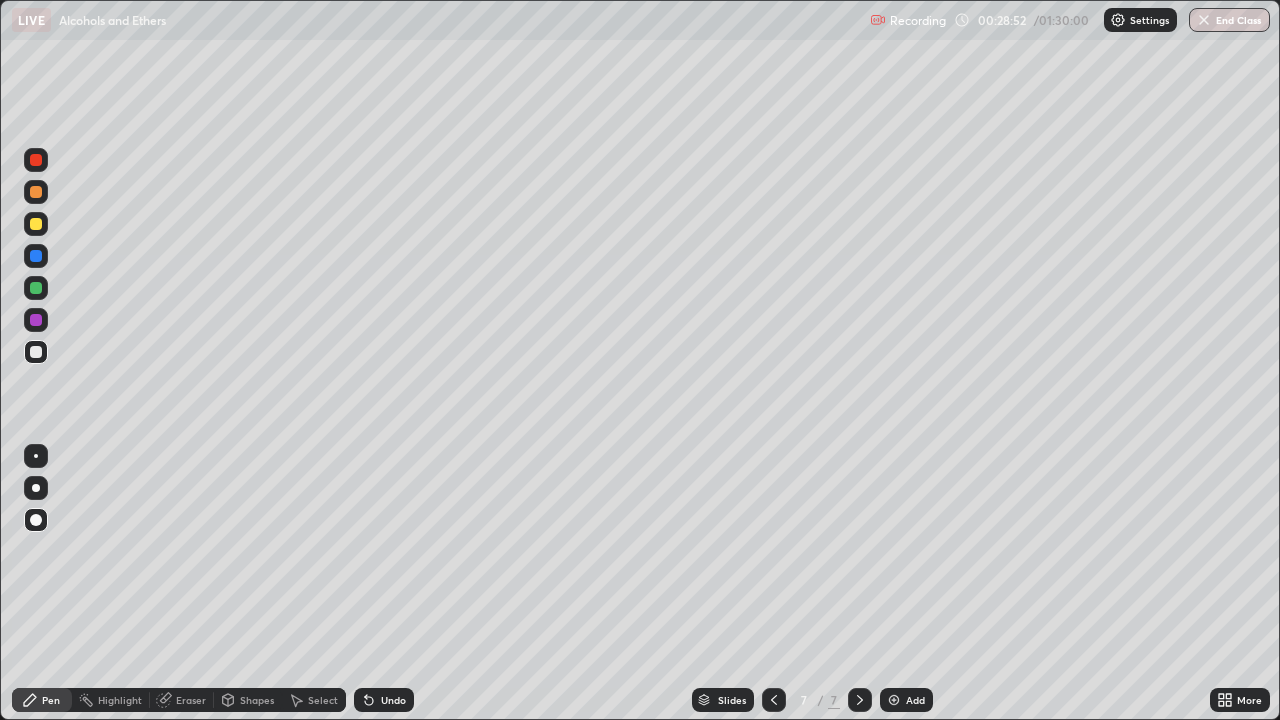 click at bounding box center (36, 288) 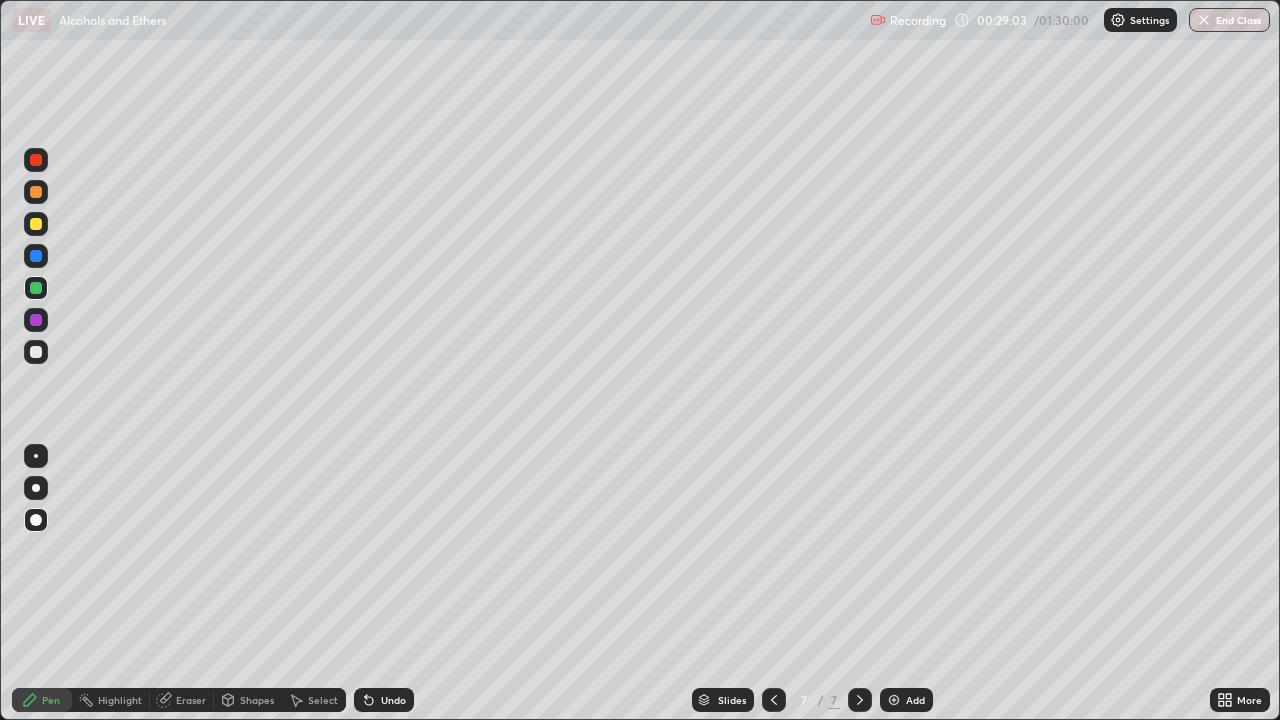 click on "Undo" at bounding box center (393, 700) 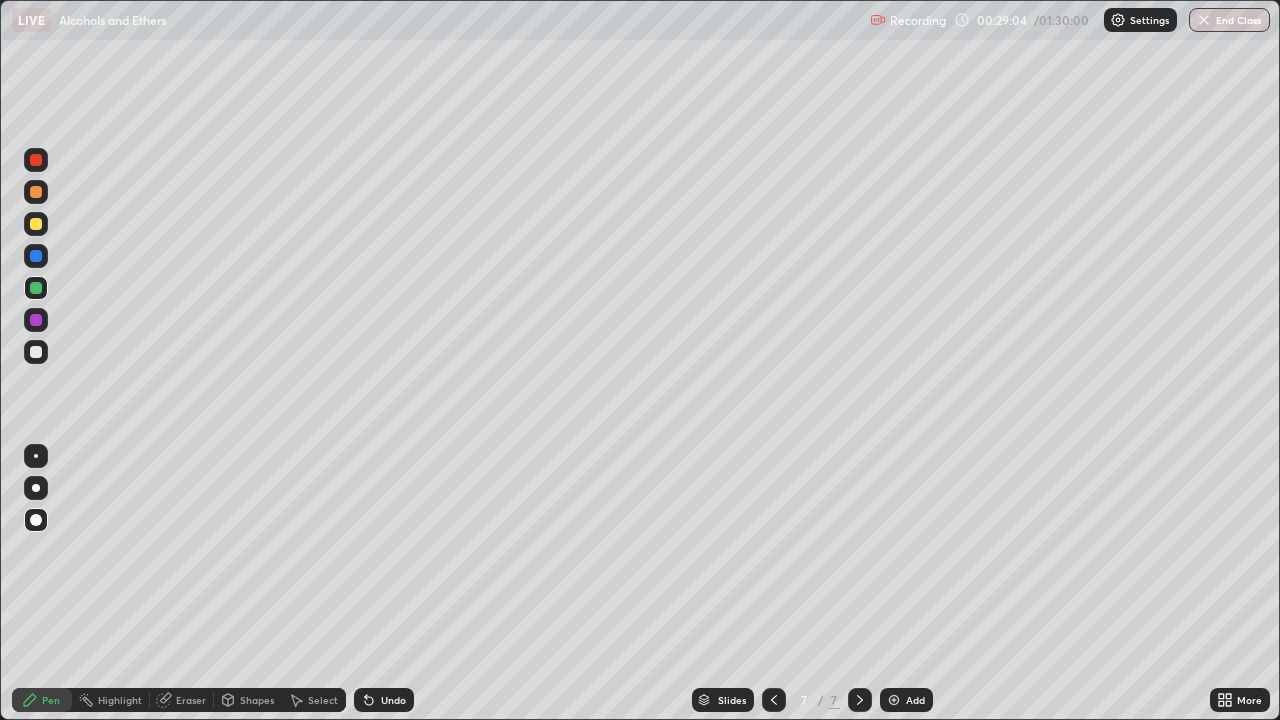click on "Undo" at bounding box center [384, 700] 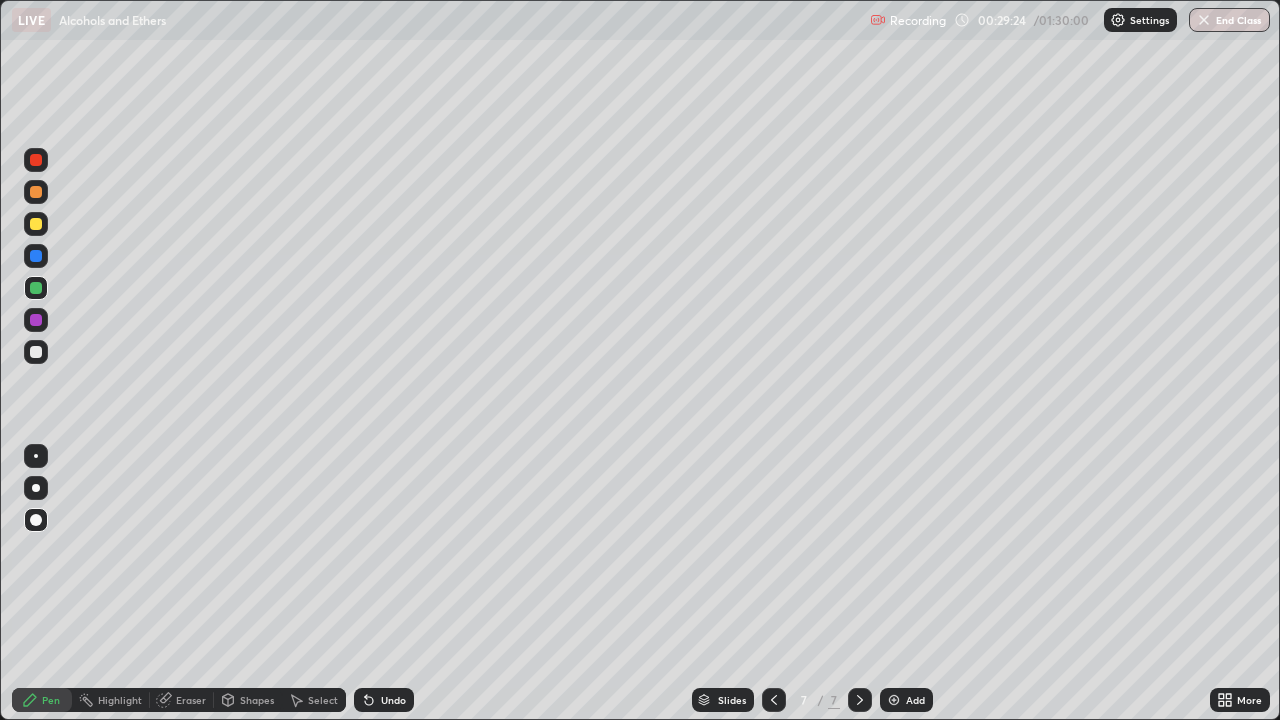 click at bounding box center [36, 352] 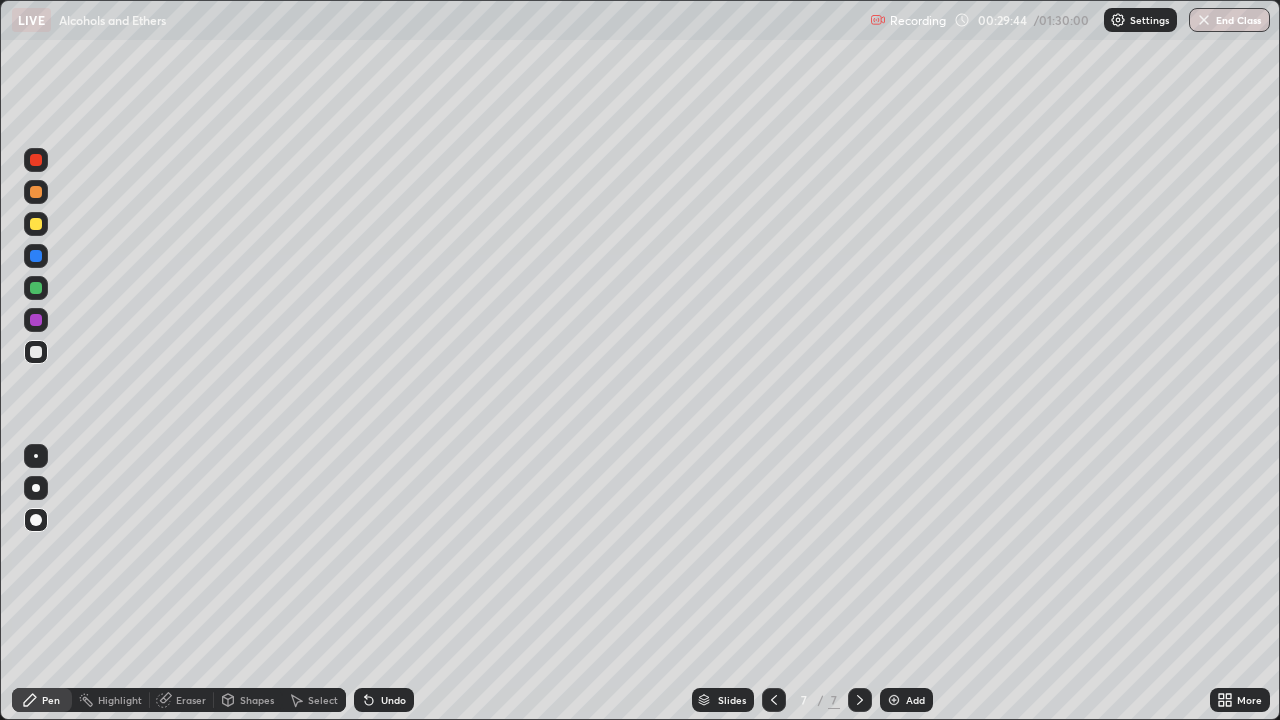 click at bounding box center (36, 224) 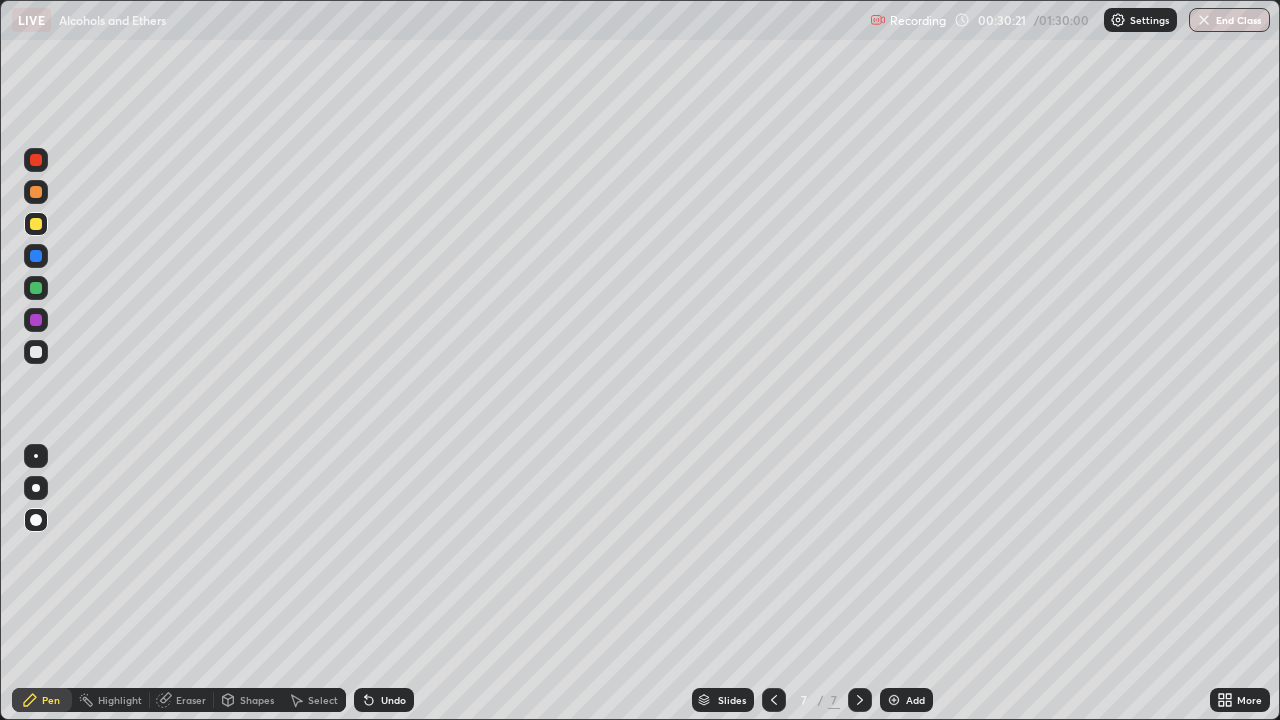 click at bounding box center (36, 352) 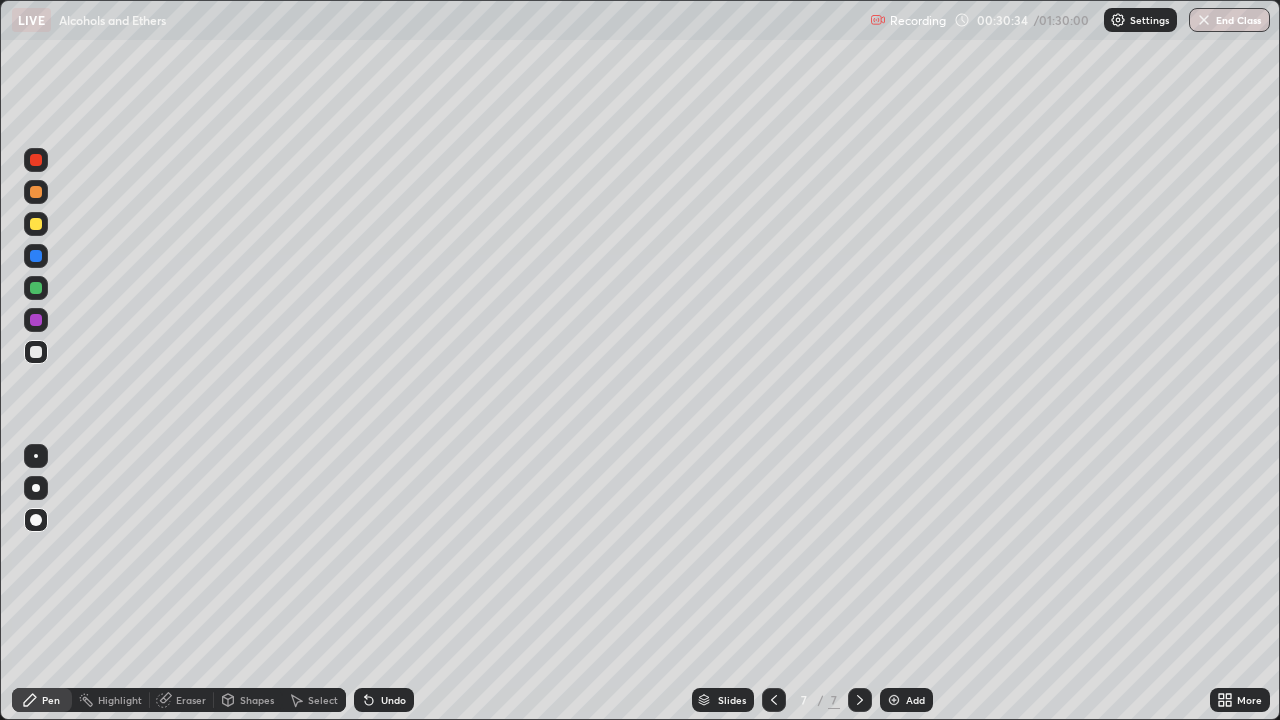 click at bounding box center (36, 224) 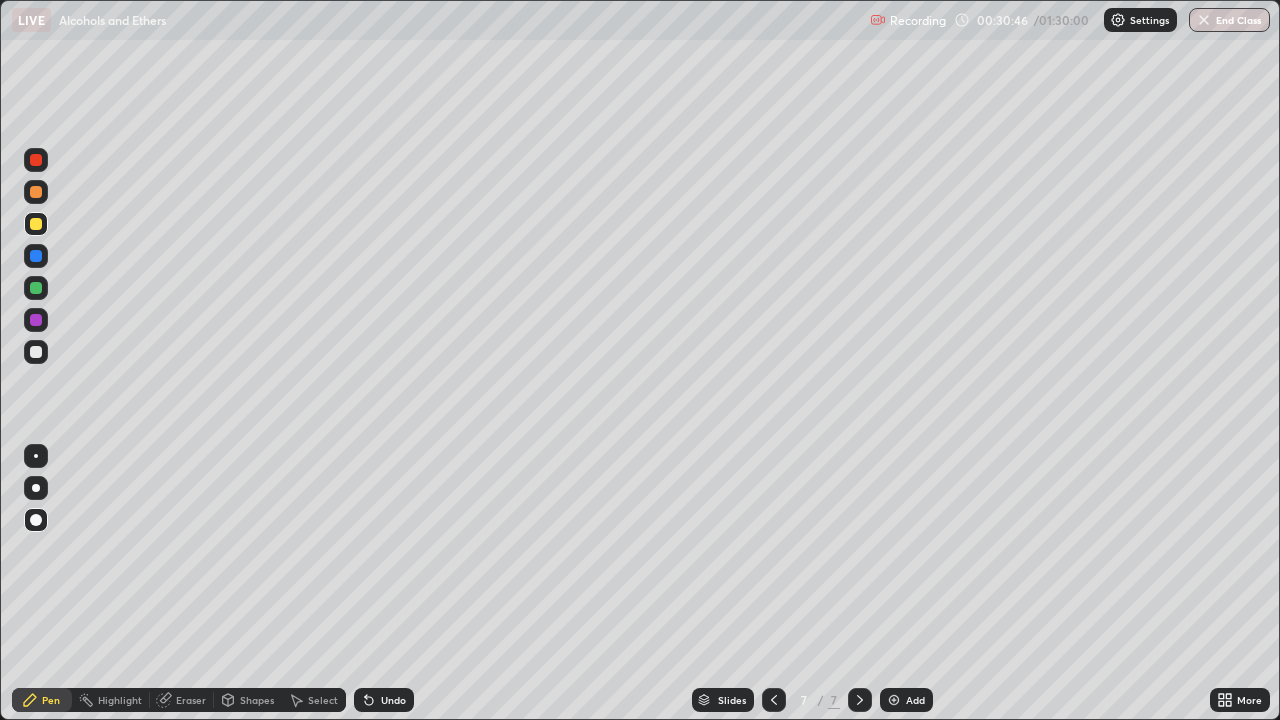 click at bounding box center (36, 352) 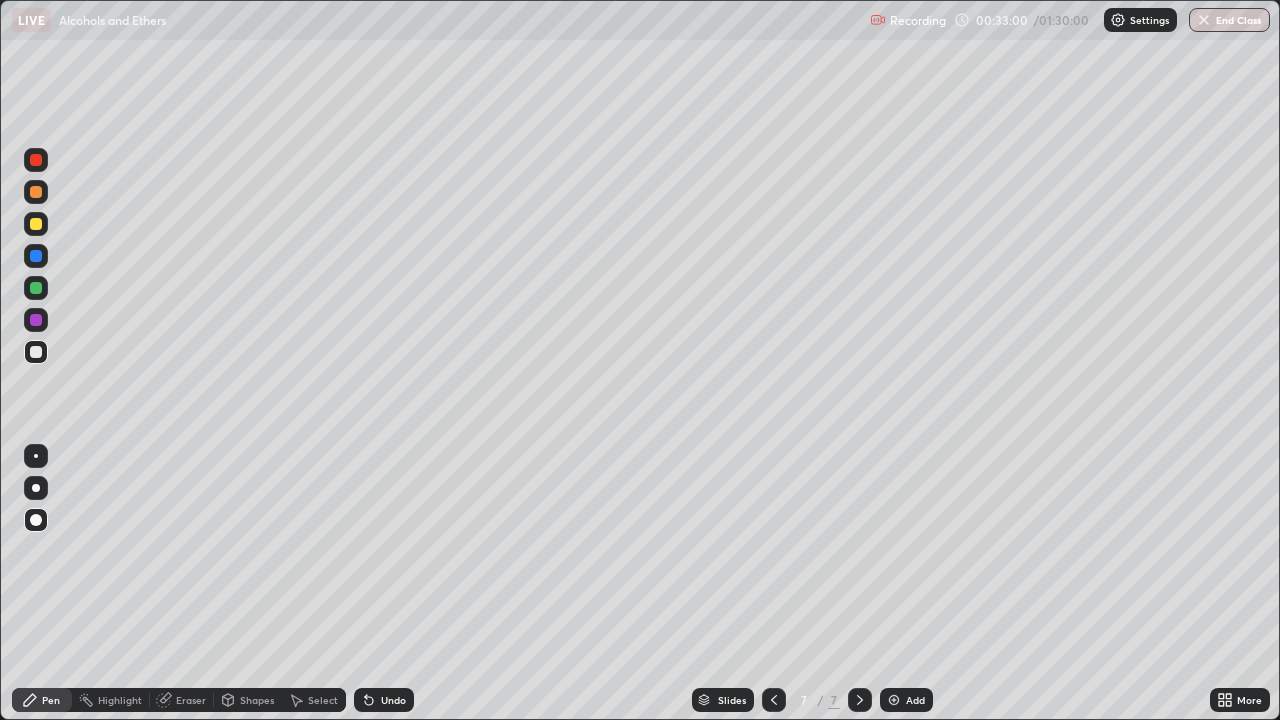click at bounding box center [894, 700] 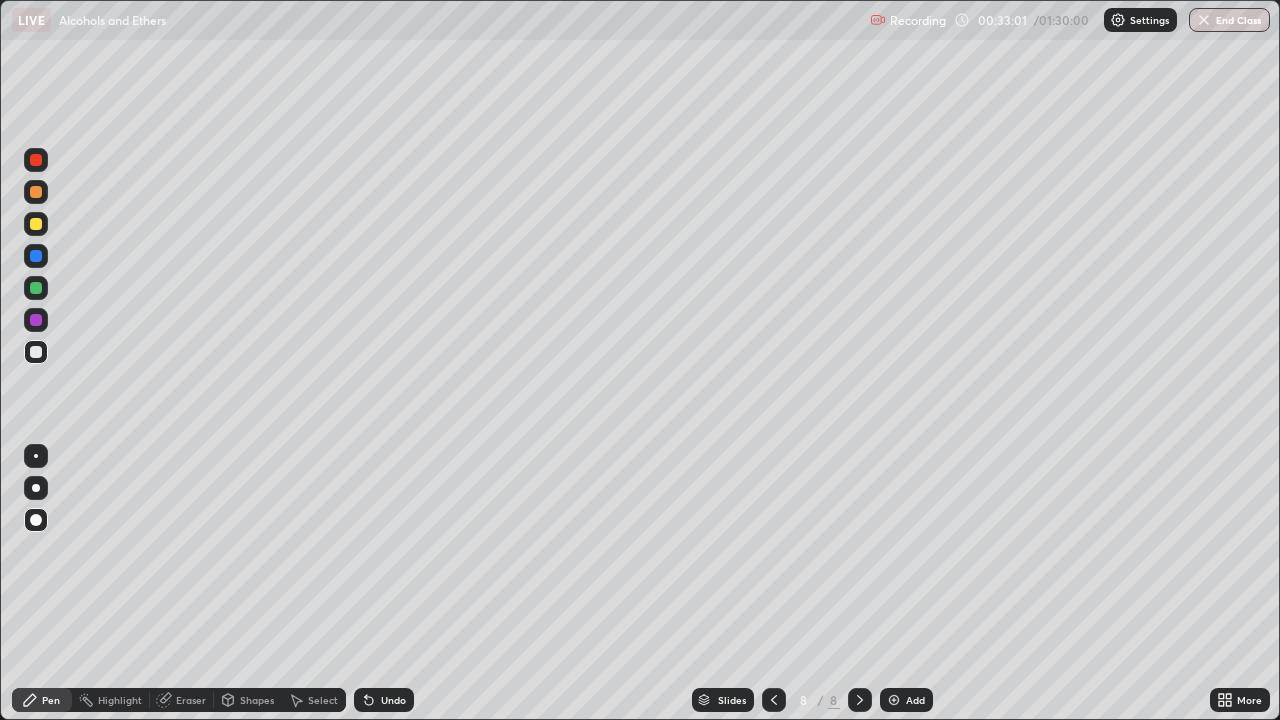 click at bounding box center [36, 224] 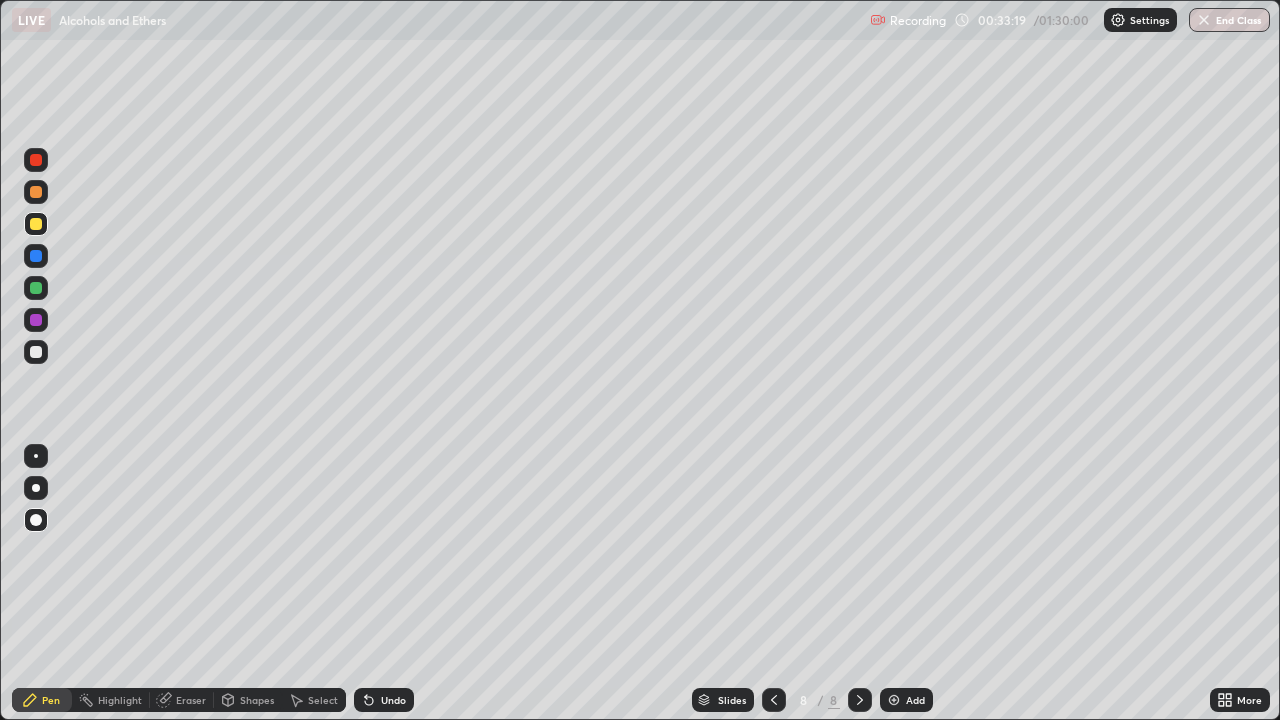 click at bounding box center (36, 320) 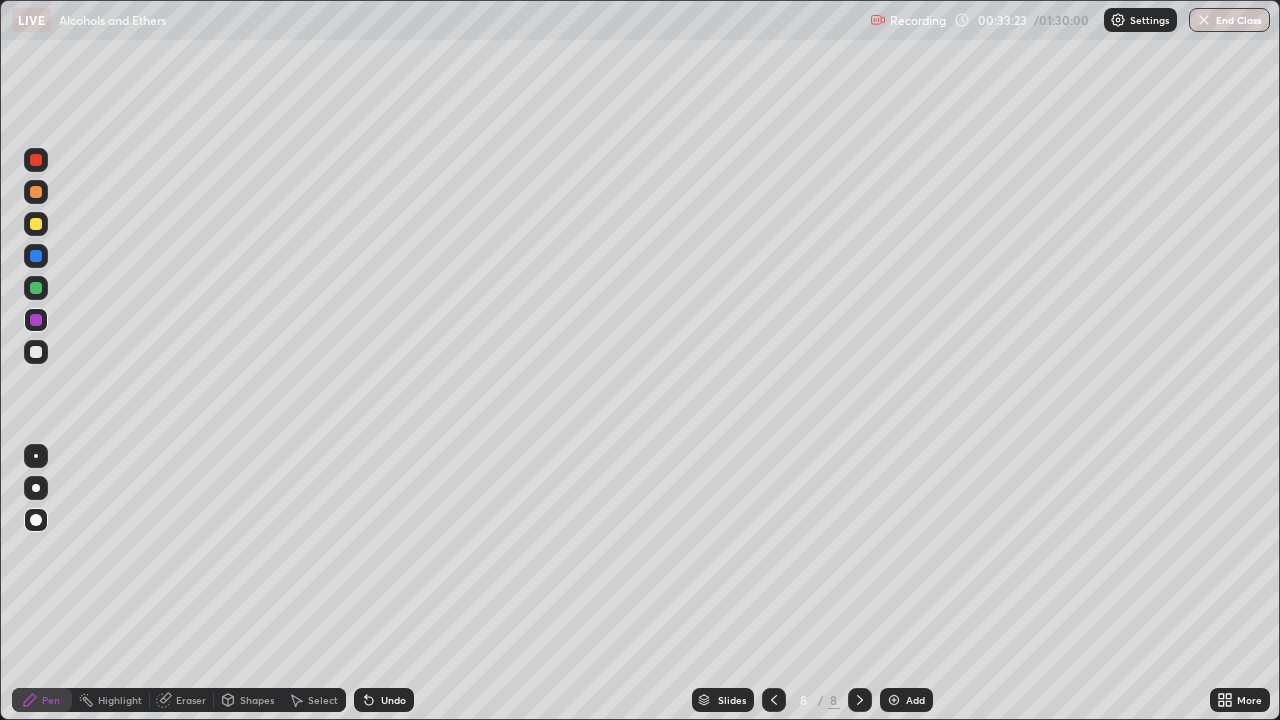 click at bounding box center [36, 224] 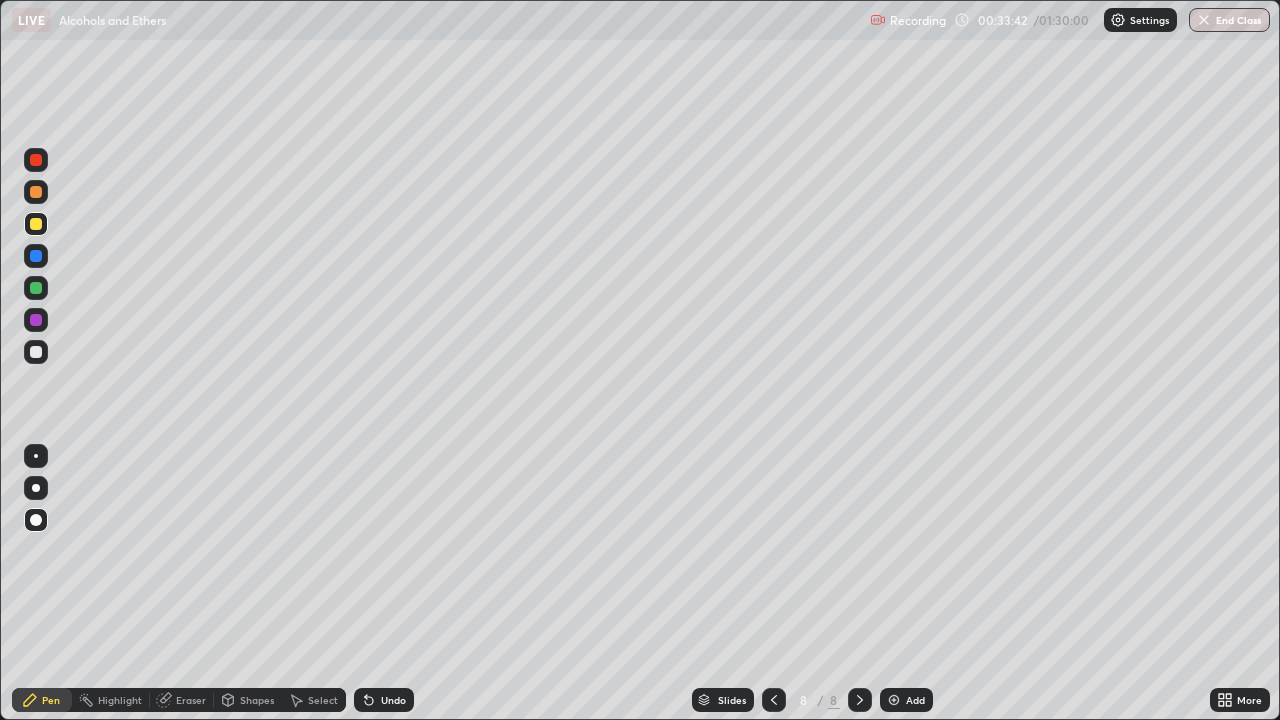 click at bounding box center [36, 352] 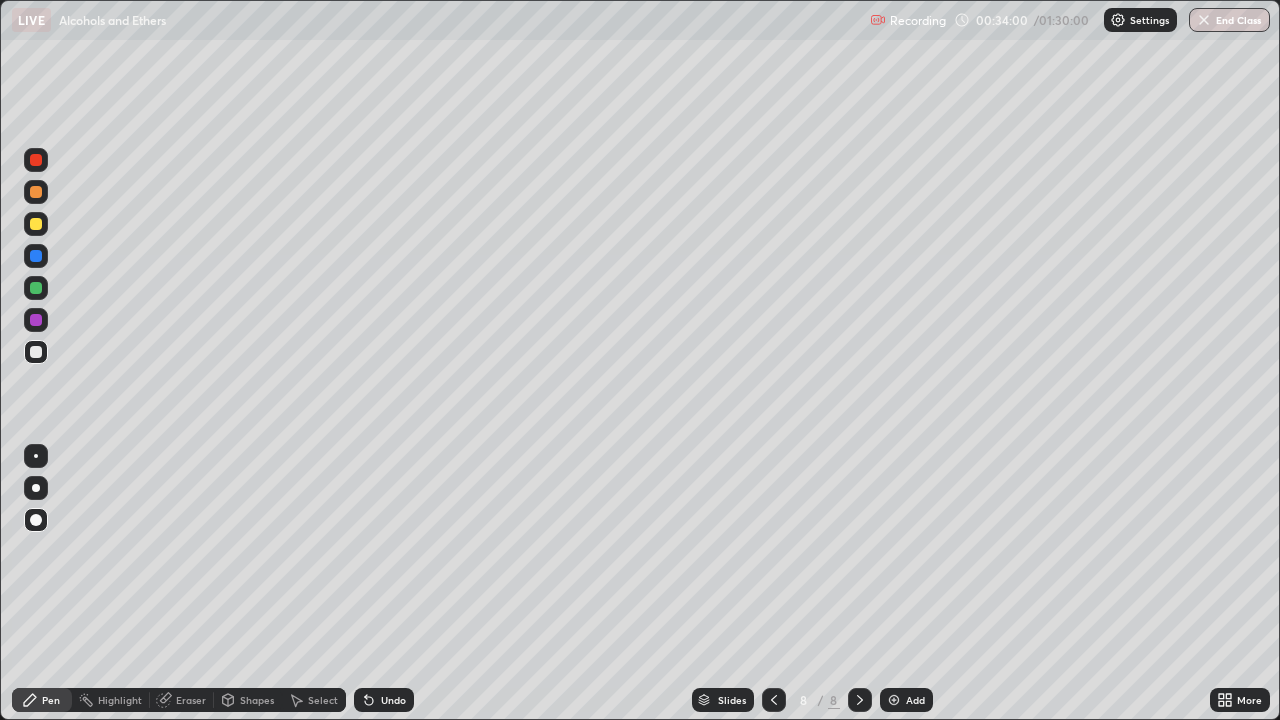 click at bounding box center (36, 224) 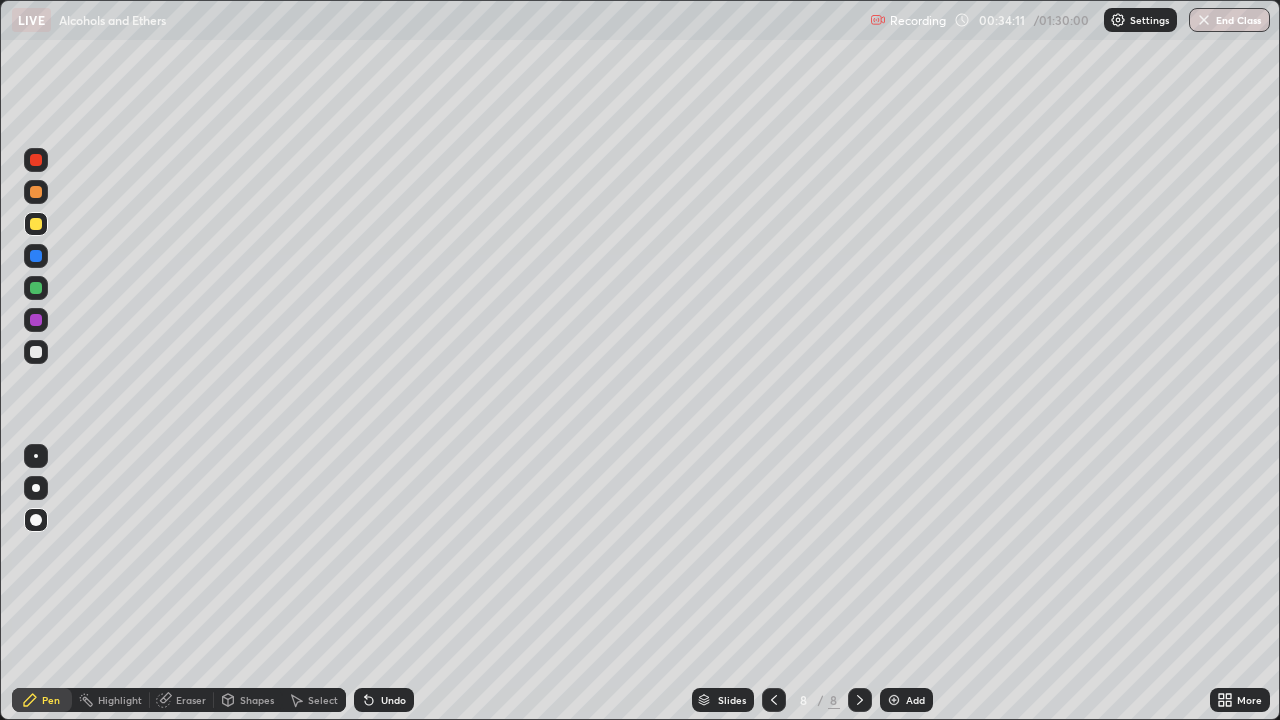click at bounding box center [36, 160] 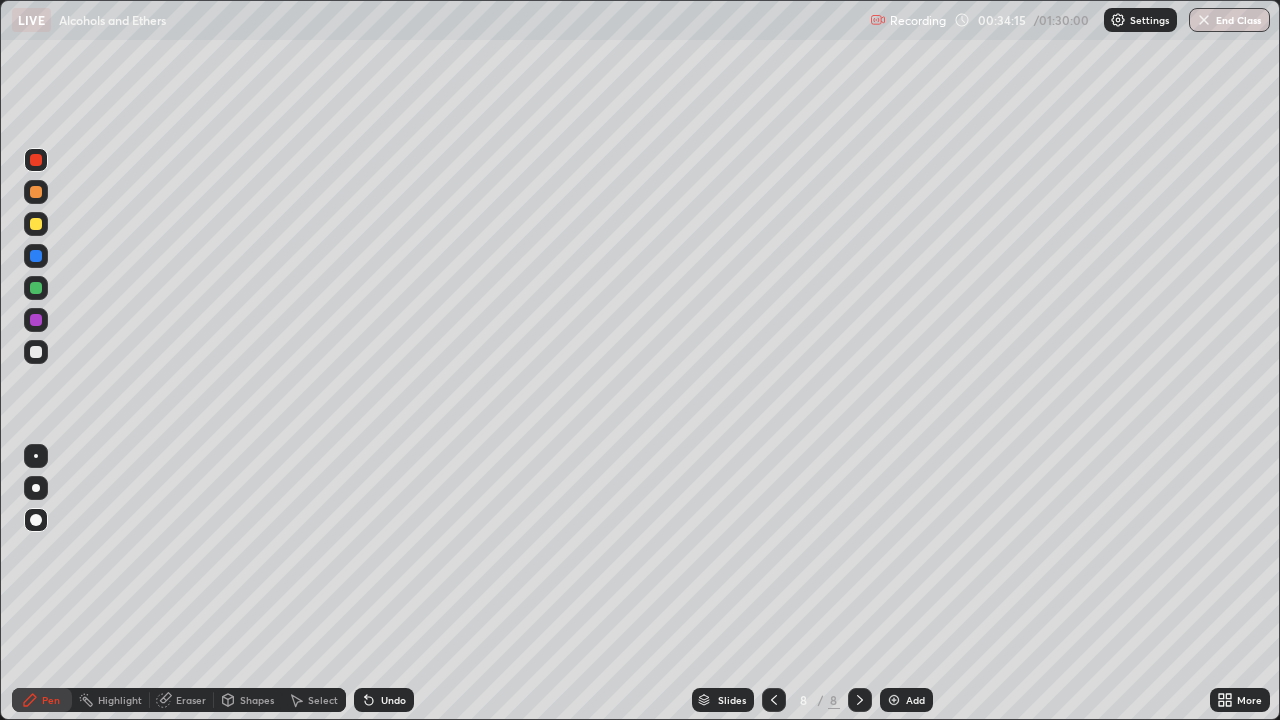 click at bounding box center (36, 352) 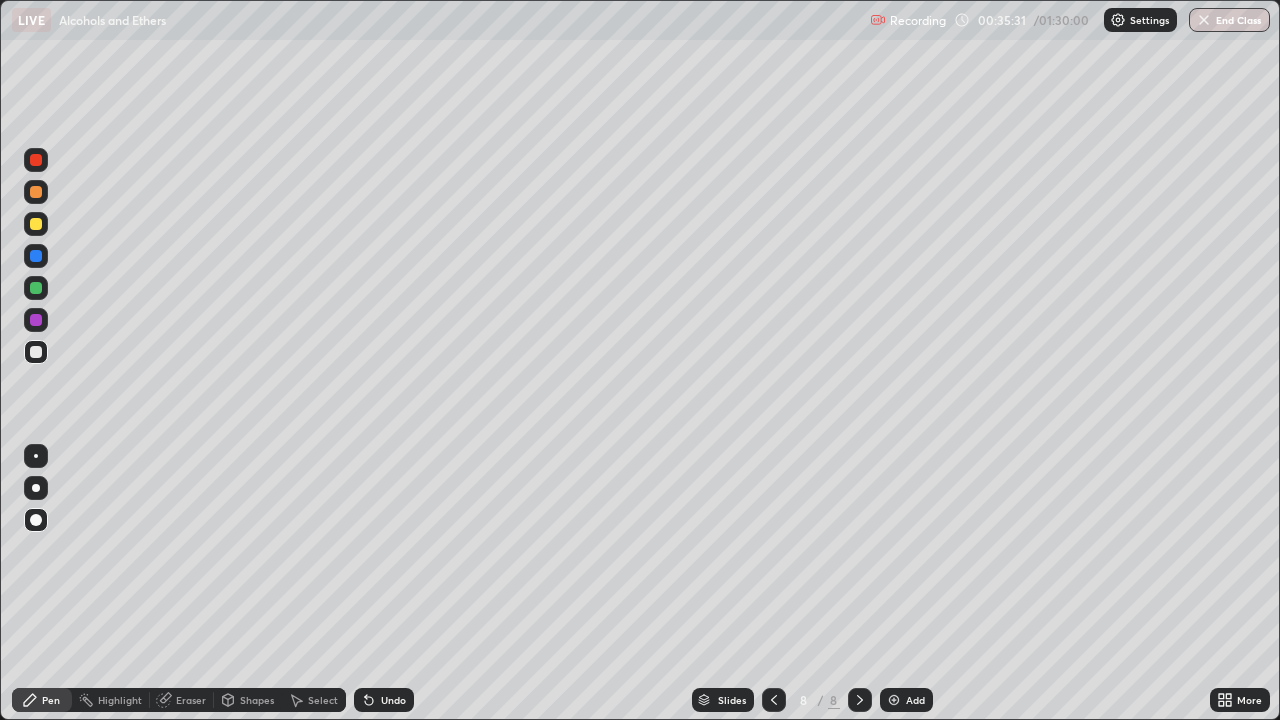 click 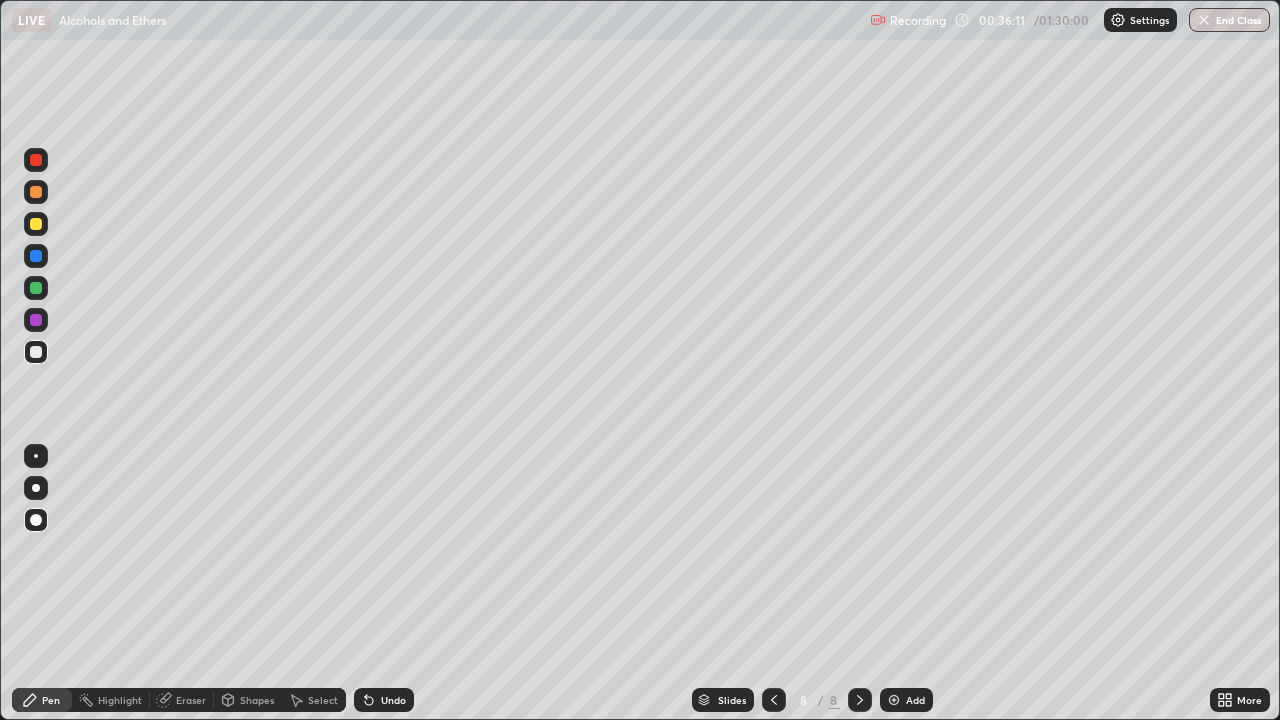 click 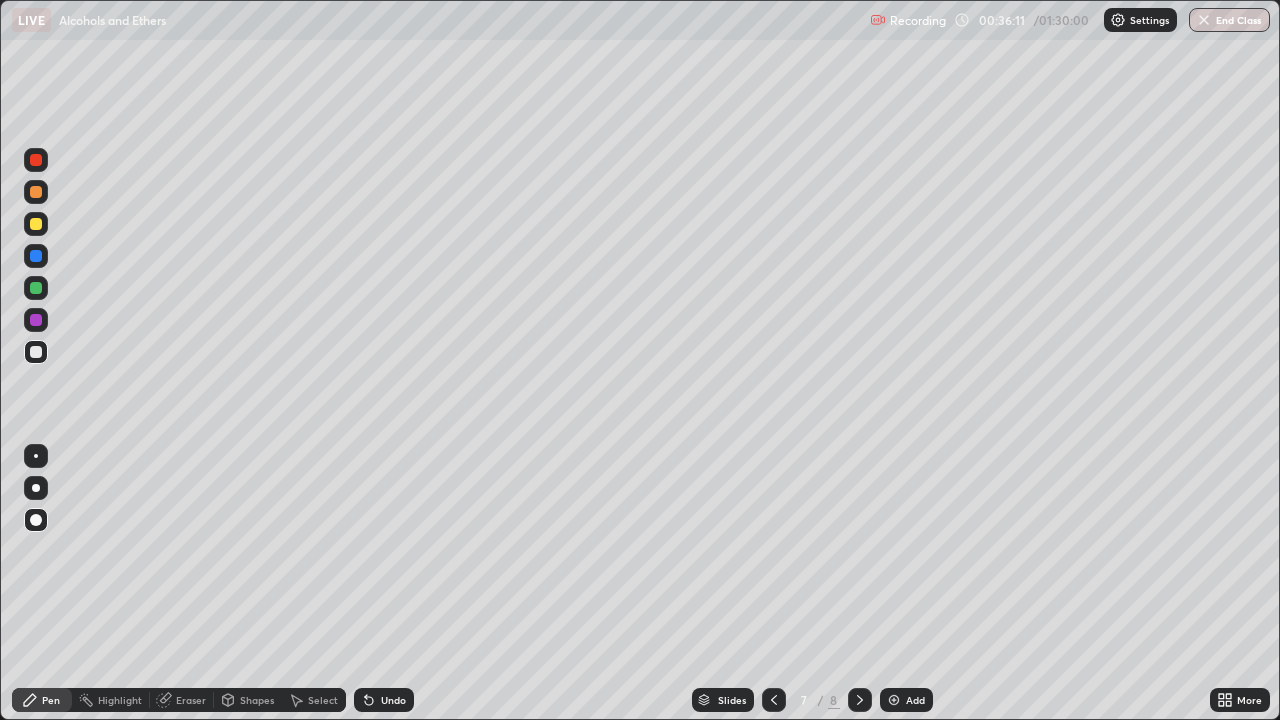 click 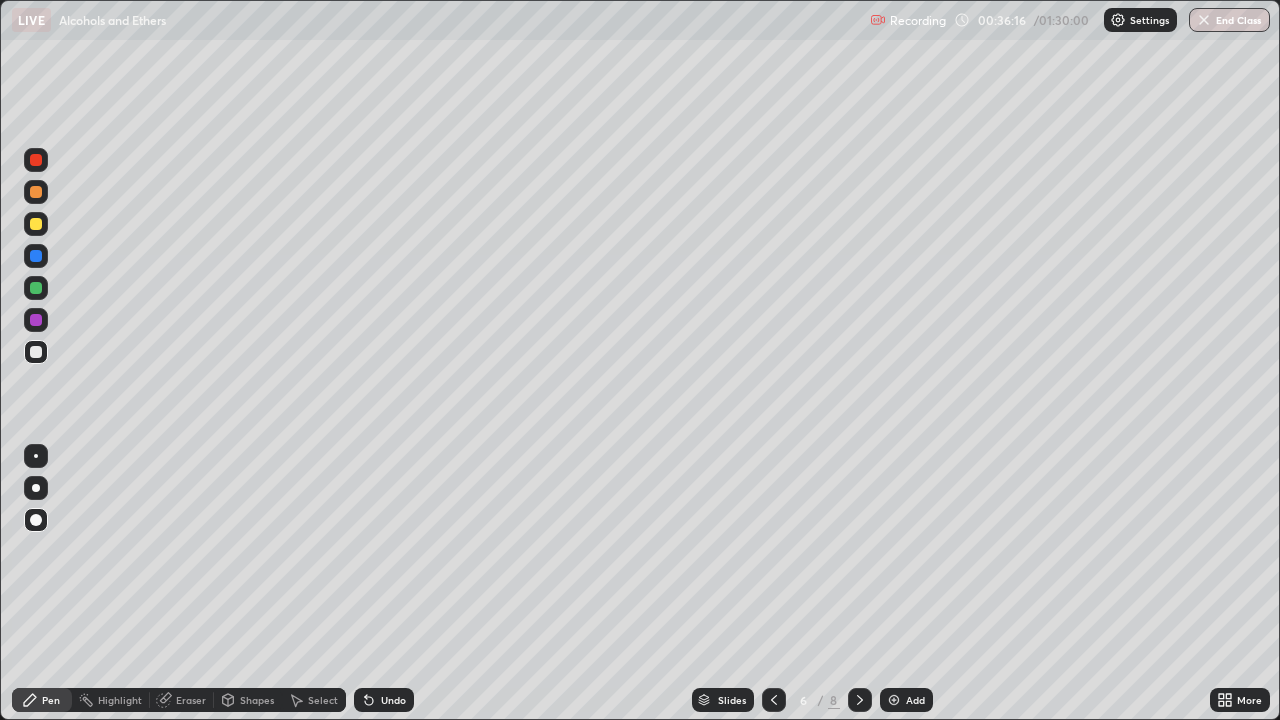 click 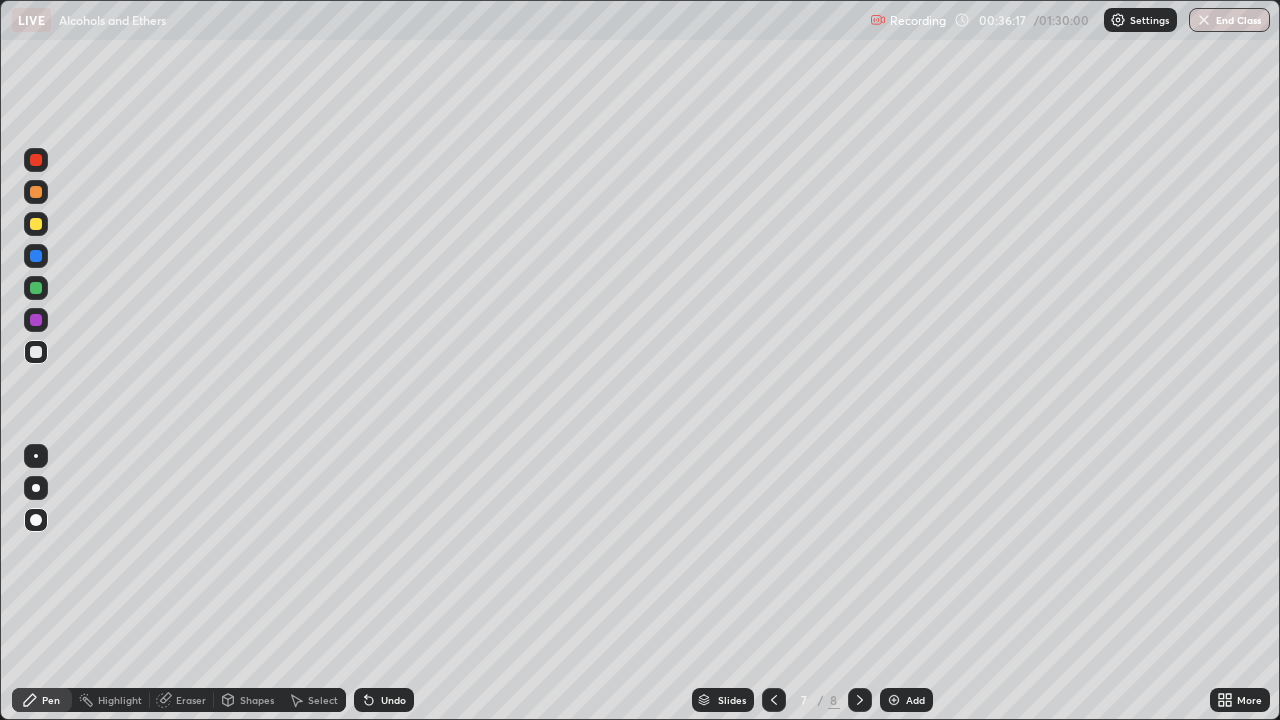 click 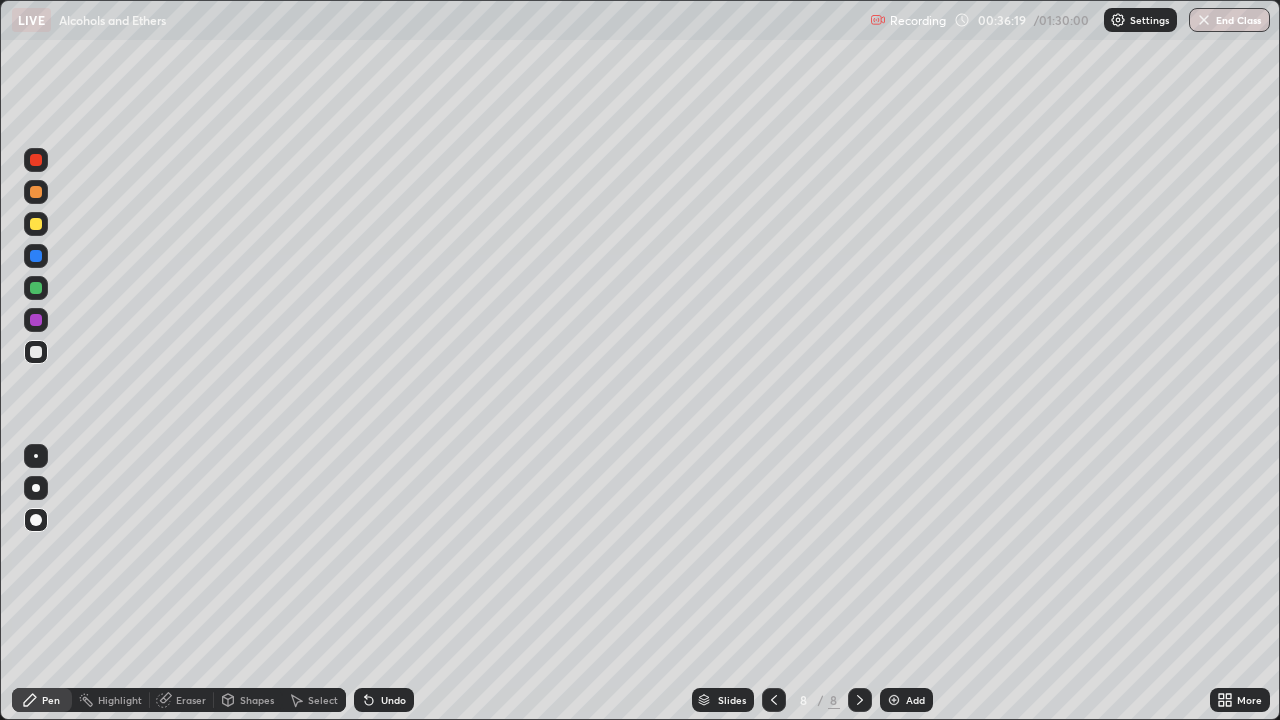 click at bounding box center (36, 224) 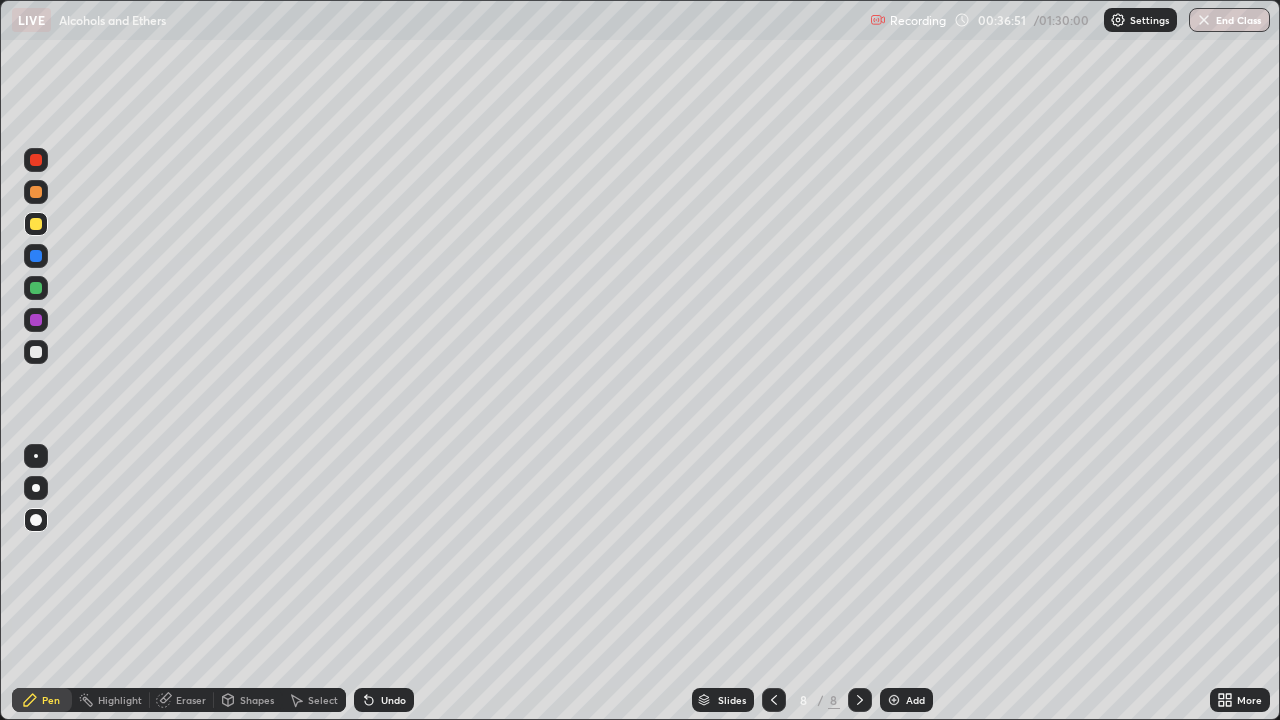 click 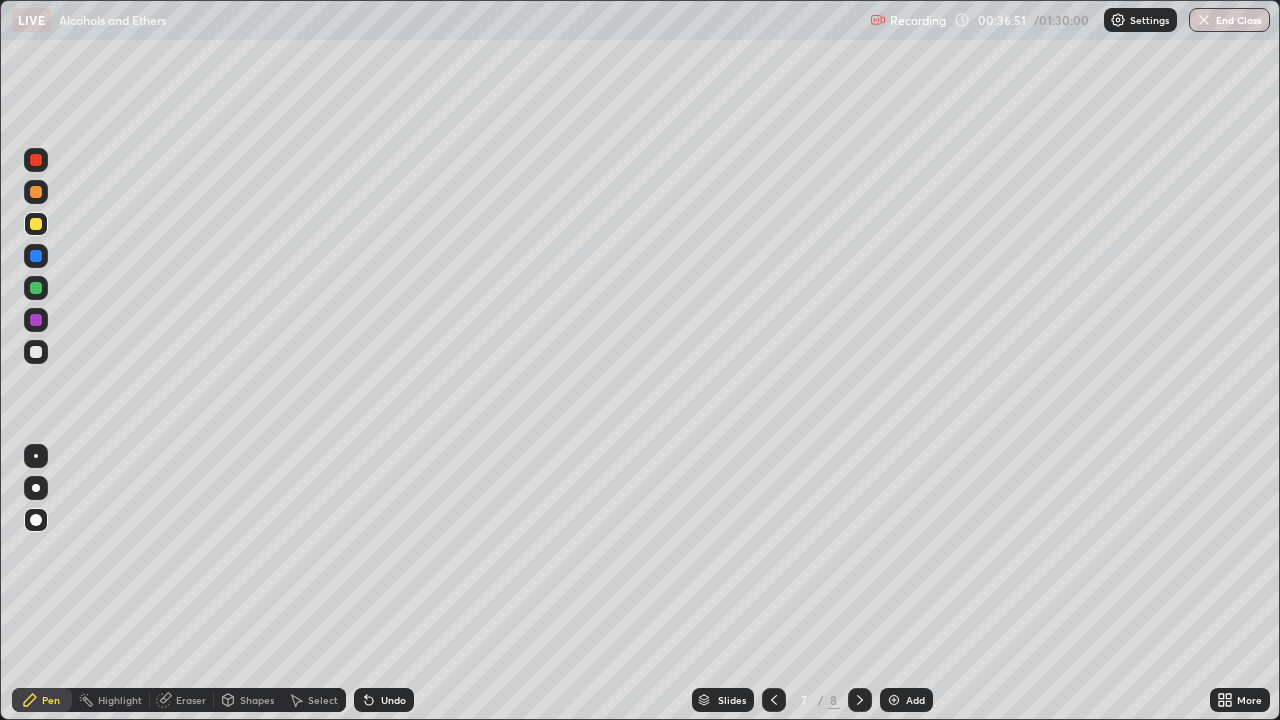 click 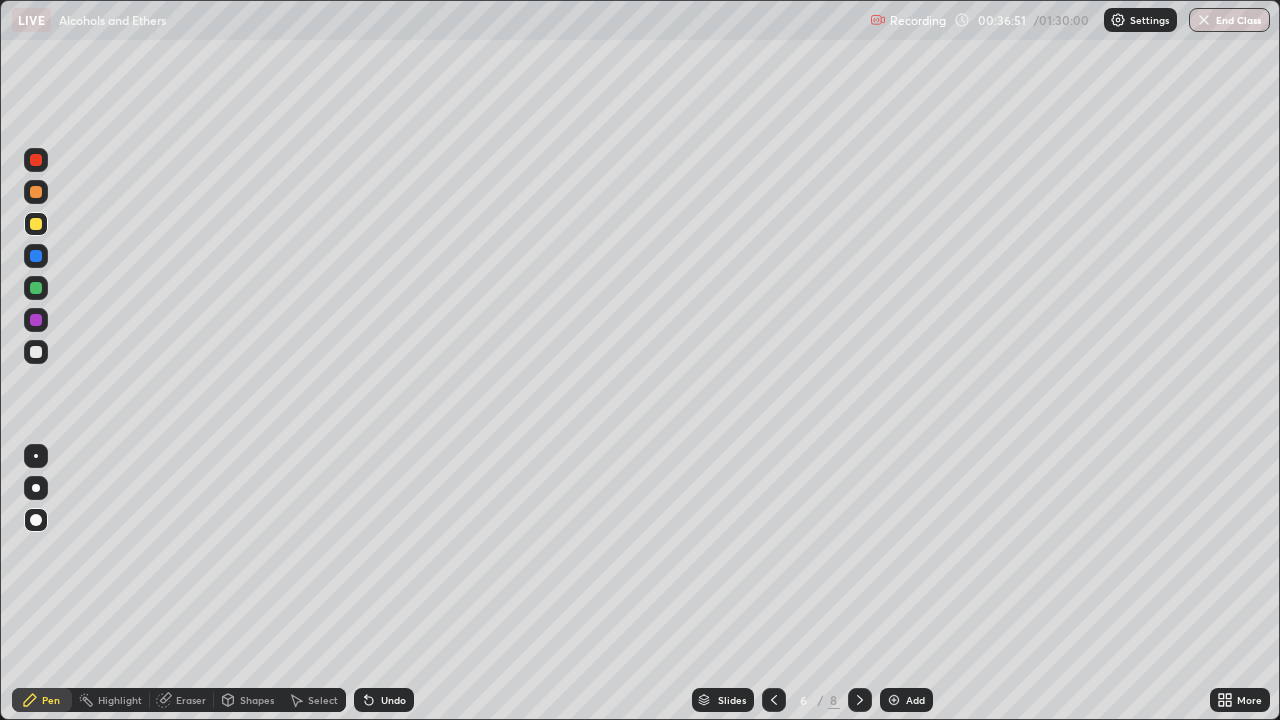 click at bounding box center [774, 700] 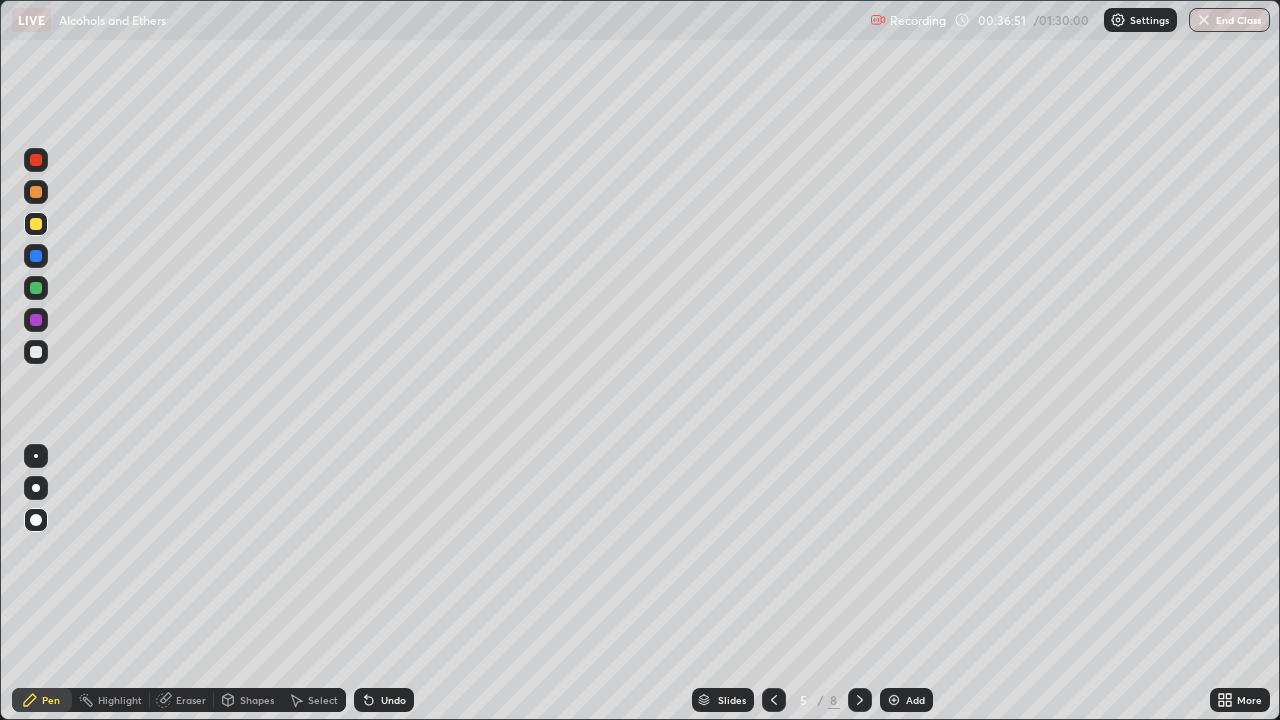 click 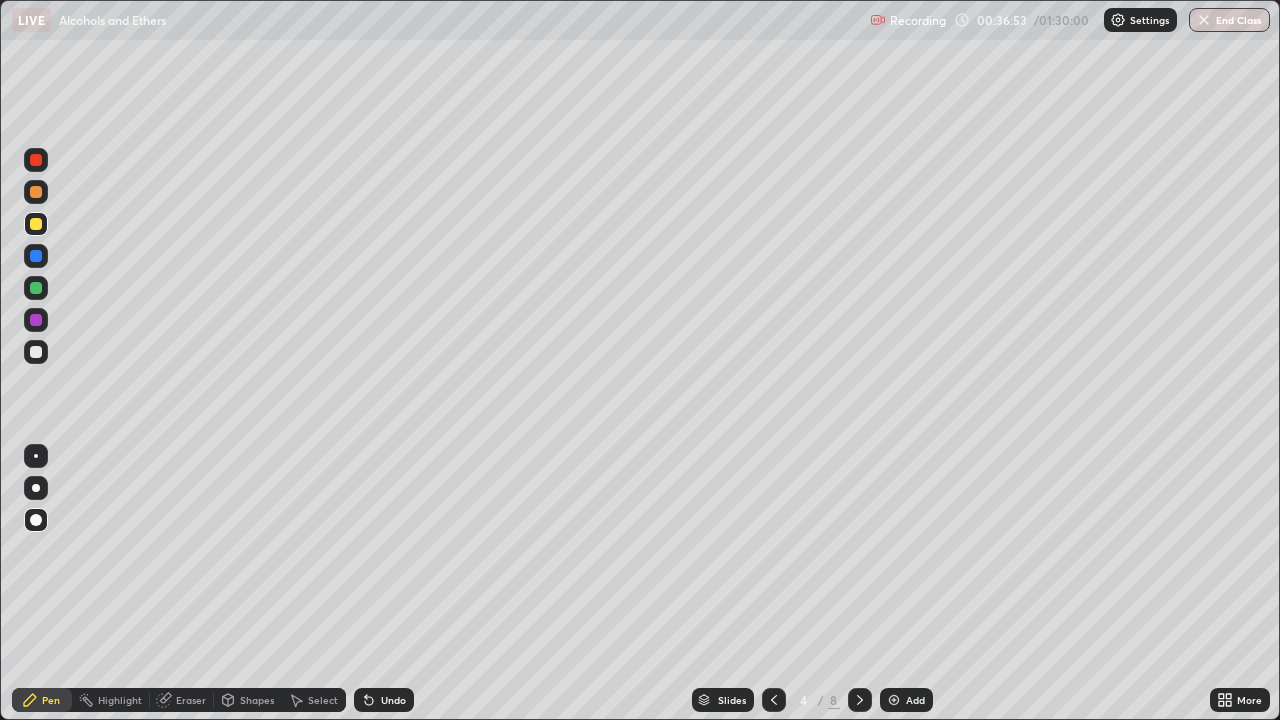 click 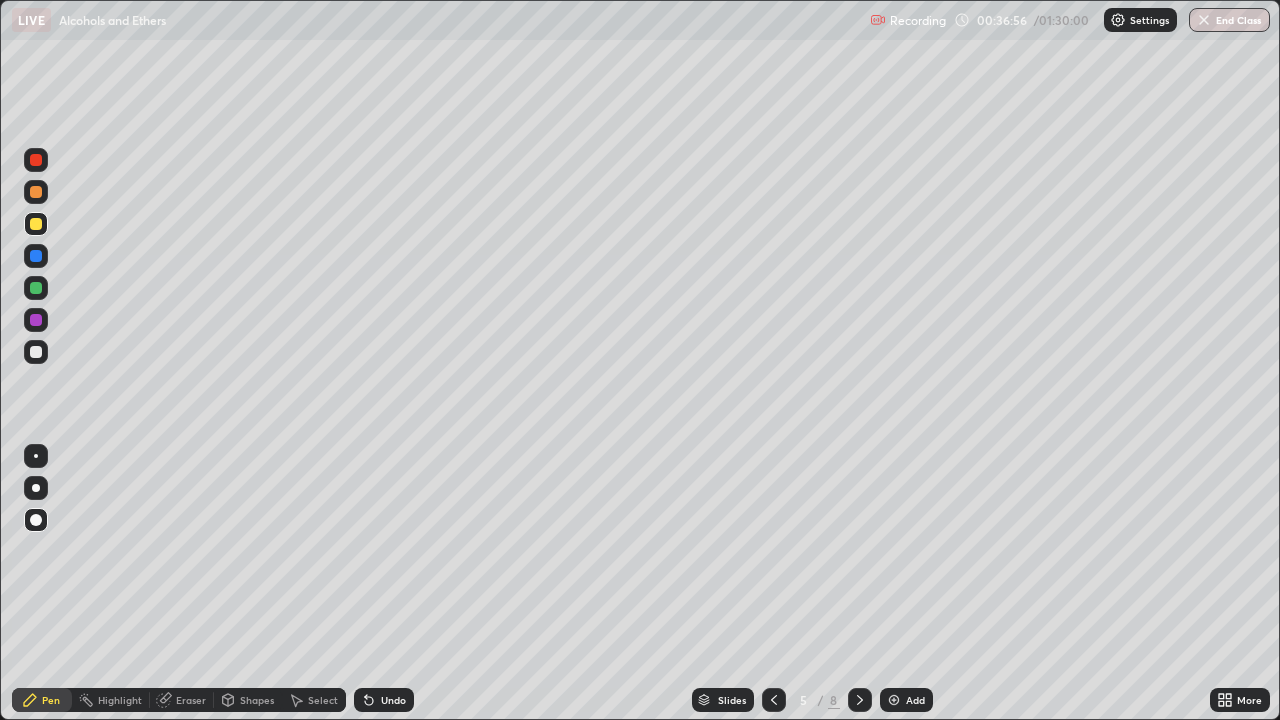 click at bounding box center (774, 700) 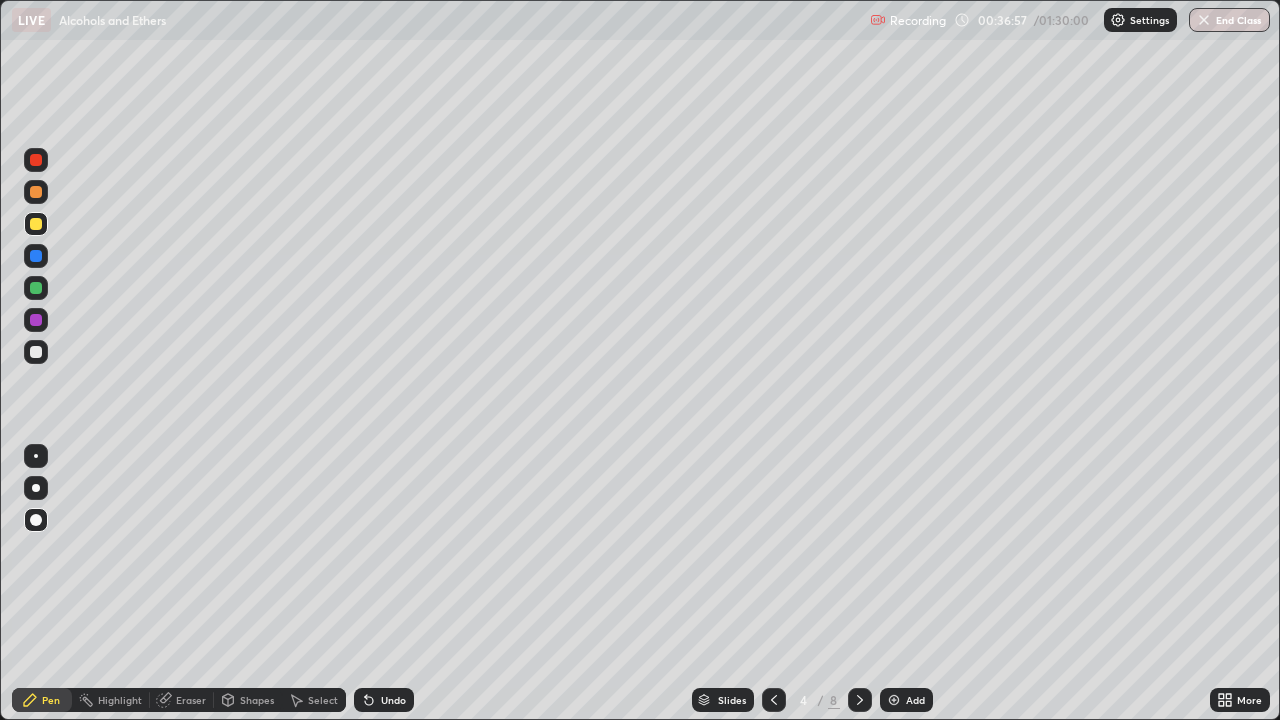 click 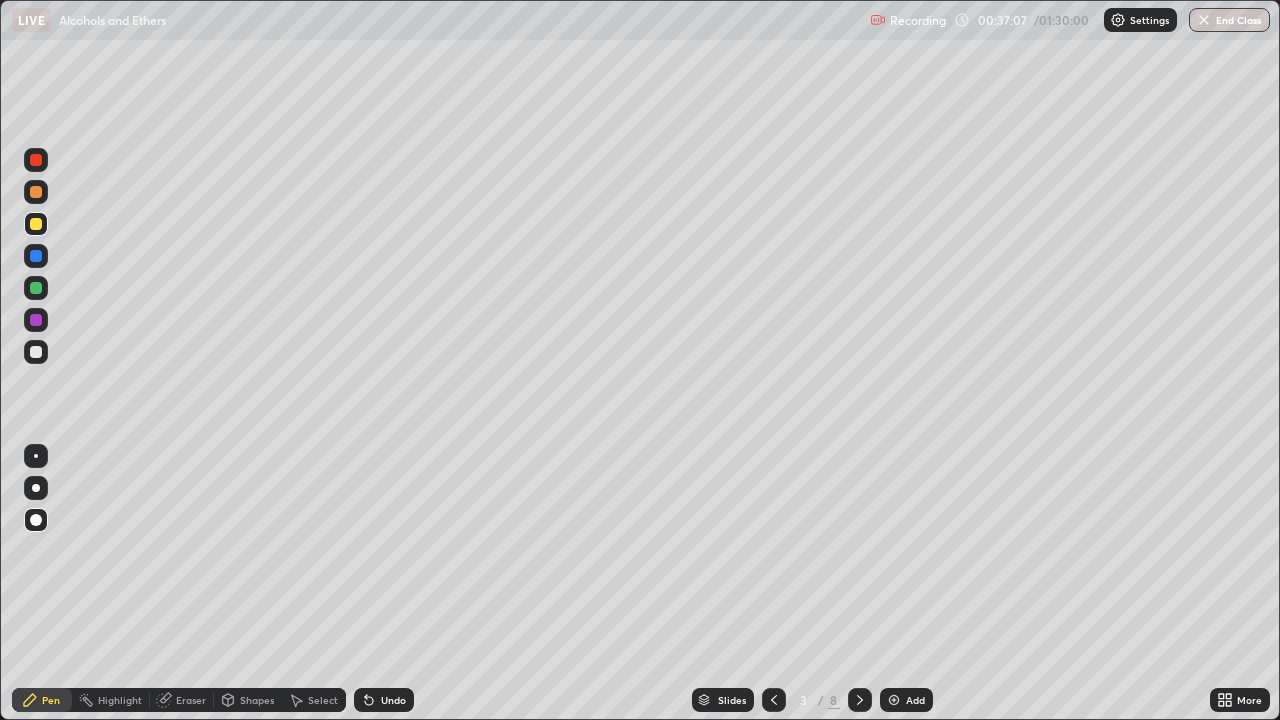 click 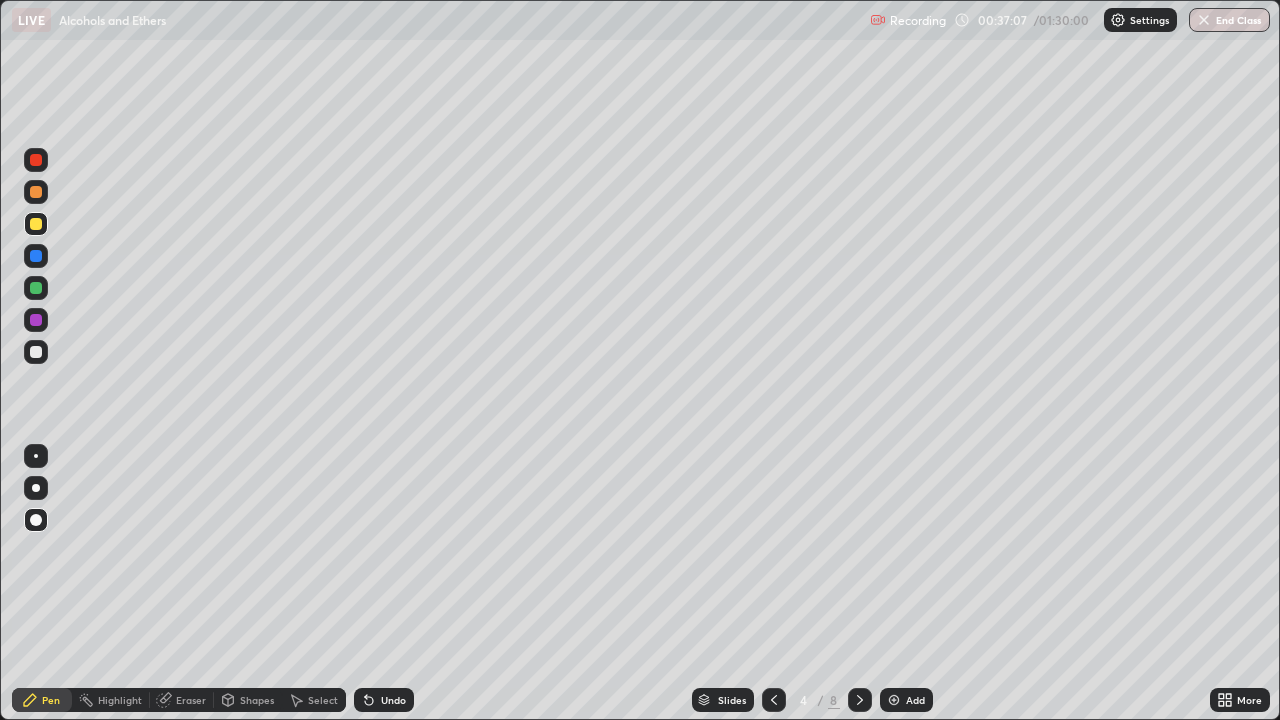 click 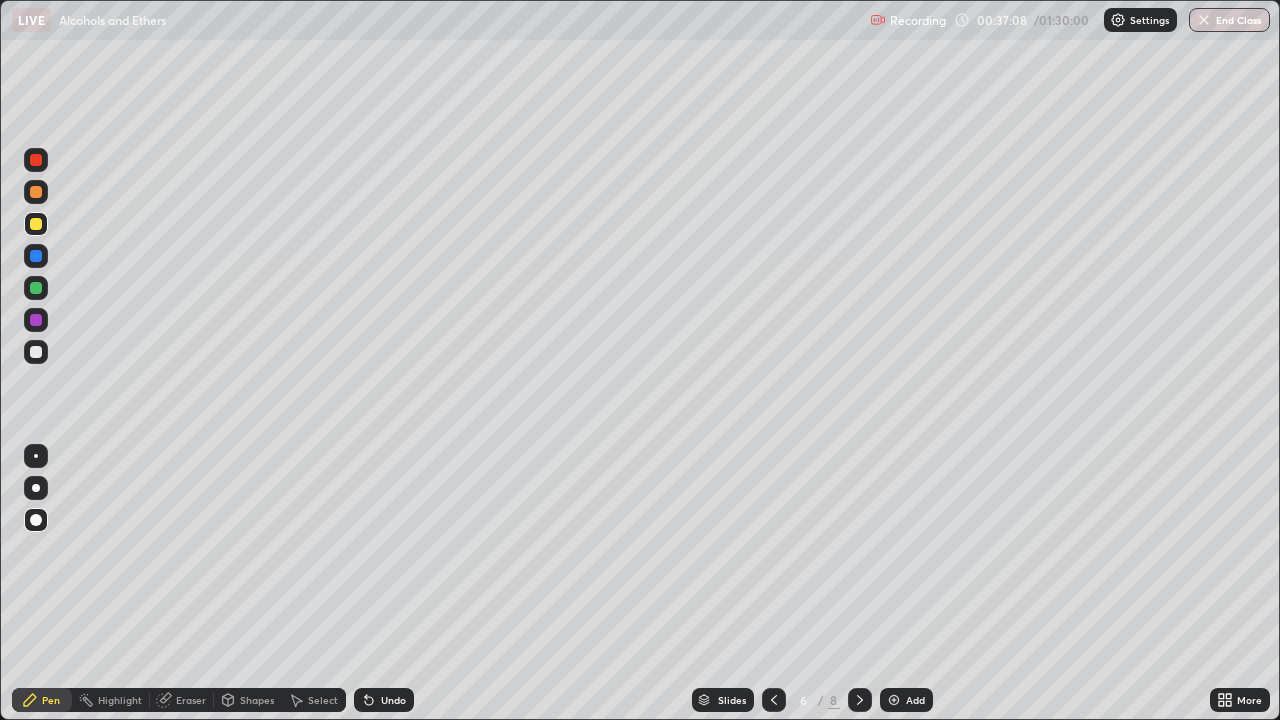 click 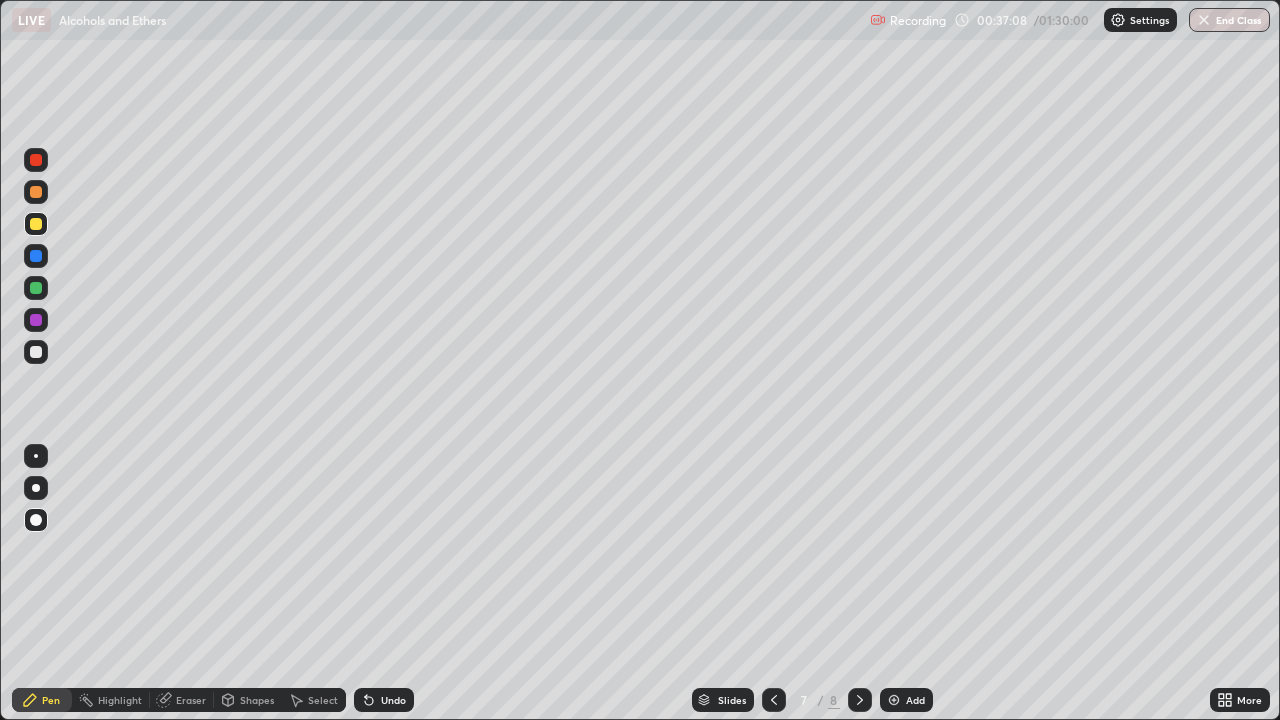 click 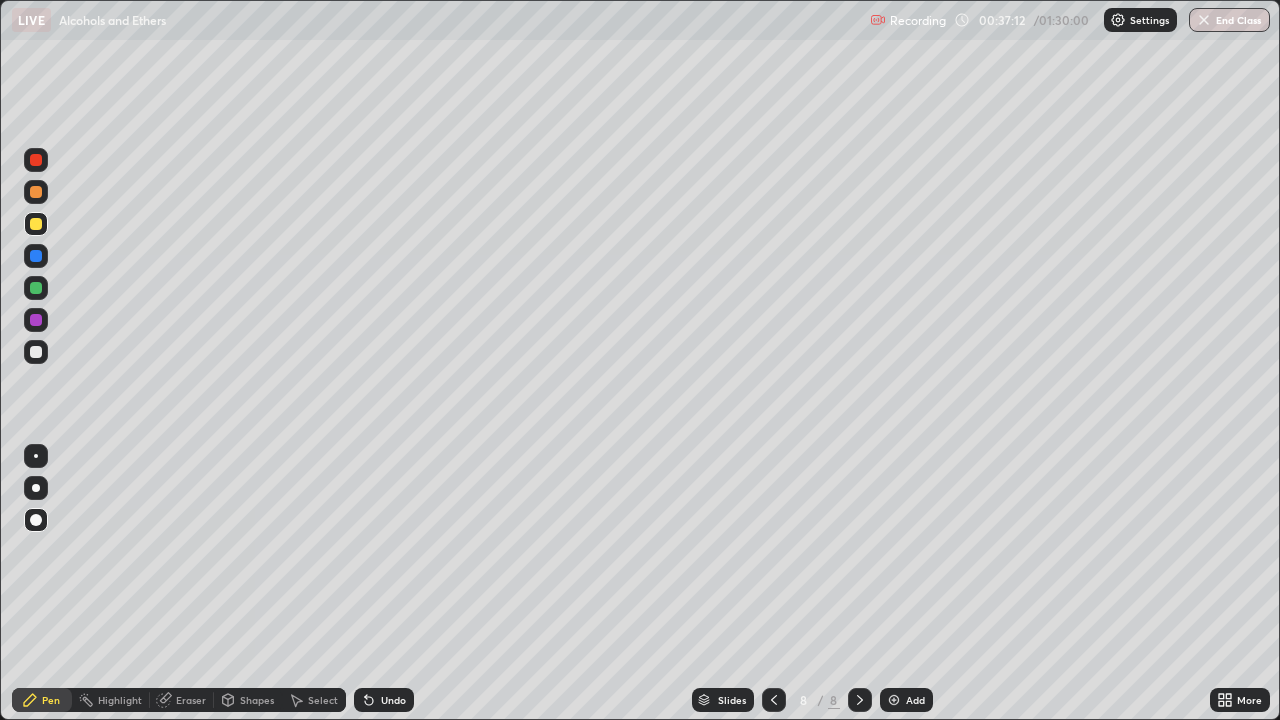 click at bounding box center (36, 352) 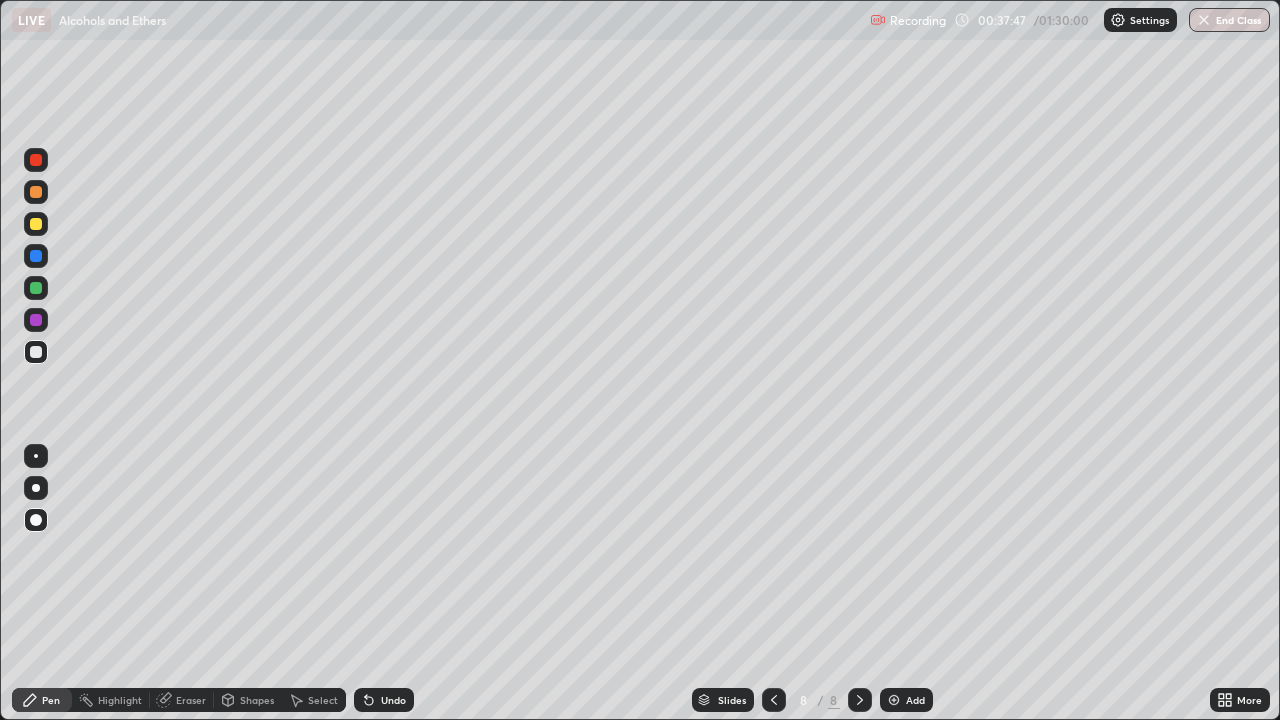 click at bounding box center [36, 160] 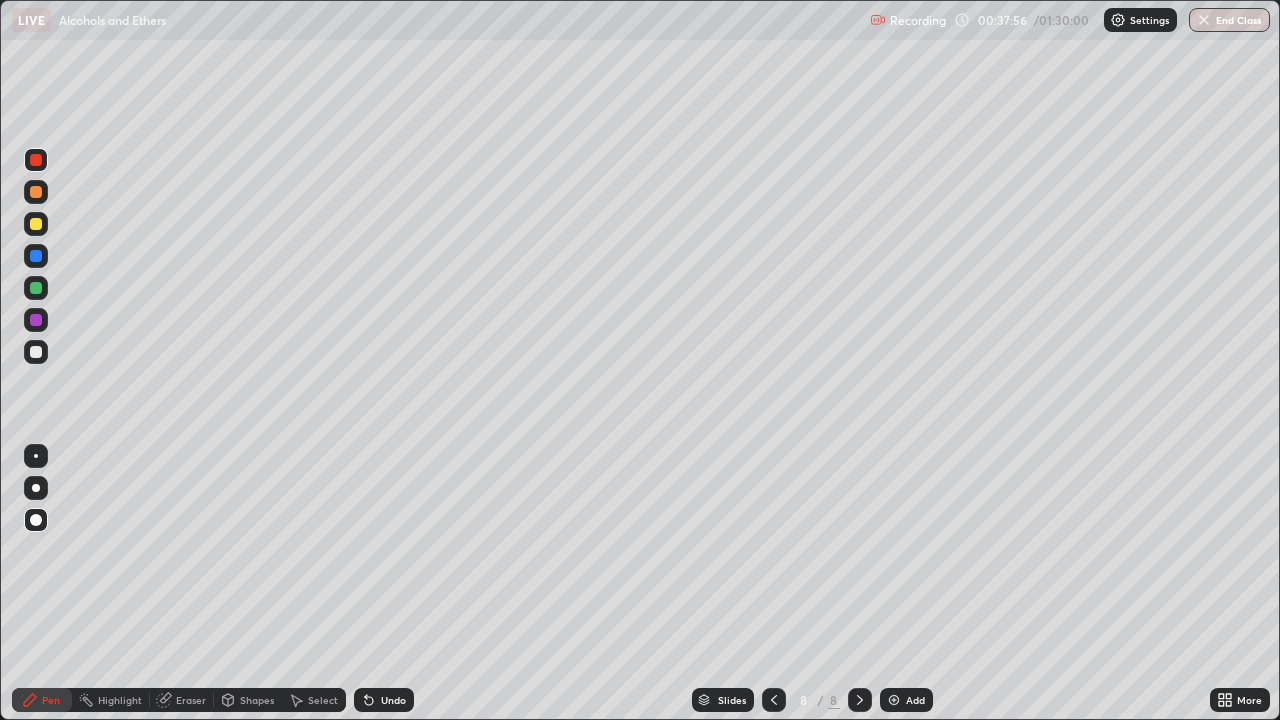 click at bounding box center [36, 224] 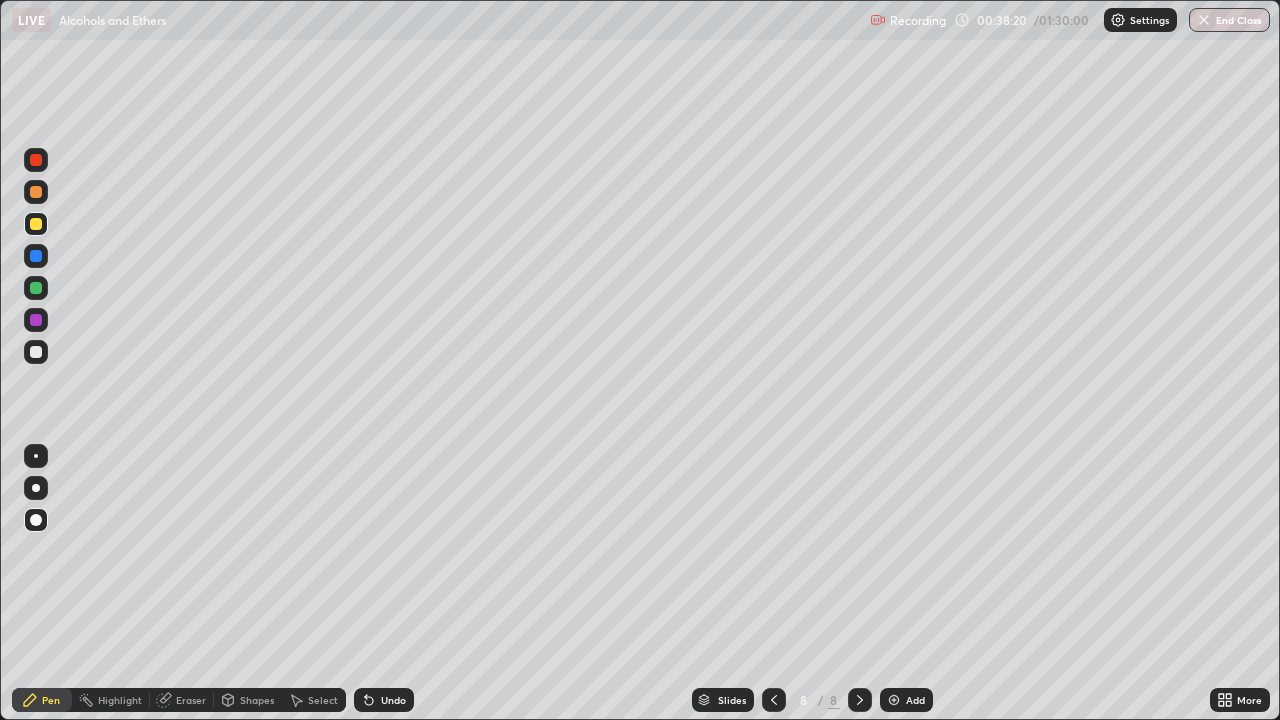 click at bounding box center [36, 352] 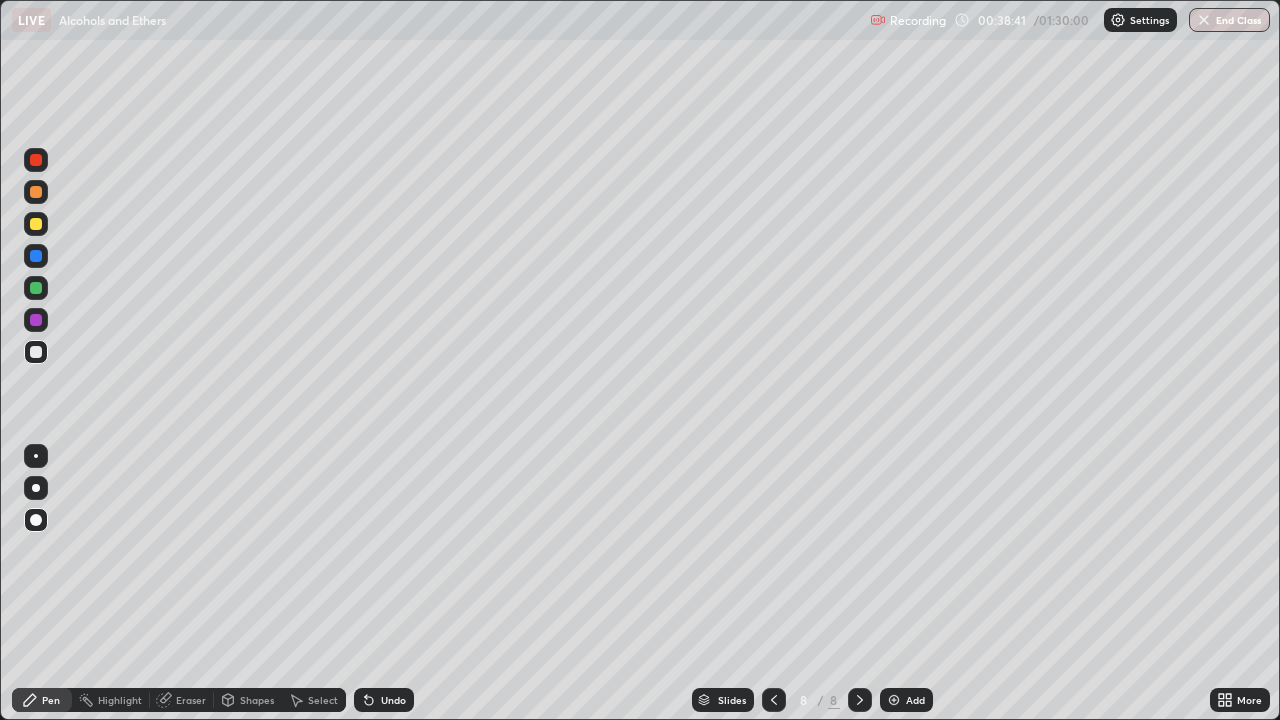 click at bounding box center (36, 224) 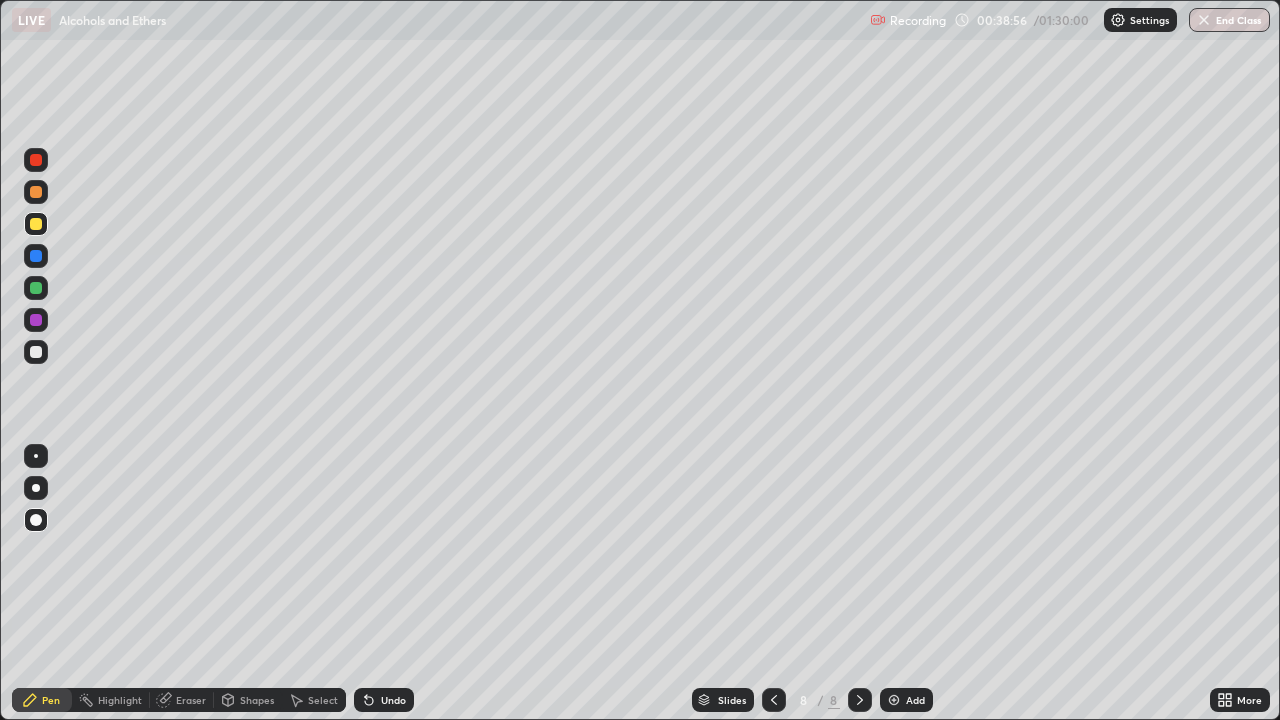 click 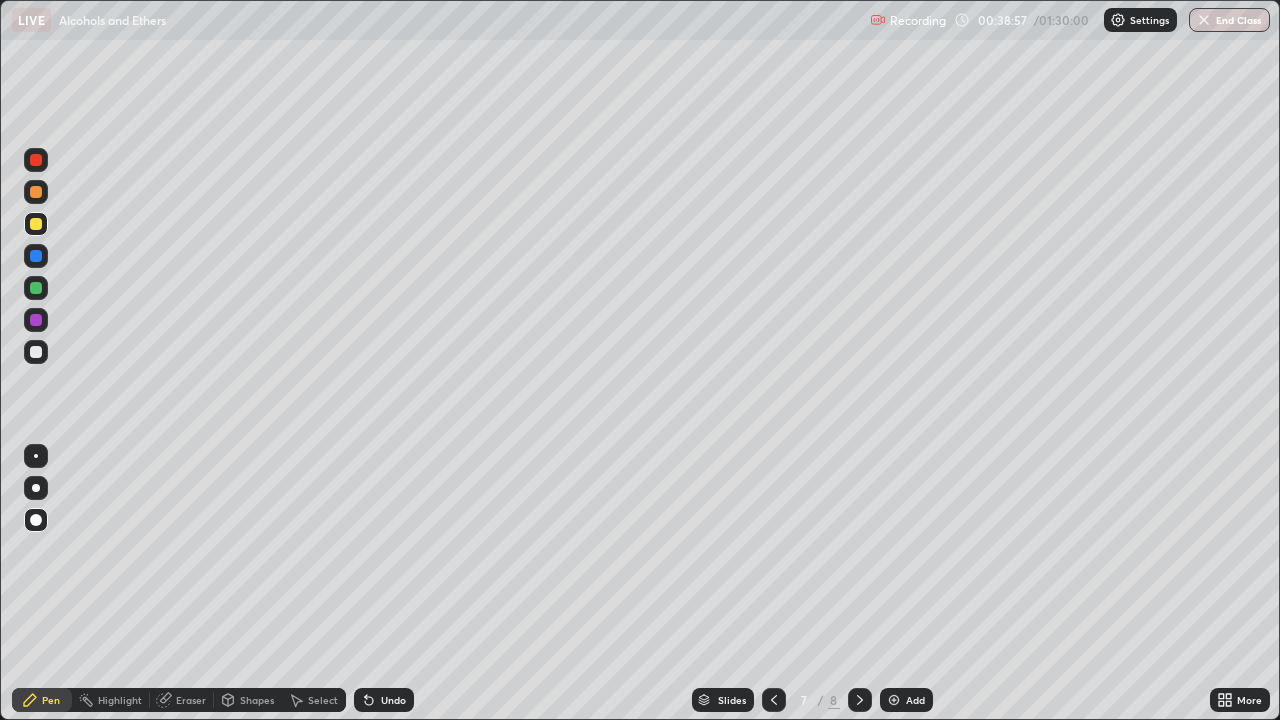 click 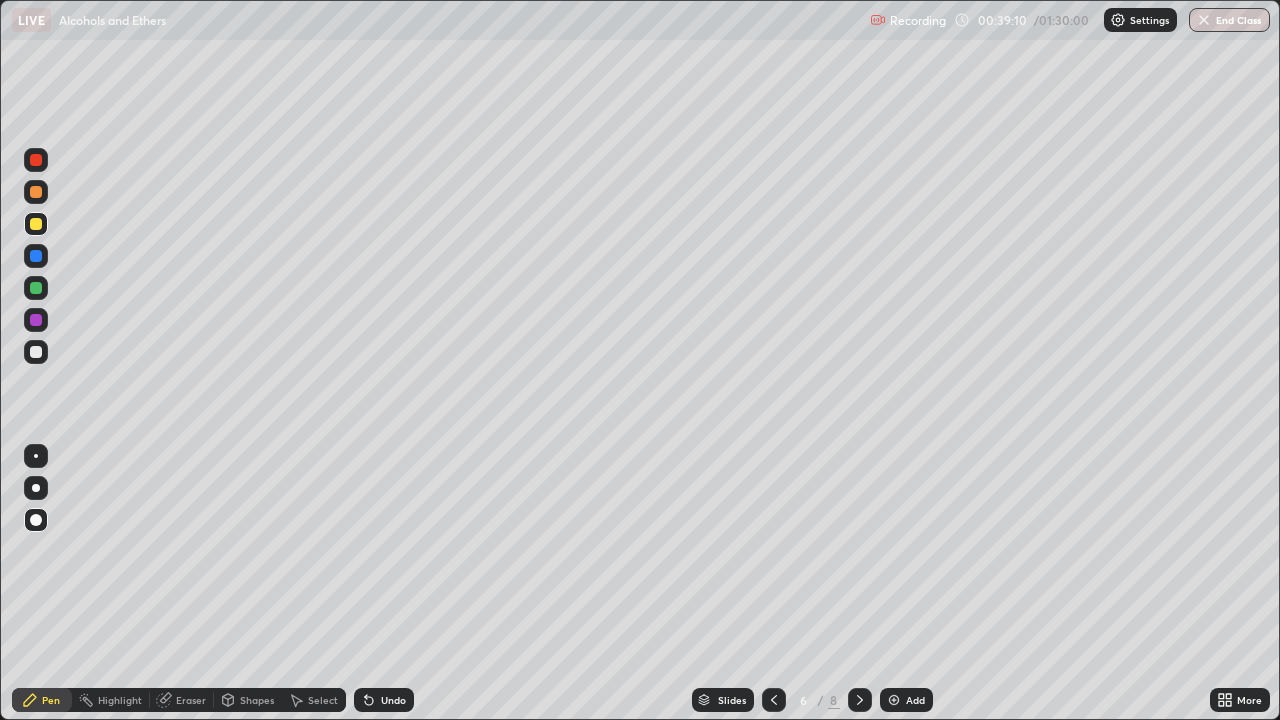 click at bounding box center (860, 700) 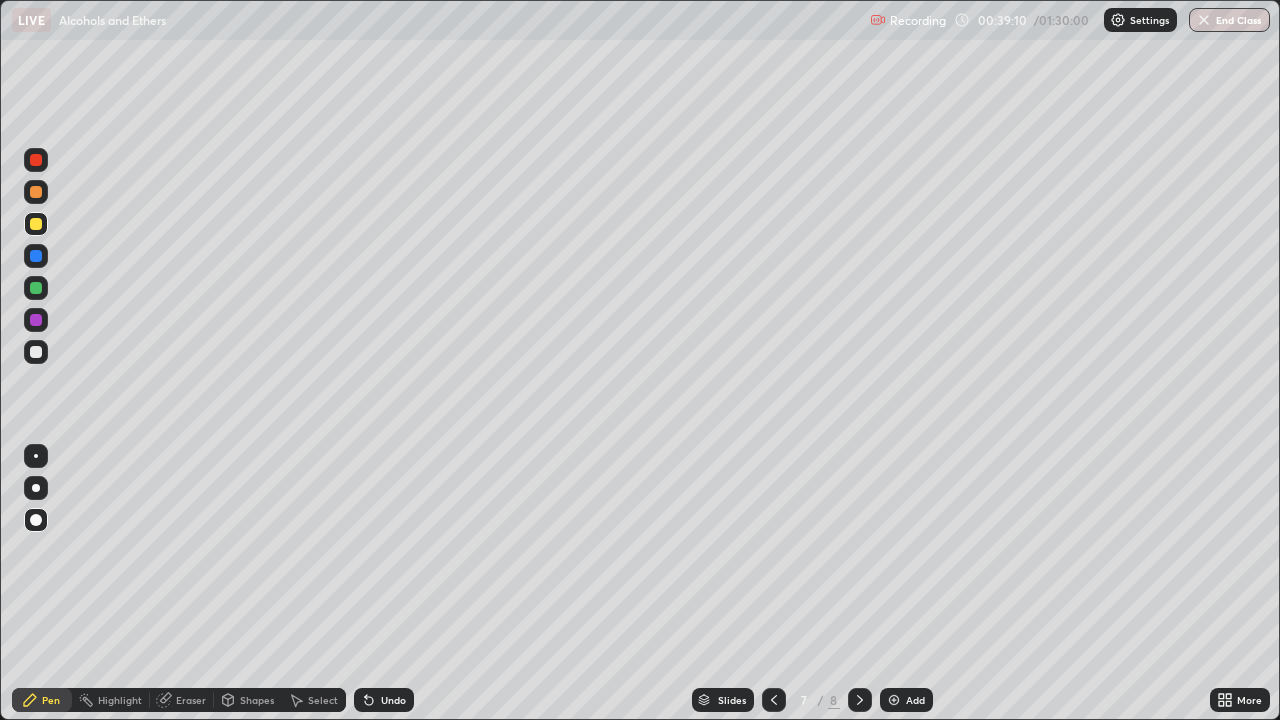 click 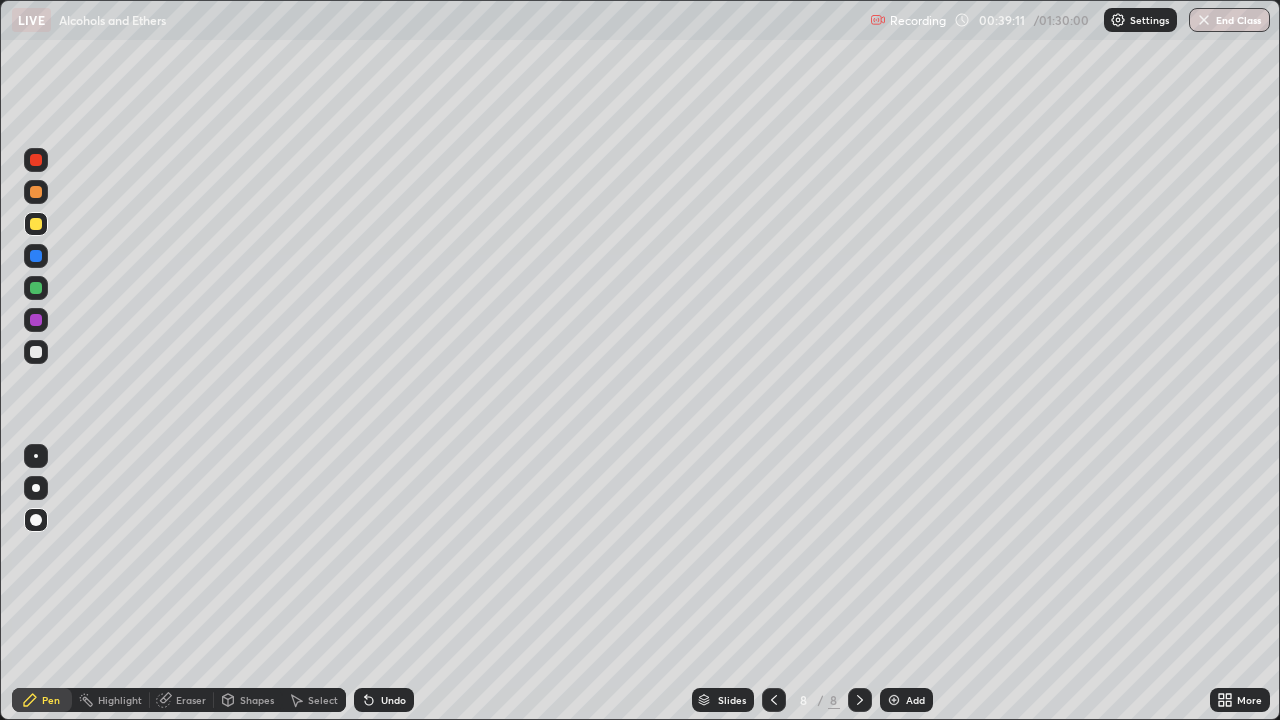 click 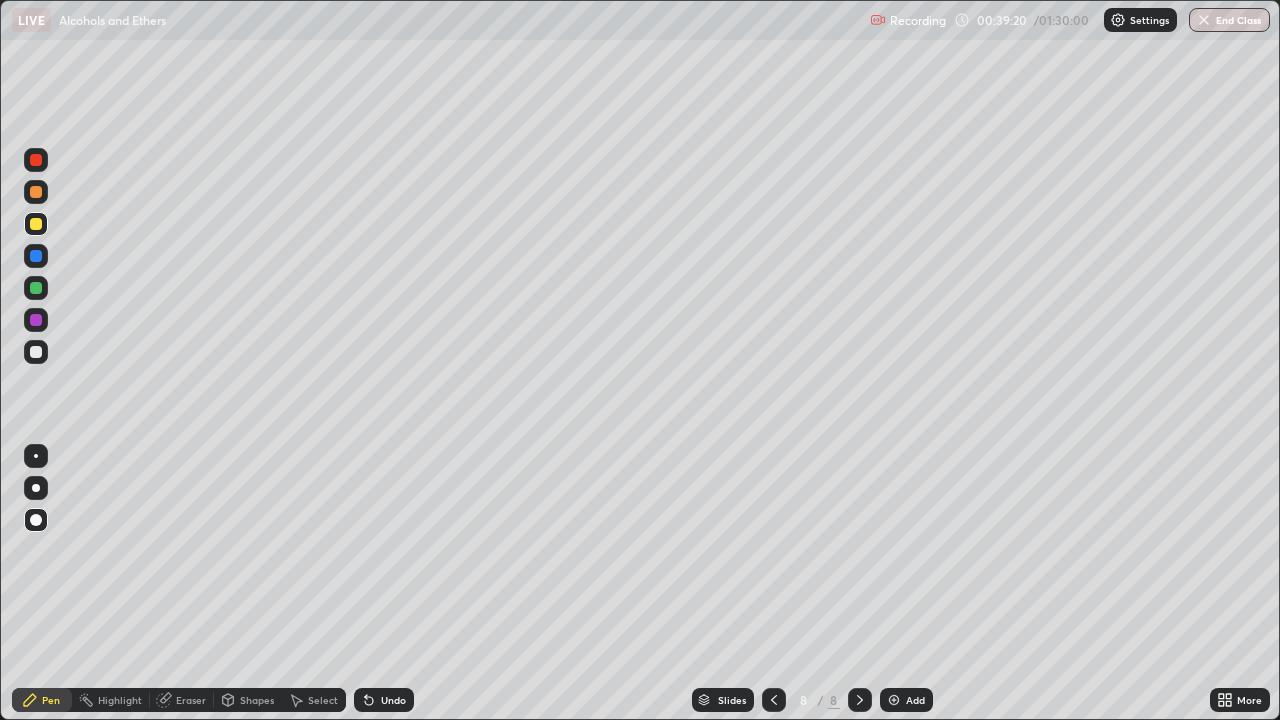 click at bounding box center (36, 160) 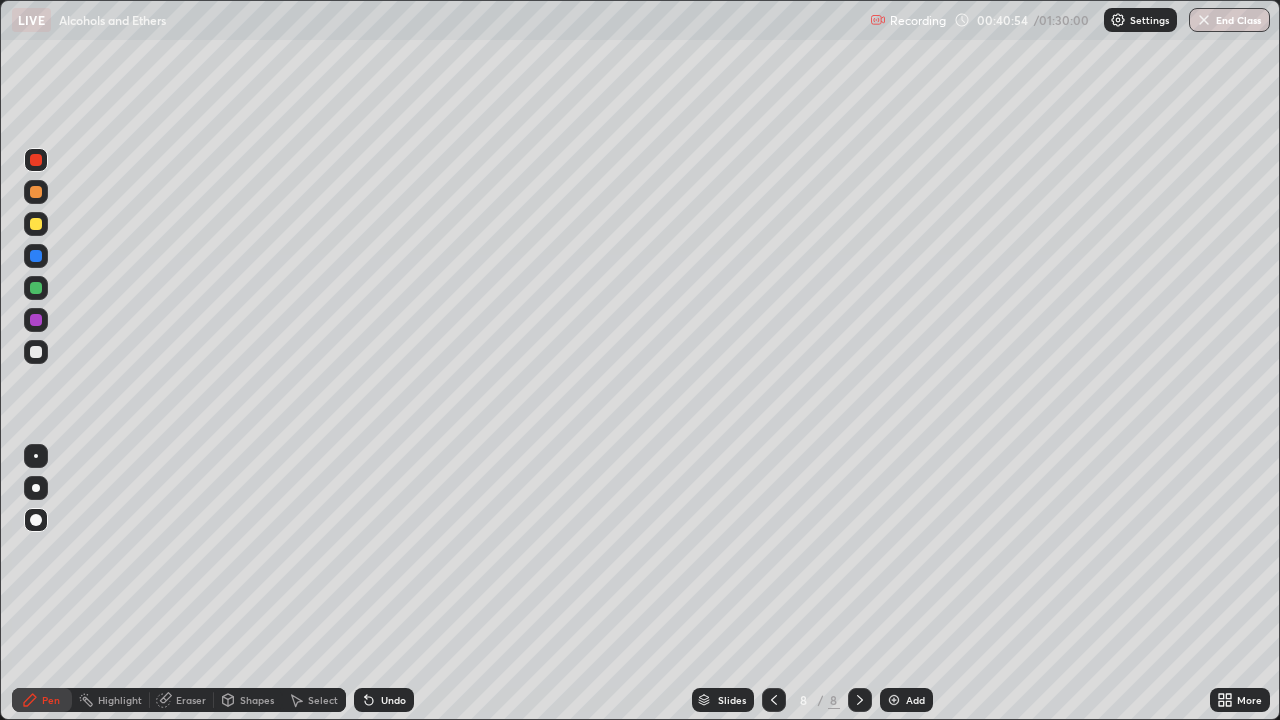 click on "Add" at bounding box center (906, 700) 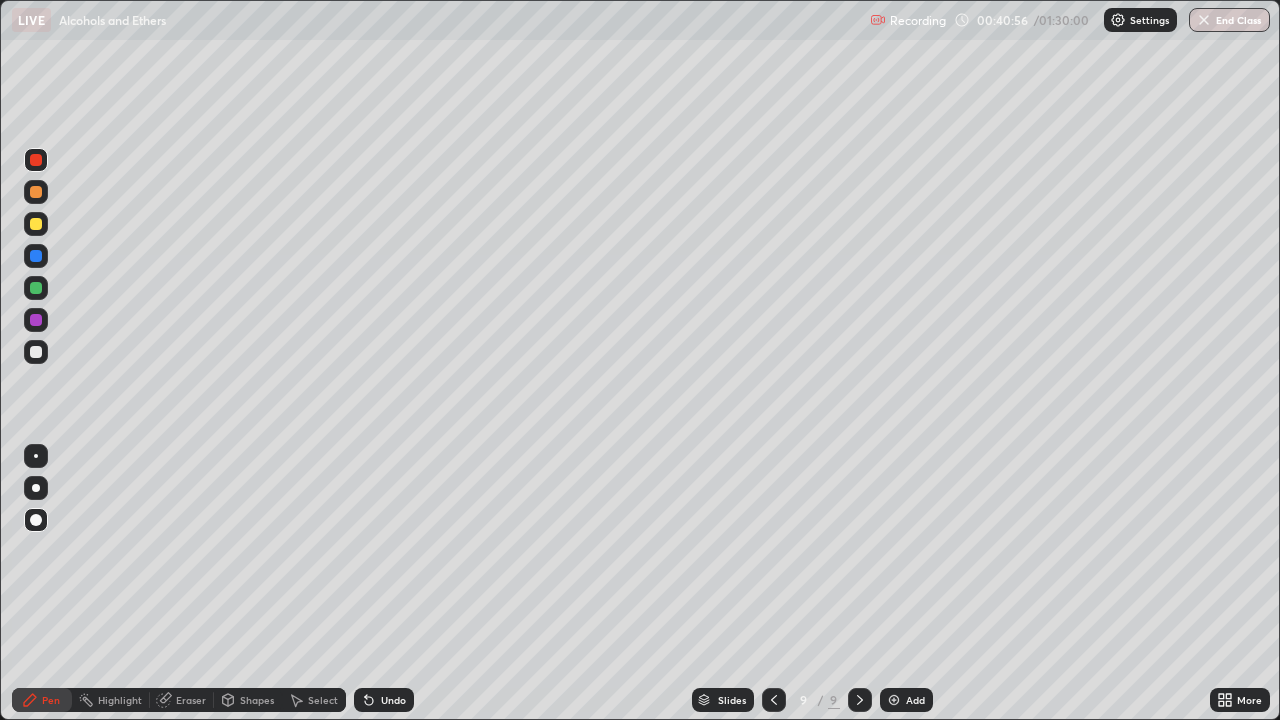 click at bounding box center [36, 352] 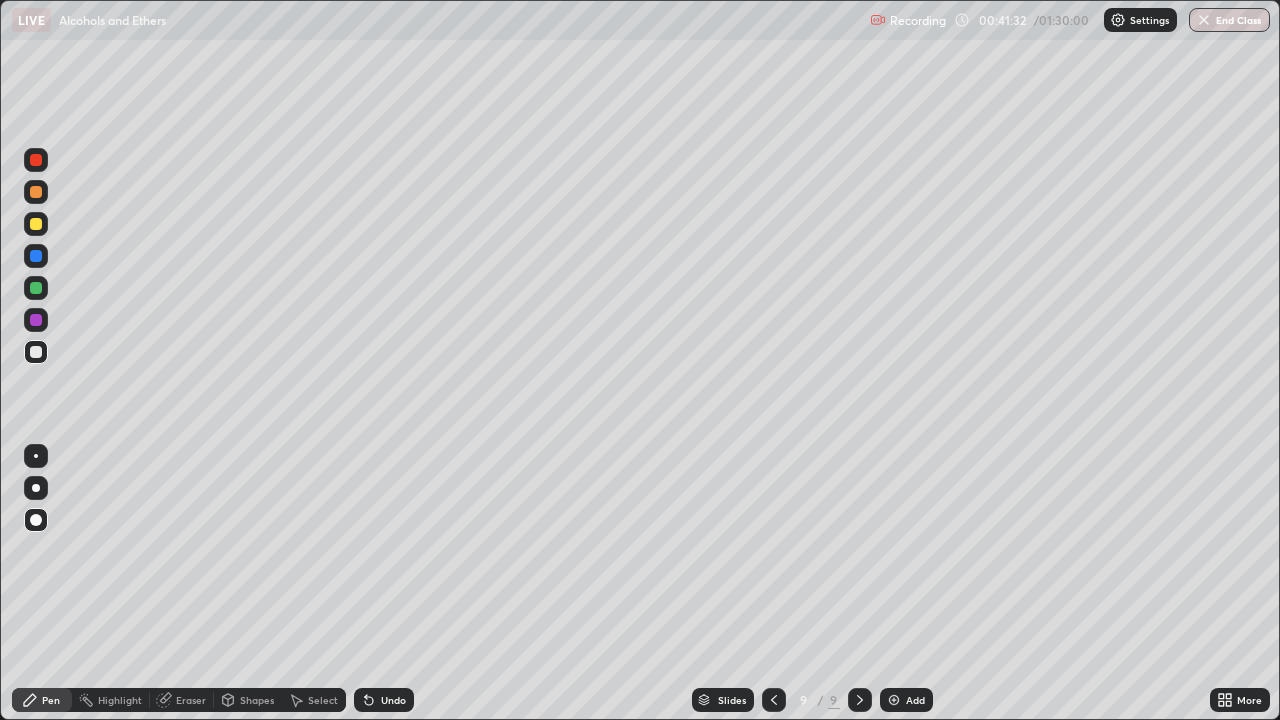 click 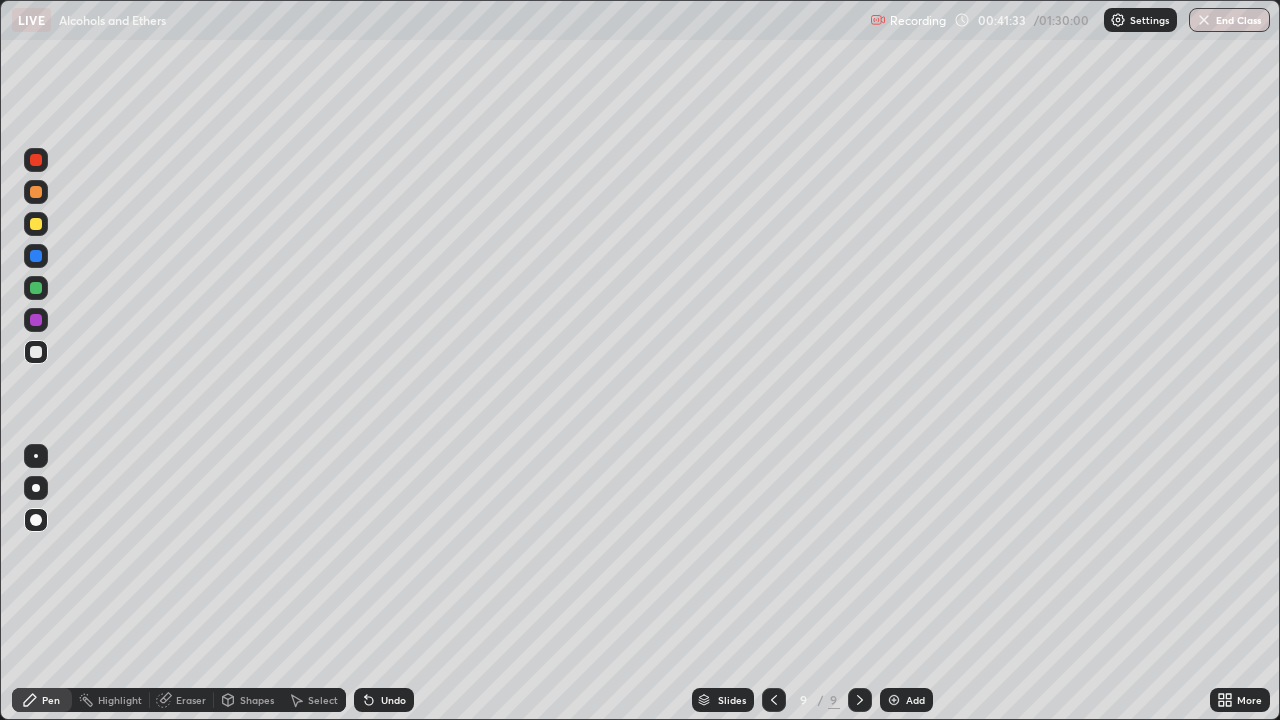 click on "Undo" at bounding box center (384, 700) 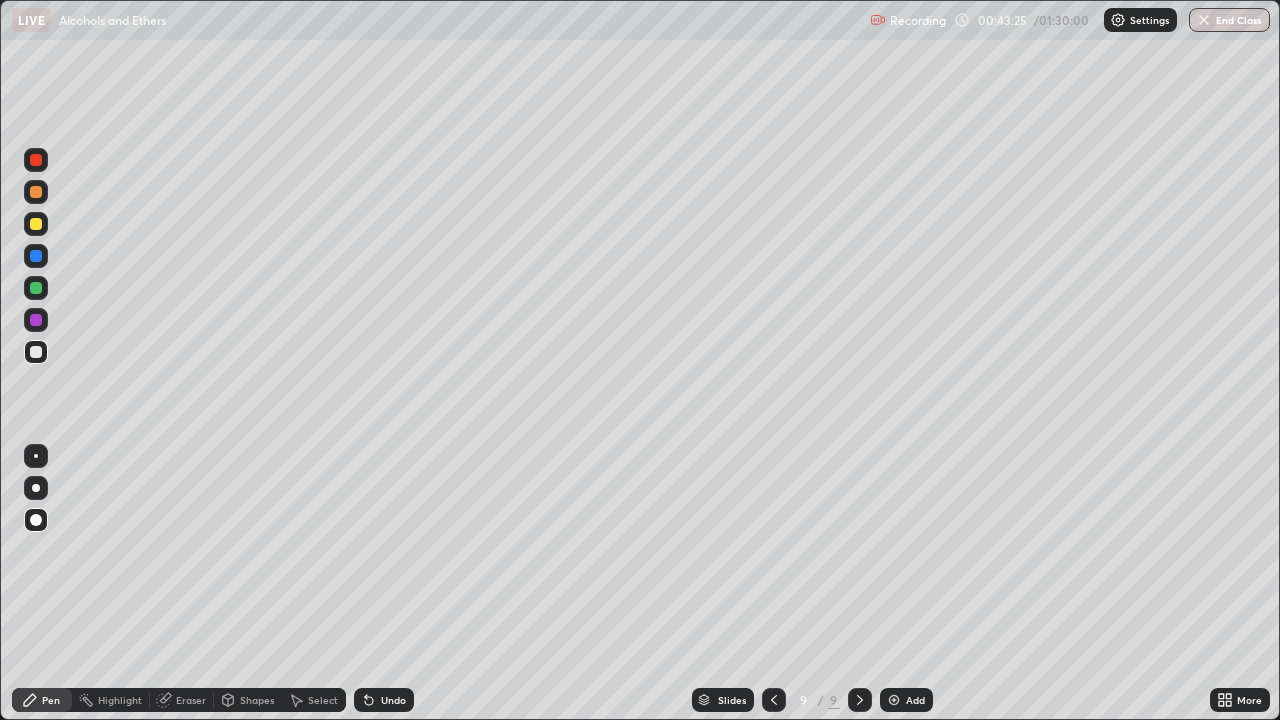 click at bounding box center (36, 224) 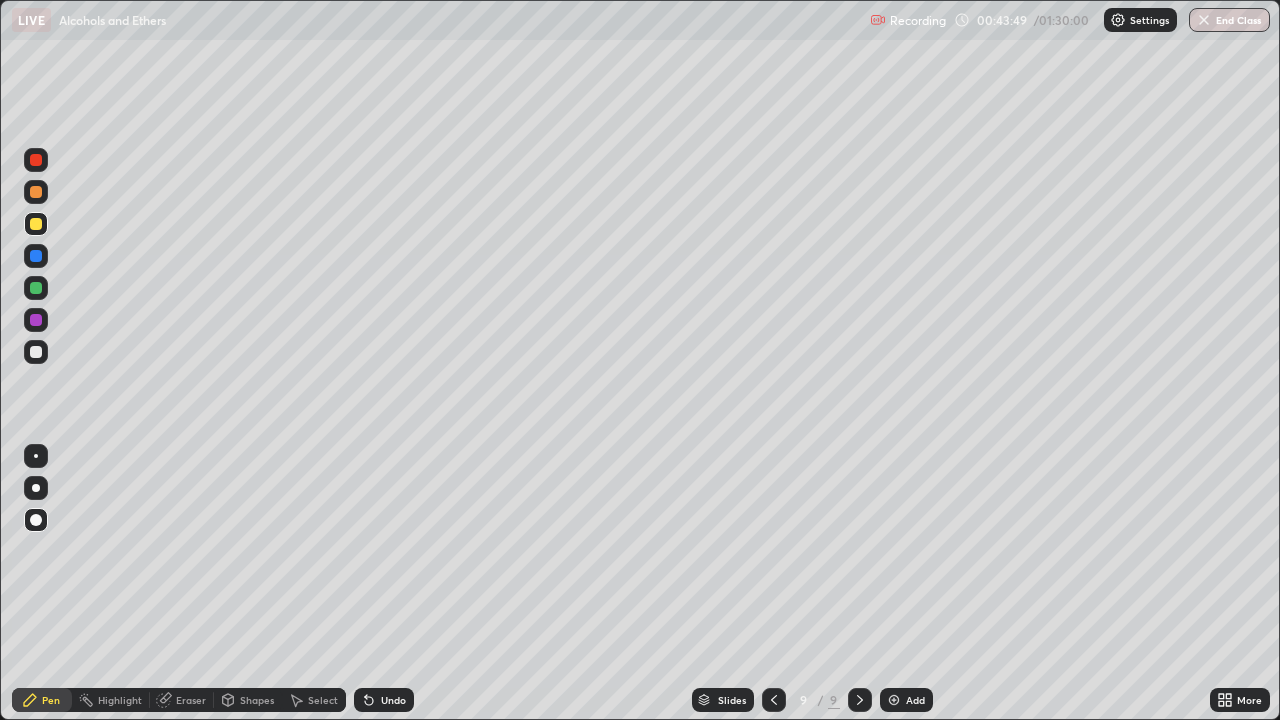 click at bounding box center [36, 352] 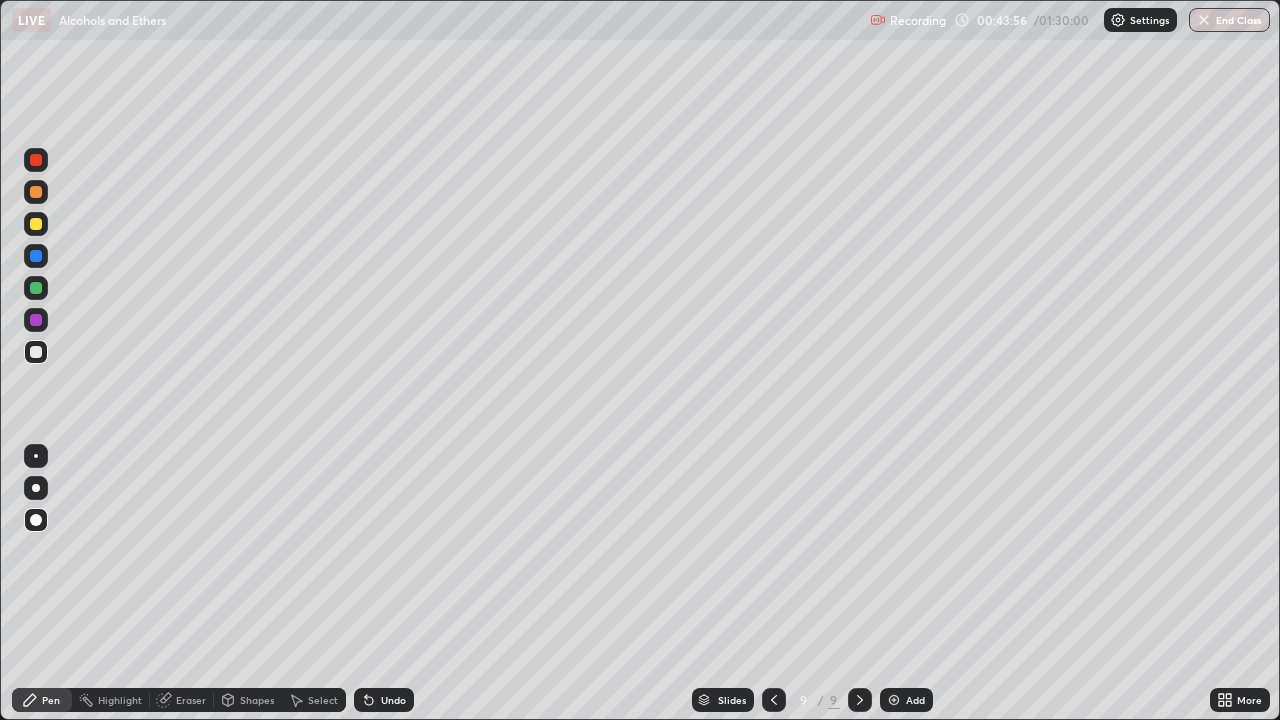 click at bounding box center (36, 160) 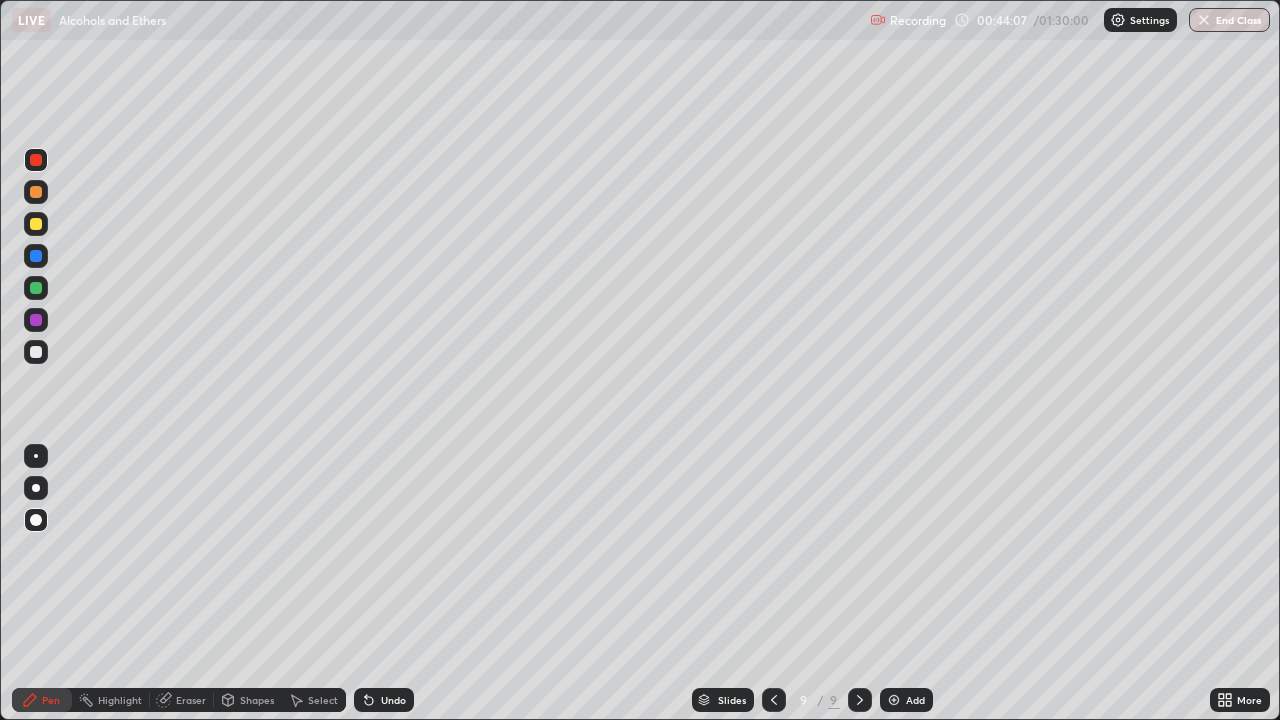 click at bounding box center [36, 352] 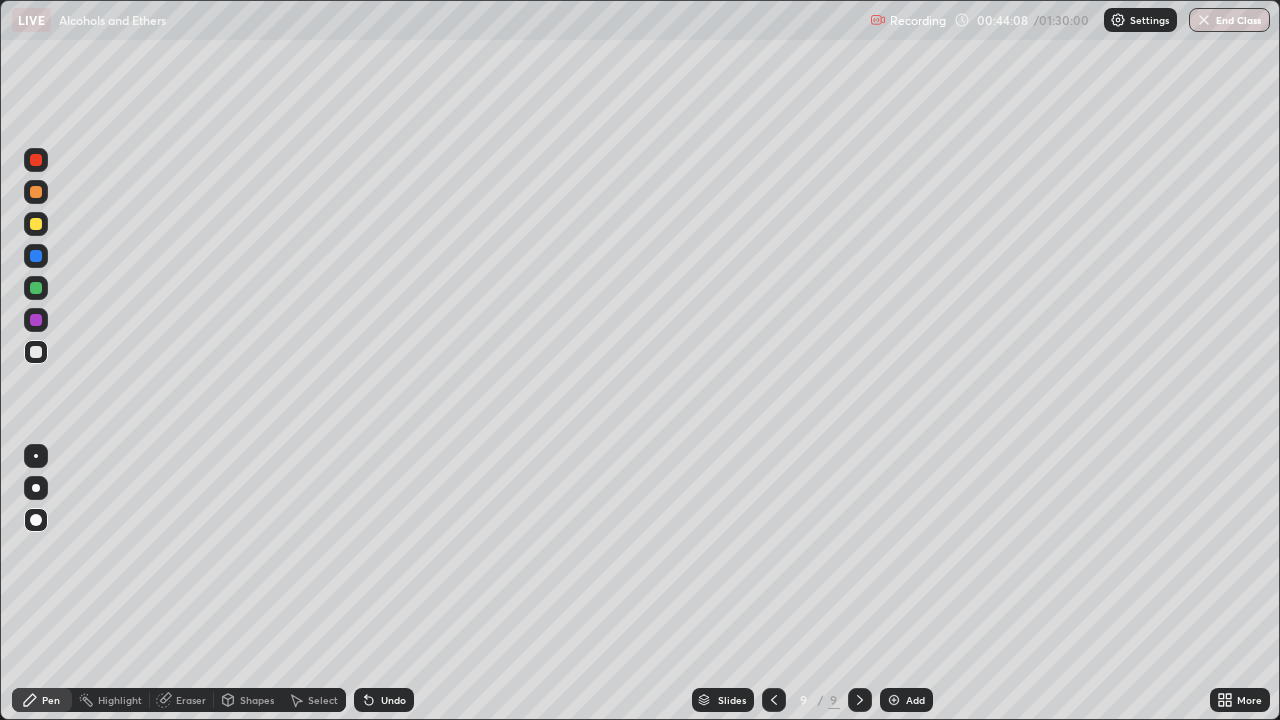 click at bounding box center (36, 288) 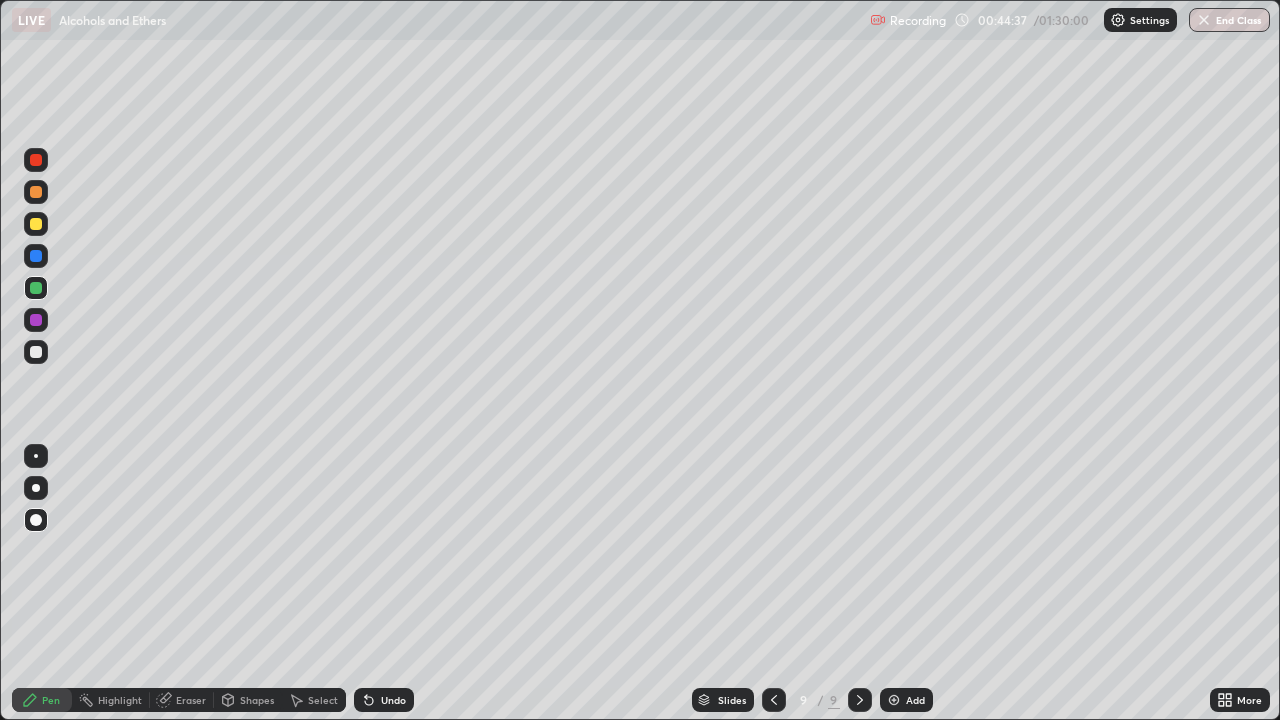 click at bounding box center (36, 352) 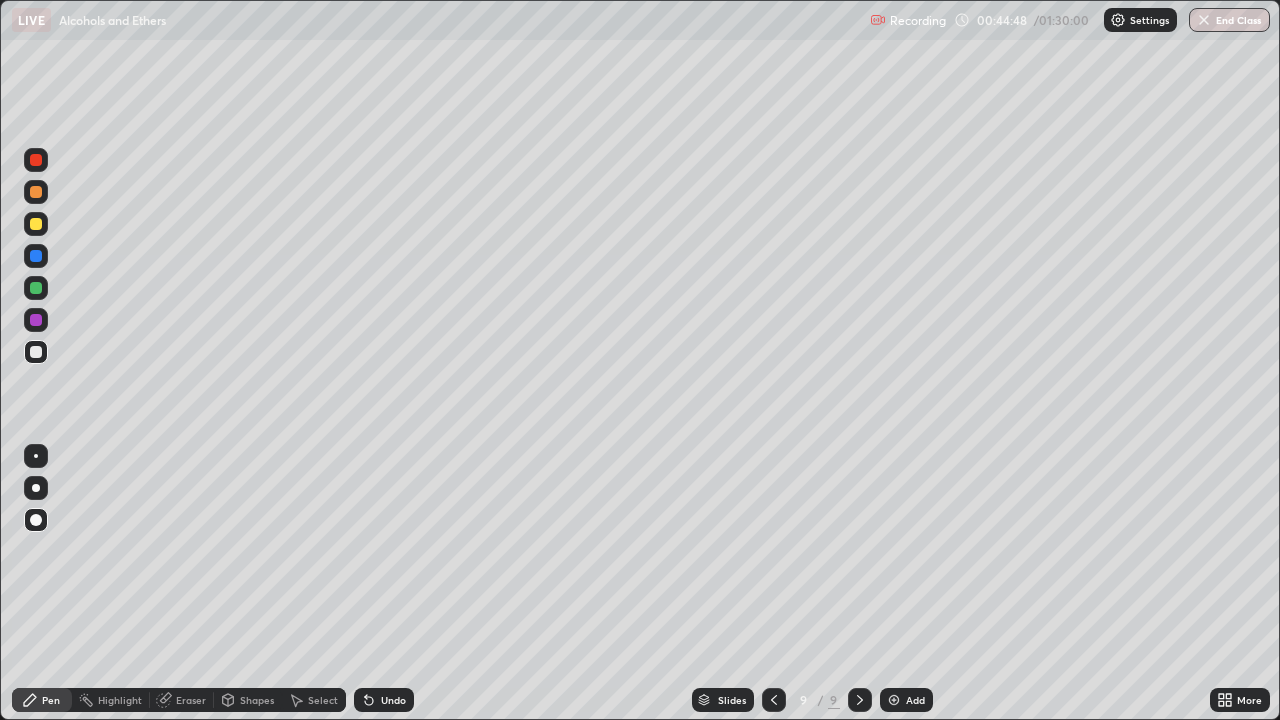 click at bounding box center (36, 224) 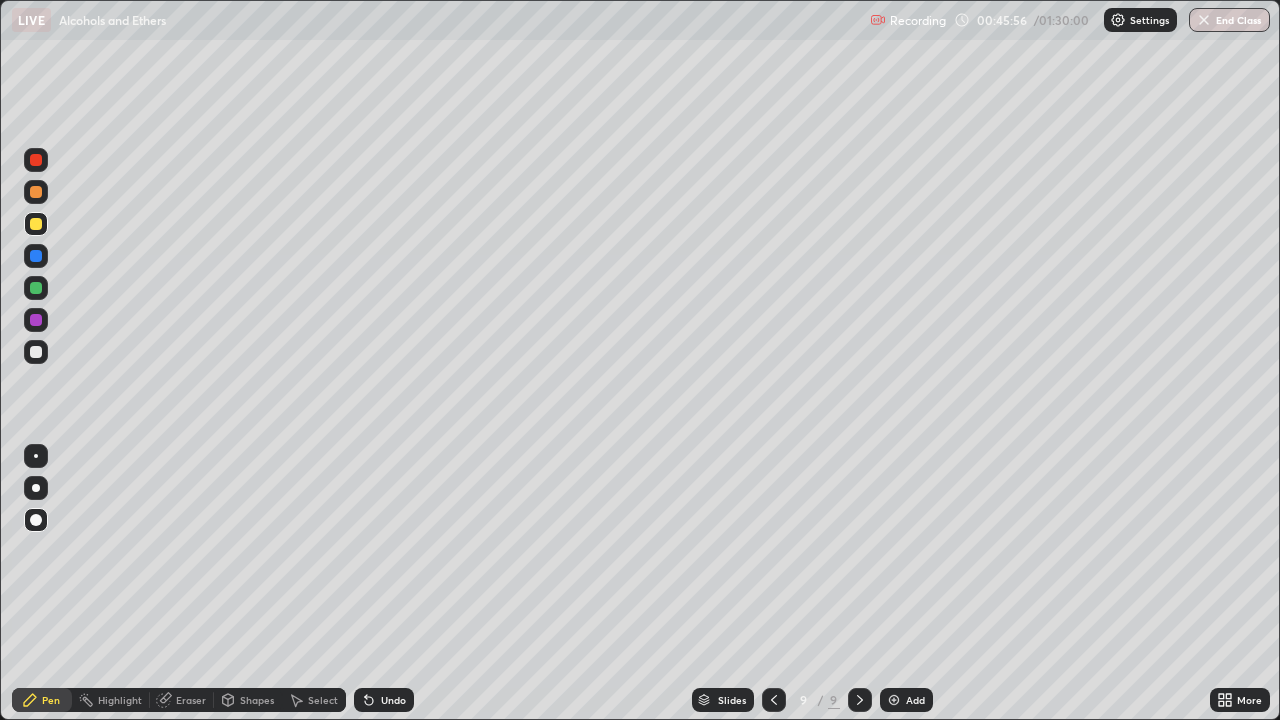 click at bounding box center [894, 700] 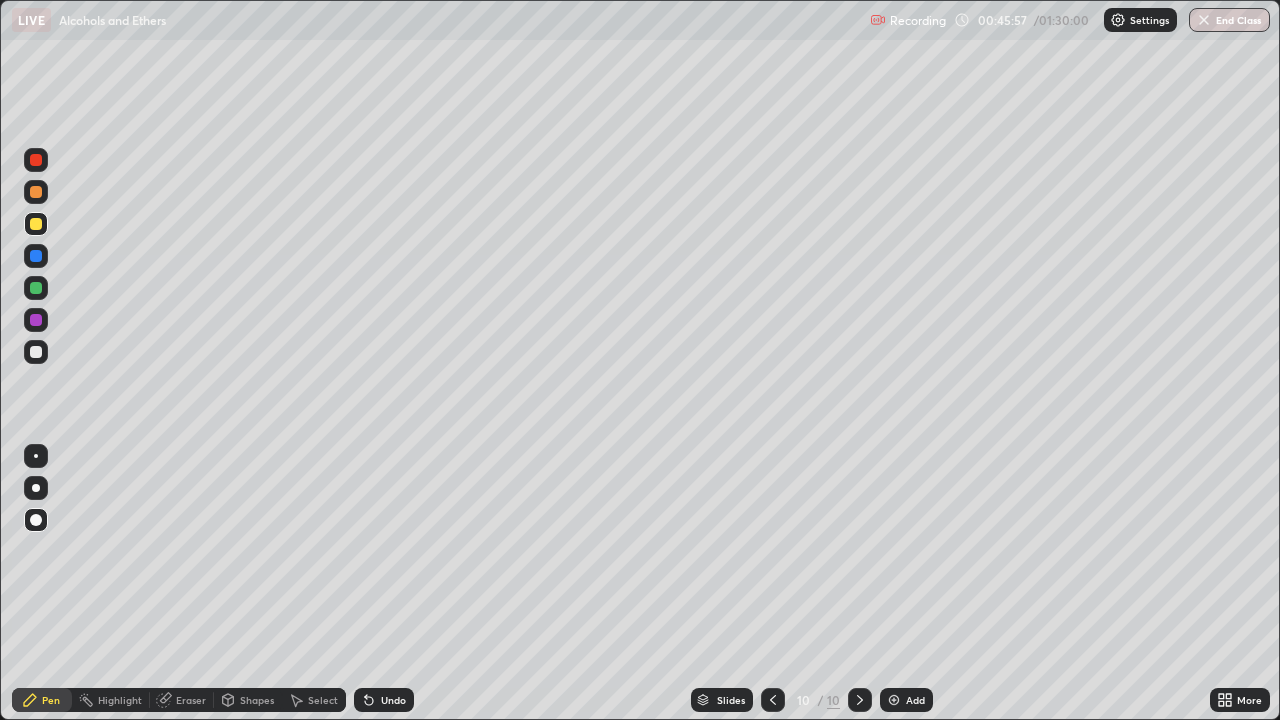 click at bounding box center (36, 224) 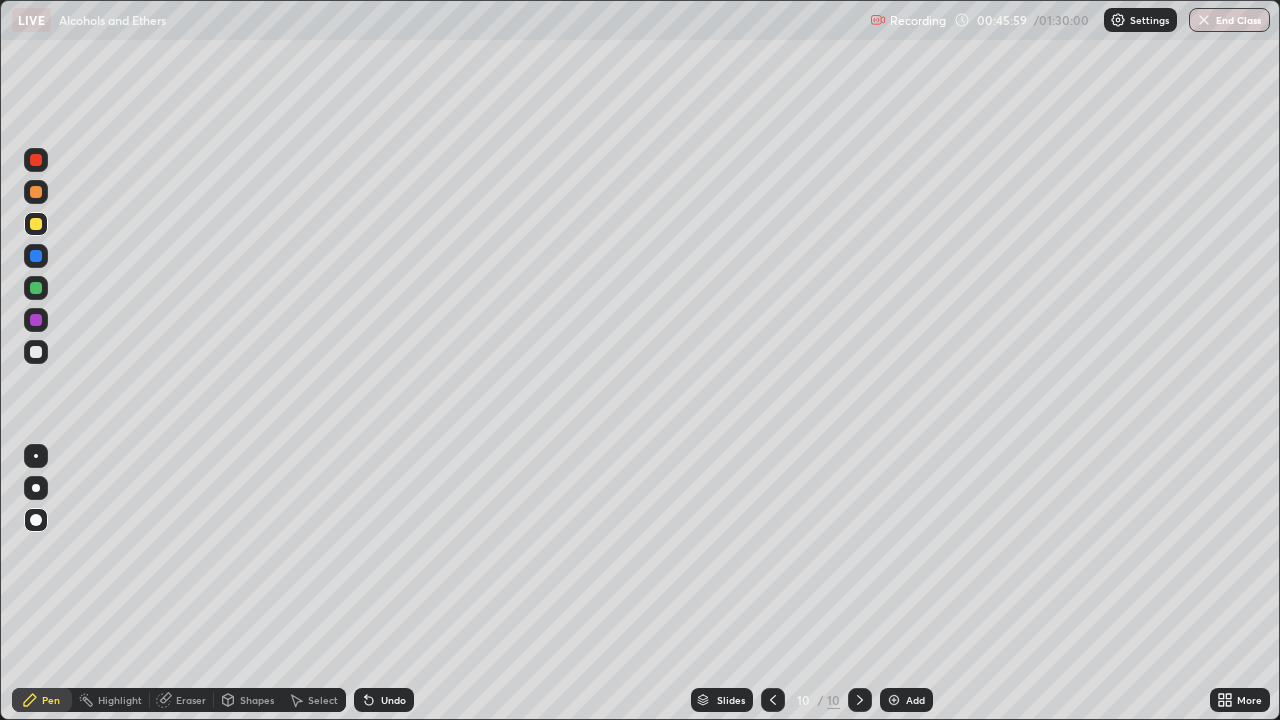 click at bounding box center (773, 700) 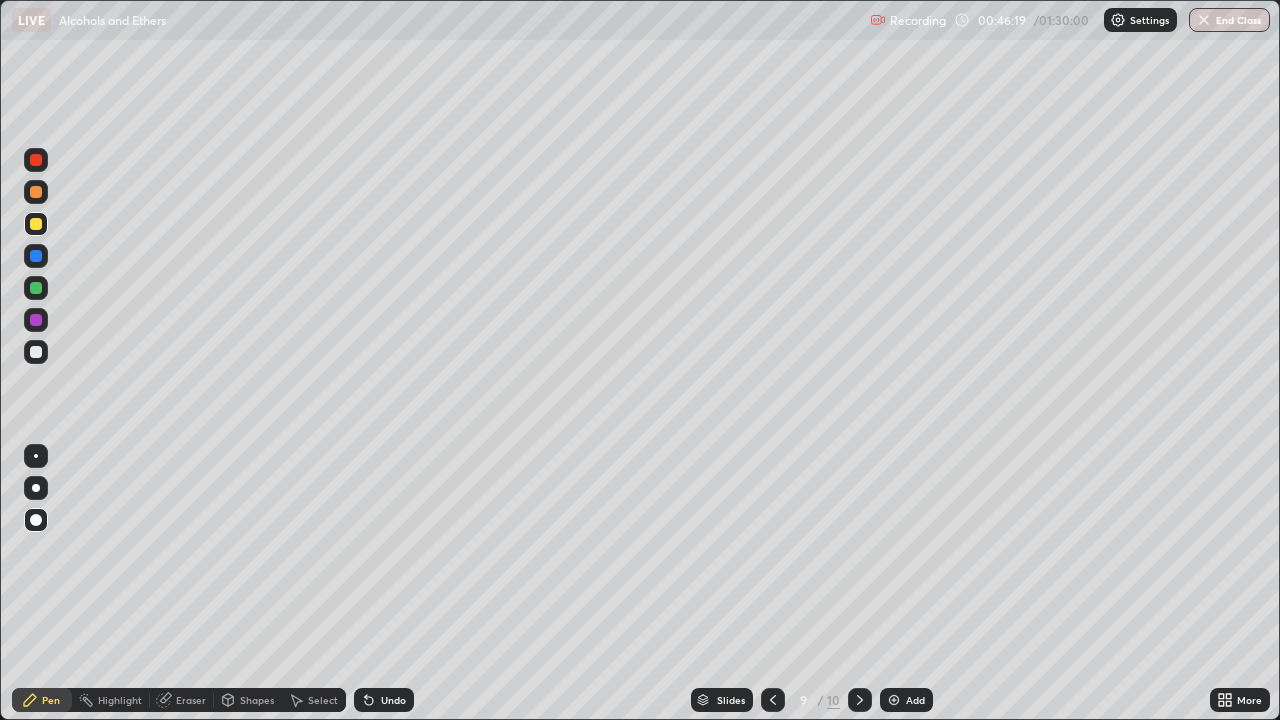 click 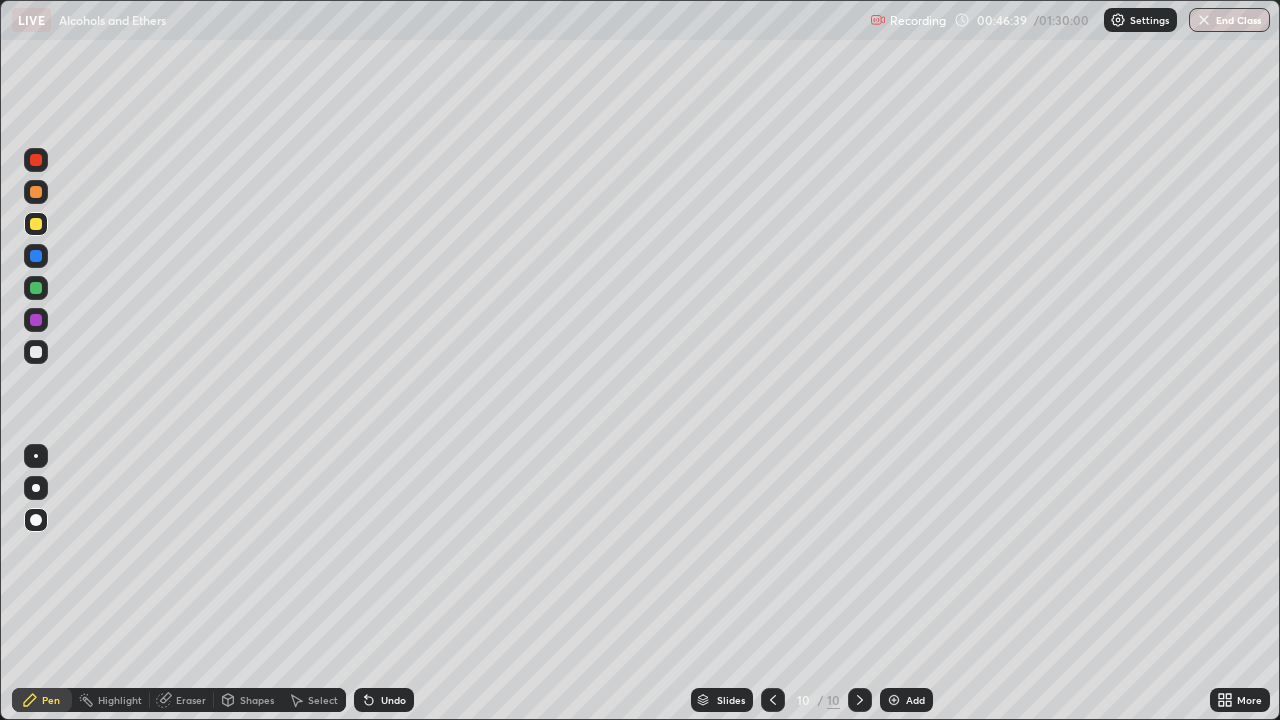 click at bounding box center [36, 352] 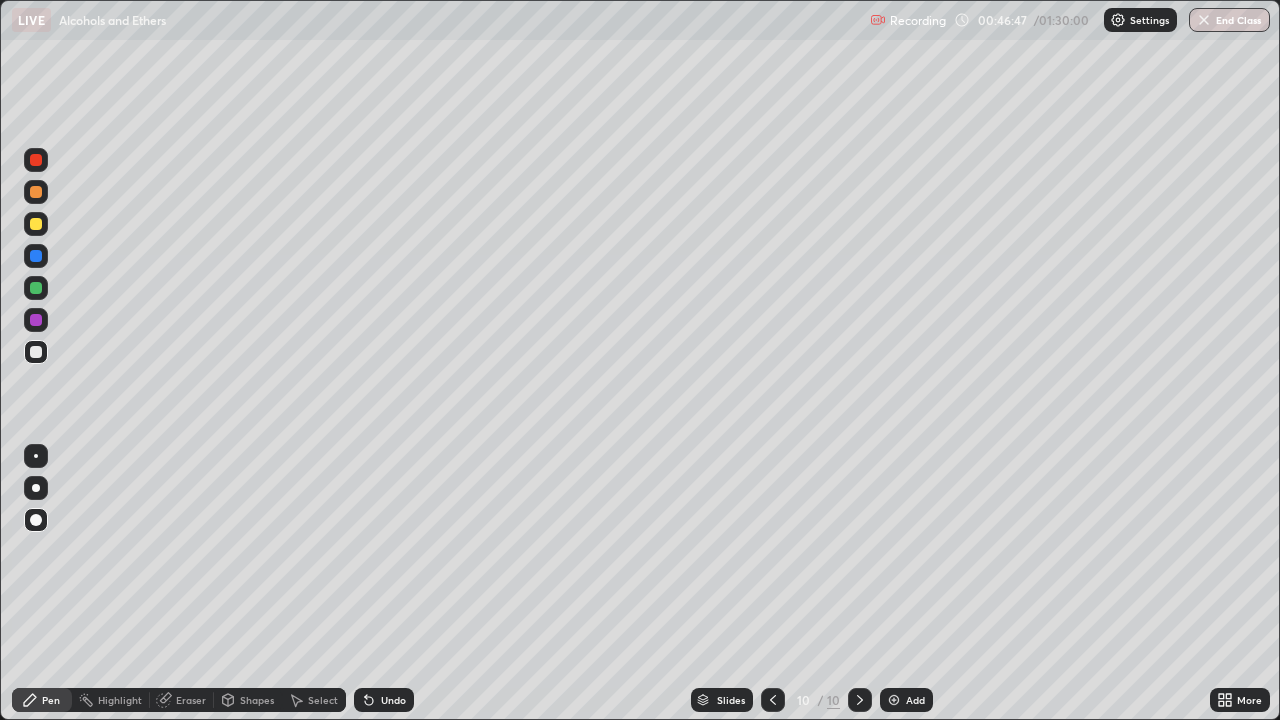 click on "Undo" at bounding box center (384, 700) 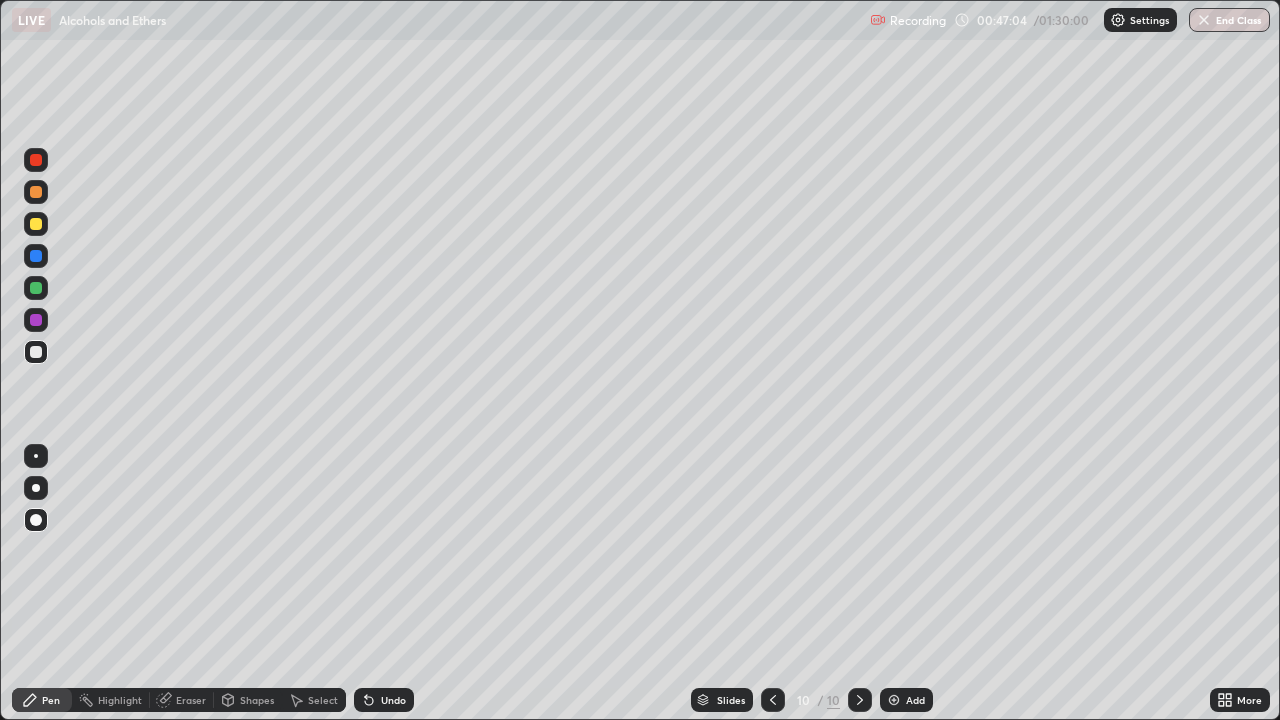 click at bounding box center [36, 160] 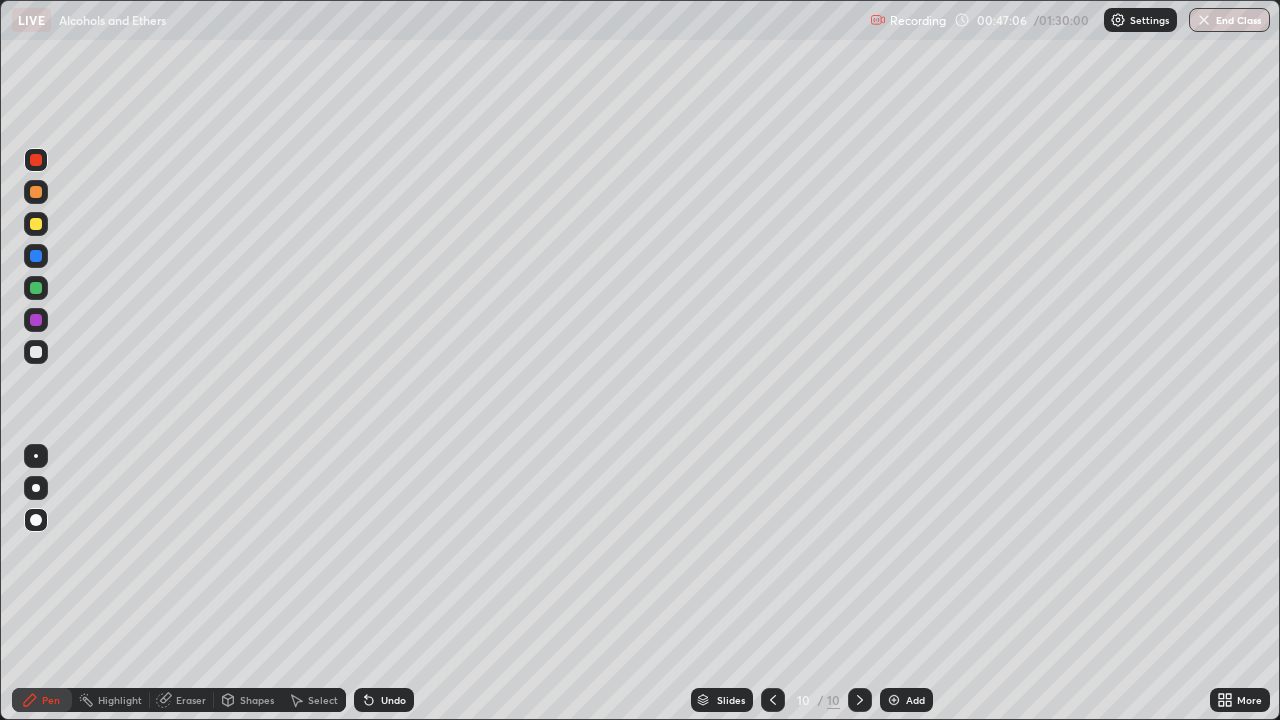 click at bounding box center [36, 224] 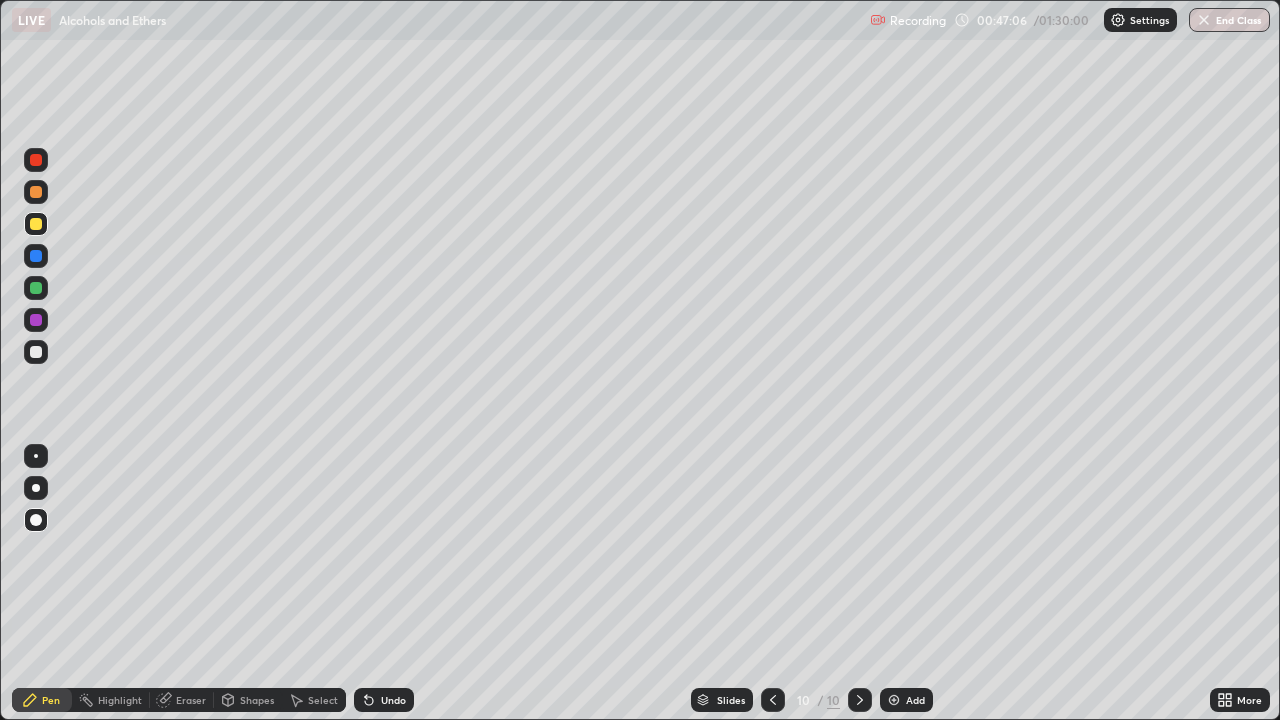 click at bounding box center (36, 288) 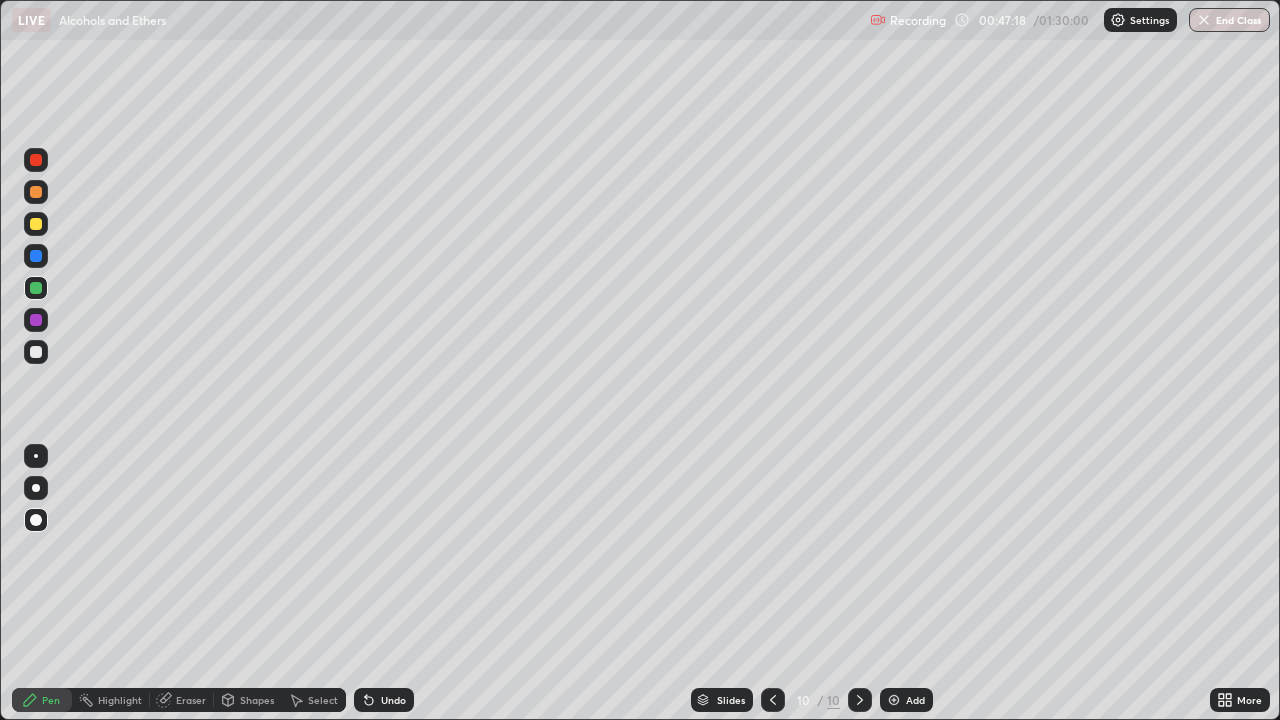click on "Undo" at bounding box center (384, 700) 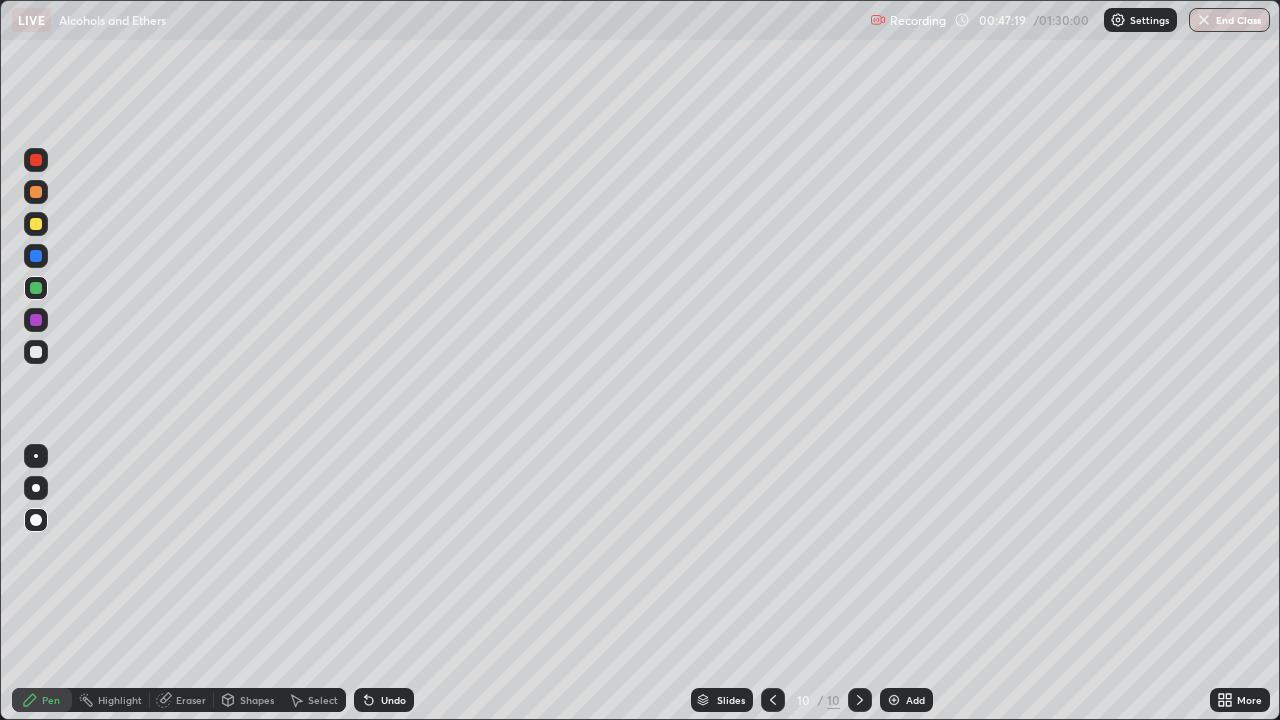click on "Undo" at bounding box center (393, 700) 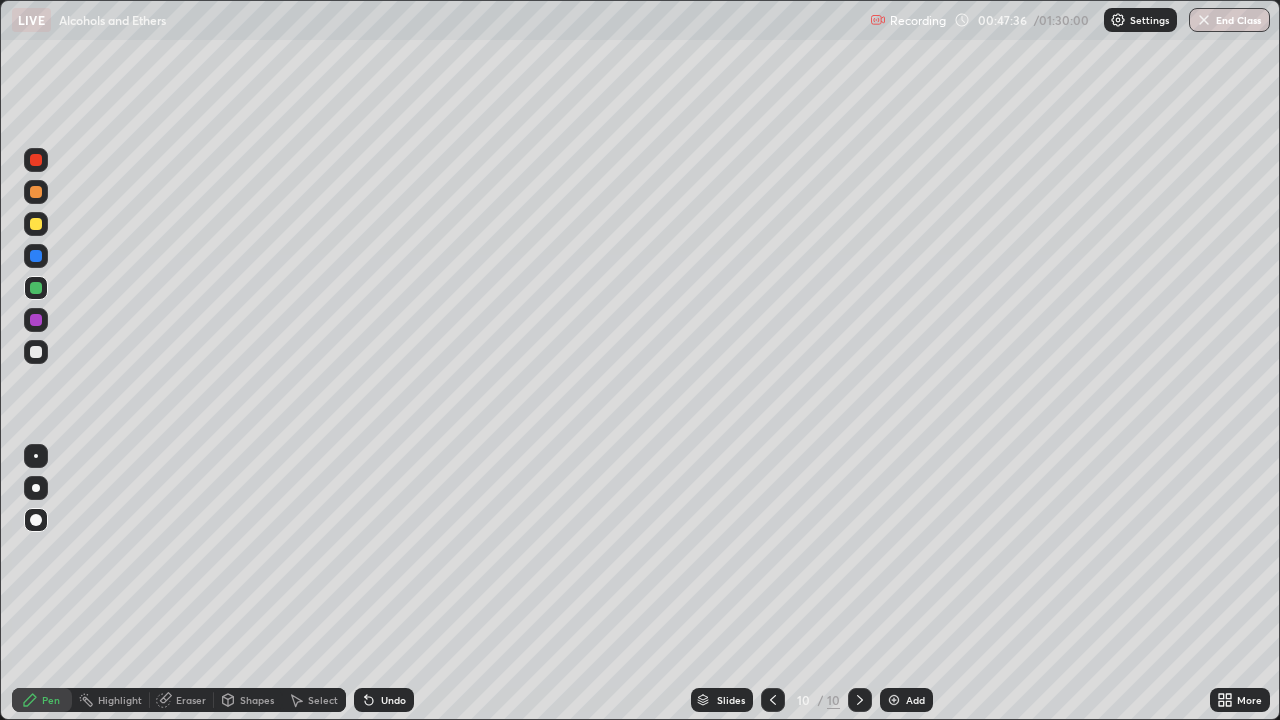click on "Undo" at bounding box center (393, 700) 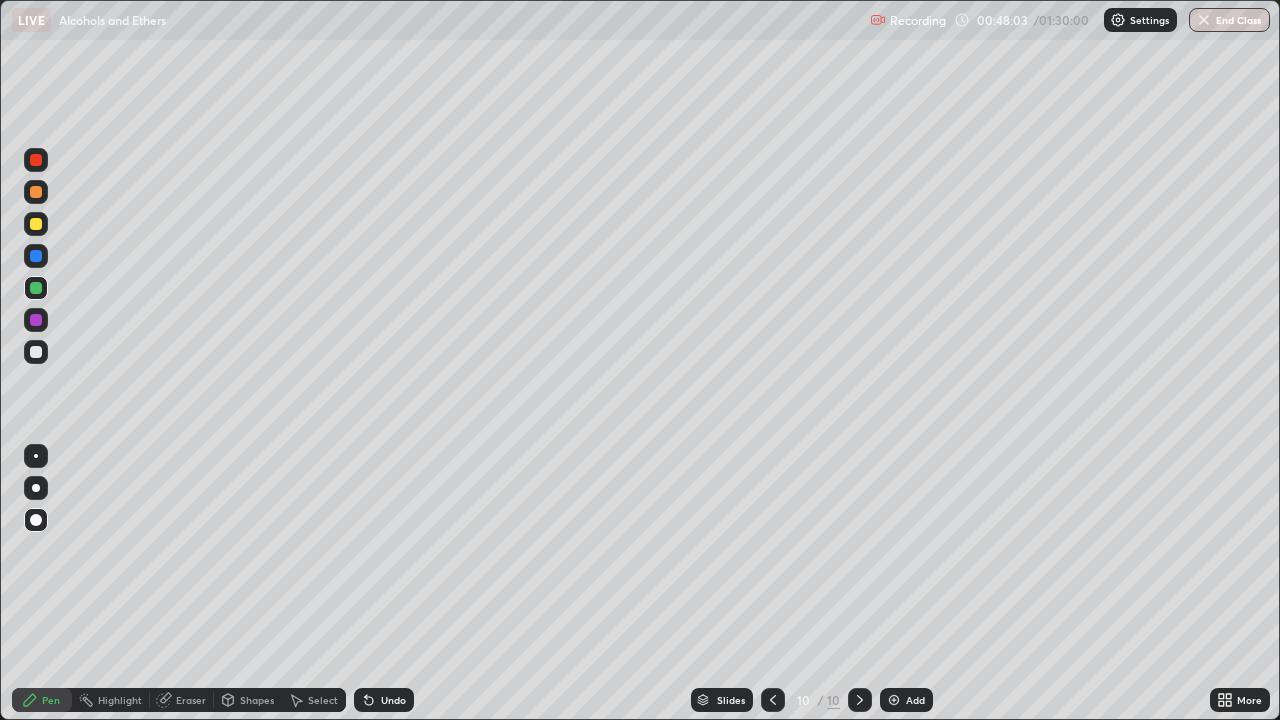 click at bounding box center (36, 224) 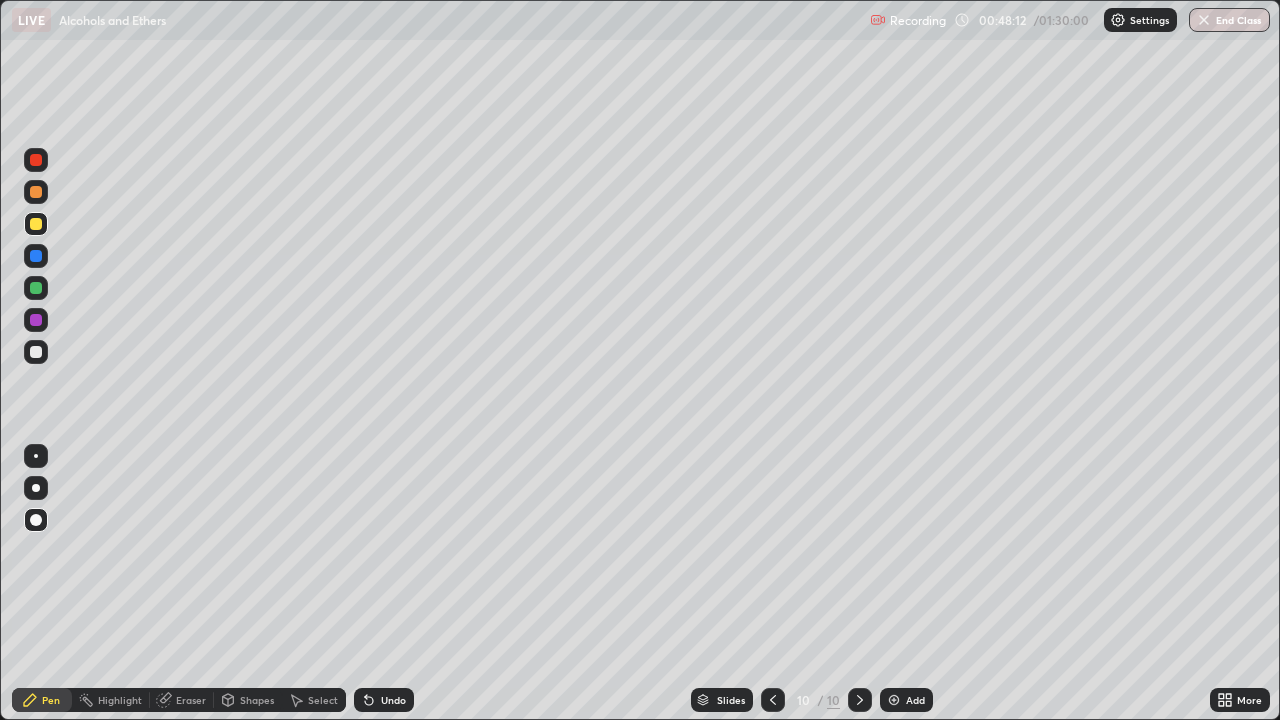 click at bounding box center (36, 352) 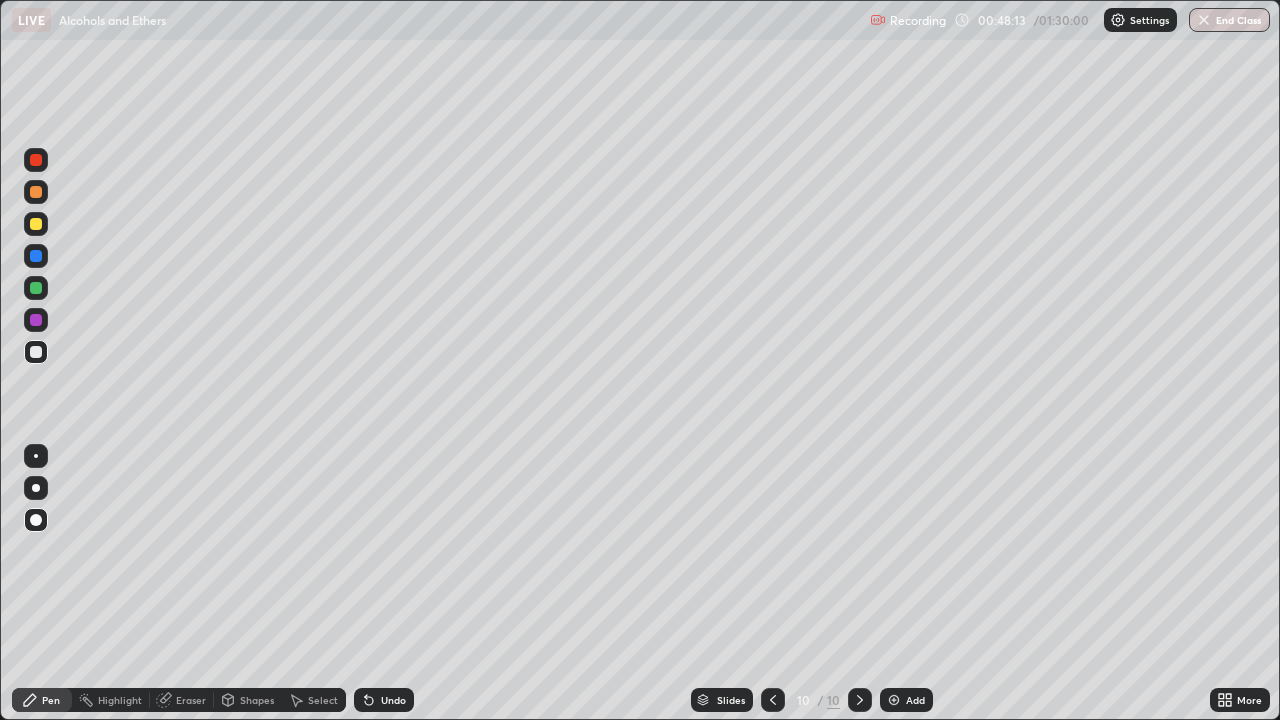 click at bounding box center (36, 160) 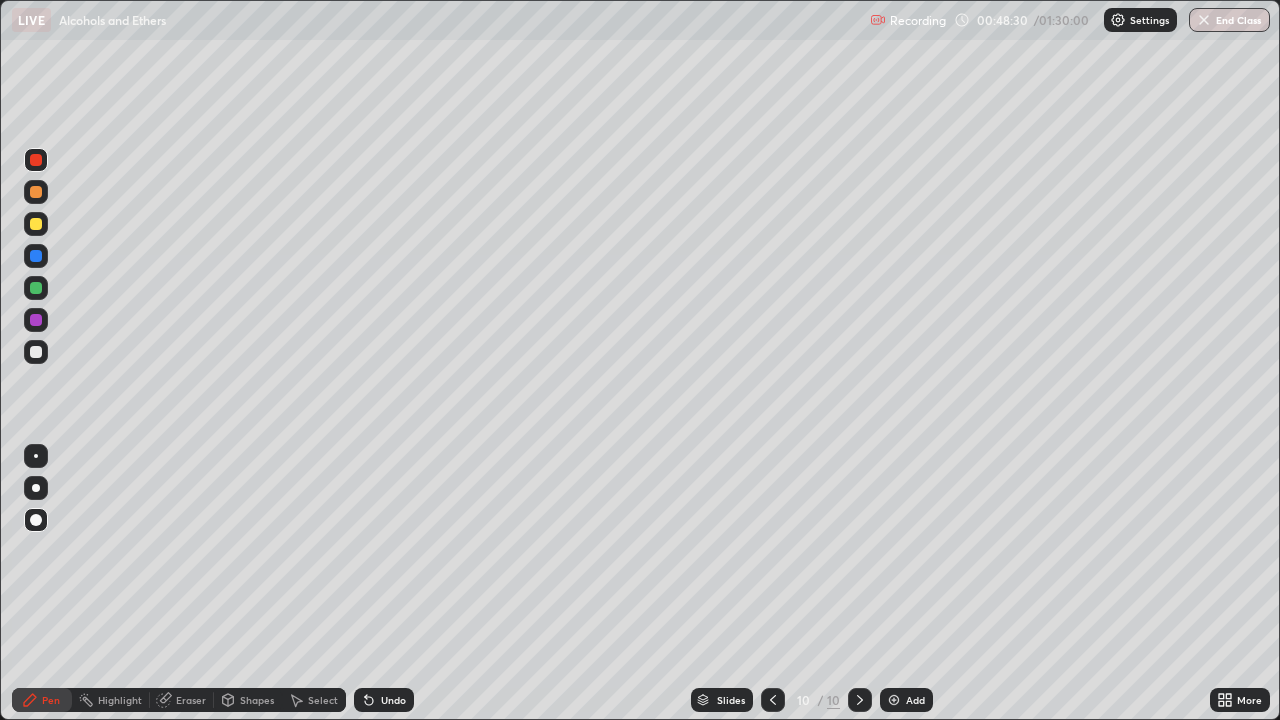 click at bounding box center [36, 352] 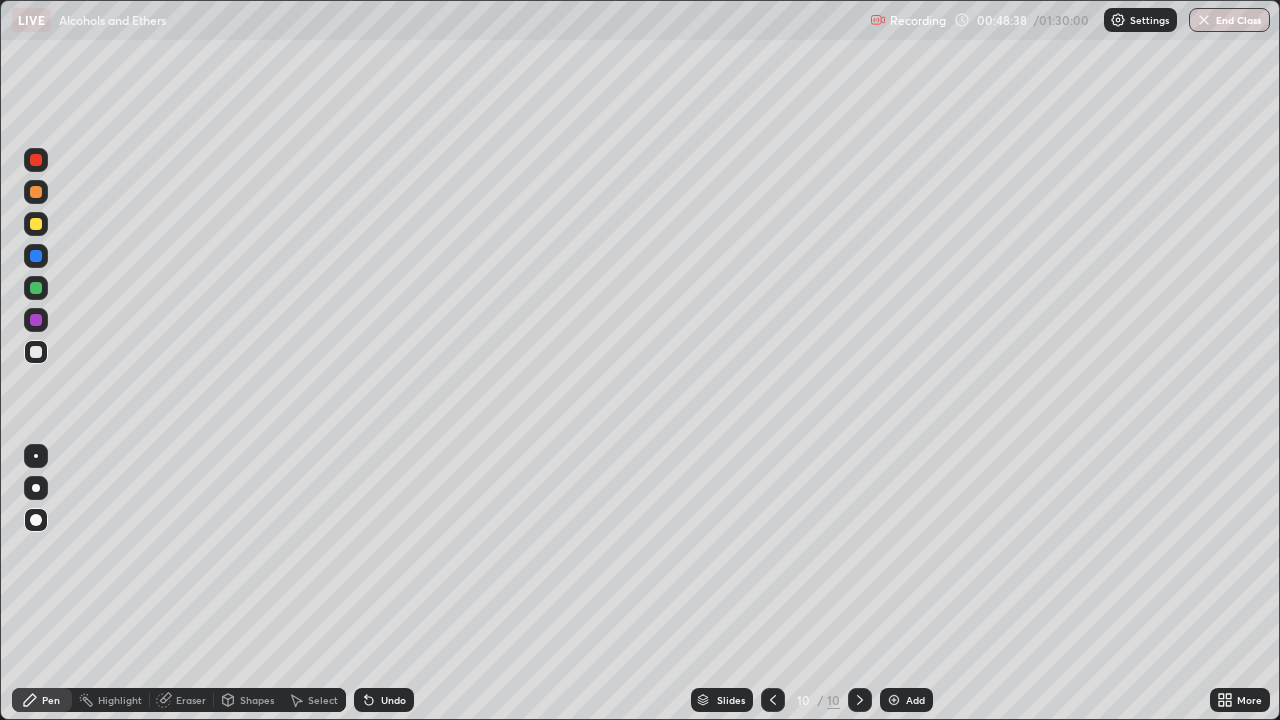 click at bounding box center (36, 160) 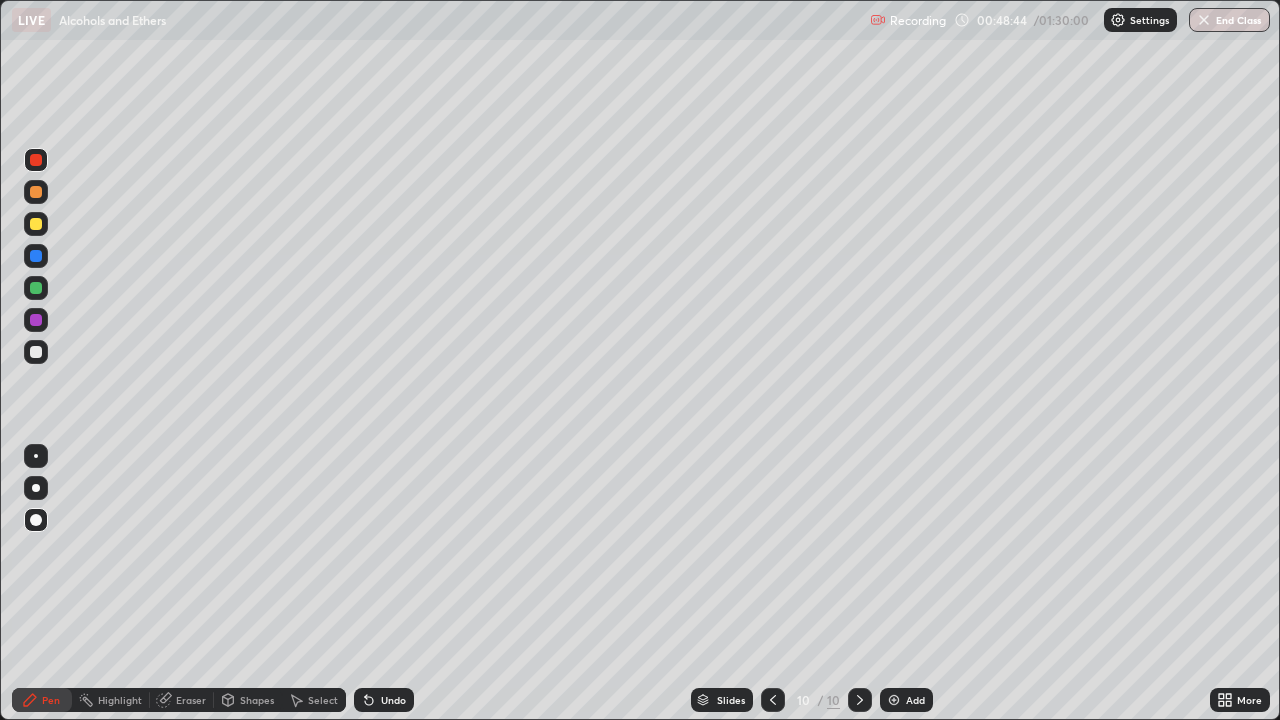 click at bounding box center [36, 352] 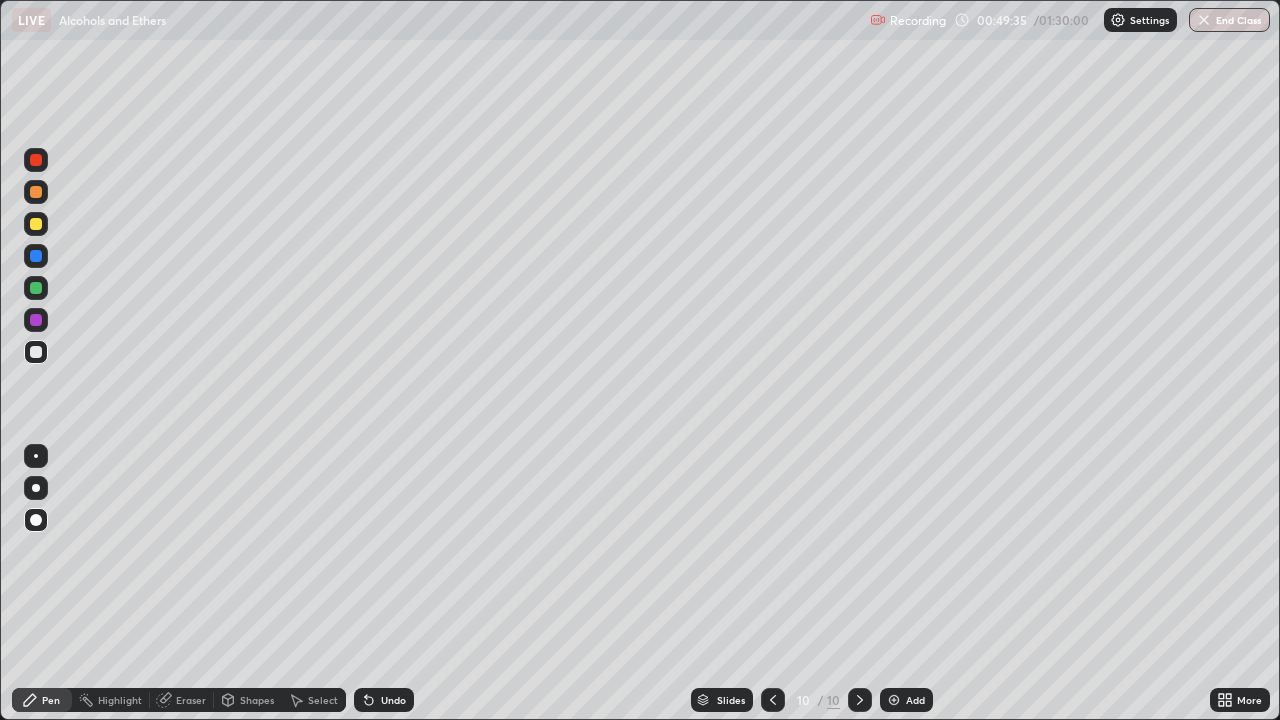 click on "Undo" at bounding box center (384, 700) 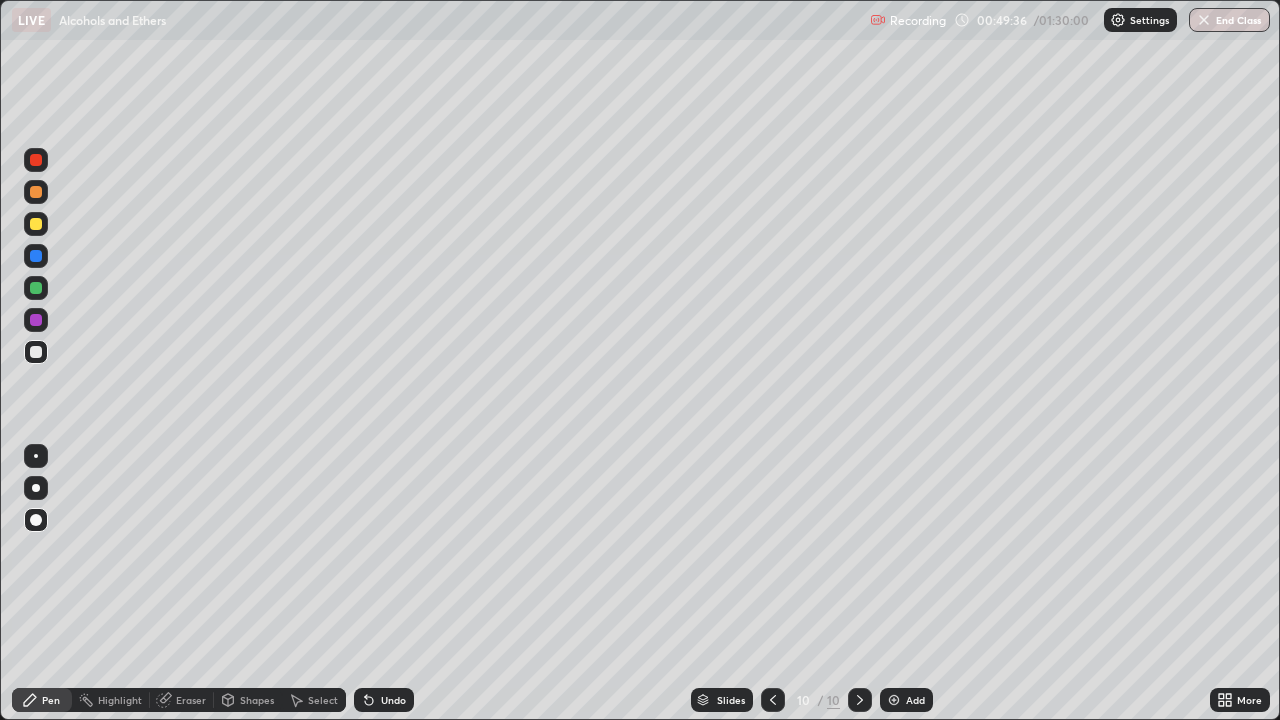 click on "Undo" at bounding box center [393, 700] 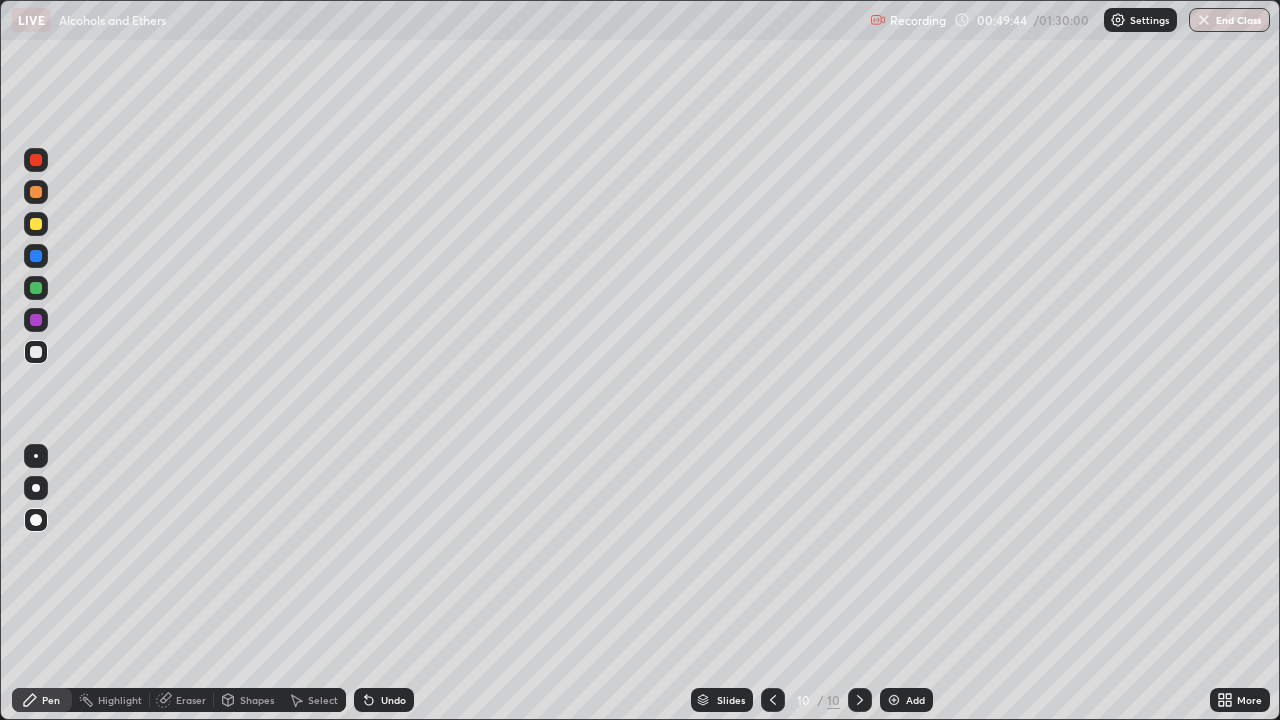click at bounding box center (36, 160) 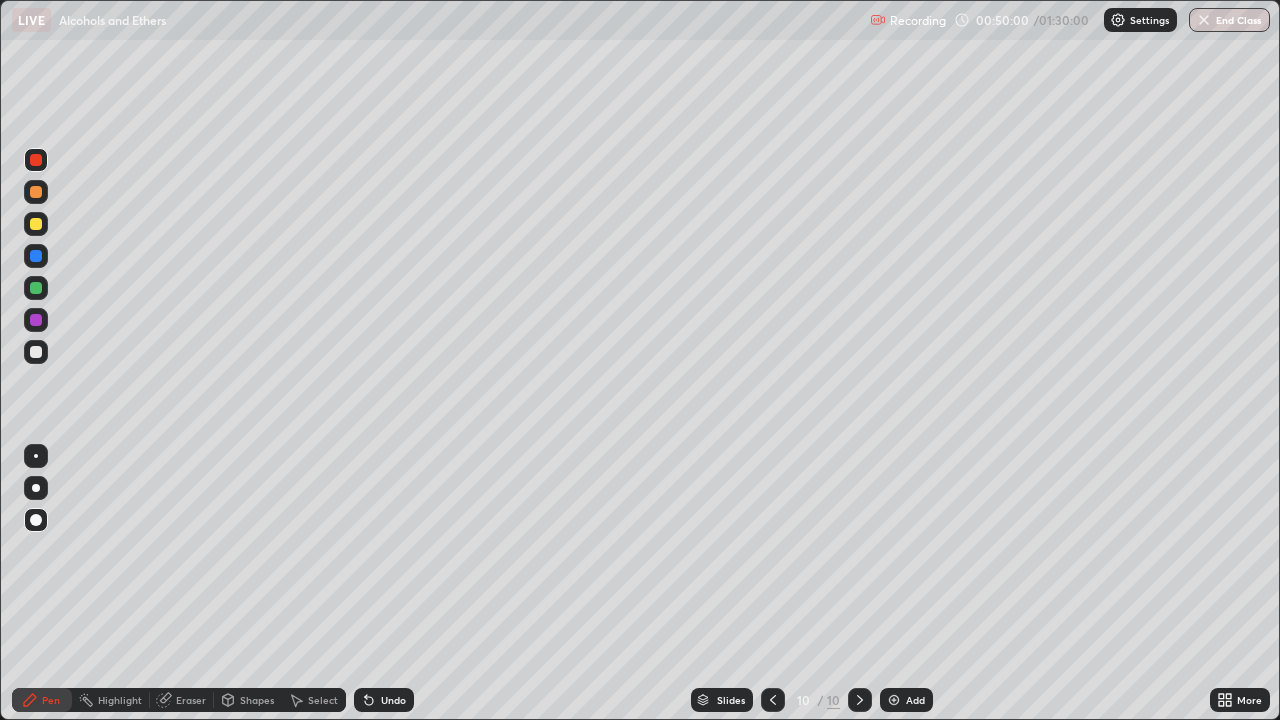click at bounding box center (36, 352) 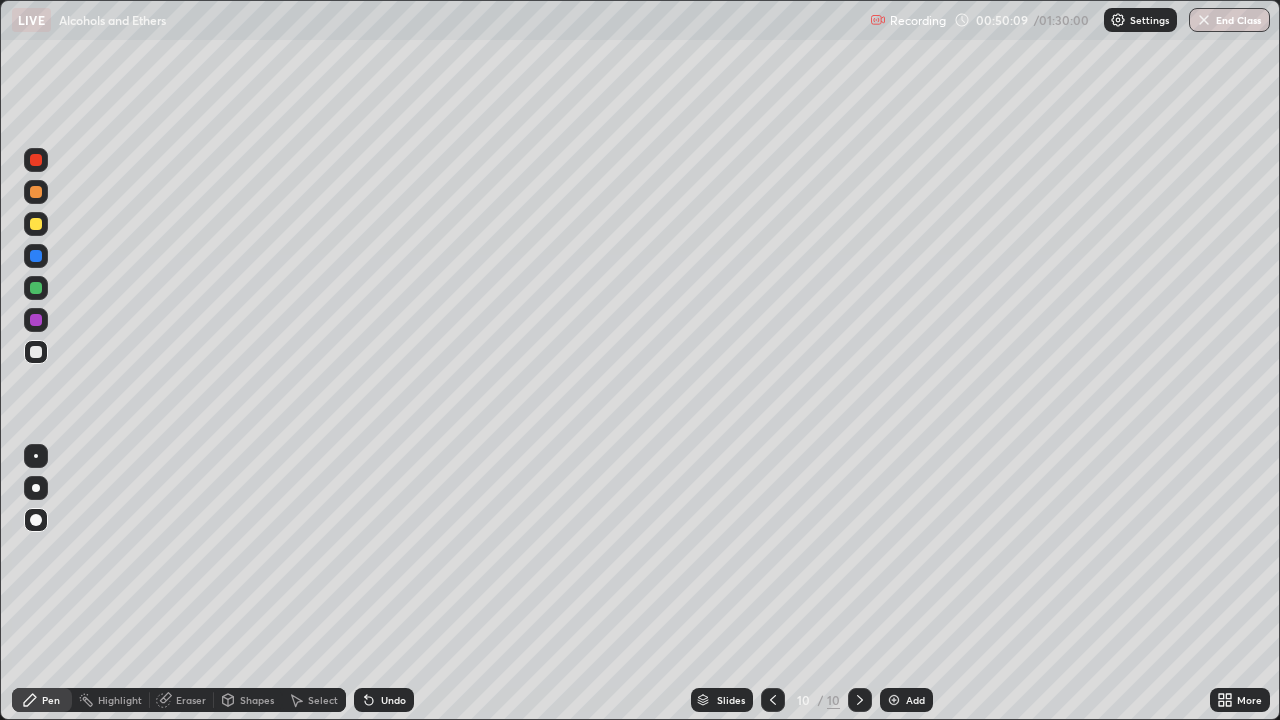 click at bounding box center [36, 320] 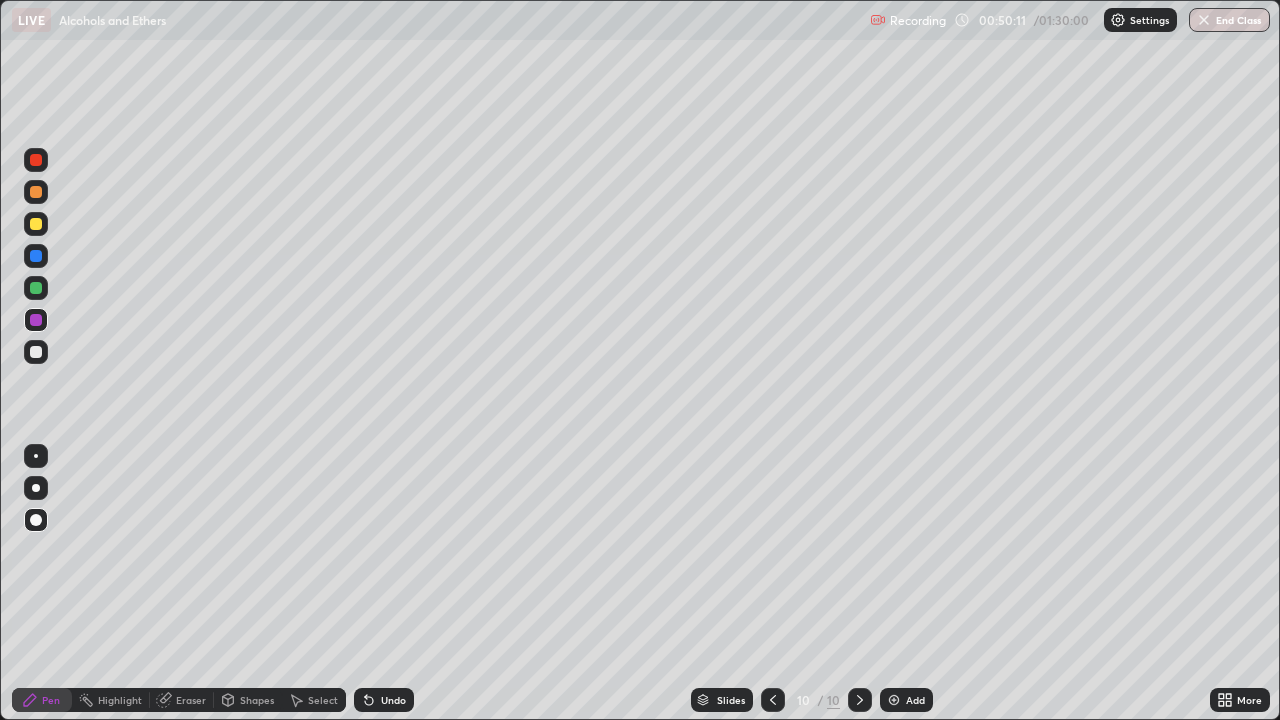 click at bounding box center (36, 160) 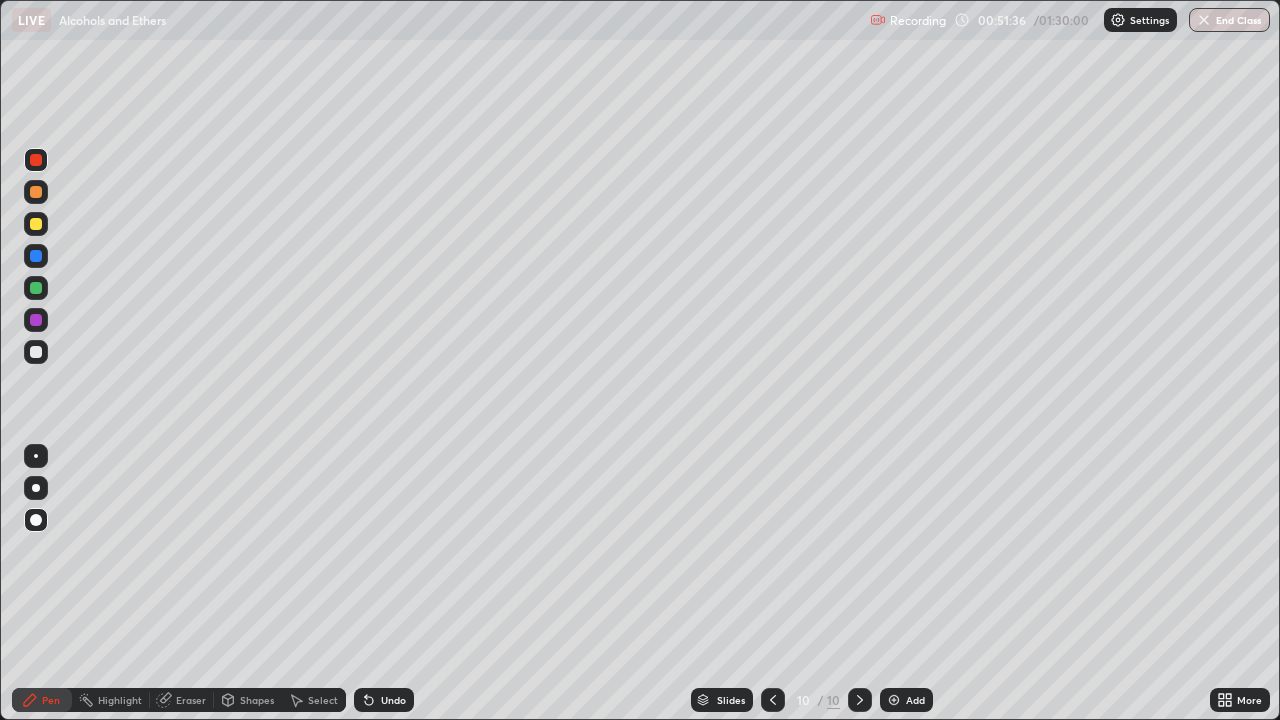 click at bounding box center (894, 700) 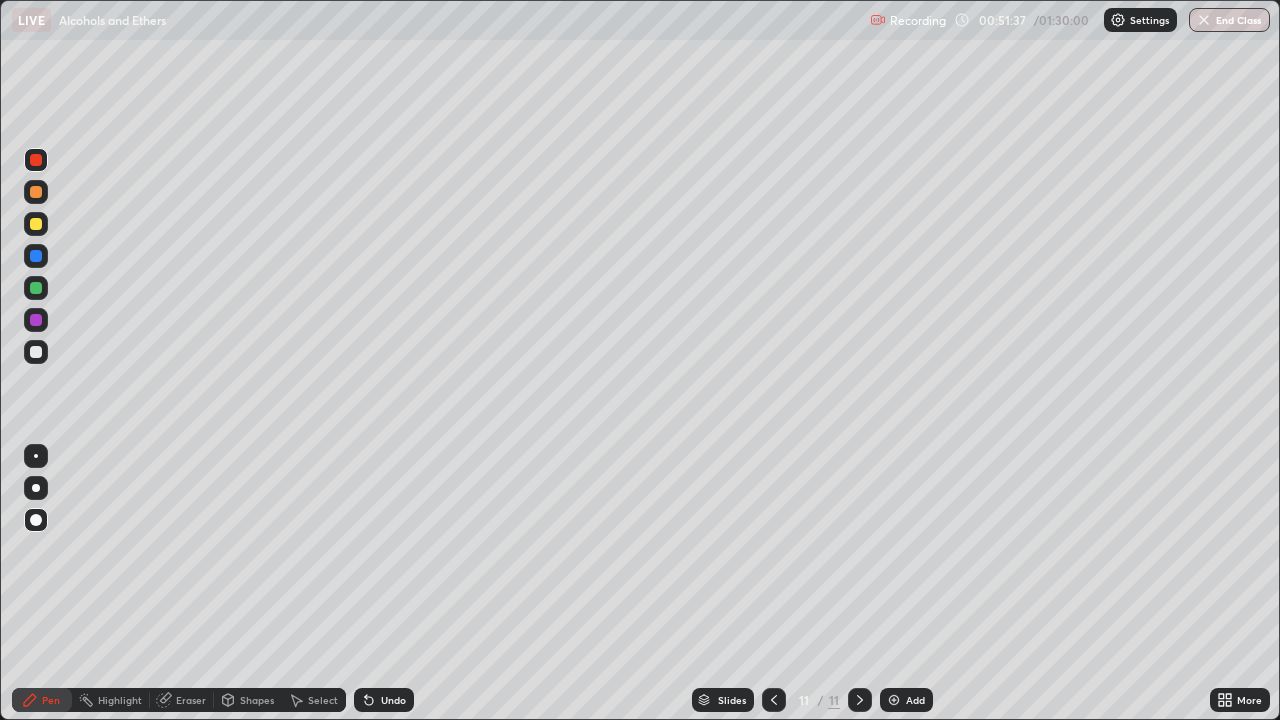 click at bounding box center [36, 224] 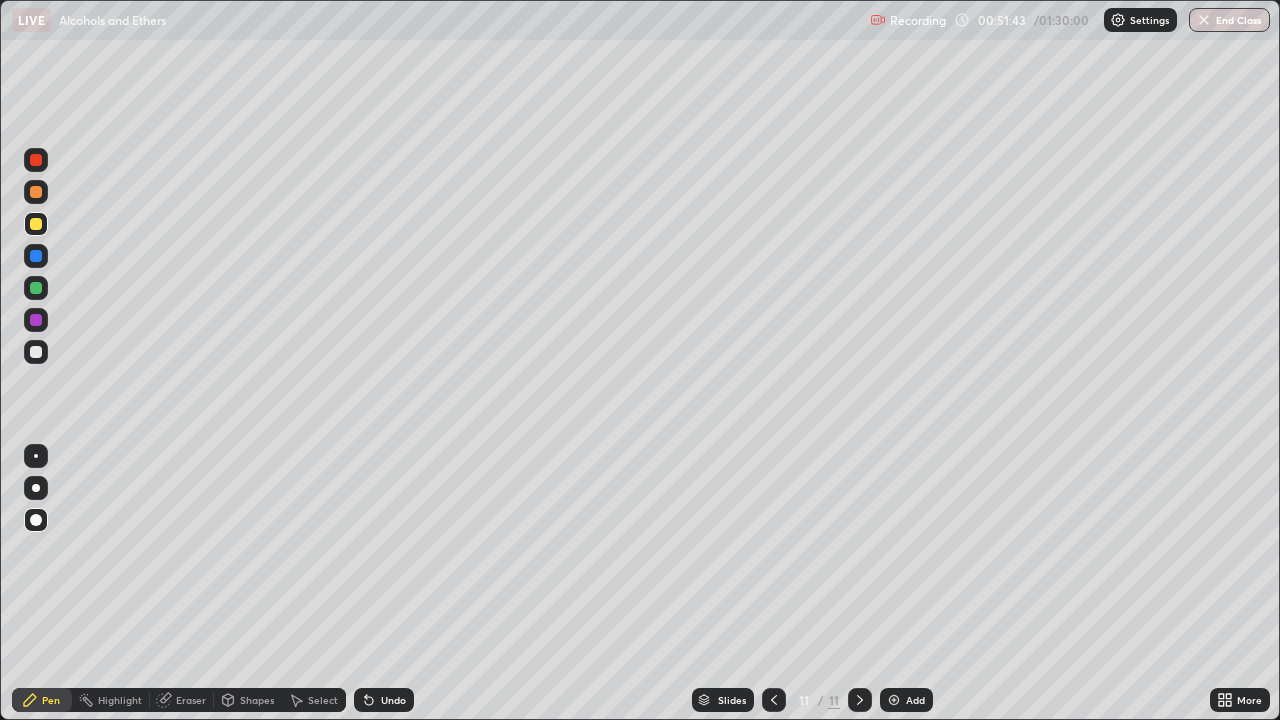 click 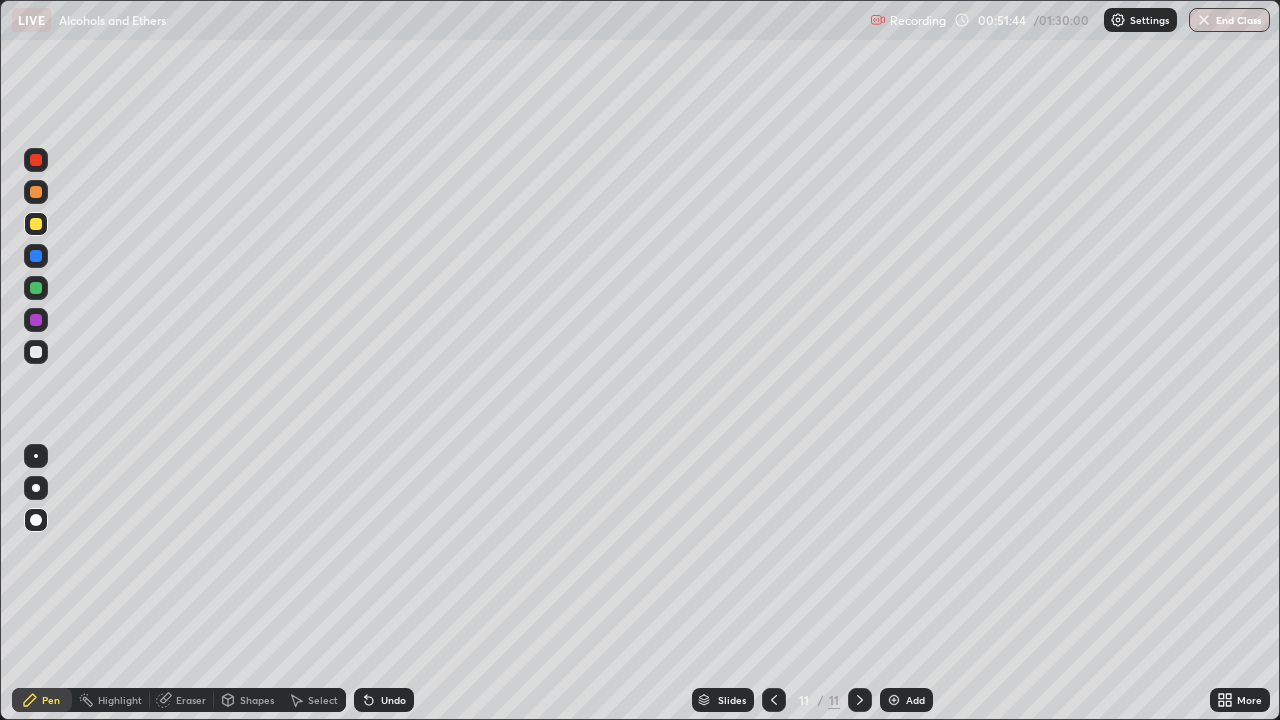 click on "Undo" at bounding box center [384, 700] 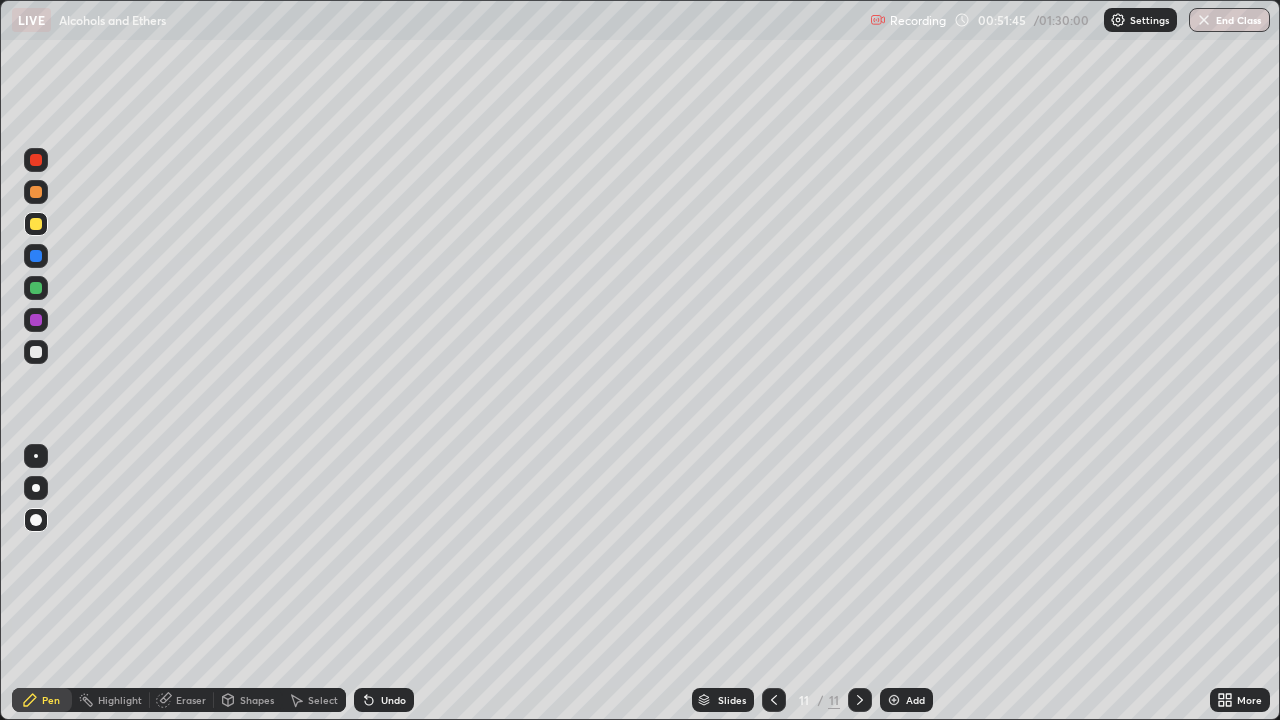 click 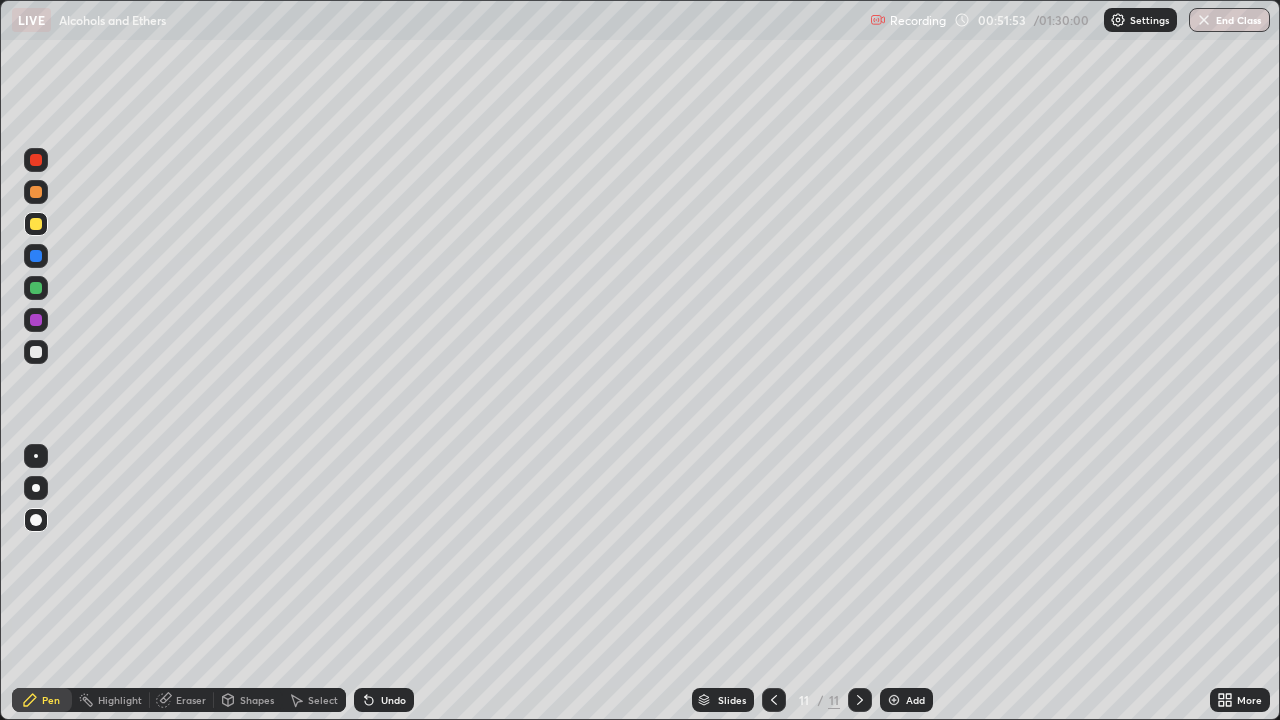 click on "Undo" at bounding box center [393, 700] 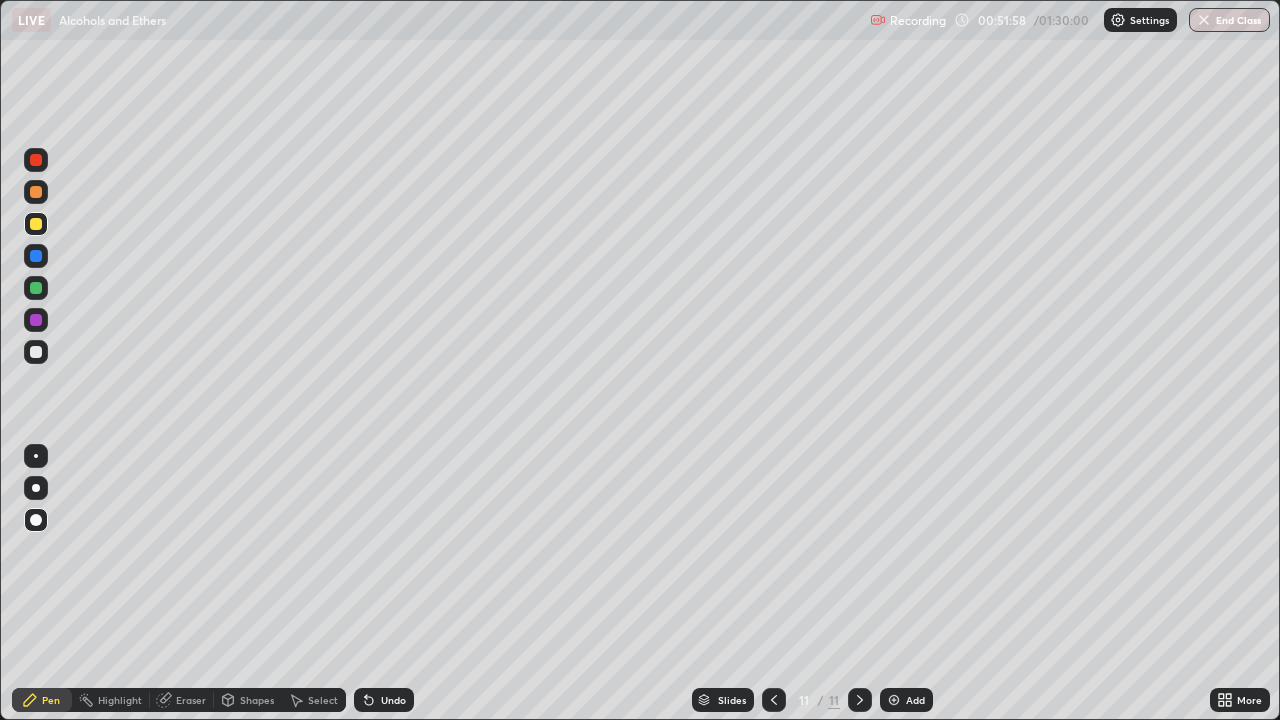 click on "Undo" at bounding box center (393, 700) 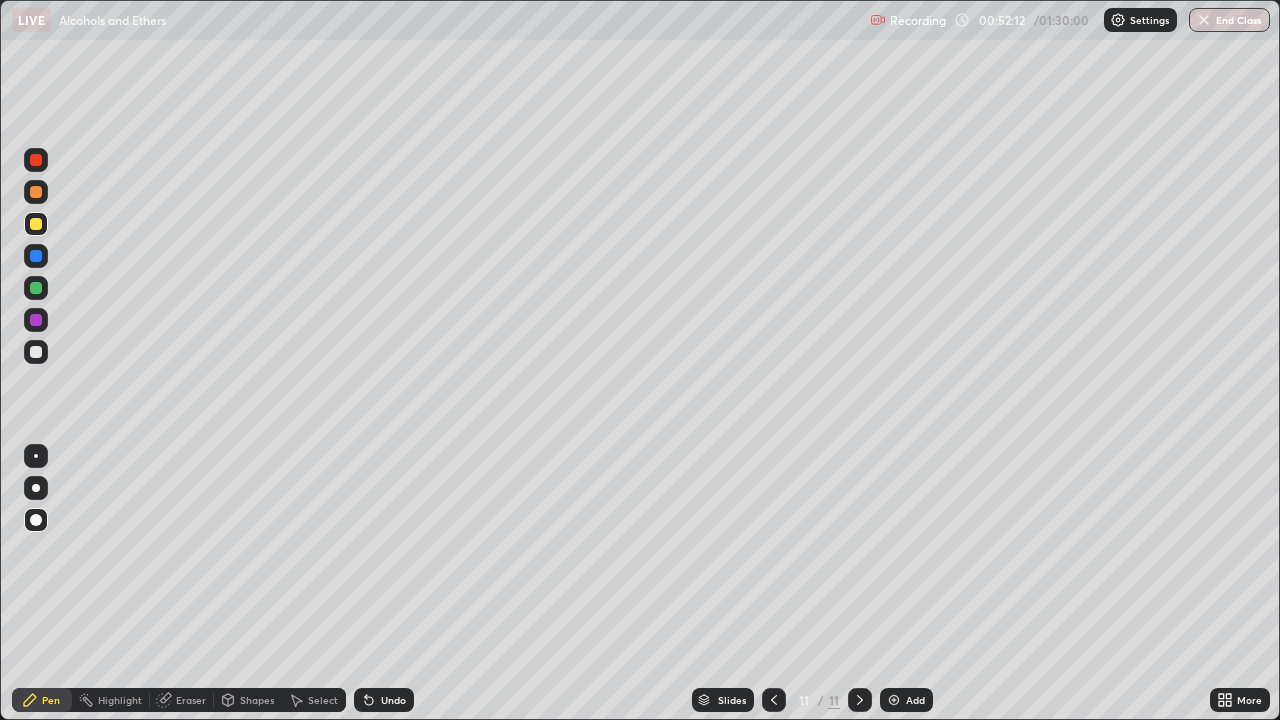 click at bounding box center (36, 160) 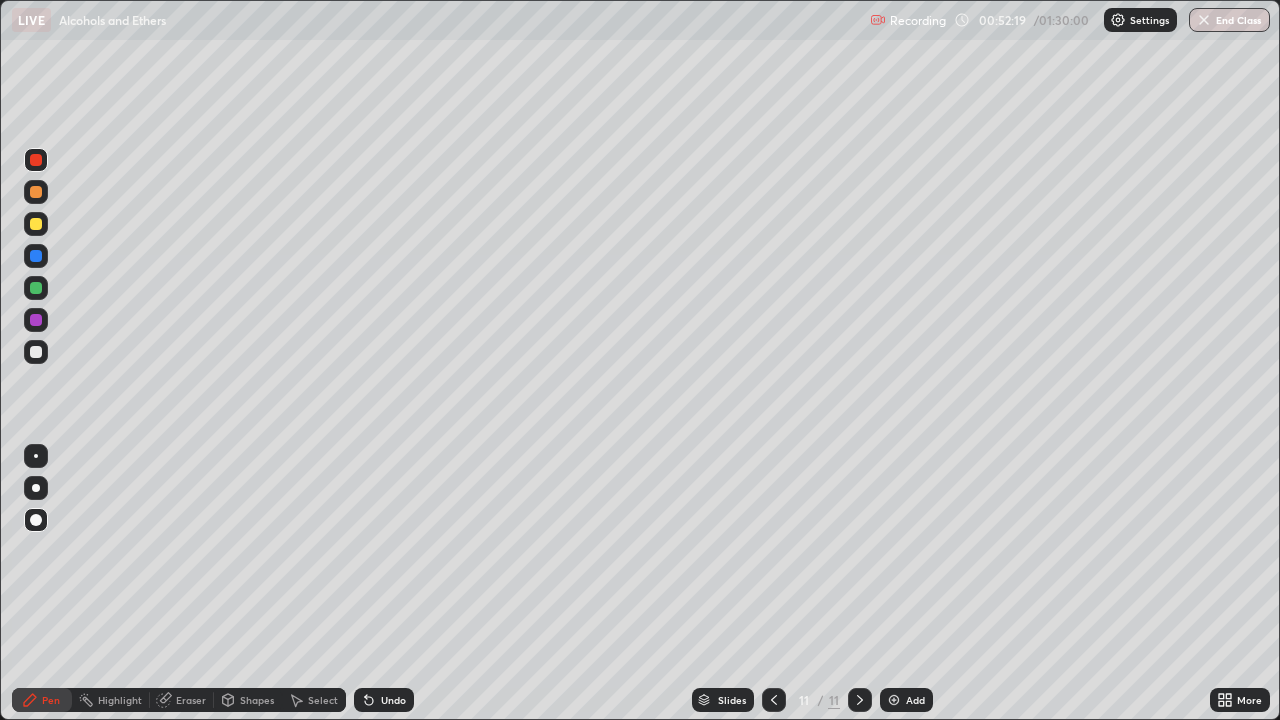 click at bounding box center (36, 288) 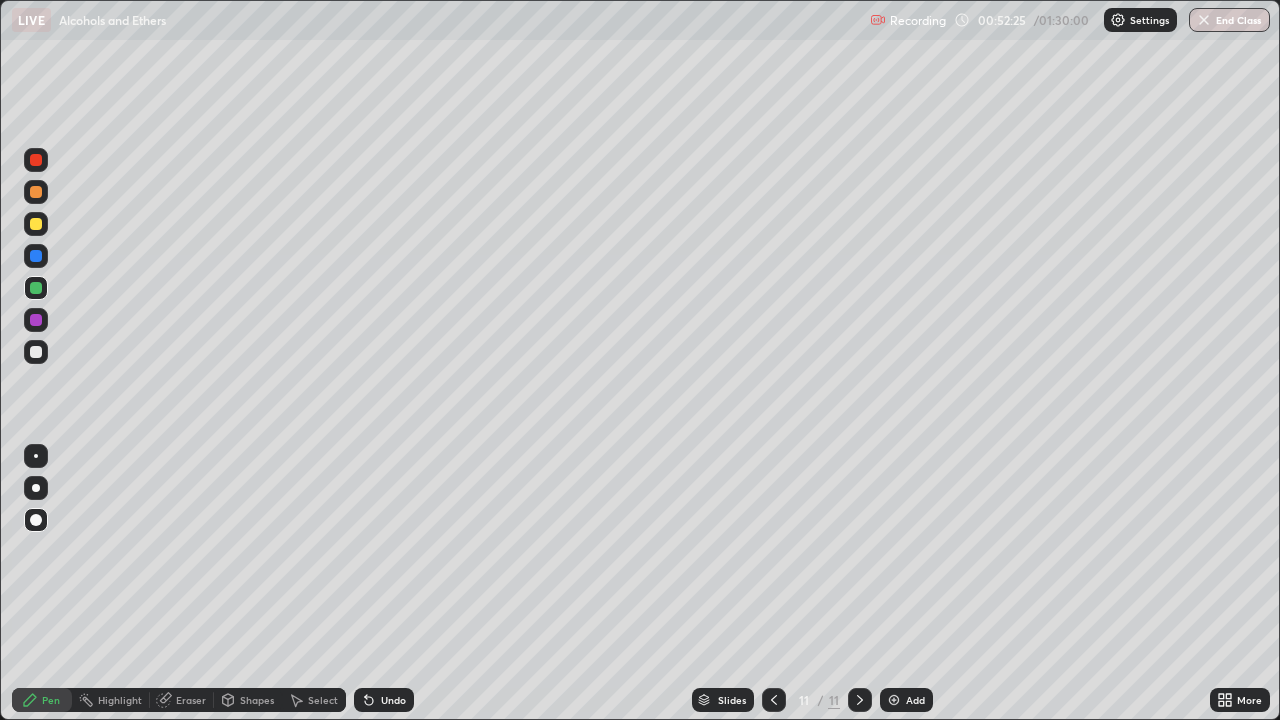 click at bounding box center [36, 352] 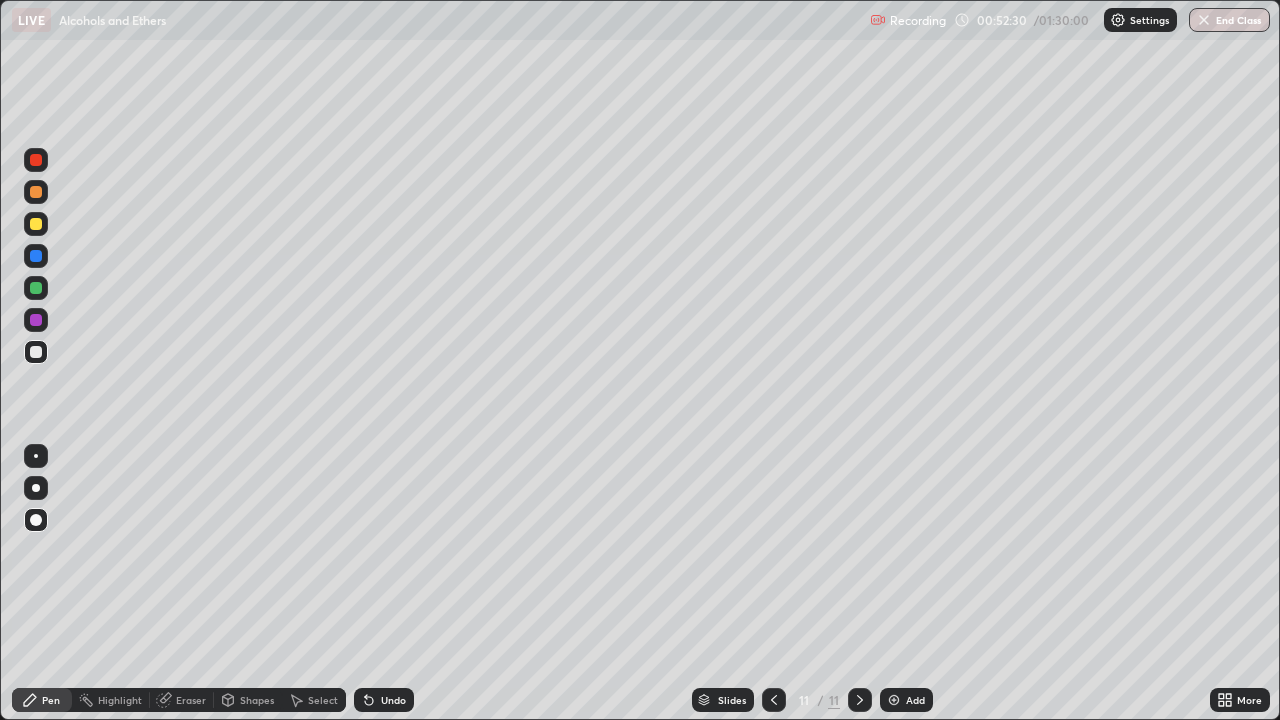 click on "Undo" at bounding box center [384, 700] 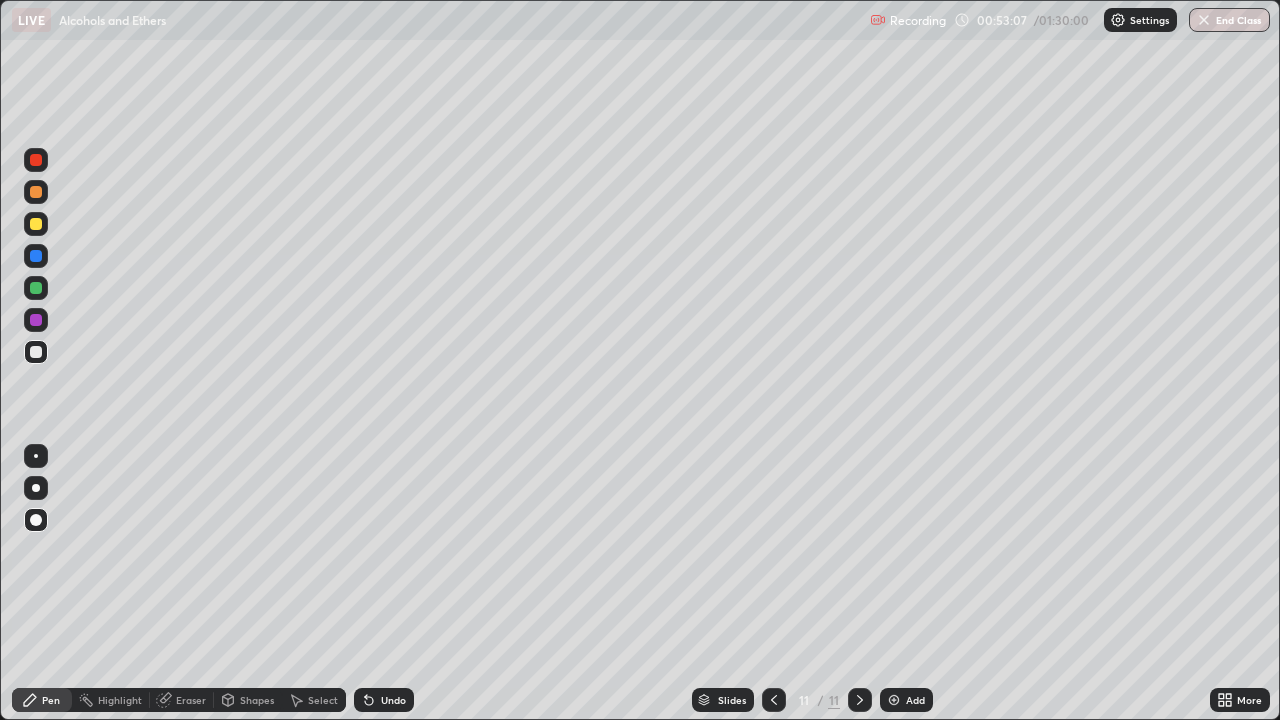 click at bounding box center (36, 160) 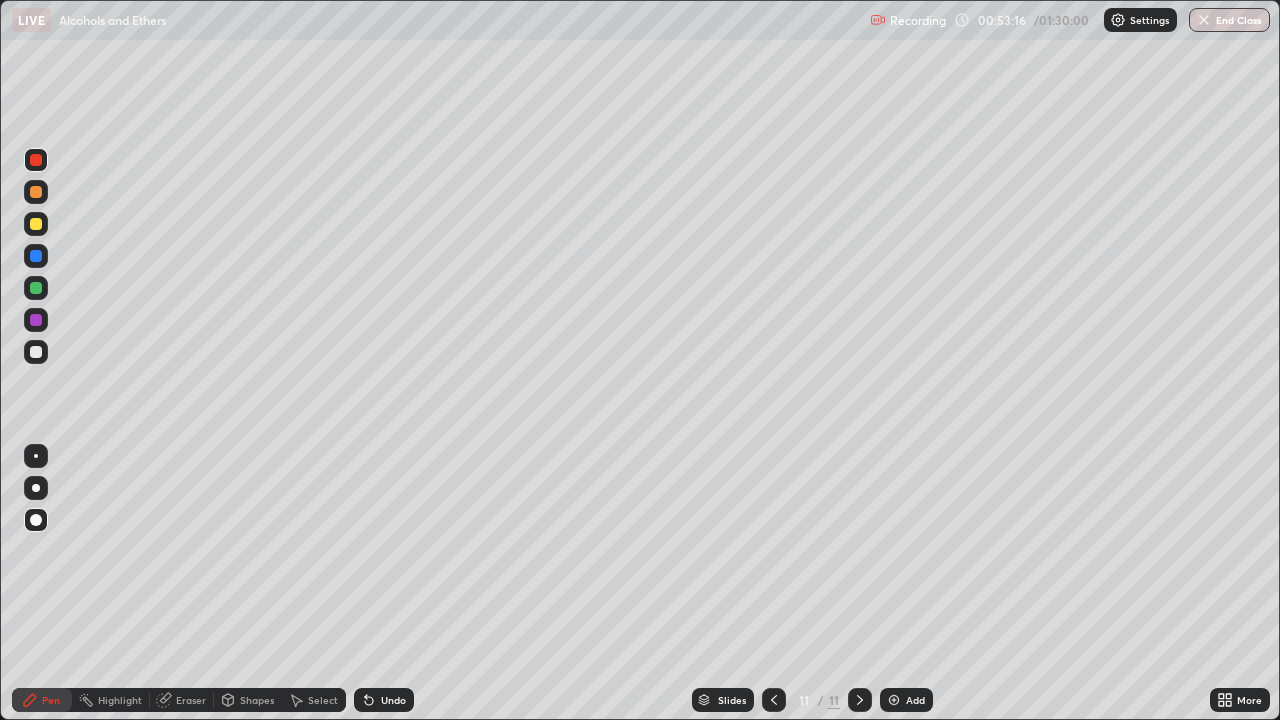 click at bounding box center [36, 352] 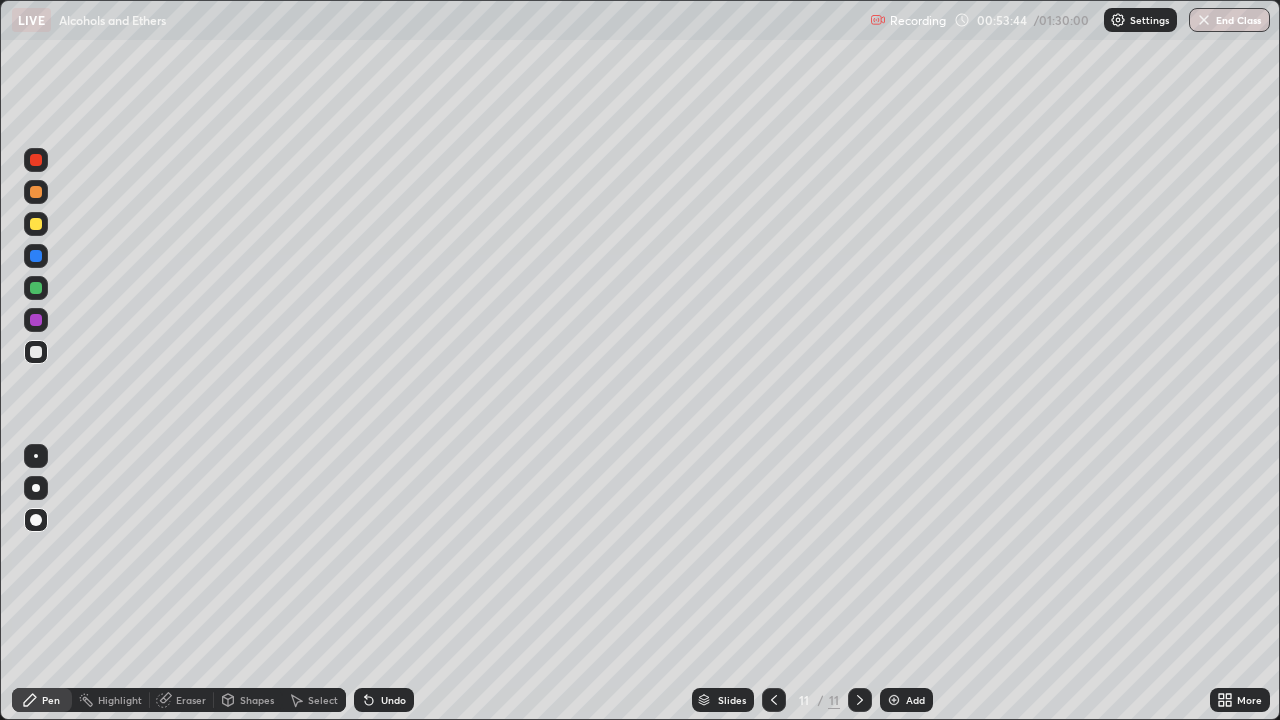 click 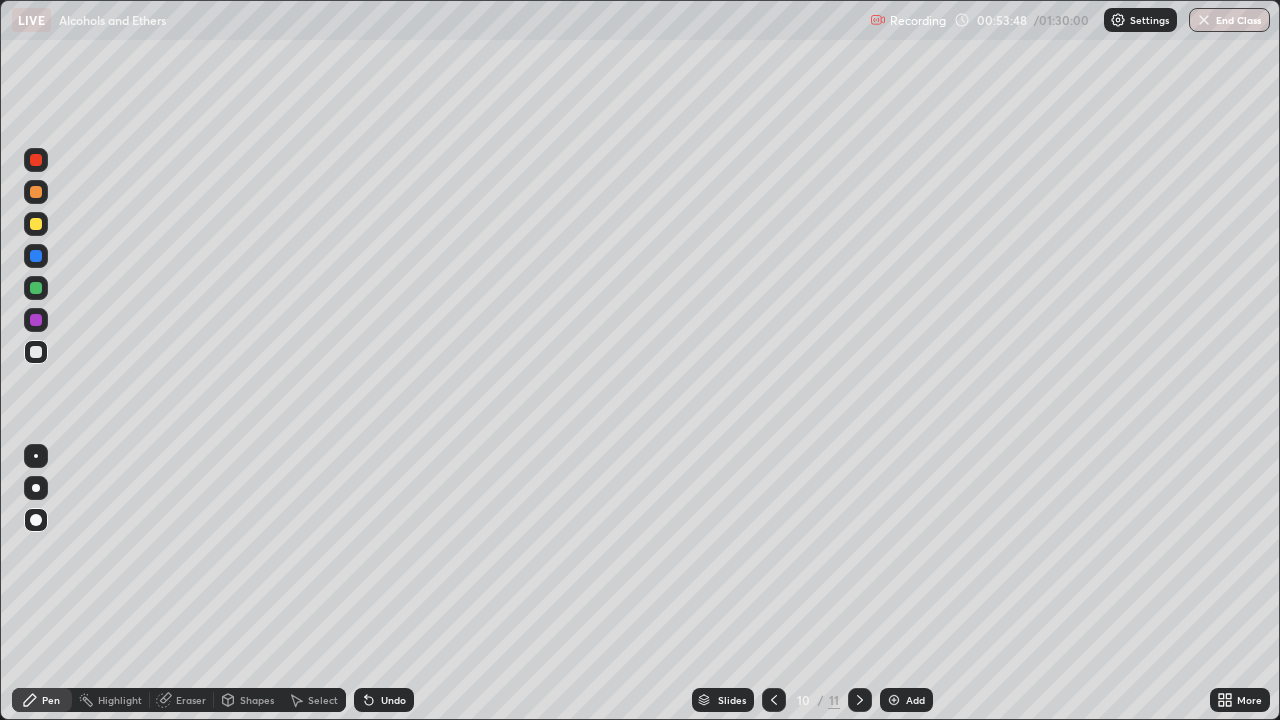 click 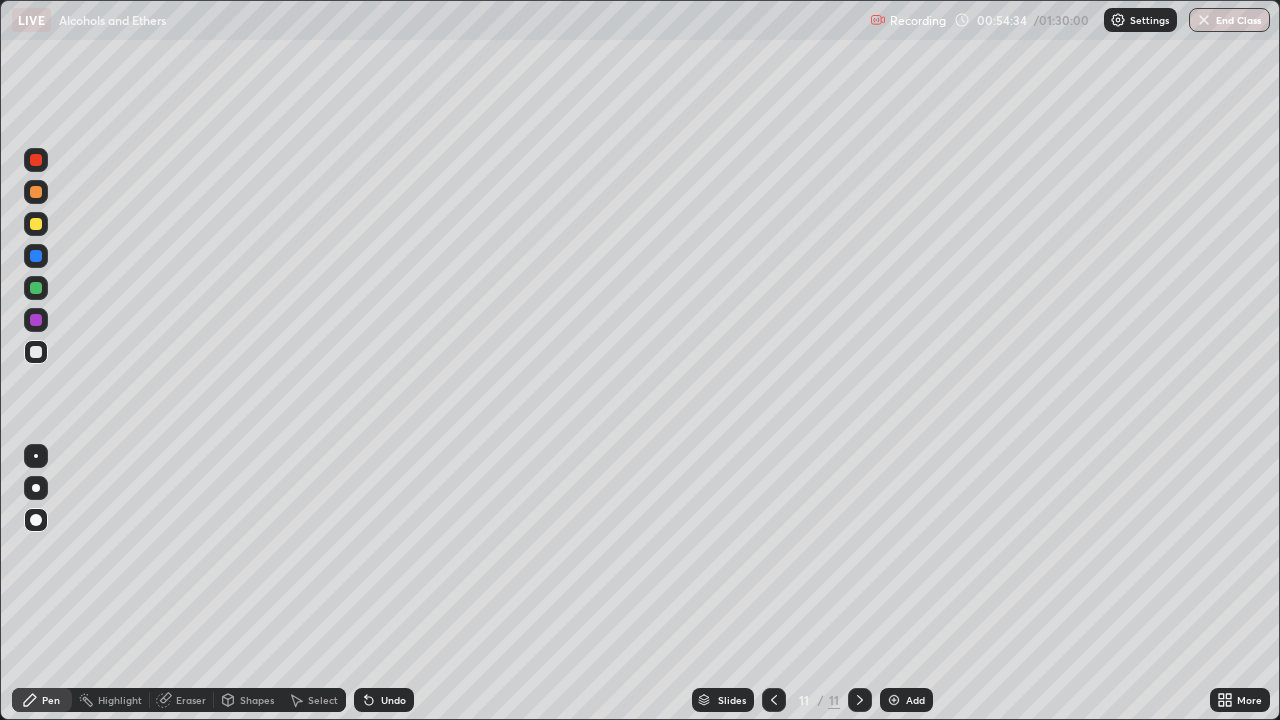 click at bounding box center [36, 160] 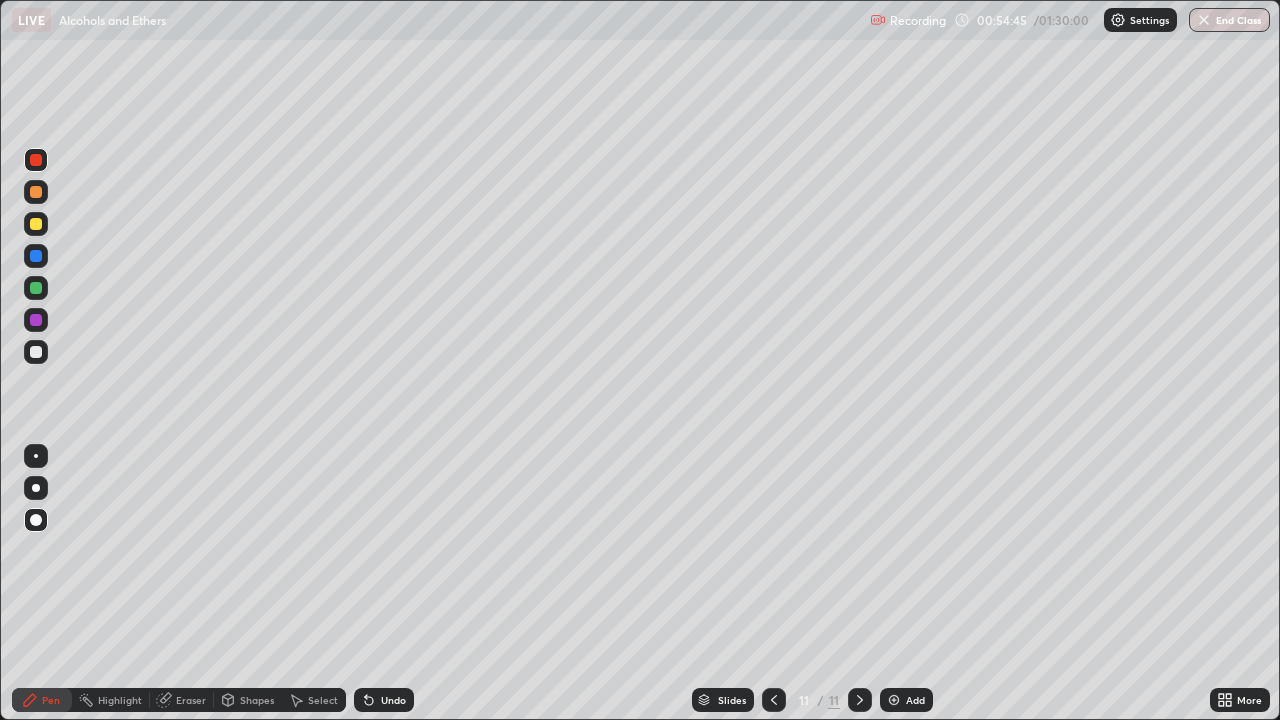 click at bounding box center (36, 352) 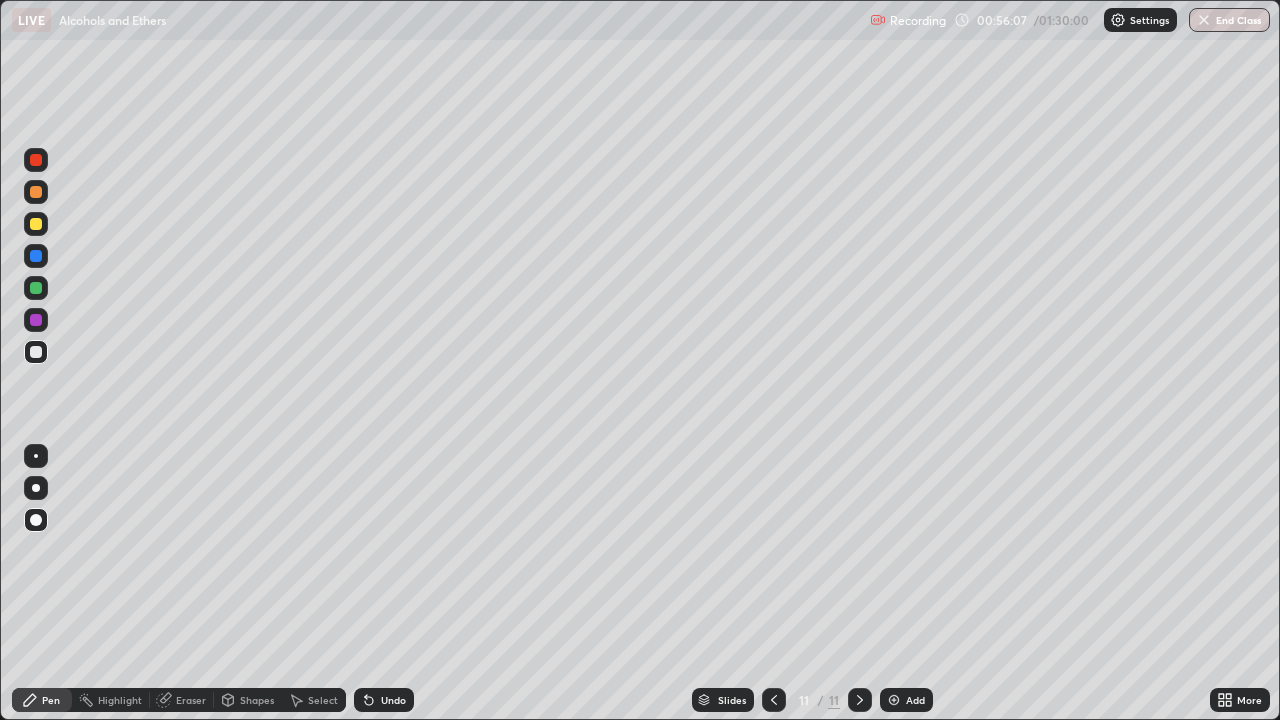 click at bounding box center (36, 224) 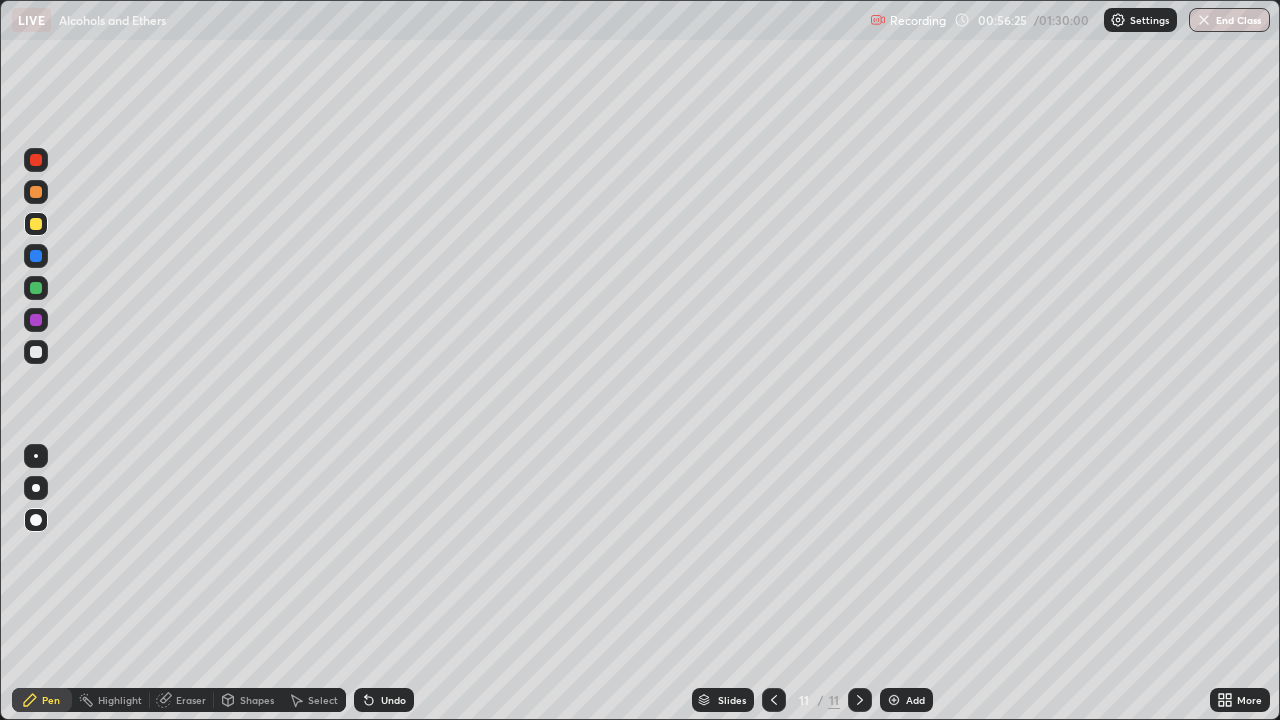click at bounding box center [894, 700] 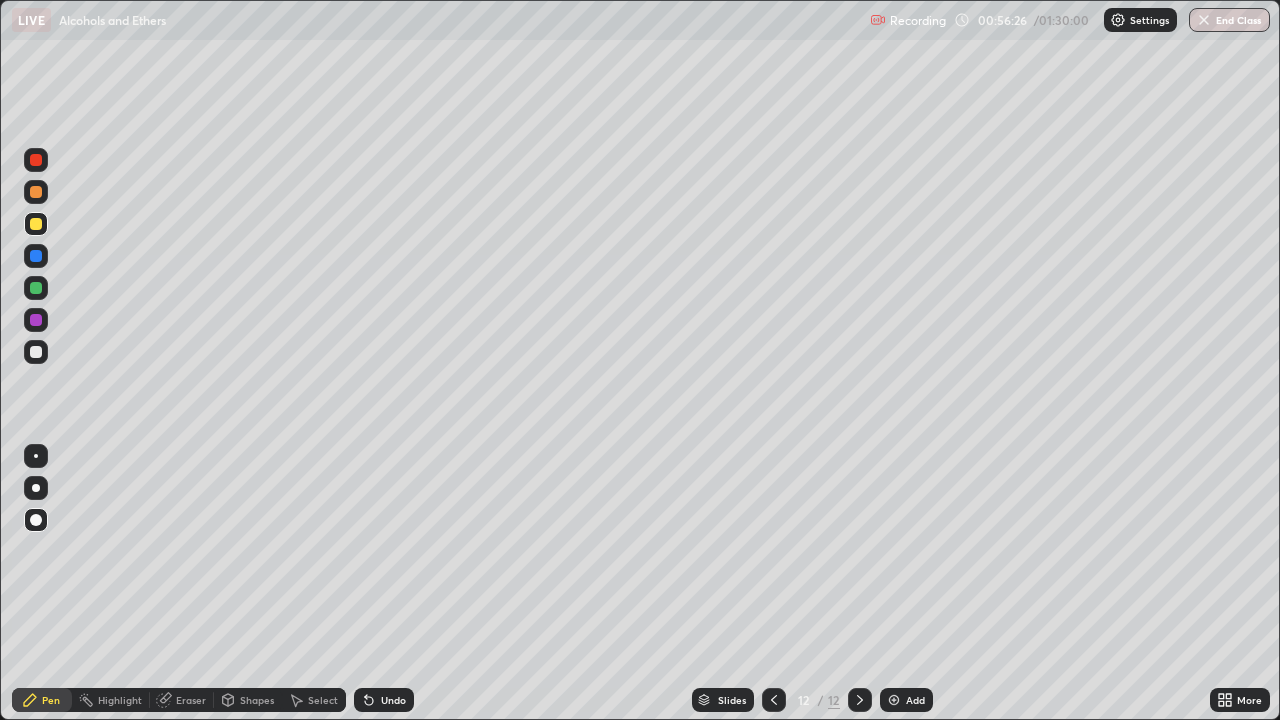 click at bounding box center [36, 352] 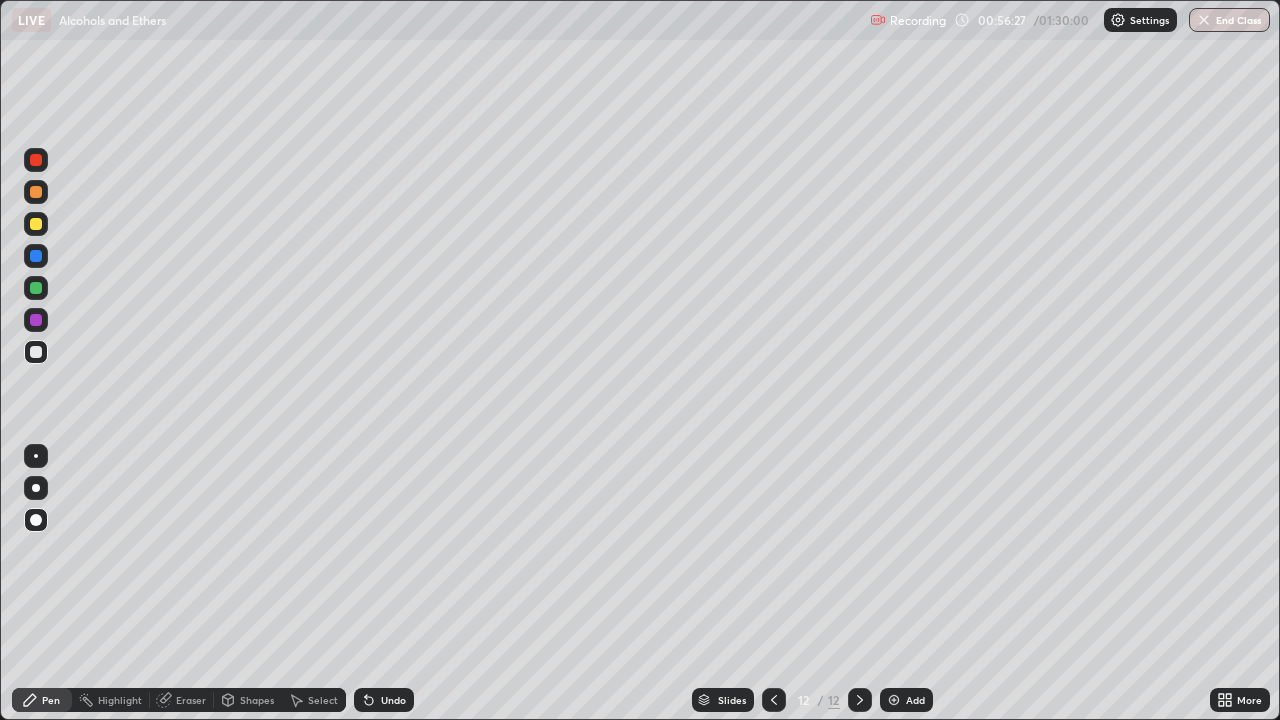 click 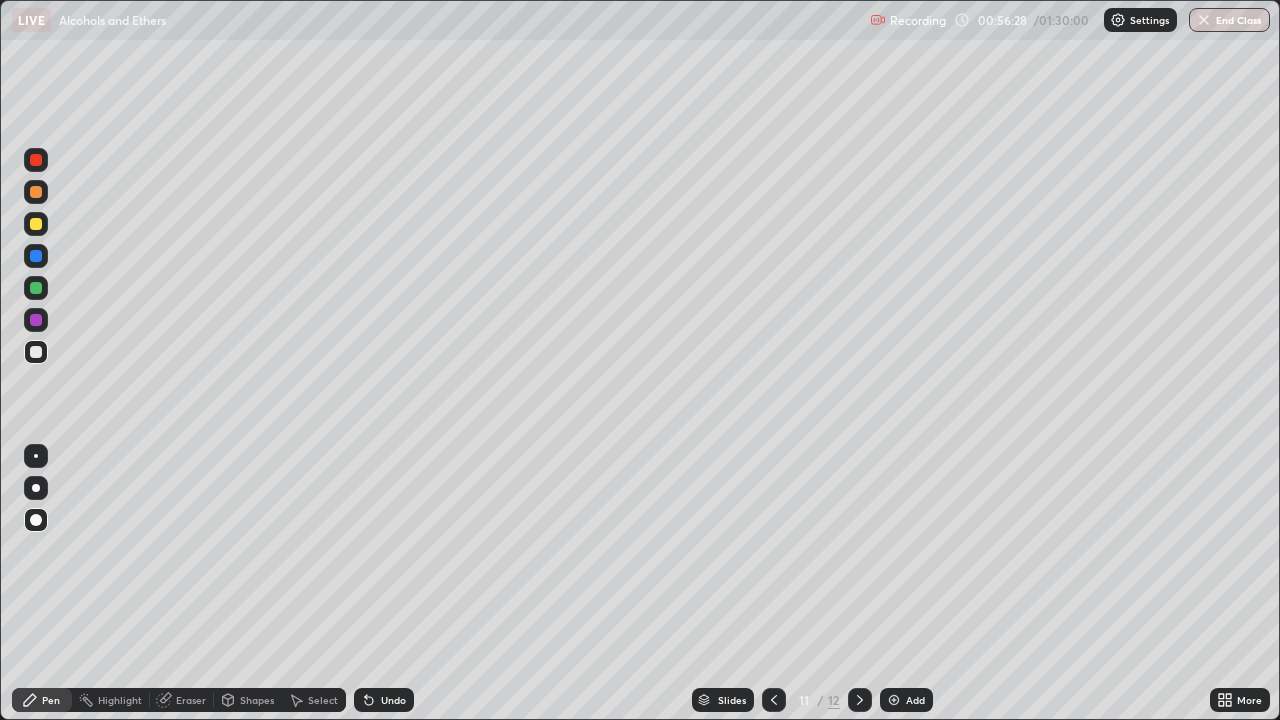 click 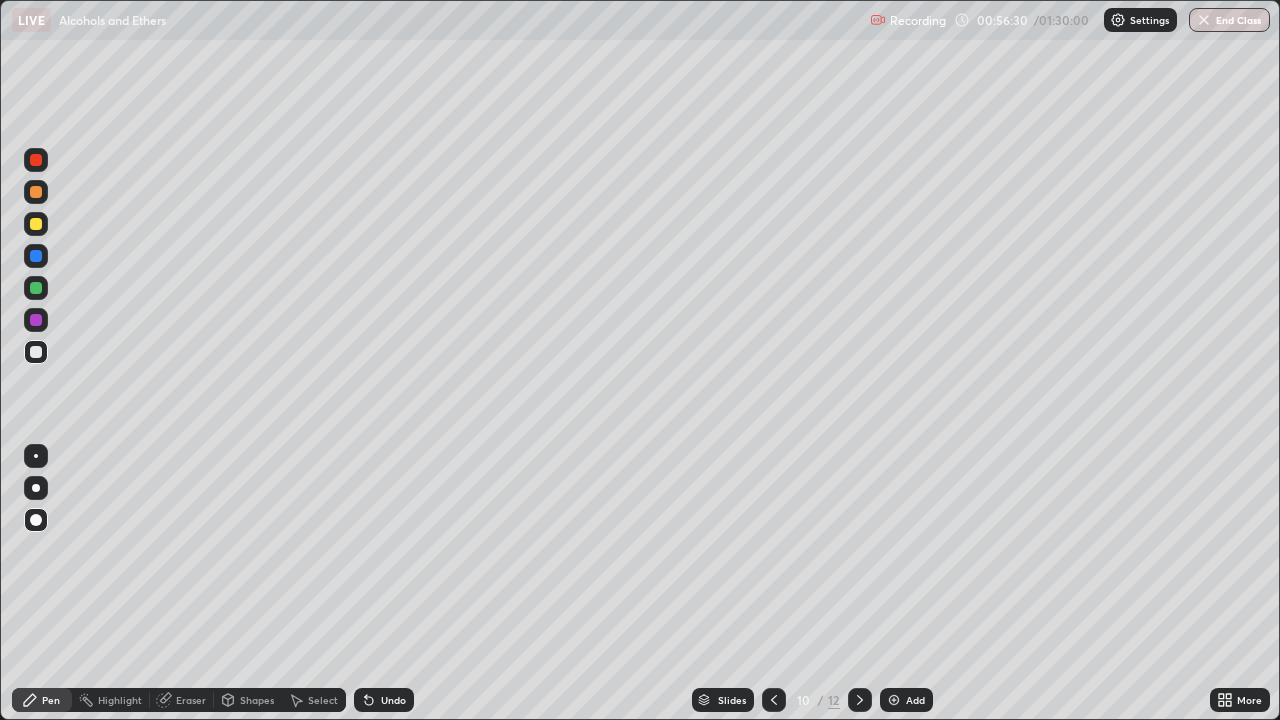 click 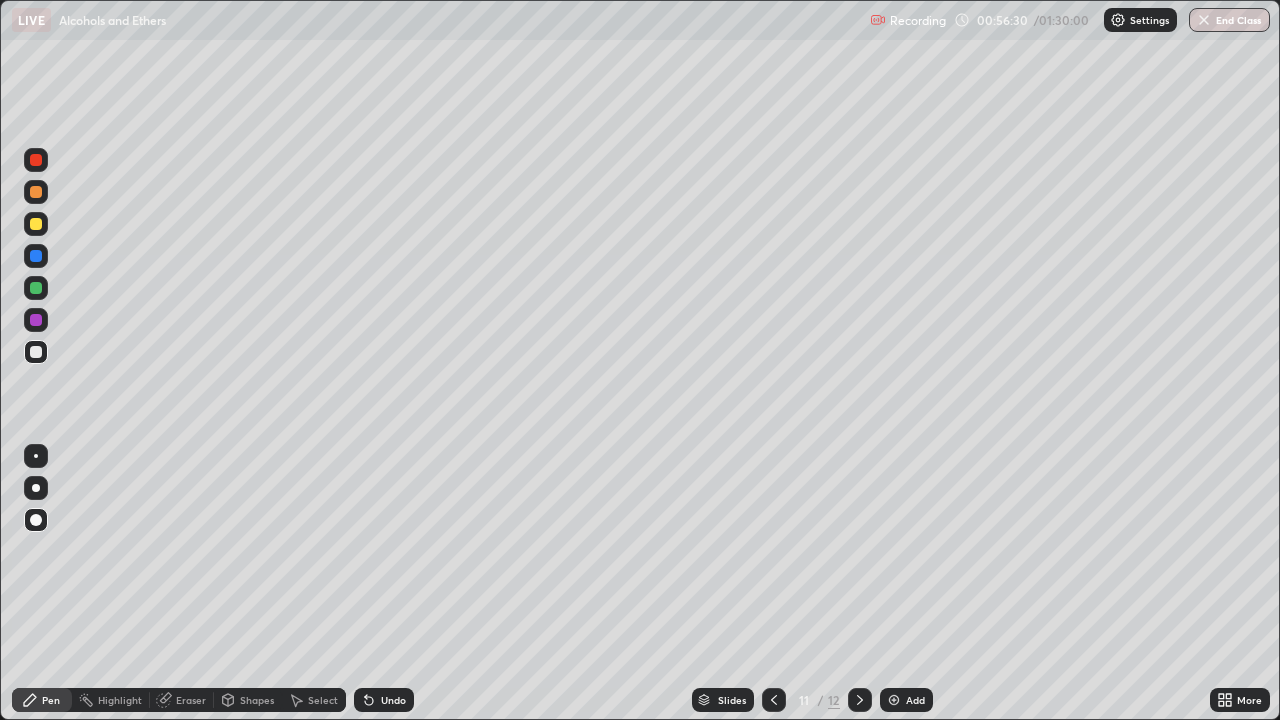 click 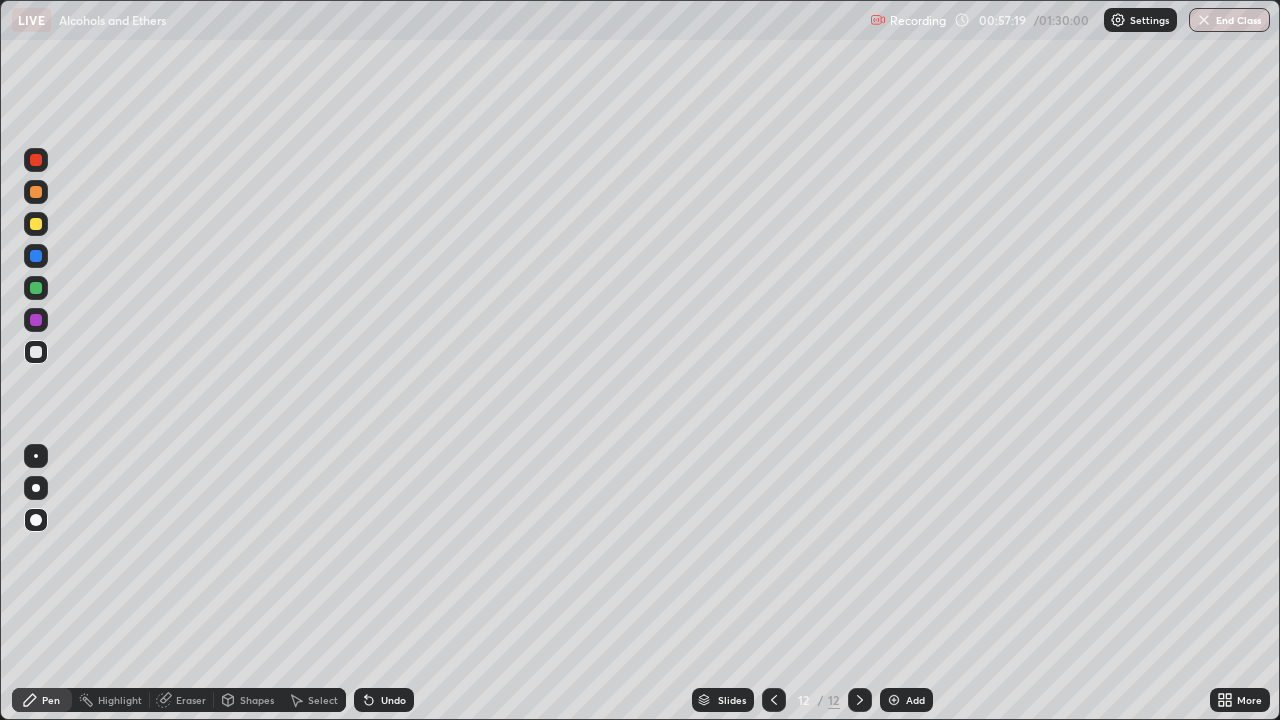 click at bounding box center [36, 224] 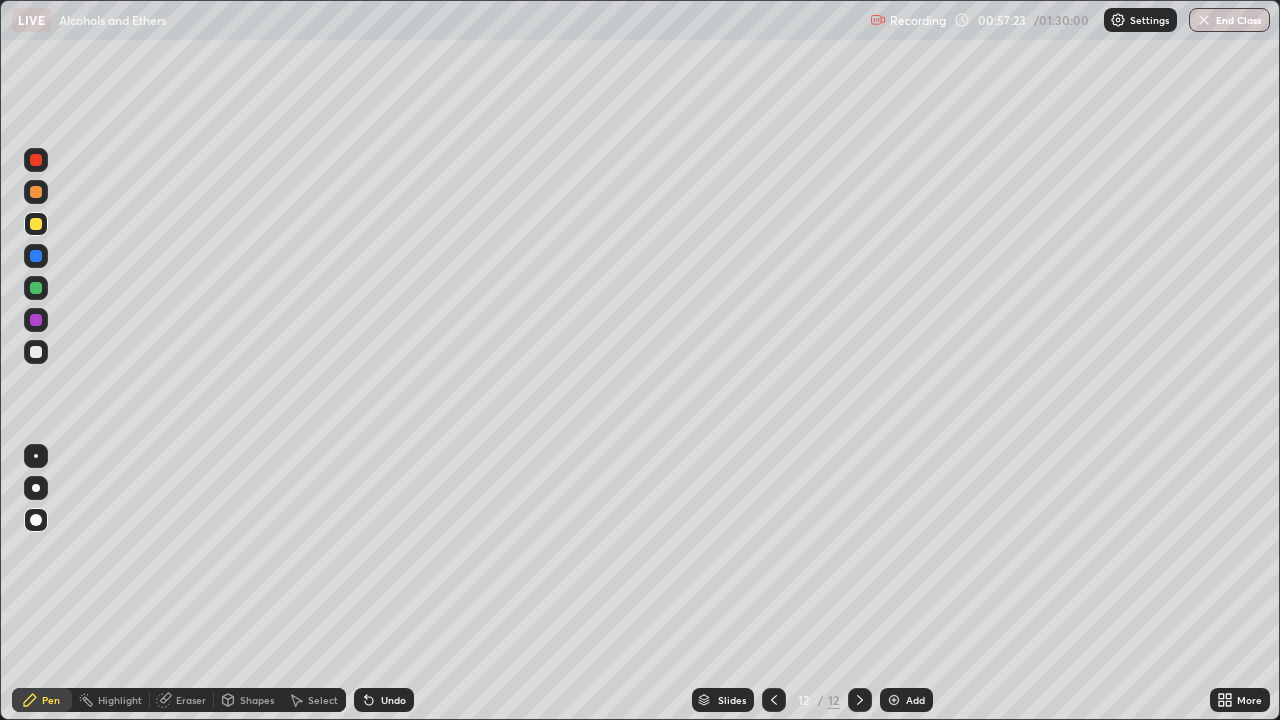 click at bounding box center [36, 160] 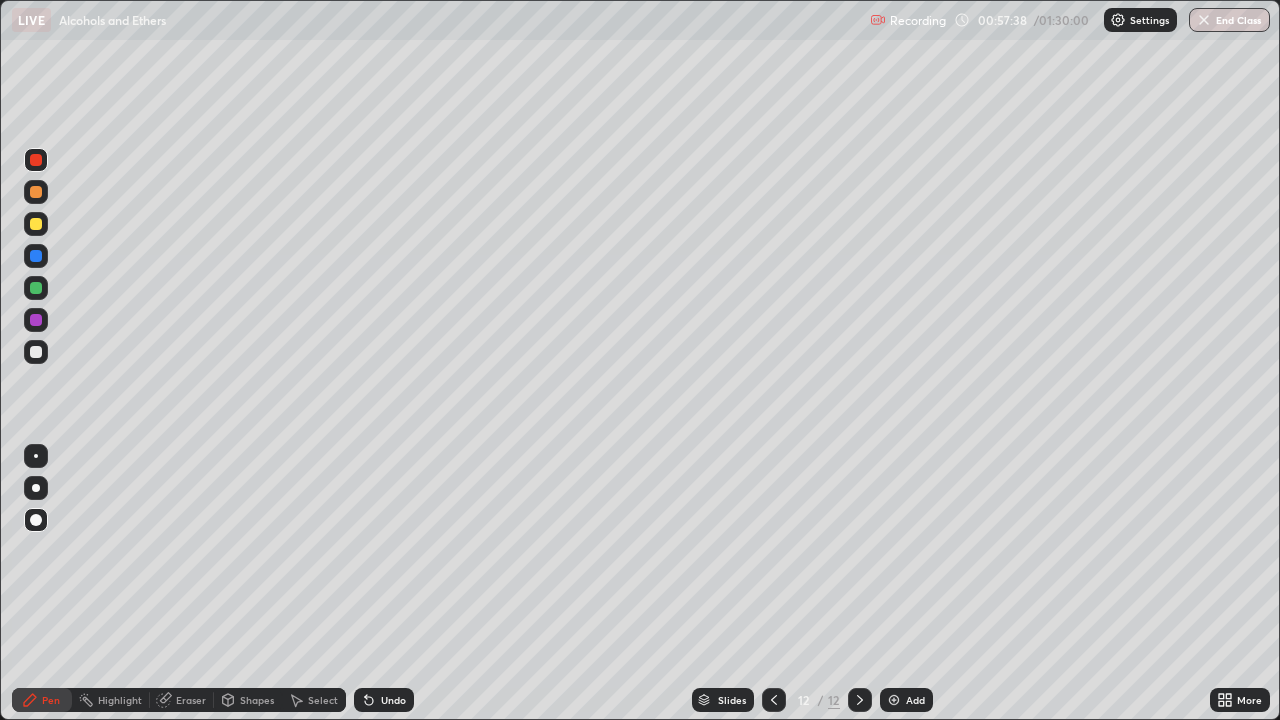 click at bounding box center [36, 352] 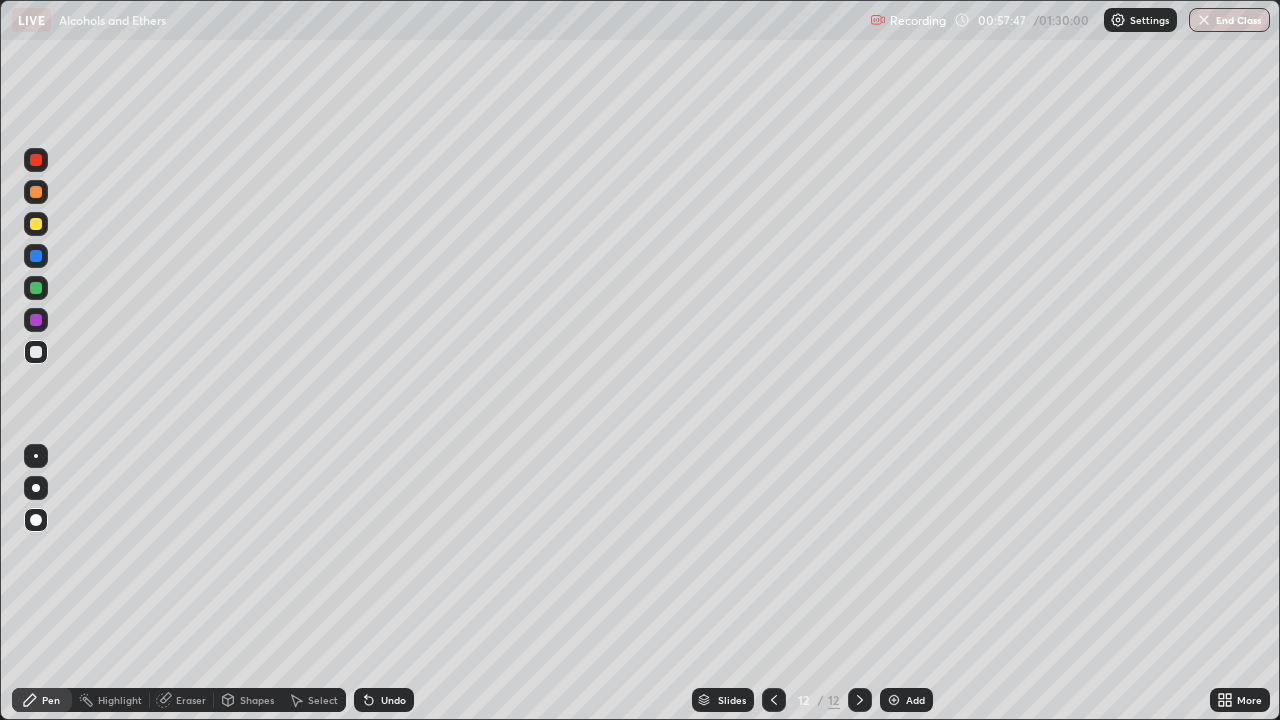 click on "Undo" at bounding box center [393, 700] 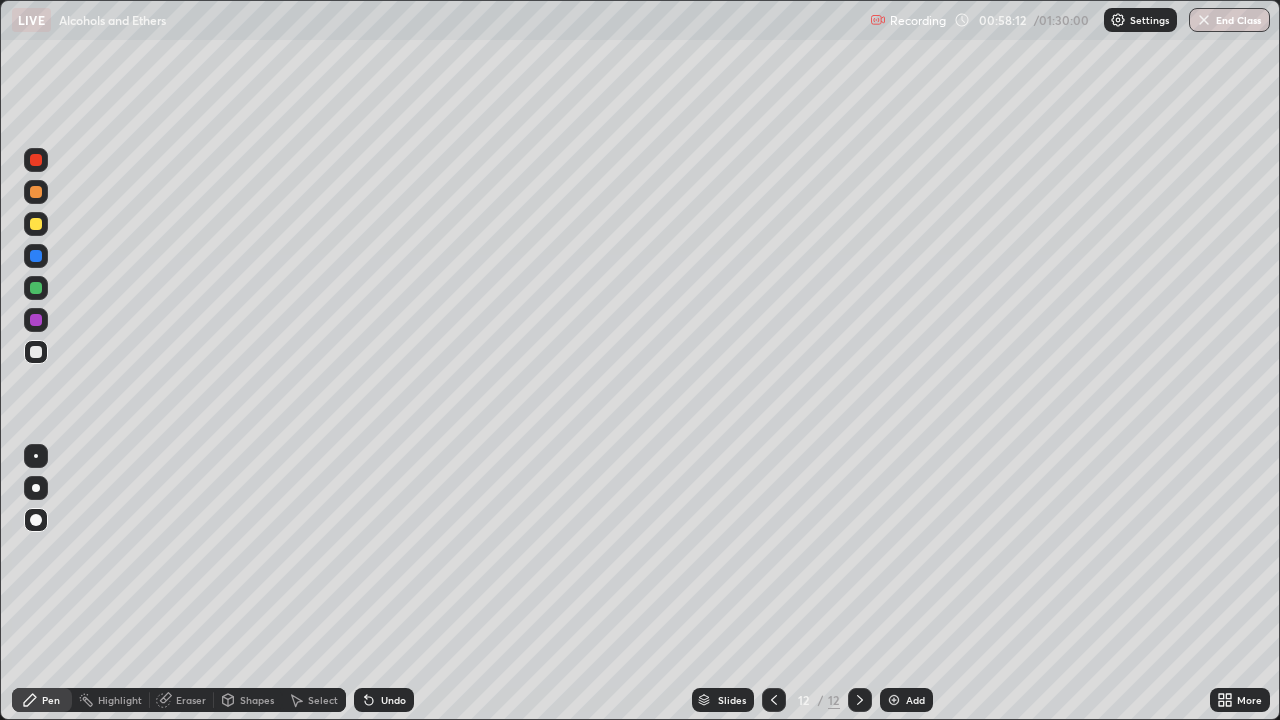 click at bounding box center (36, 224) 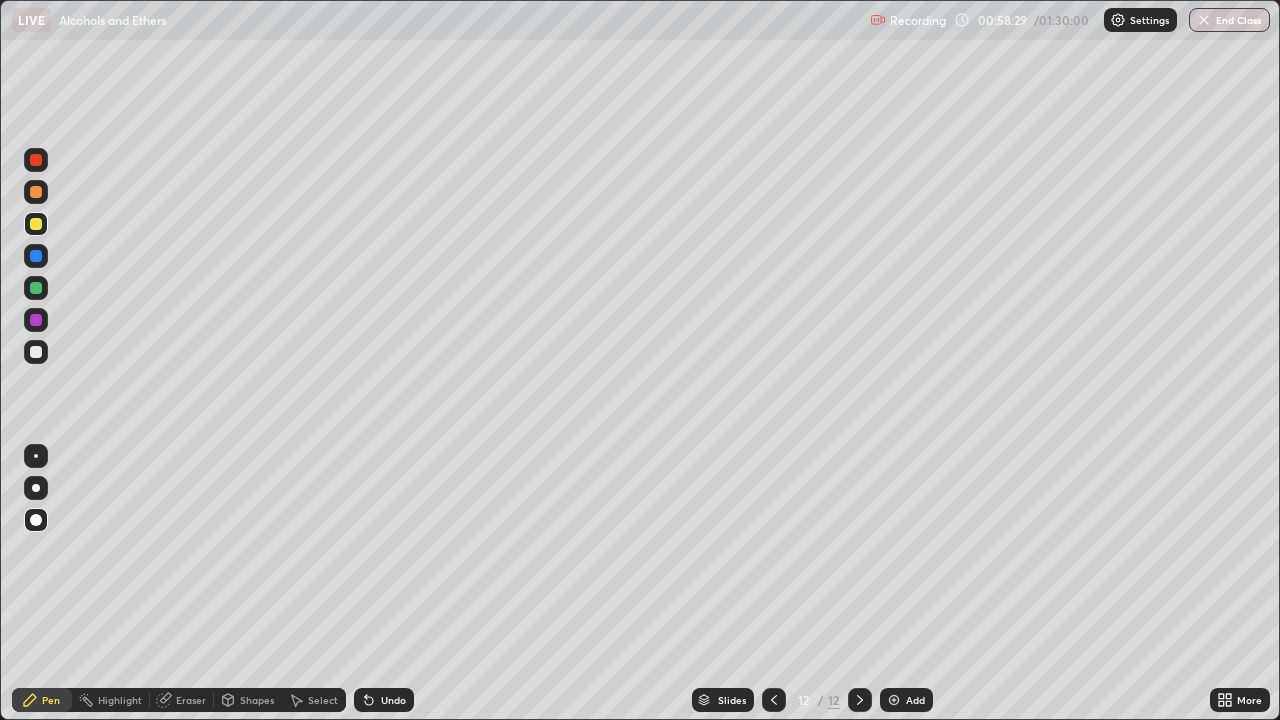 click at bounding box center (36, 352) 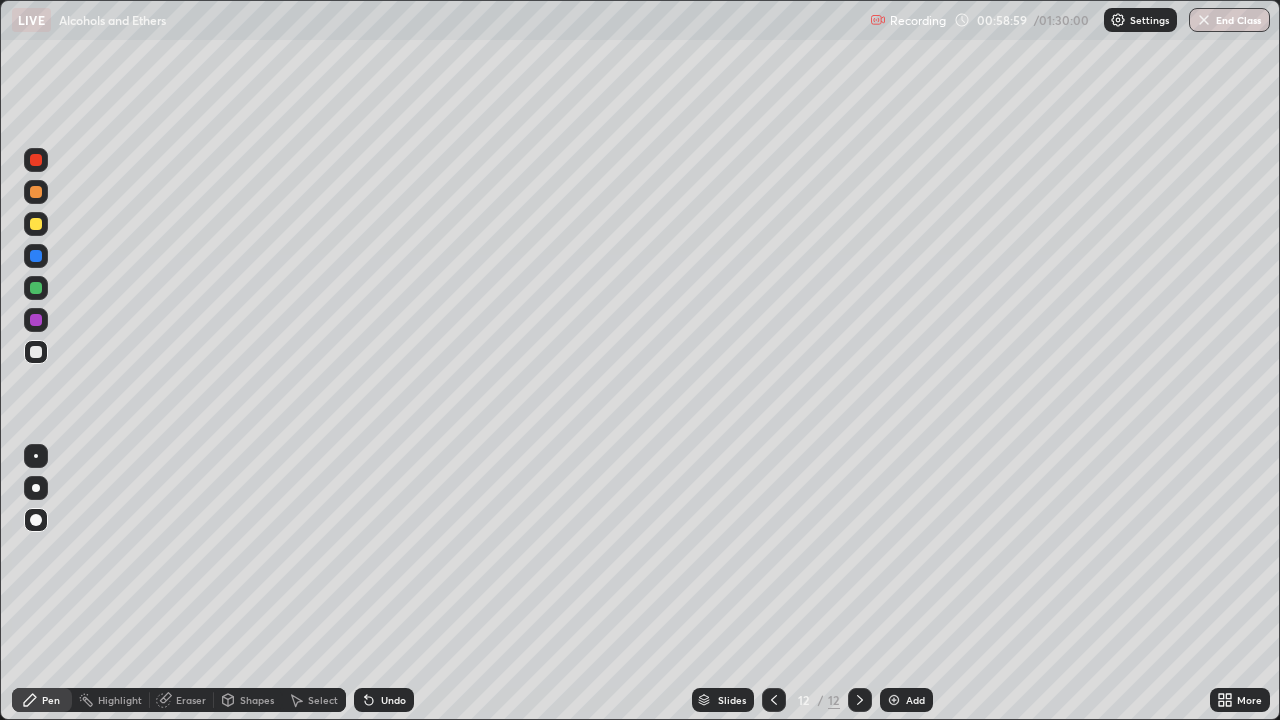 click at bounding box center (36, 224) 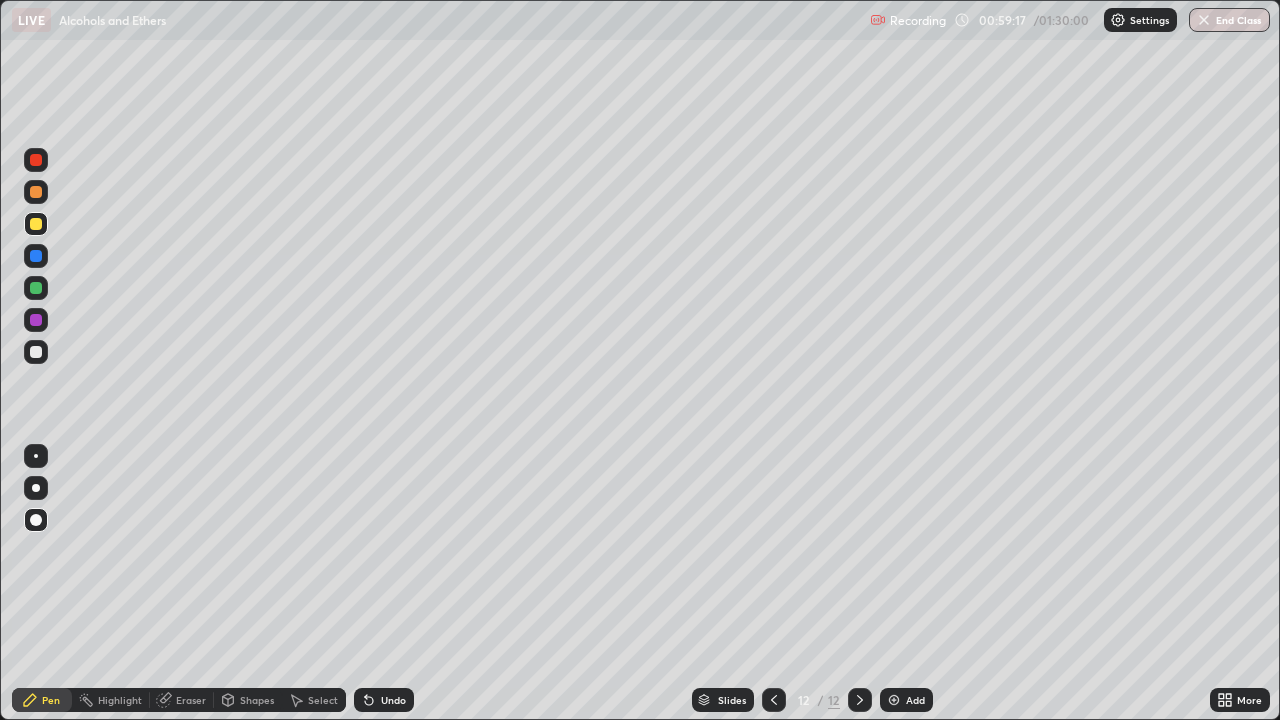 click on "Undo" at bounding box center [393, 700] 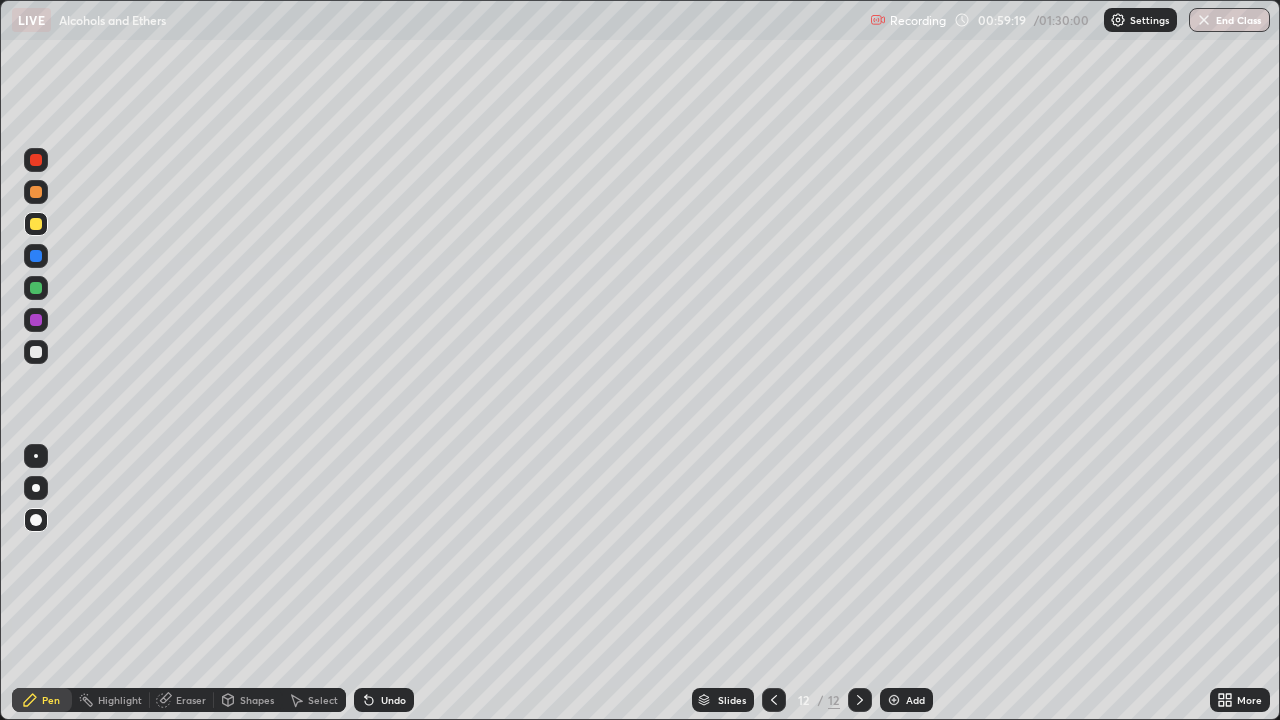 click on "Undo" at bounding box center [384, 700] 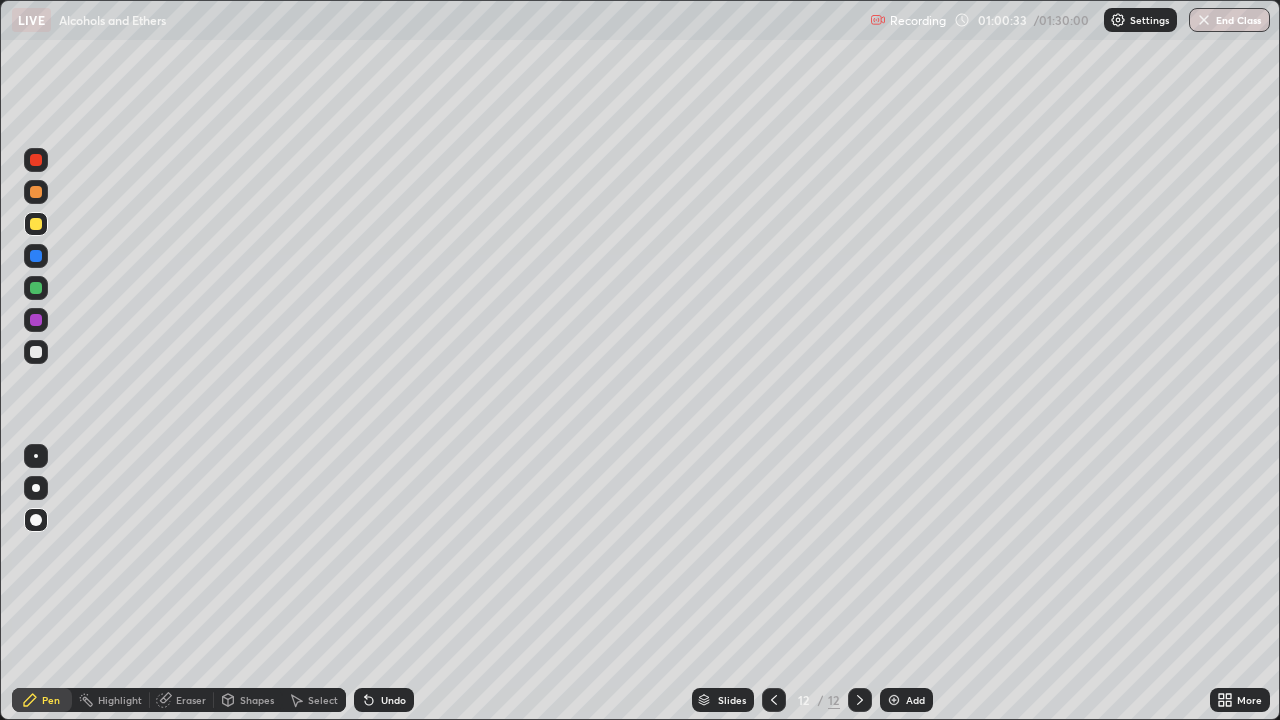 click at bounding box center [894, 700] 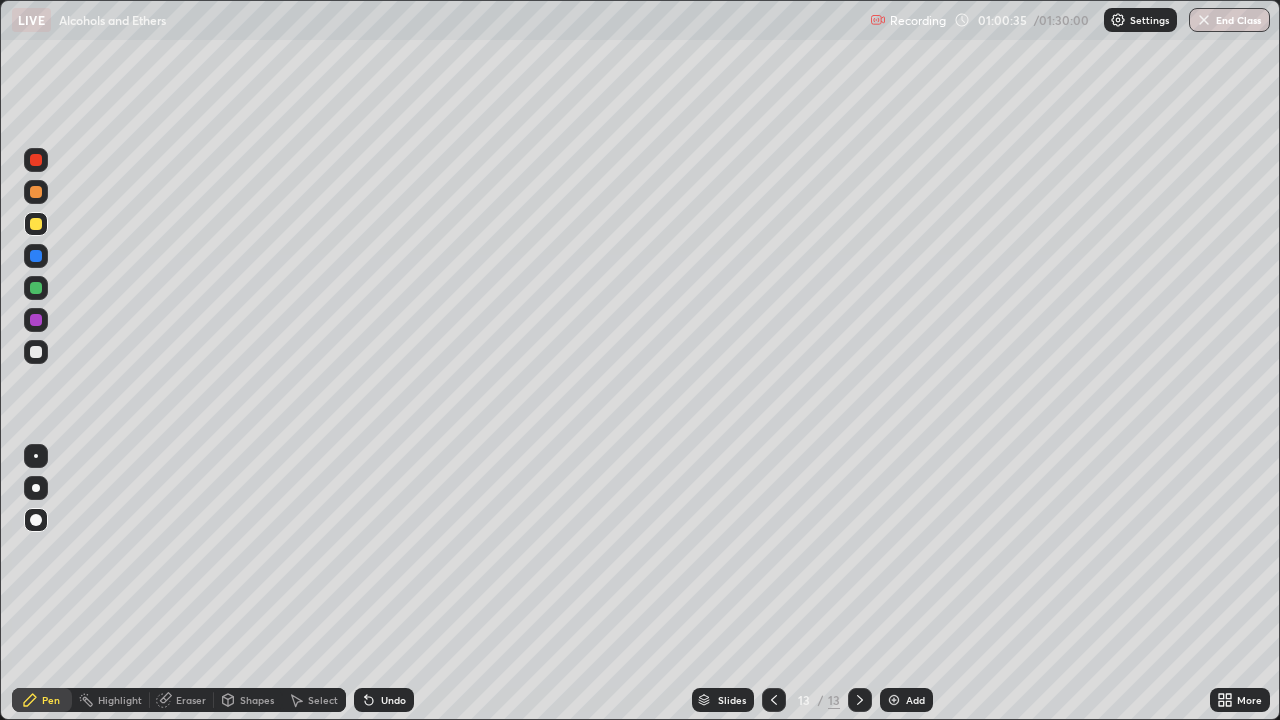 click at bounding box center (36, 352) 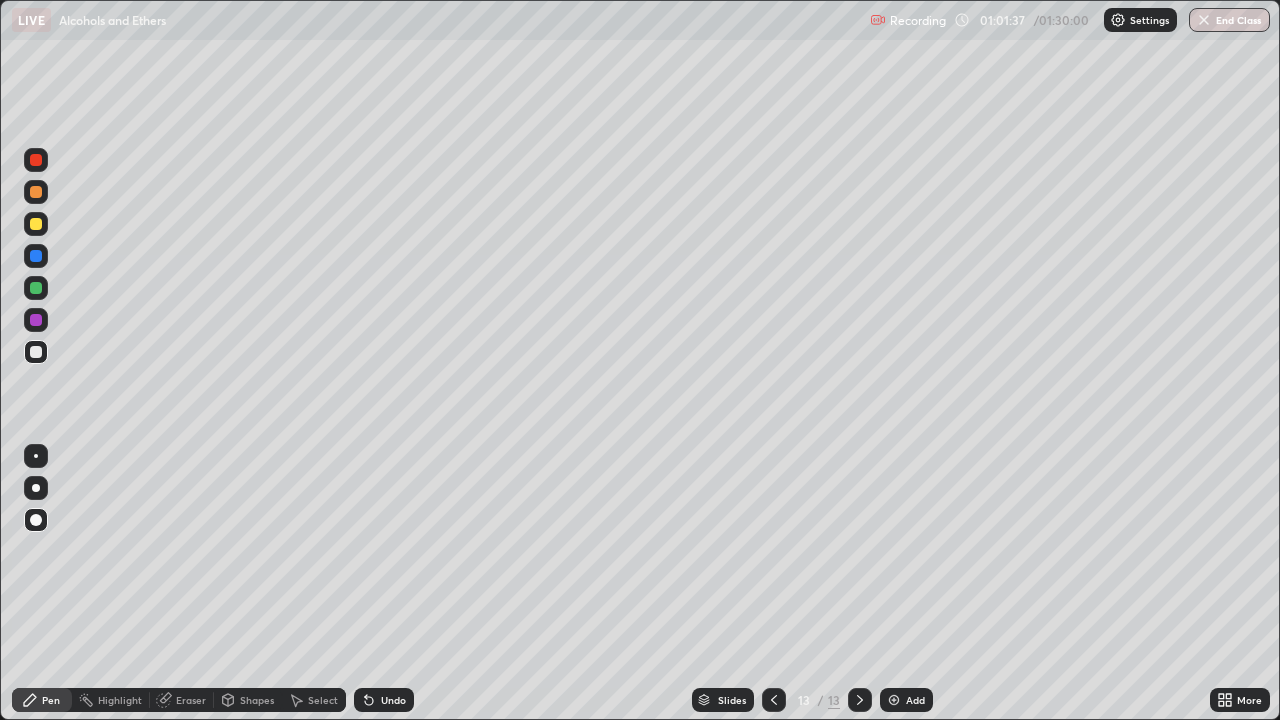 click at bounding box center [36, 352] 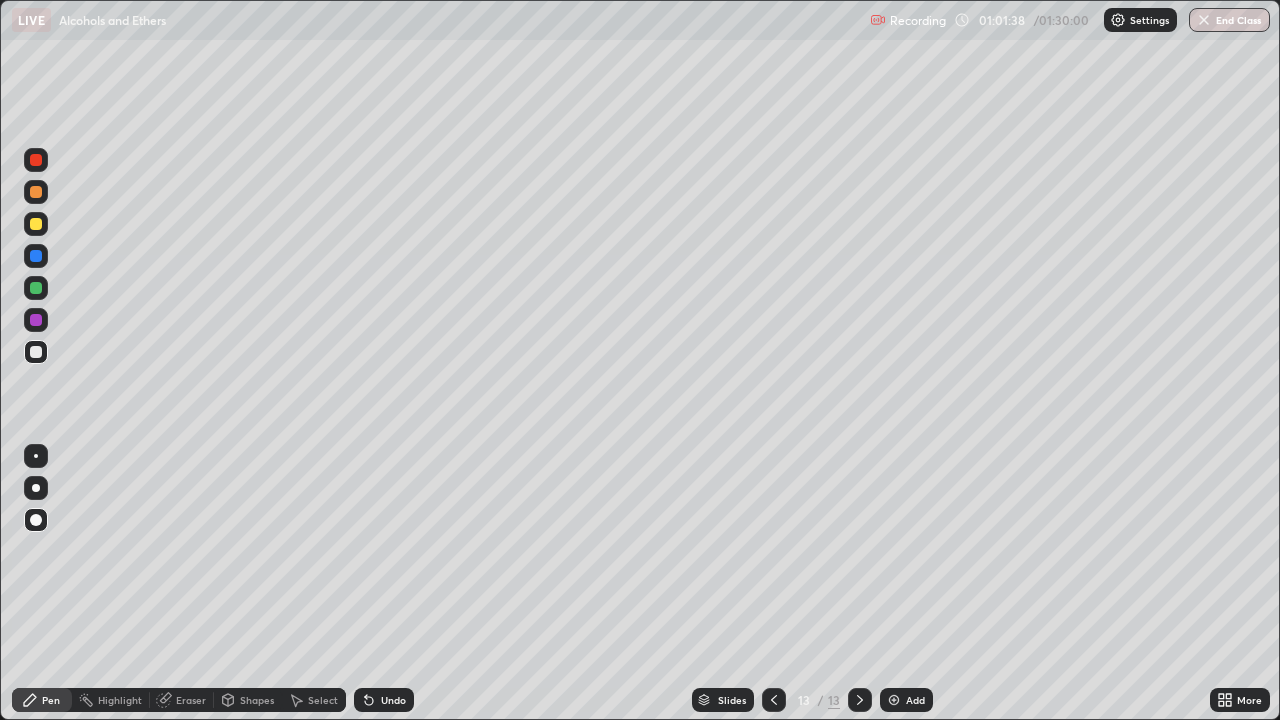 click at bounding box center [36, 224] 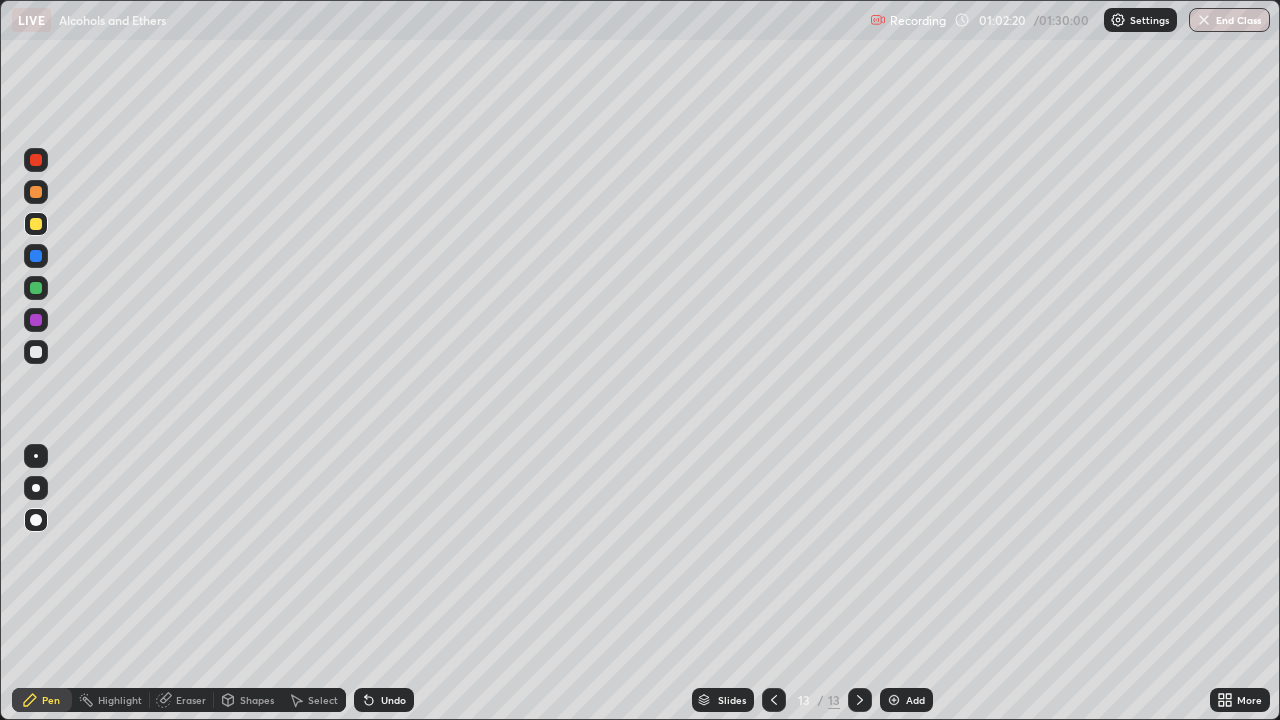 click on "Undo" at bounding box center (384, 700) 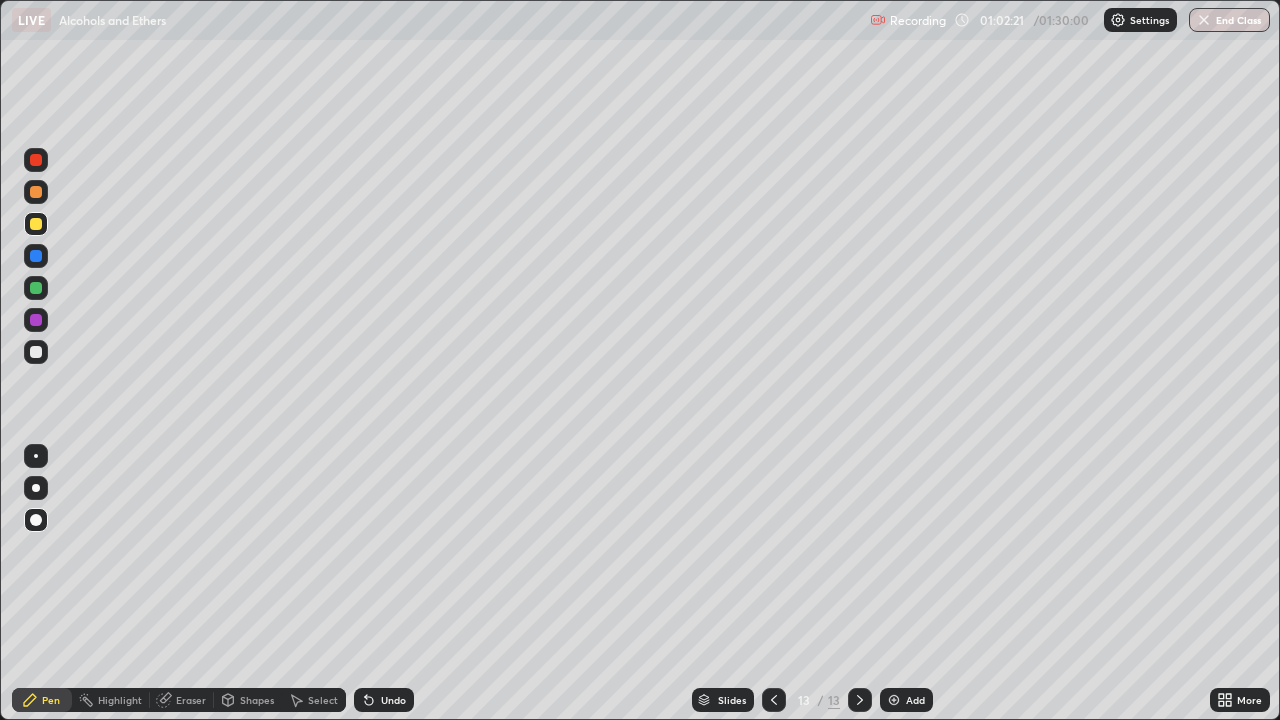 click on "Undo" at bounding box center [384, 700] 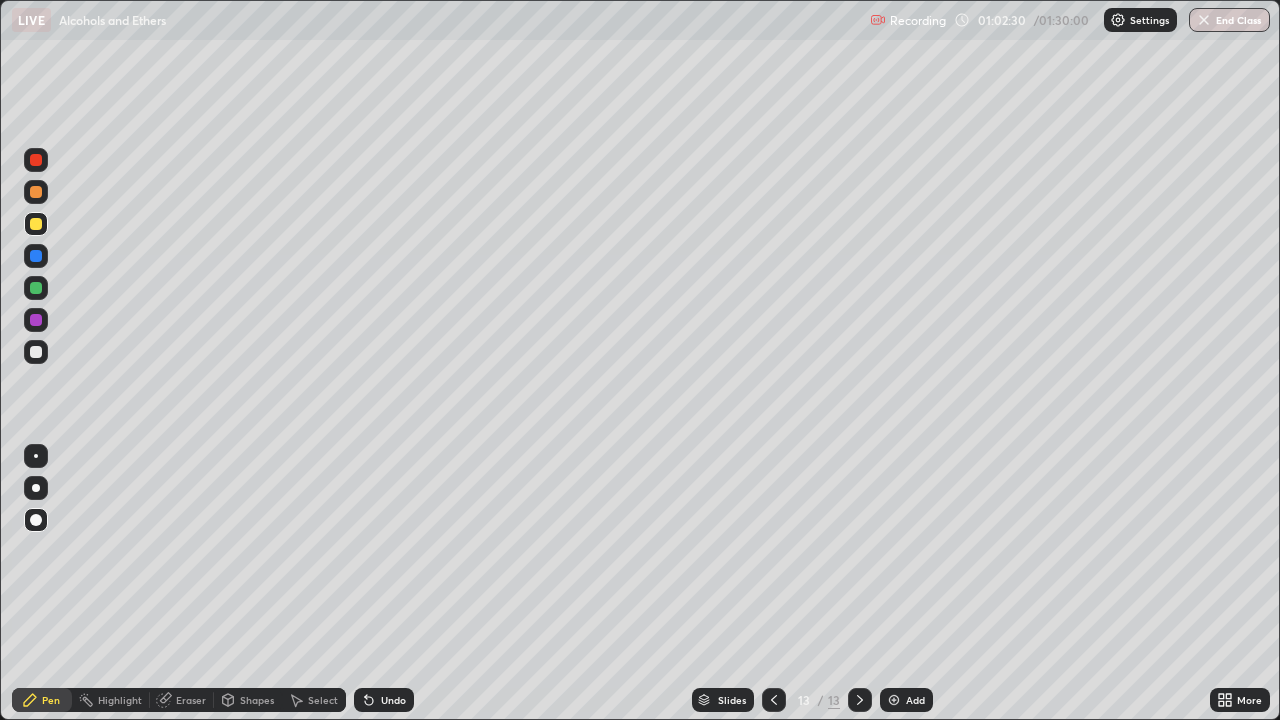 click 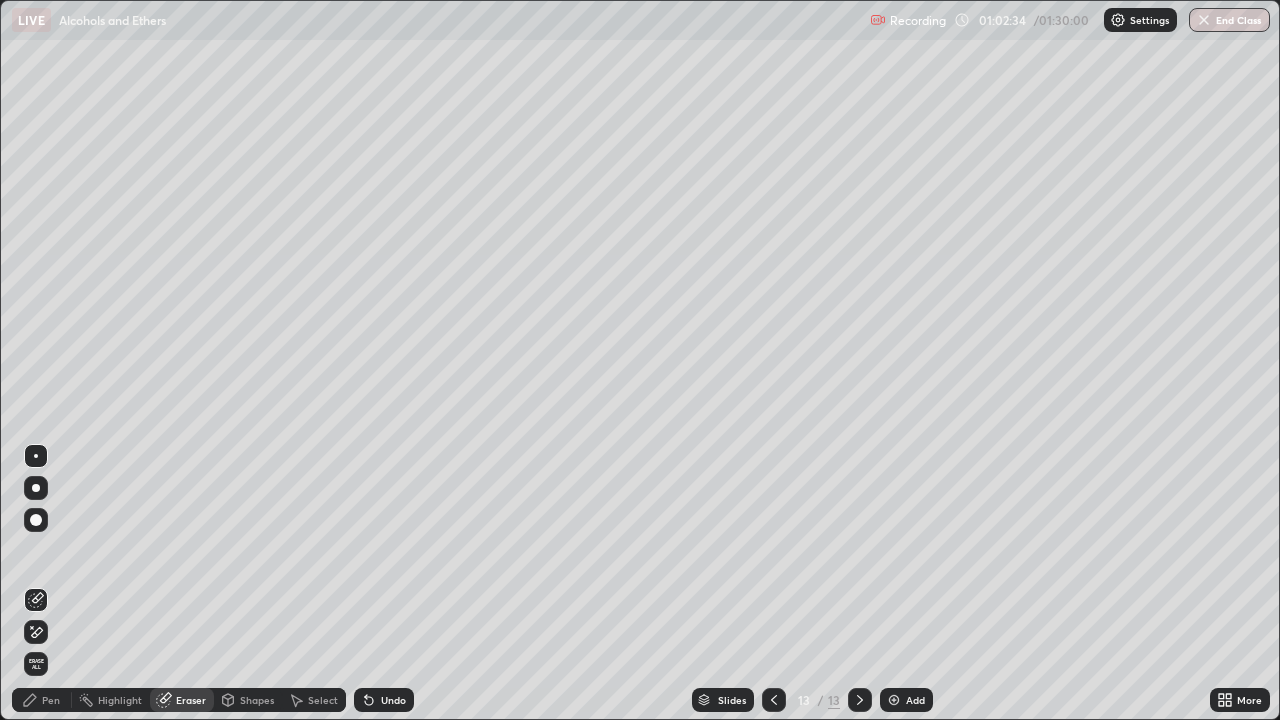 click on "Pen" at bounding box center [51, 700] 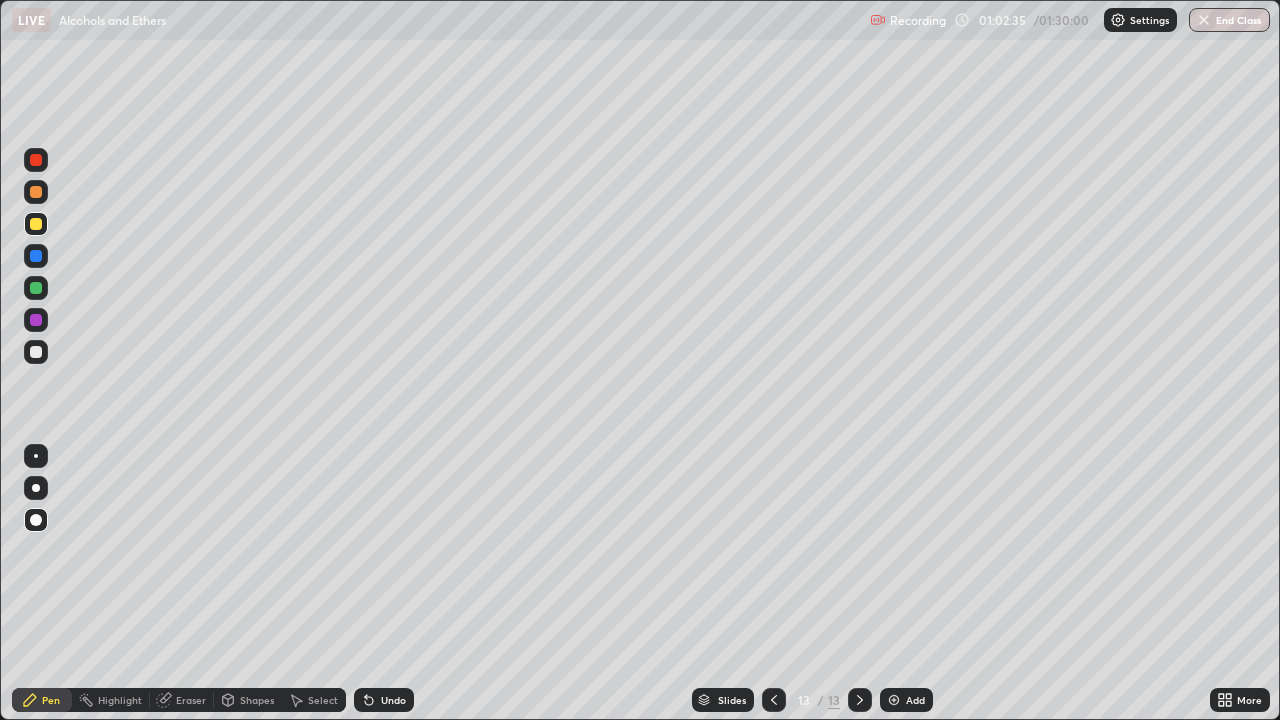 click at bounding box center [36, 288] 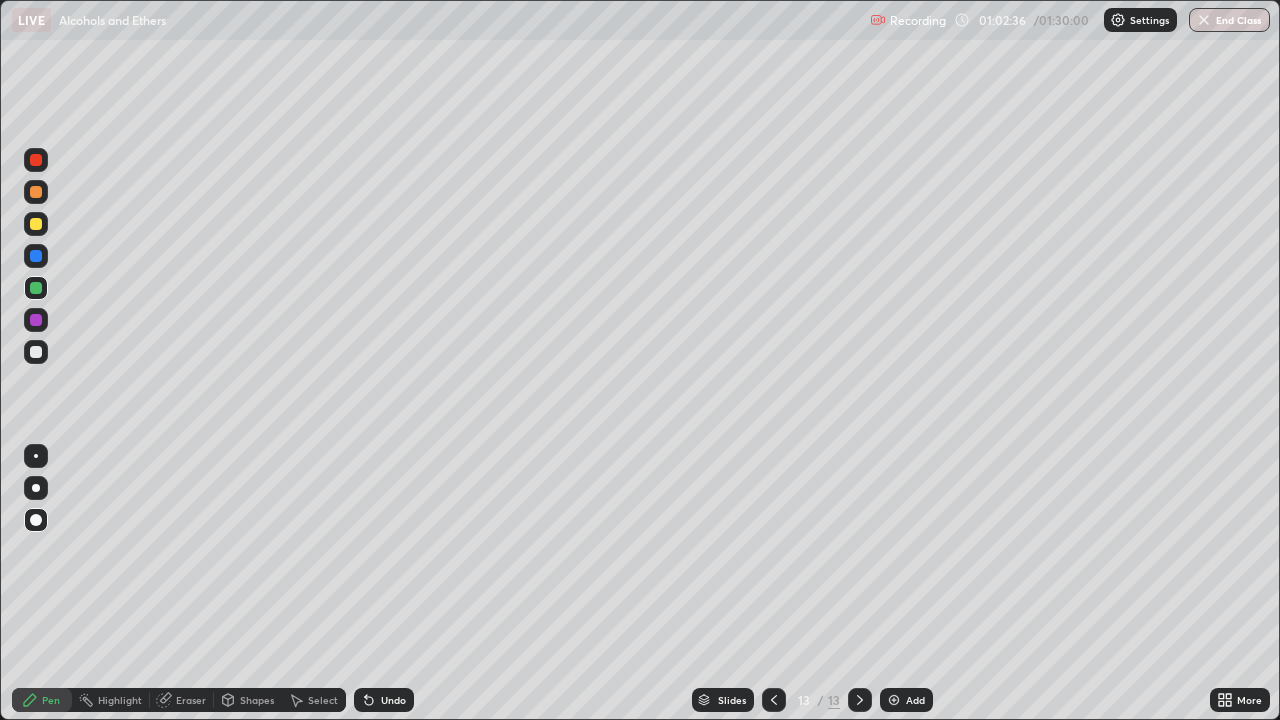 click at bounding box center [36, 160] 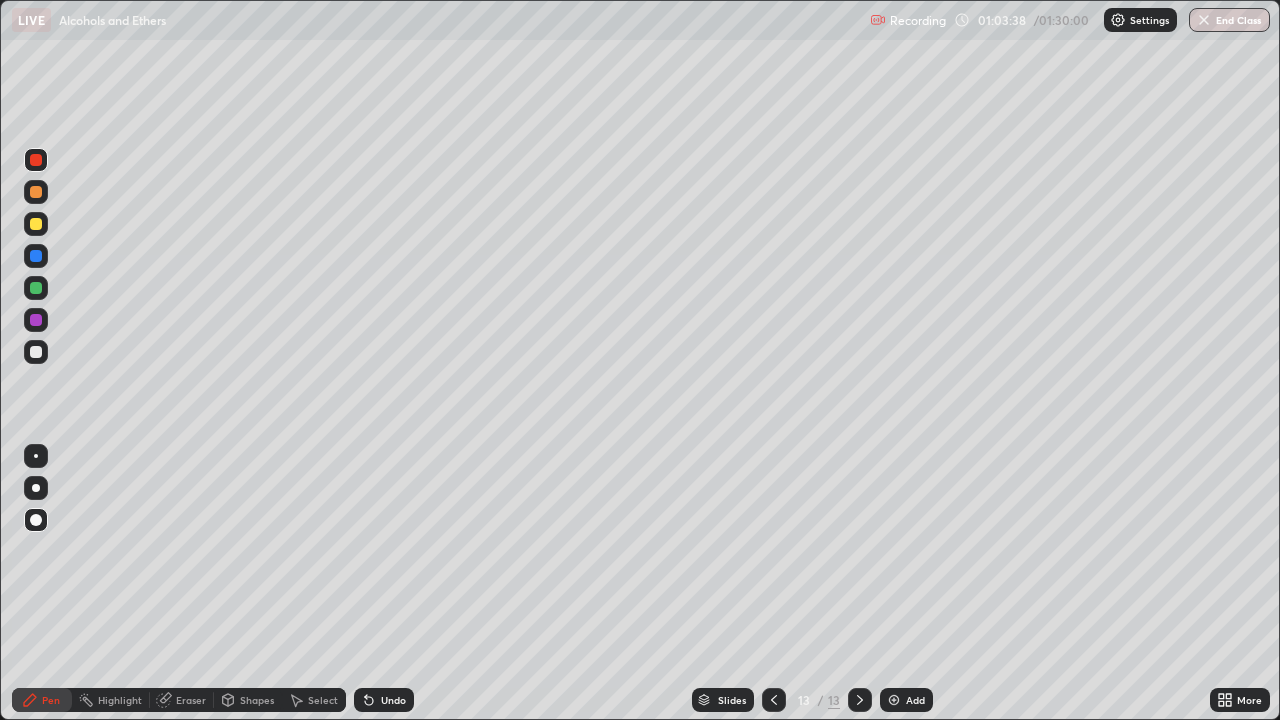 click at bounding box center [36, 352] 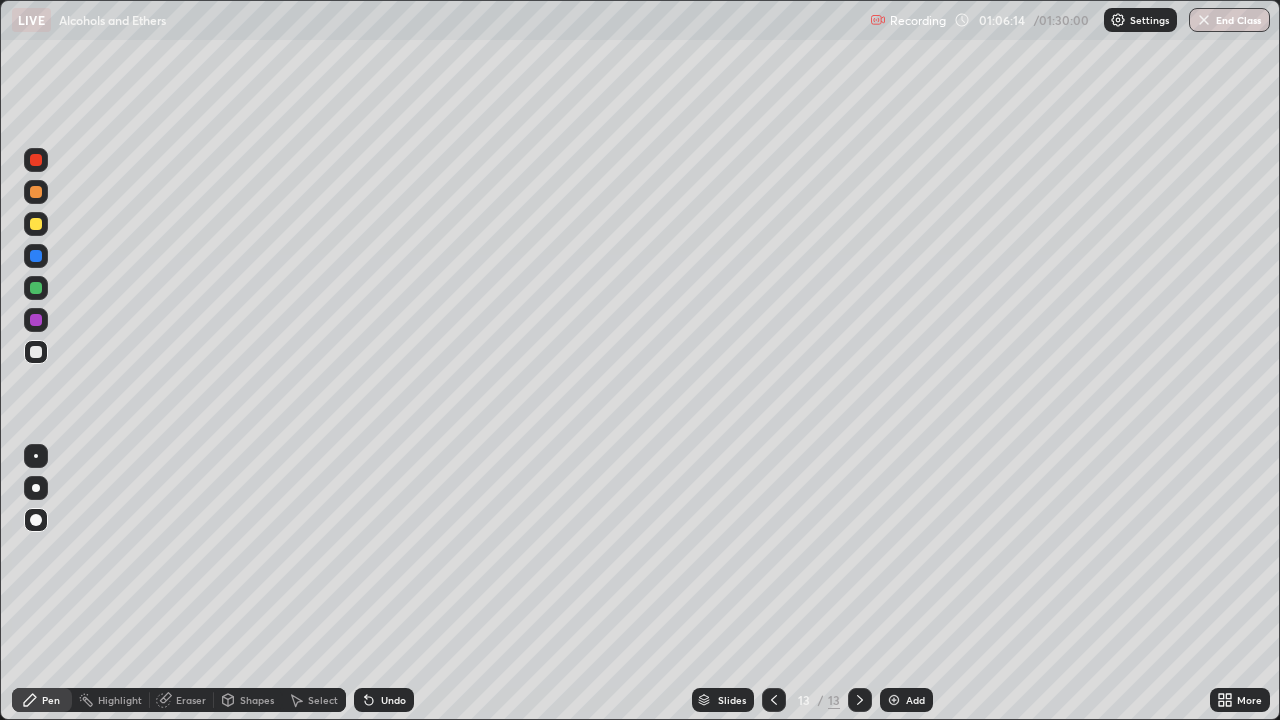 click at bounding box center (36, 160) 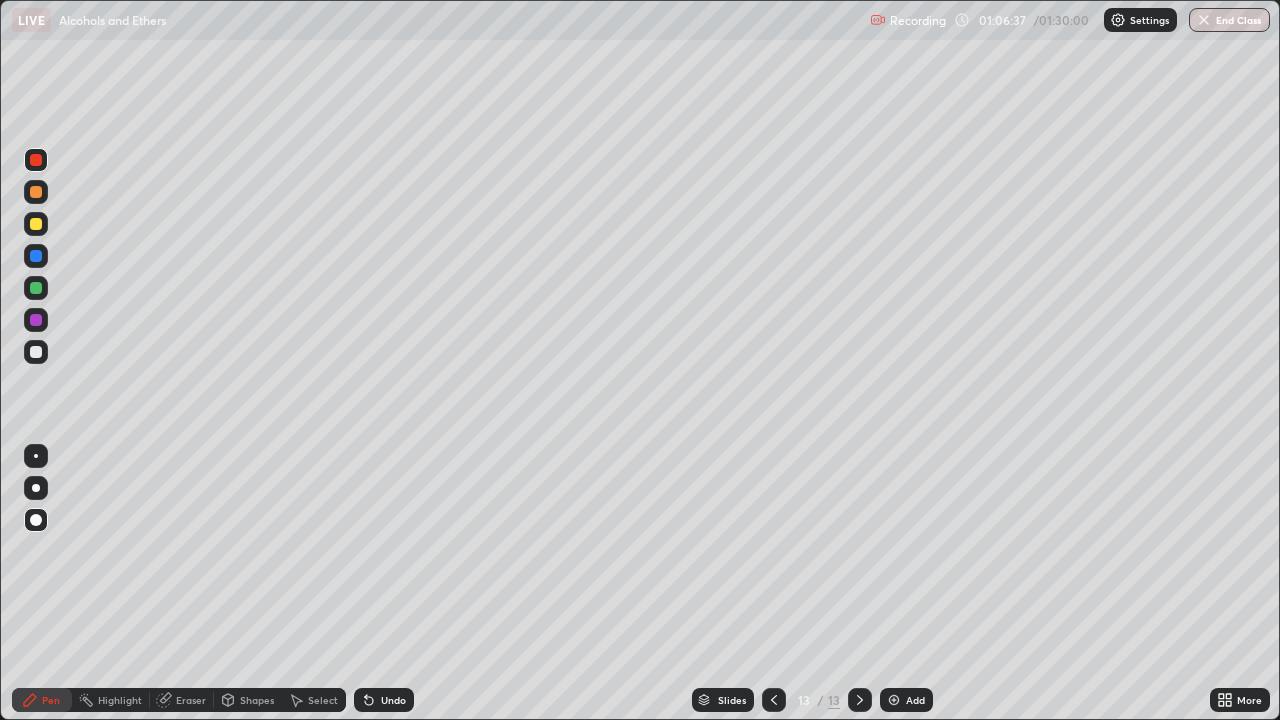 click on "Undo" at bounding box center [393, 700] 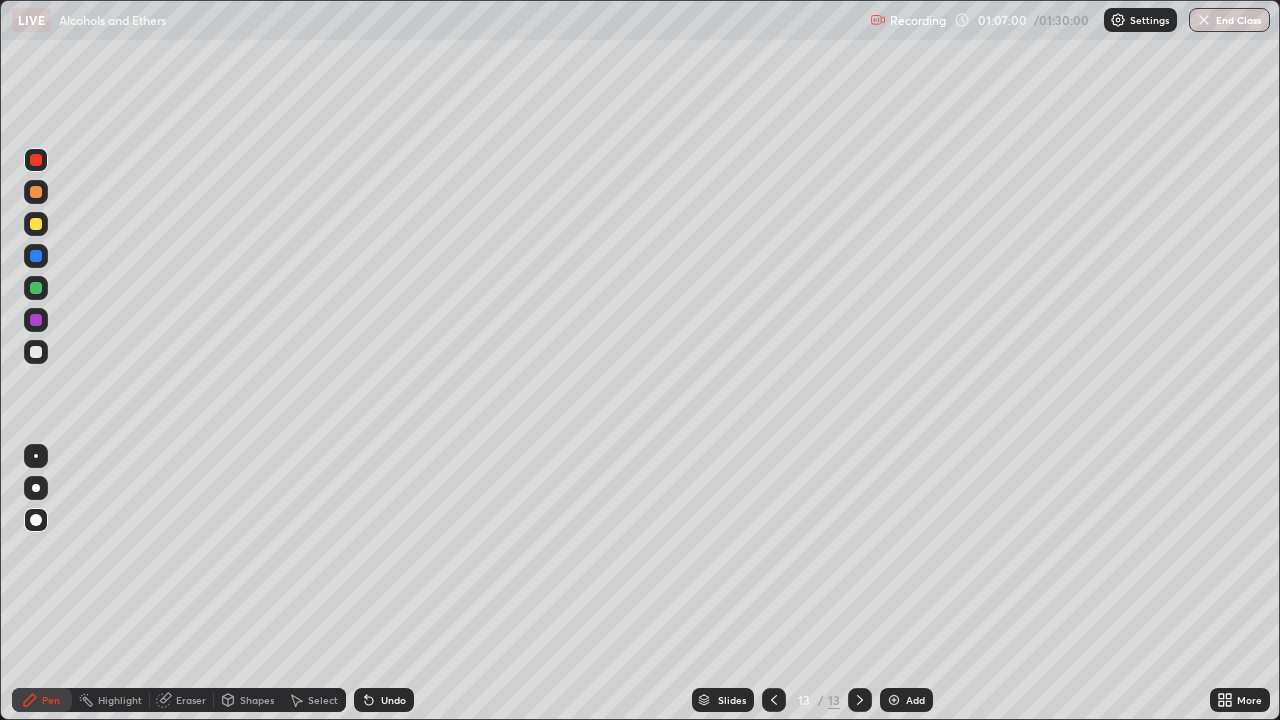 click at bounding box center [36, 488] 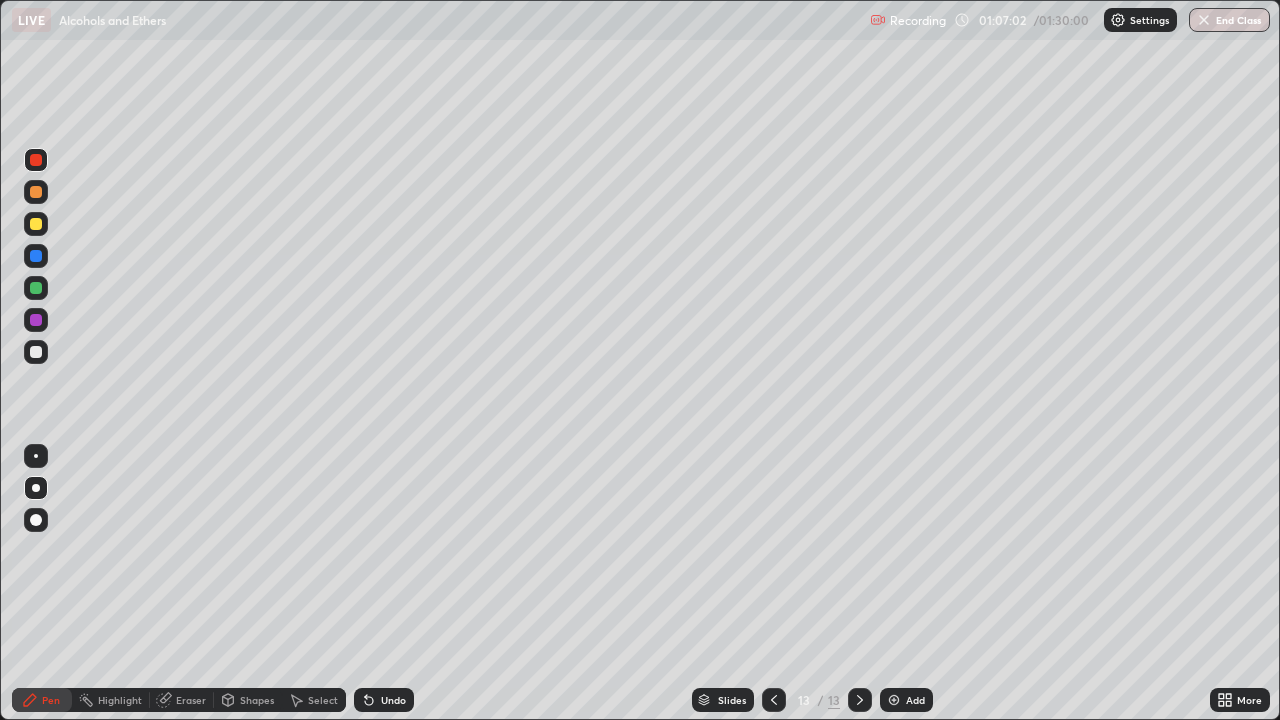 click at bounding box center (36, 288) 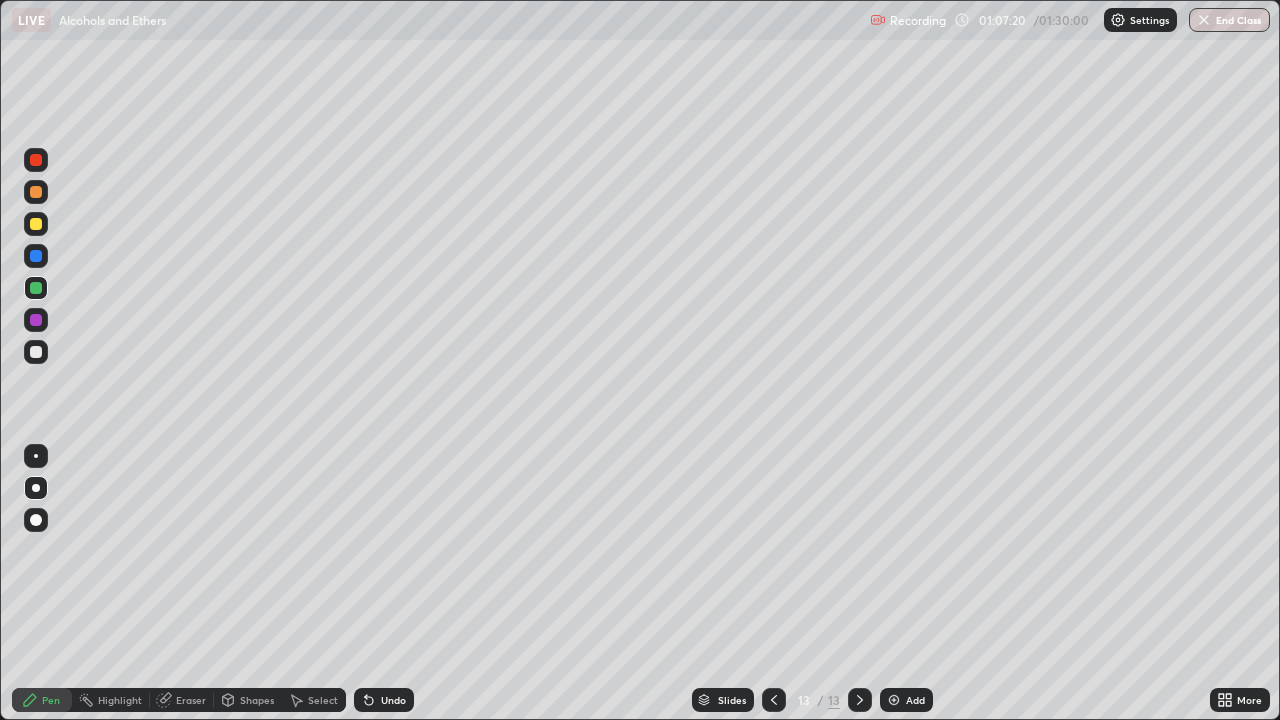 click on "Eraser" at bounding box center [191, 700] 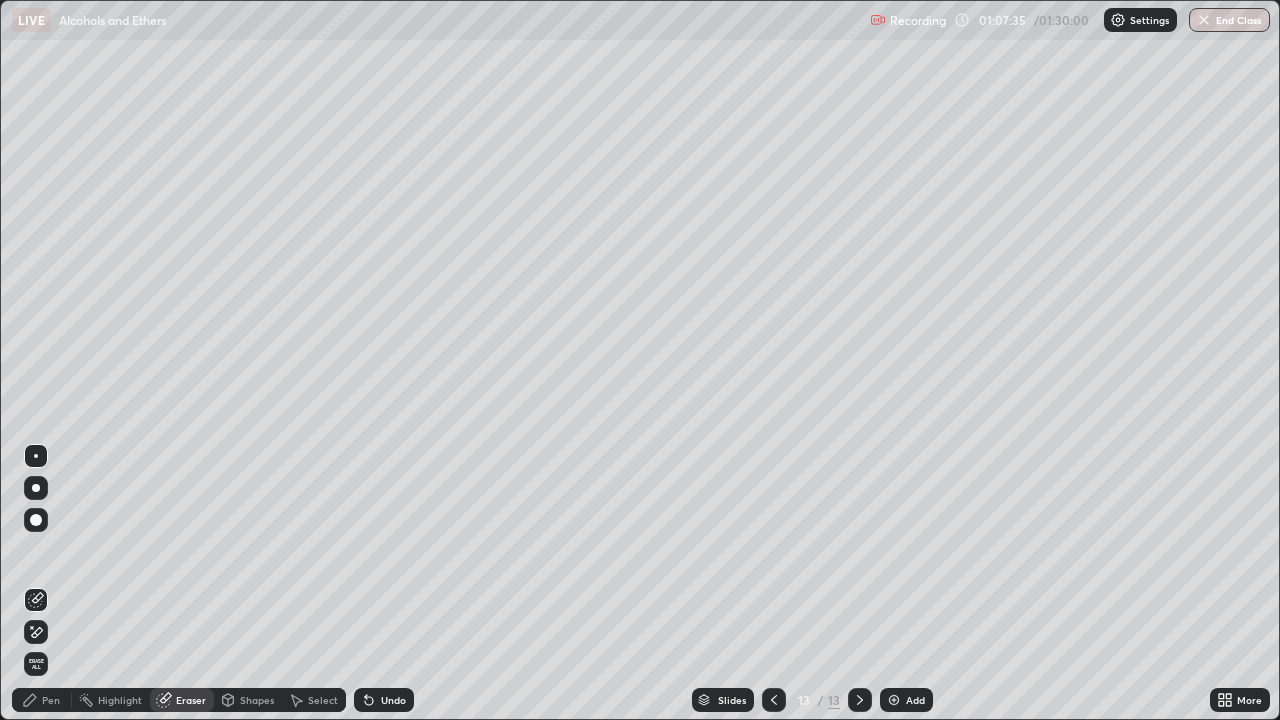 click on "Pen" at bounding box center [42, 700] 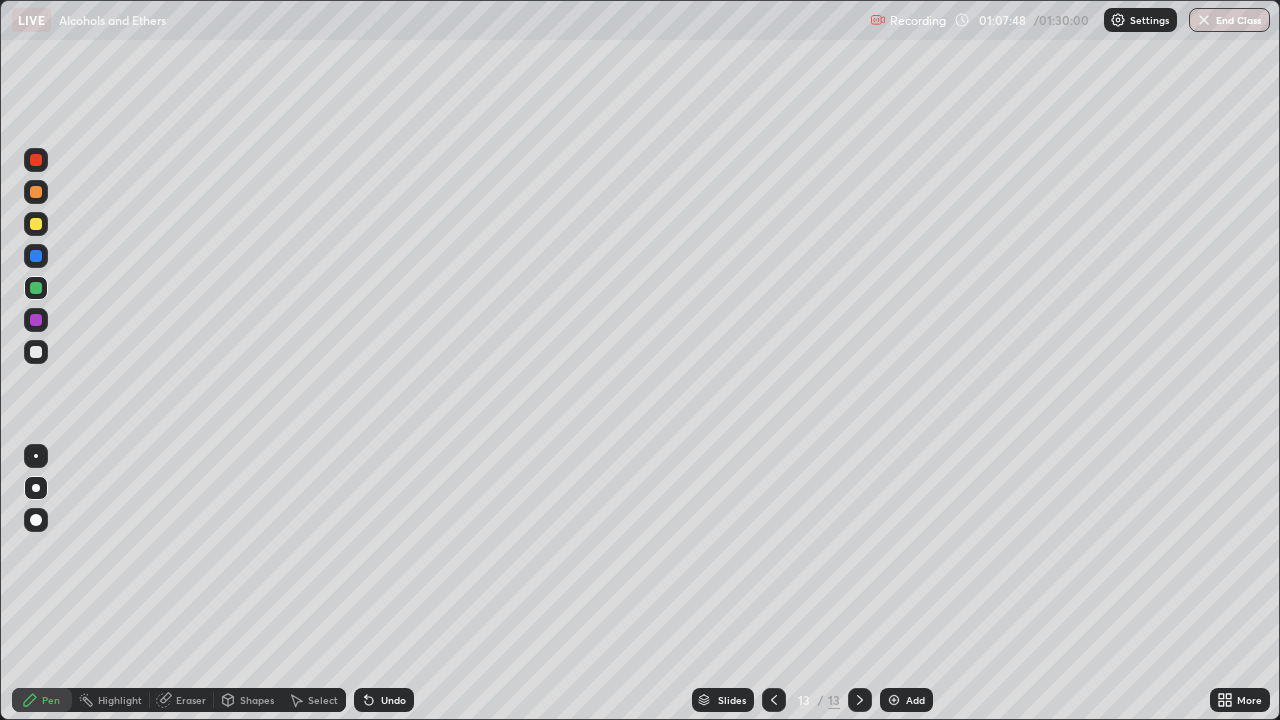 click at bounding box center (36, 224) 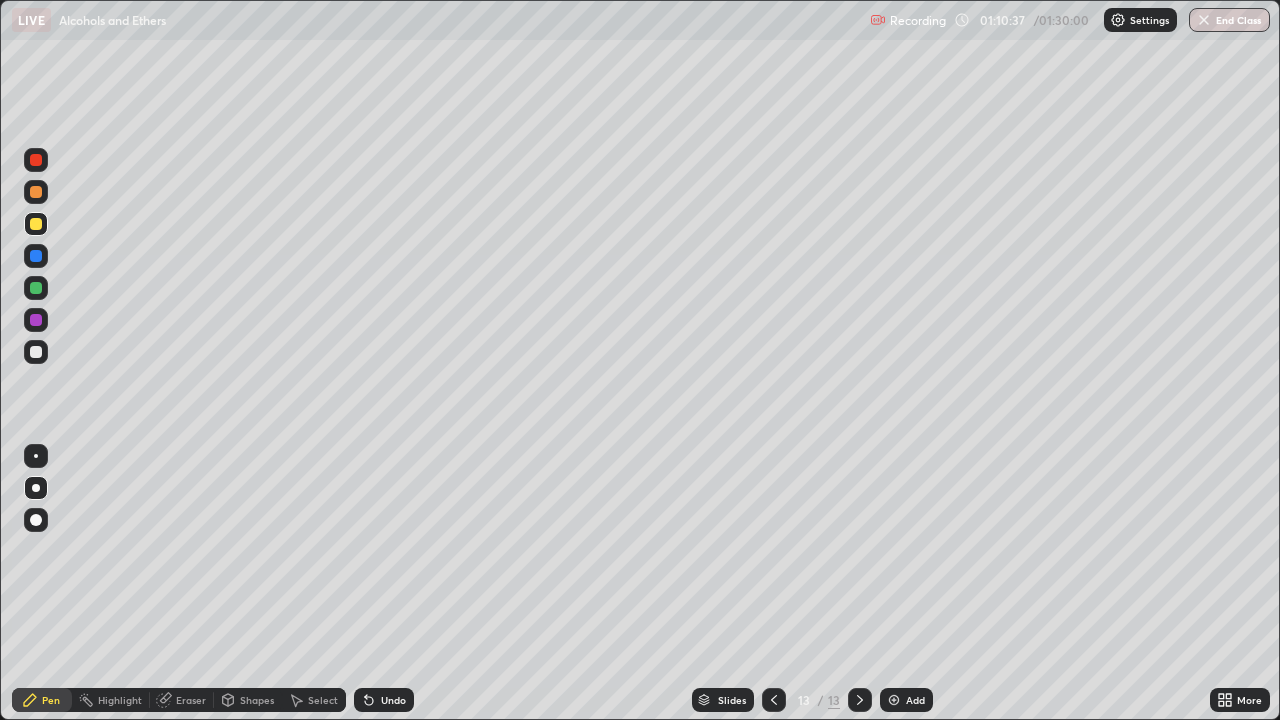 click on "Add" at bounding box center (906, 700) 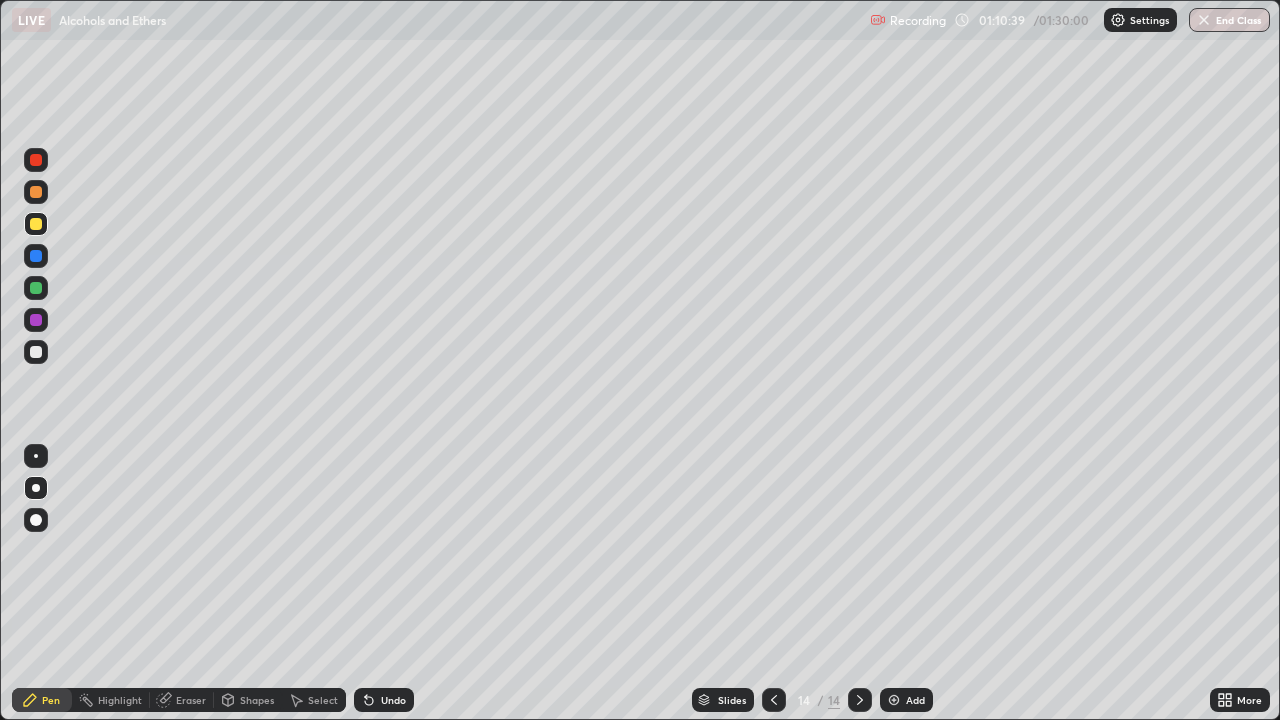 click at bounding box center [36, 352] 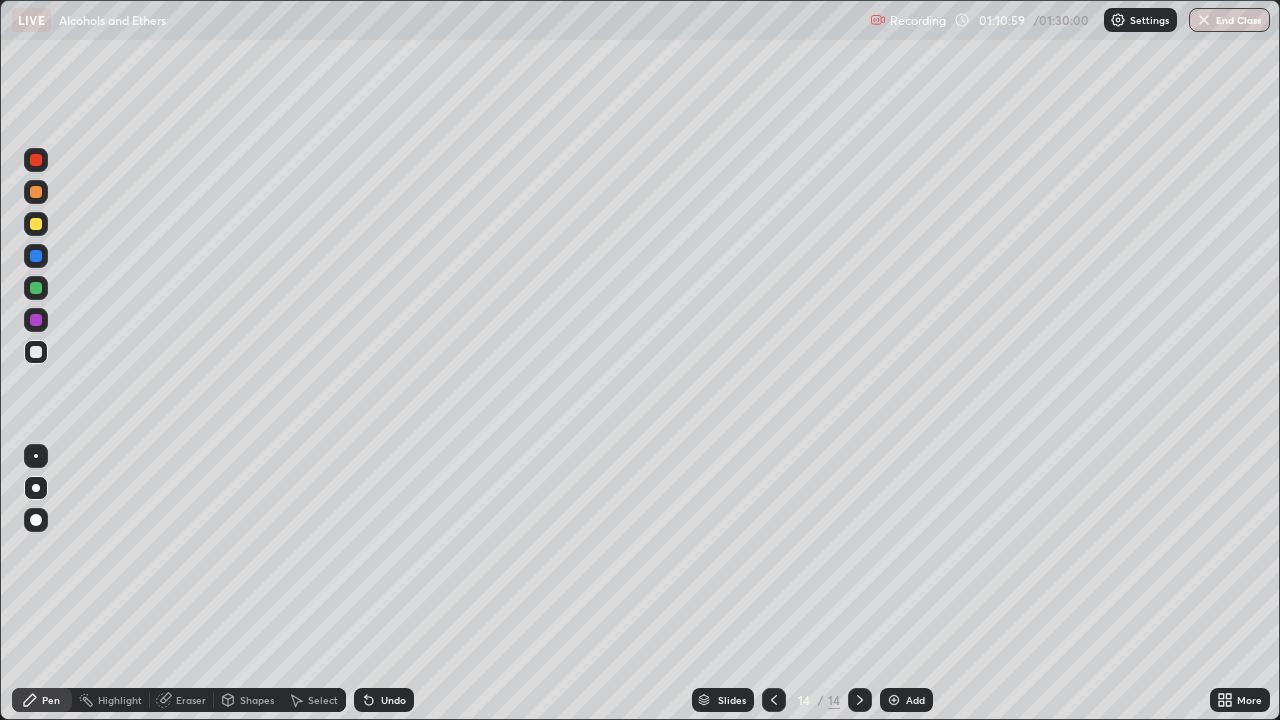 click on "Undo" at bounding box center [384, 700] 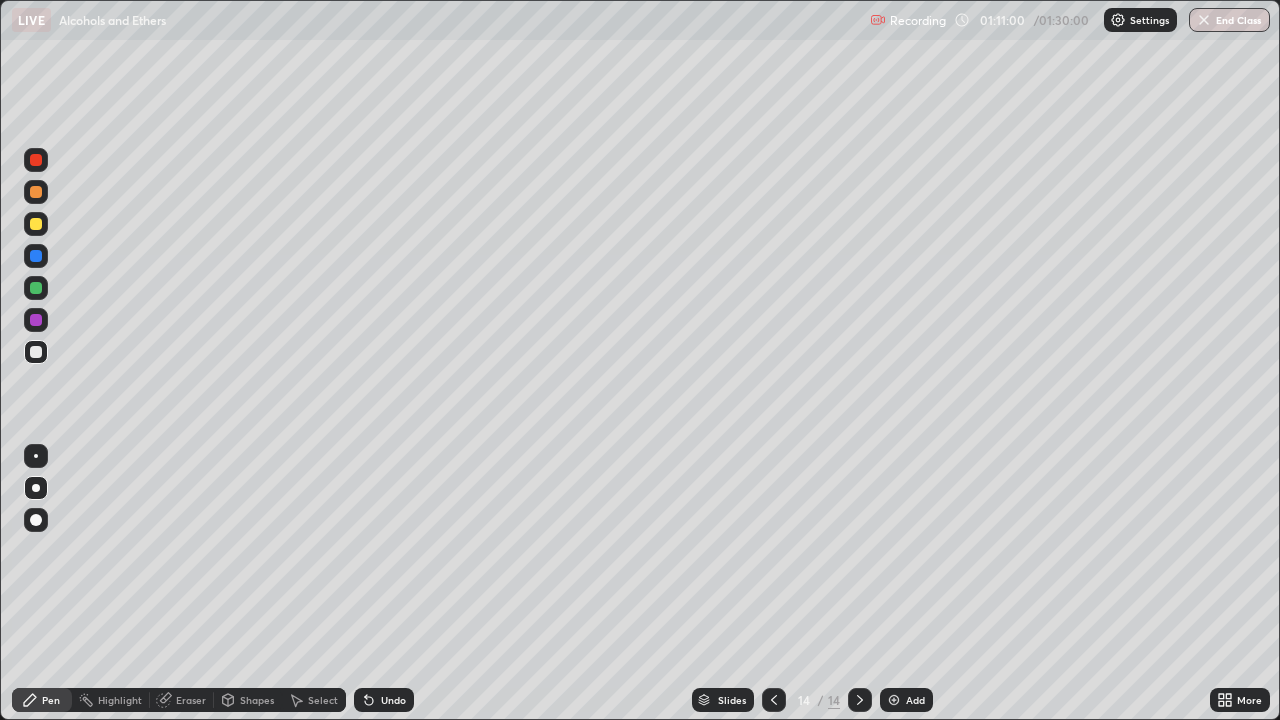 click on "Undo" at bounding box center (393, 700) 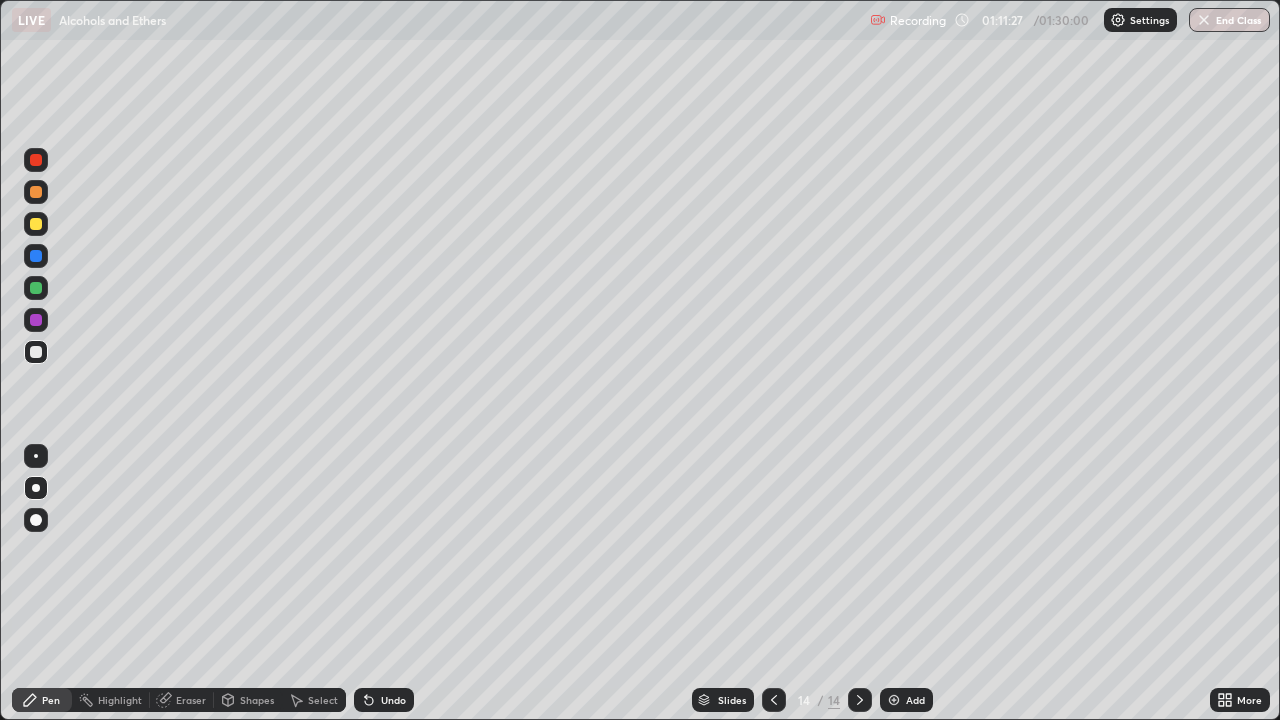 click at bounding box center (36, 224) 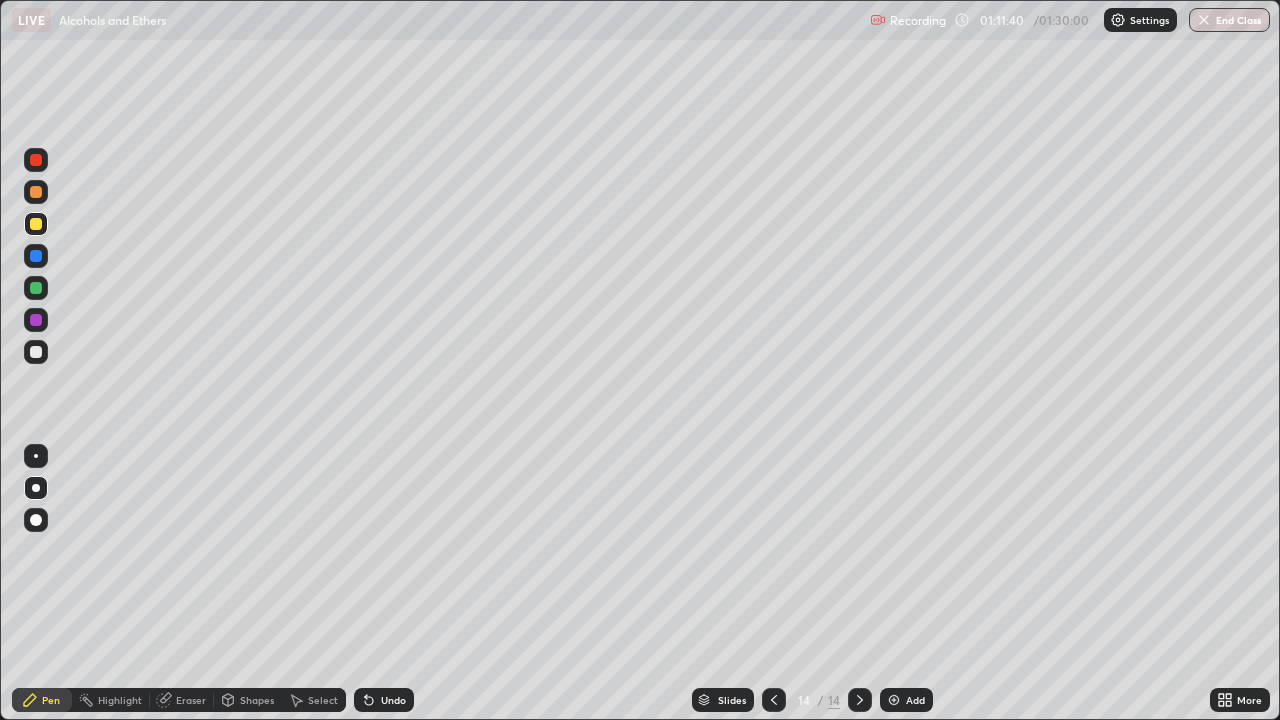 click 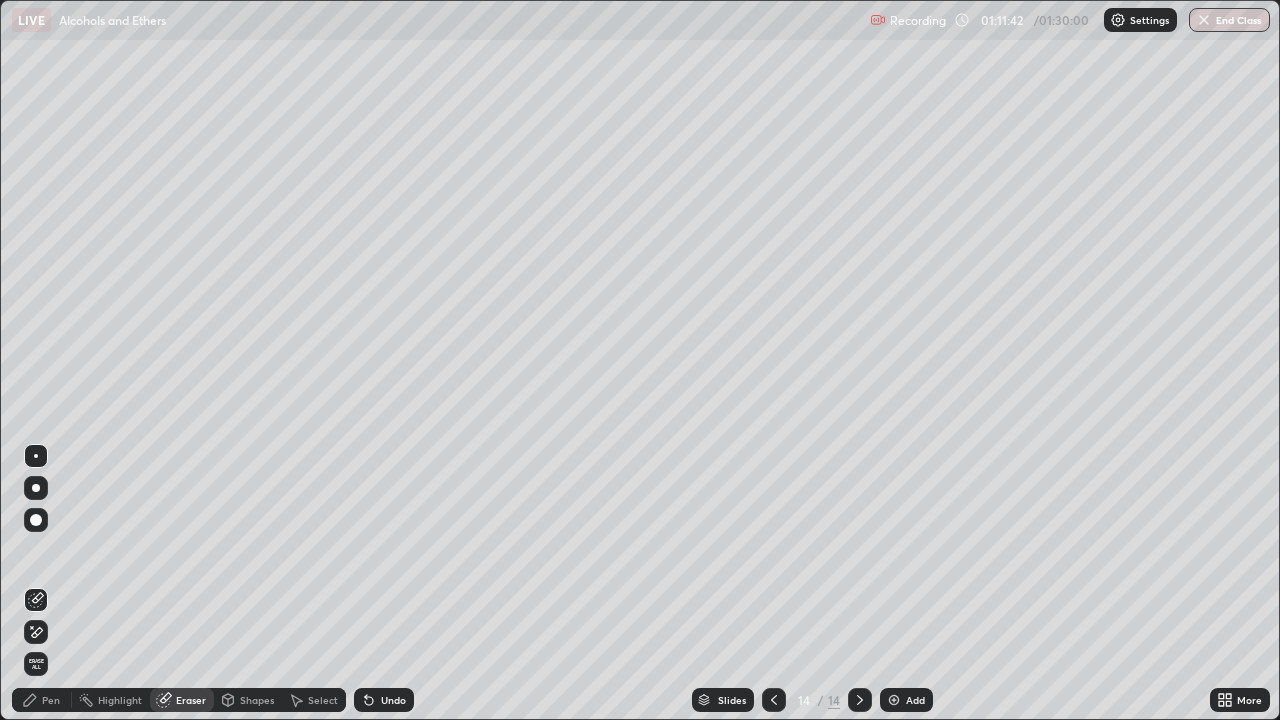 click on "Pen" at bounding box center [42, 700] 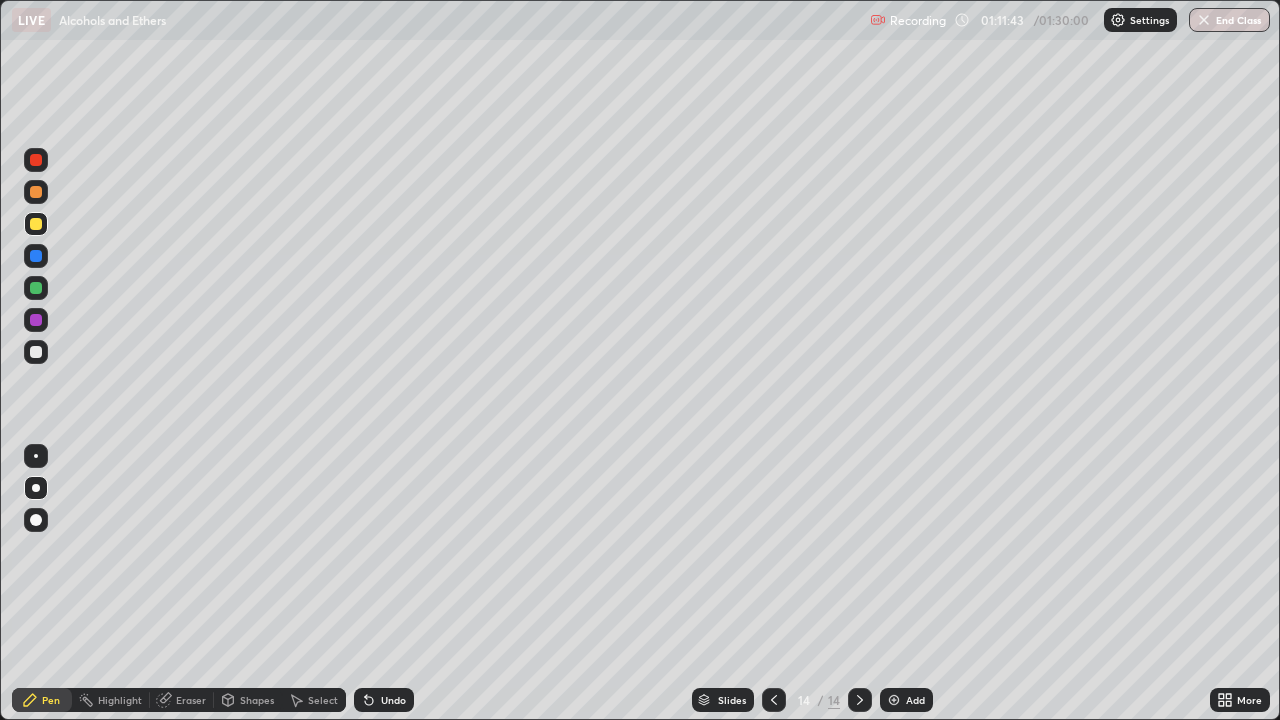 click at bounding box center (36, 352) 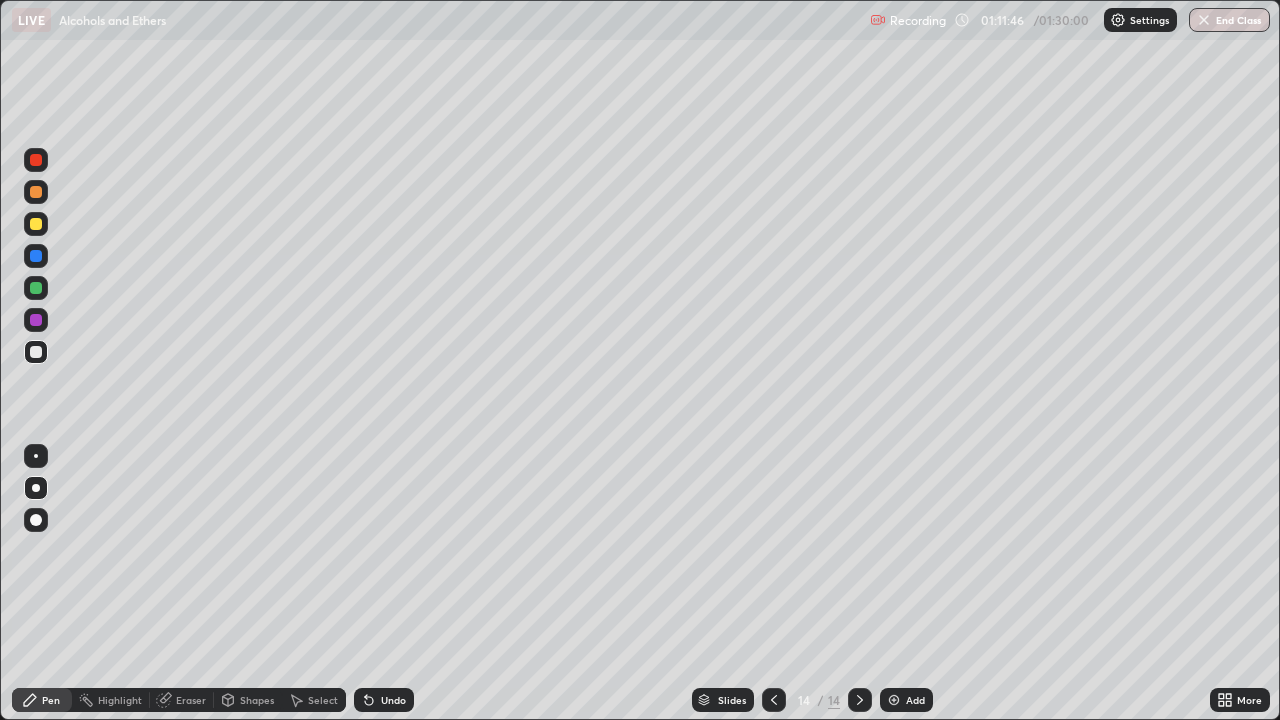 click at bounding box center (36, 288) 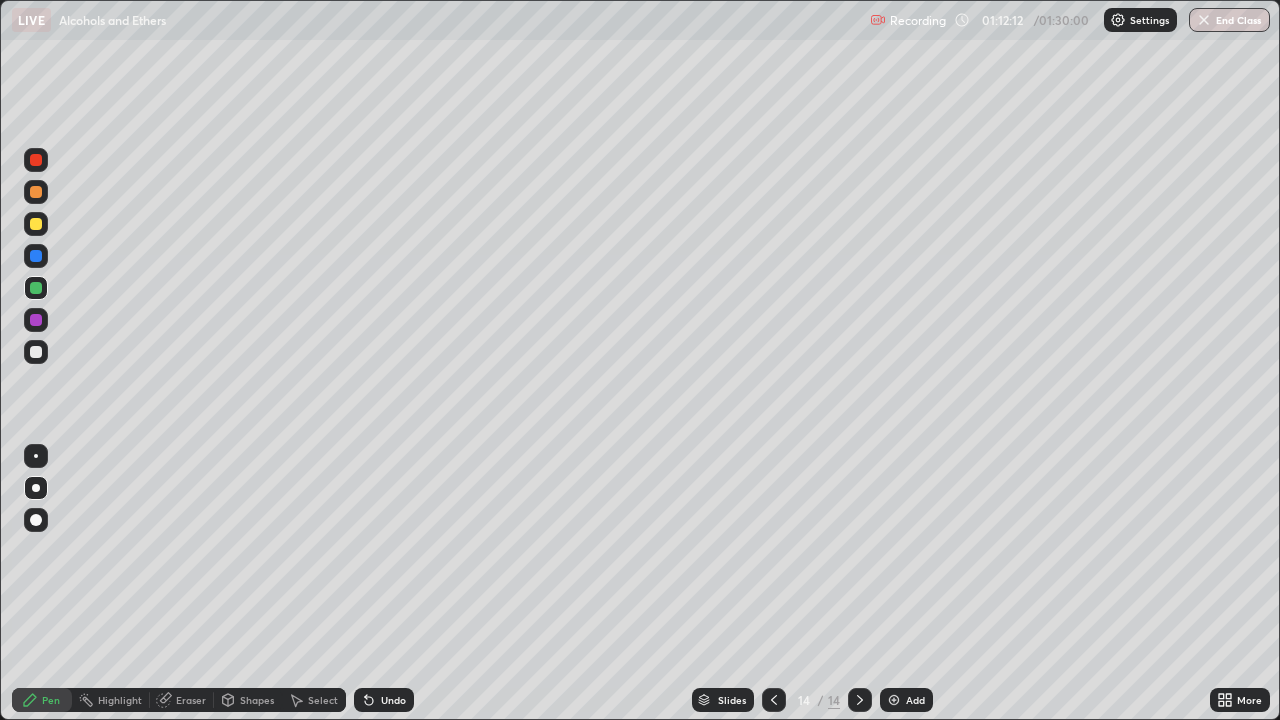 click at bounding box center (36, 352) 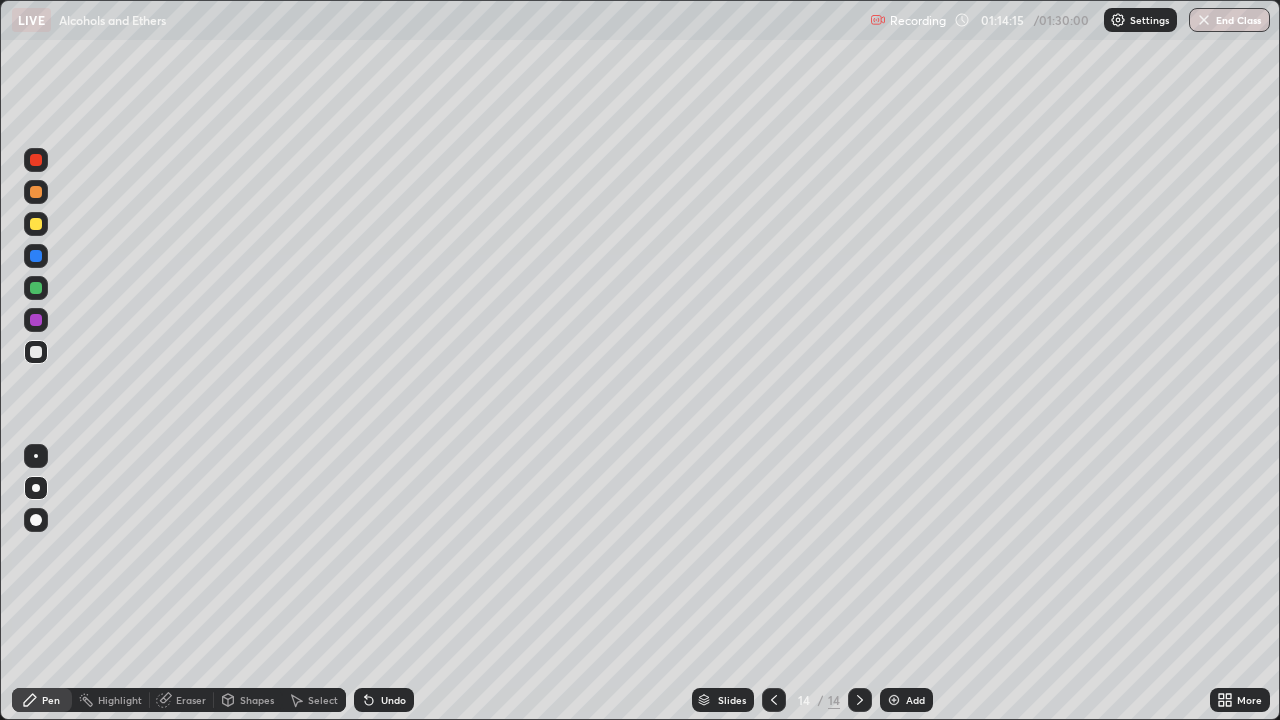 click at bounding box center [894, 700] 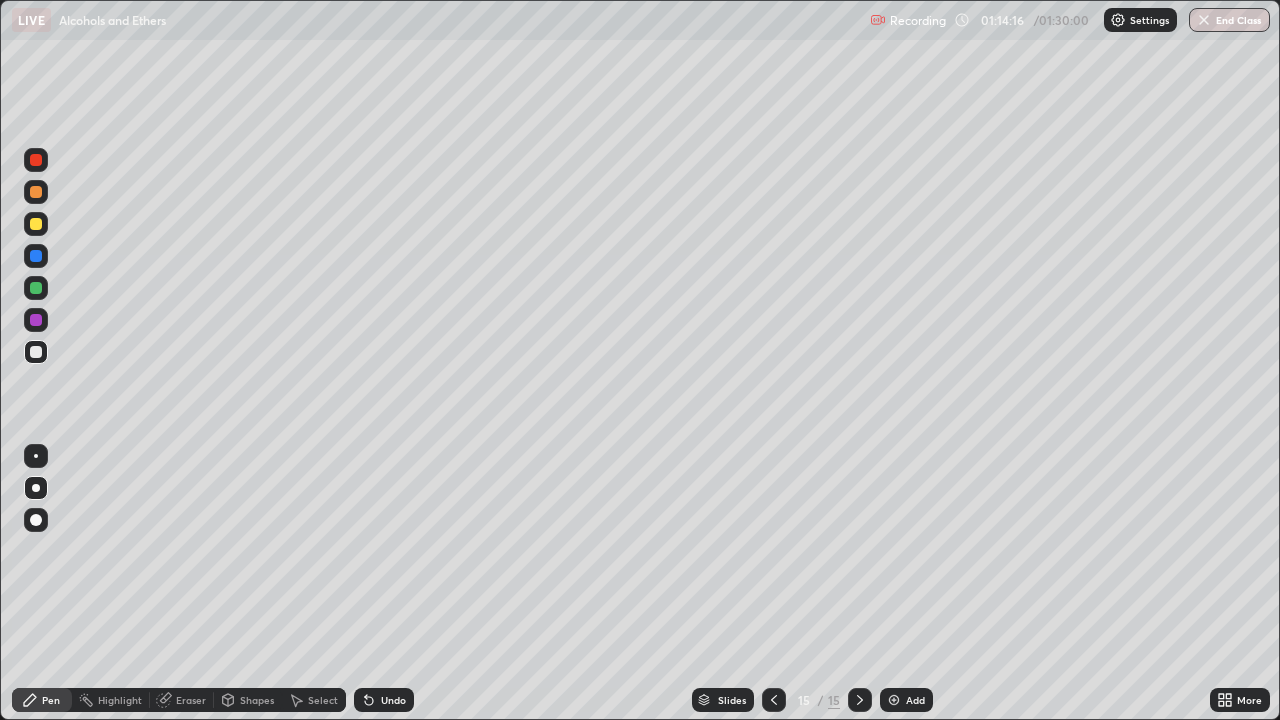 click at bounding box center [36, 224] 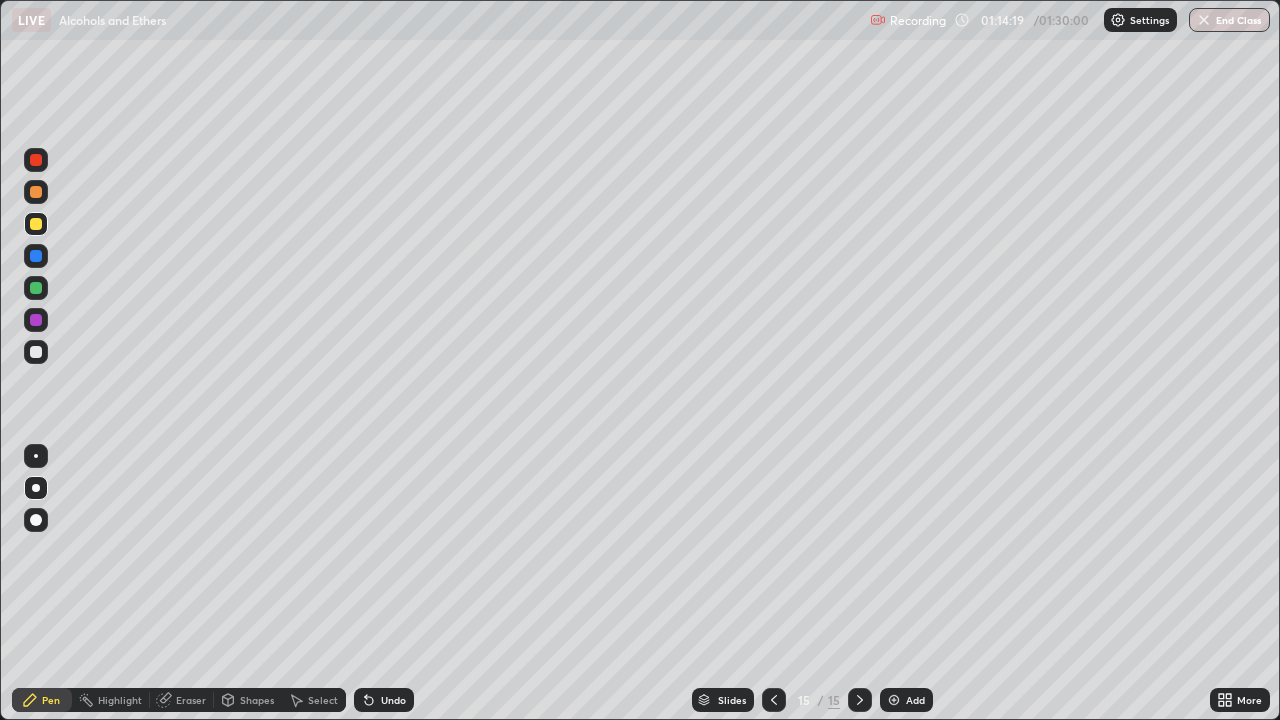 click at bounding box center (36, 520) 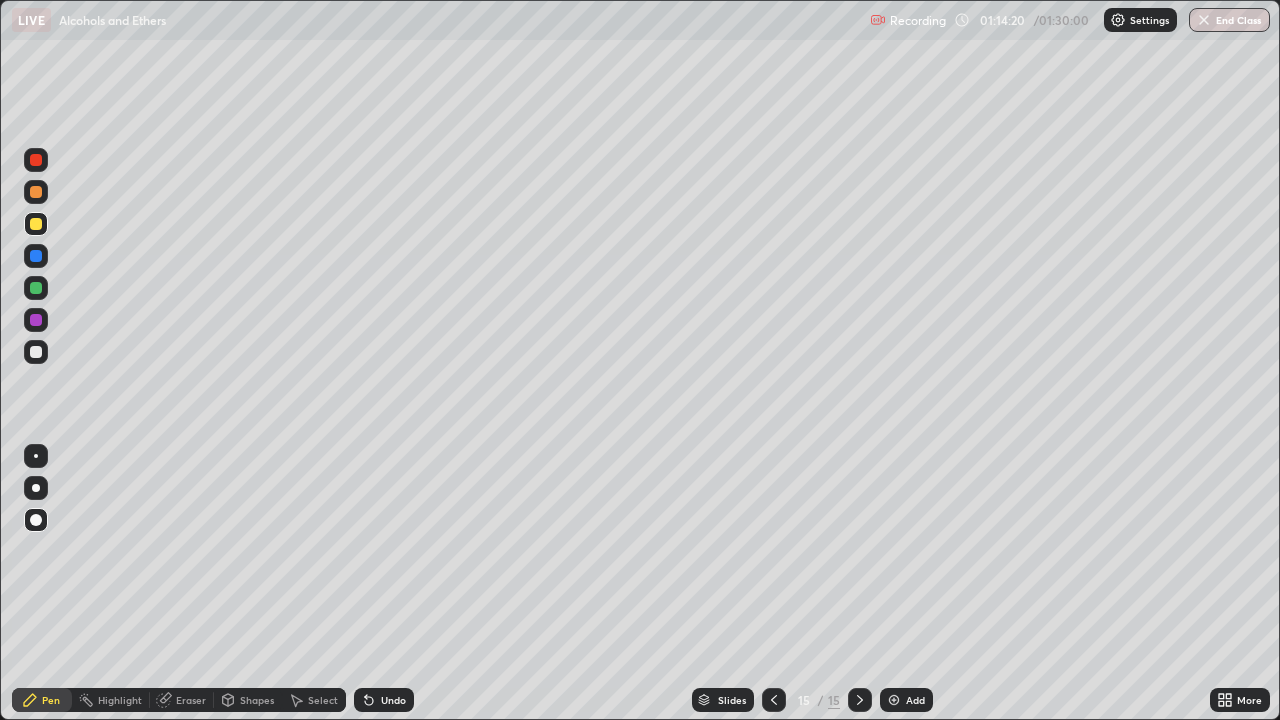 click at bounding box center [36, 160] 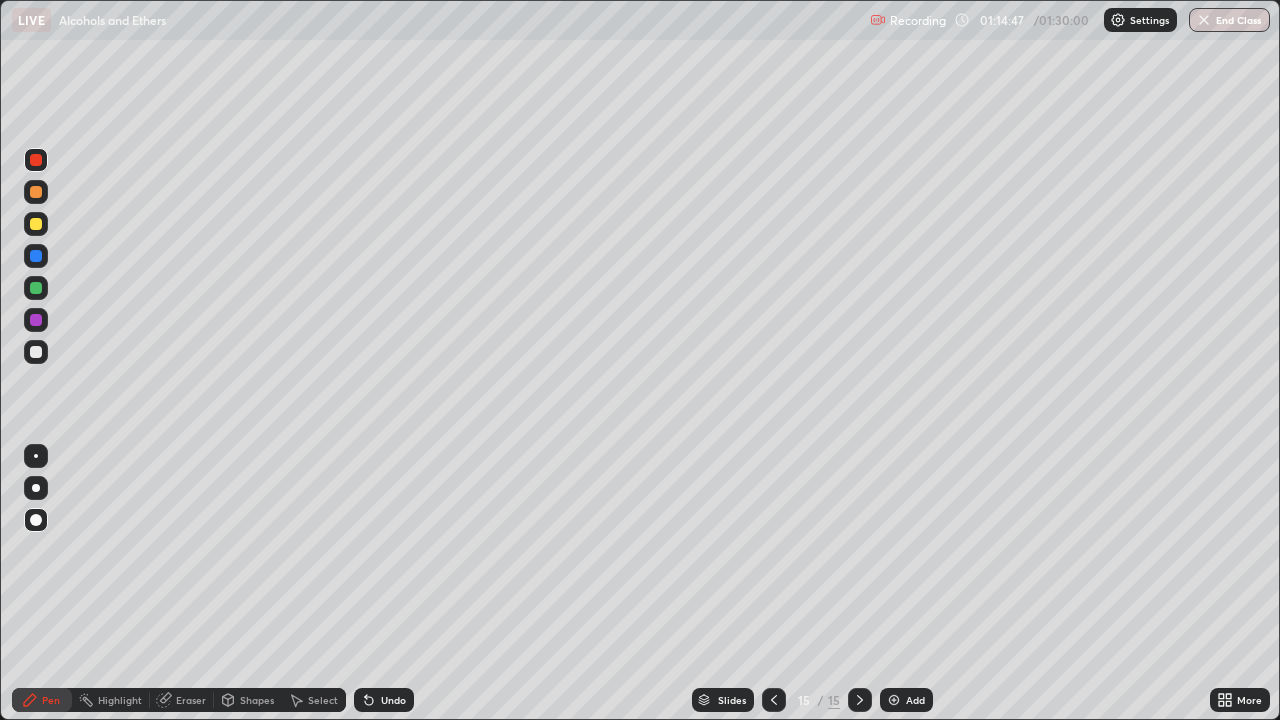 click at bounding box center (36, 352) 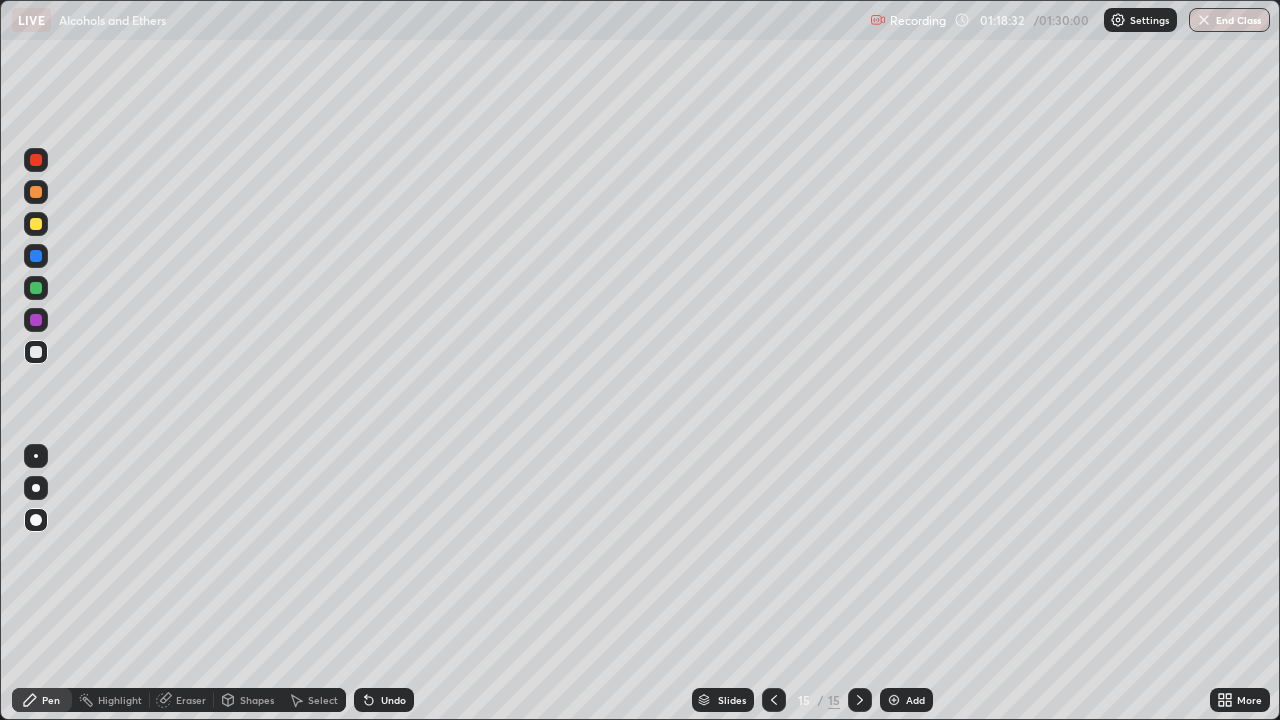 click at bounding box center [894, 700] 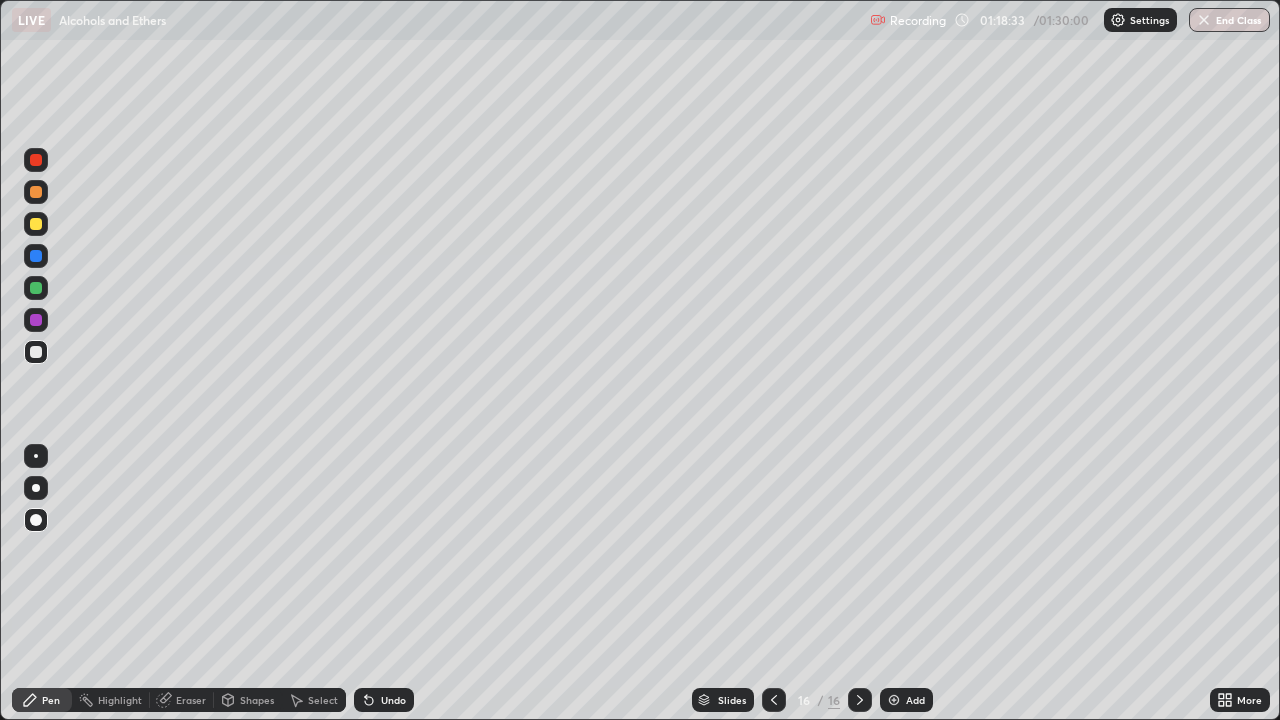 click at bounding box center [36, 352] 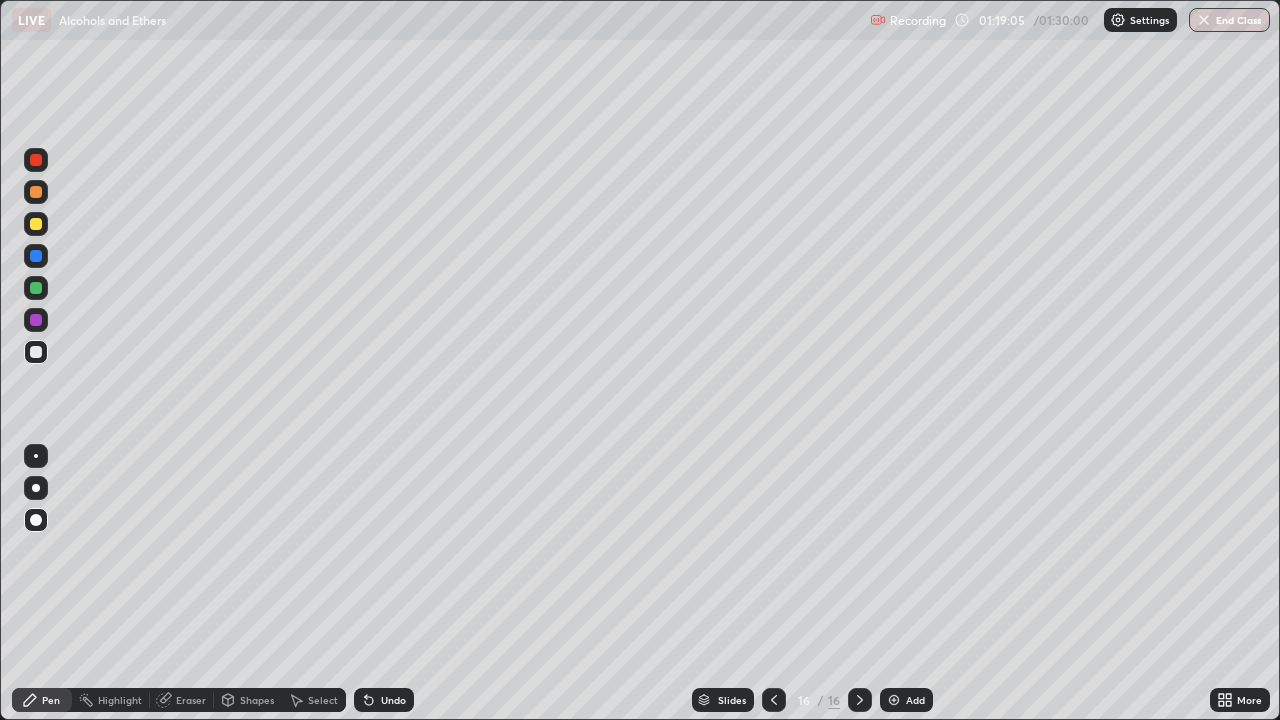 click at bounding box center [36, 224] 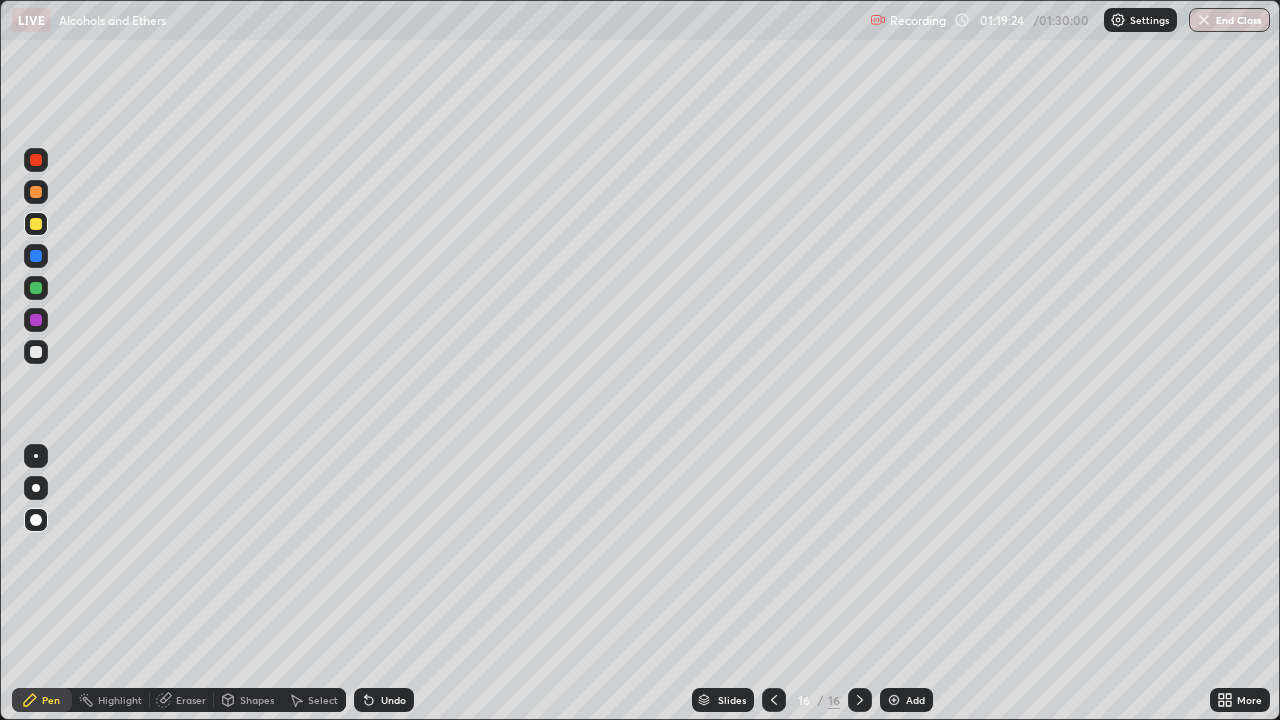 click on "Undo" at bounding box center [384, 700] 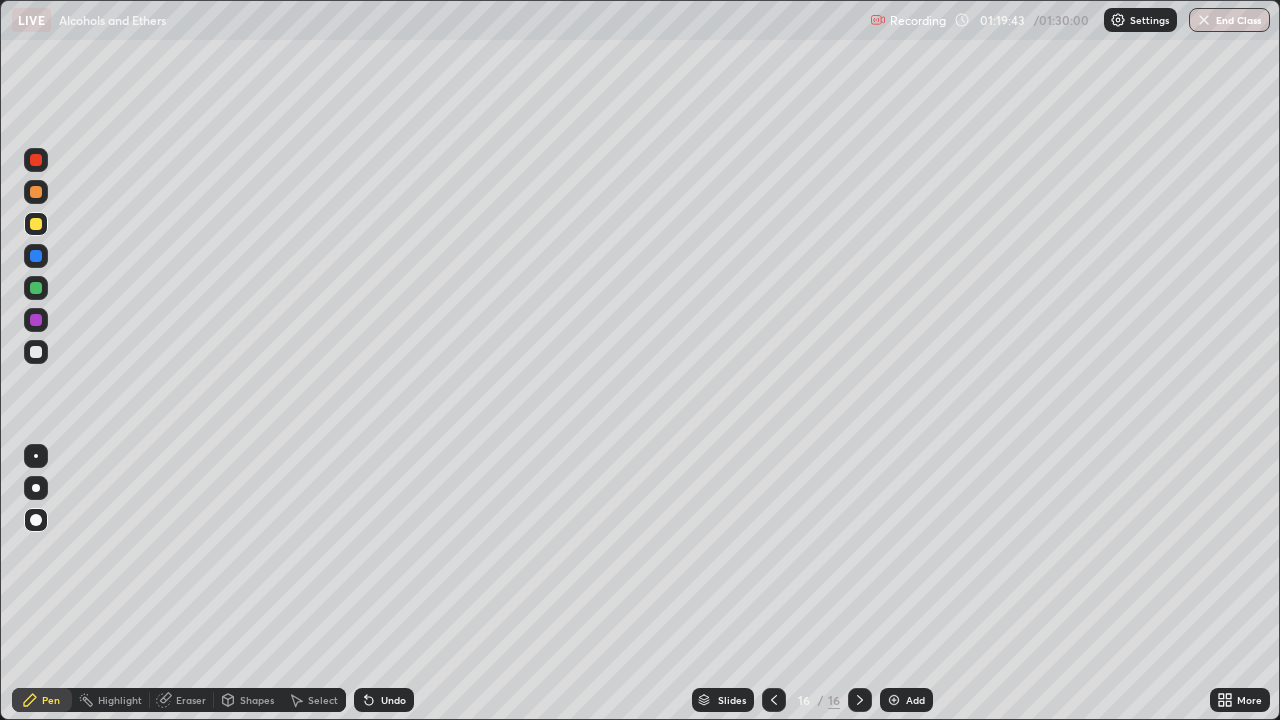 click at bounding box center [36, 320] 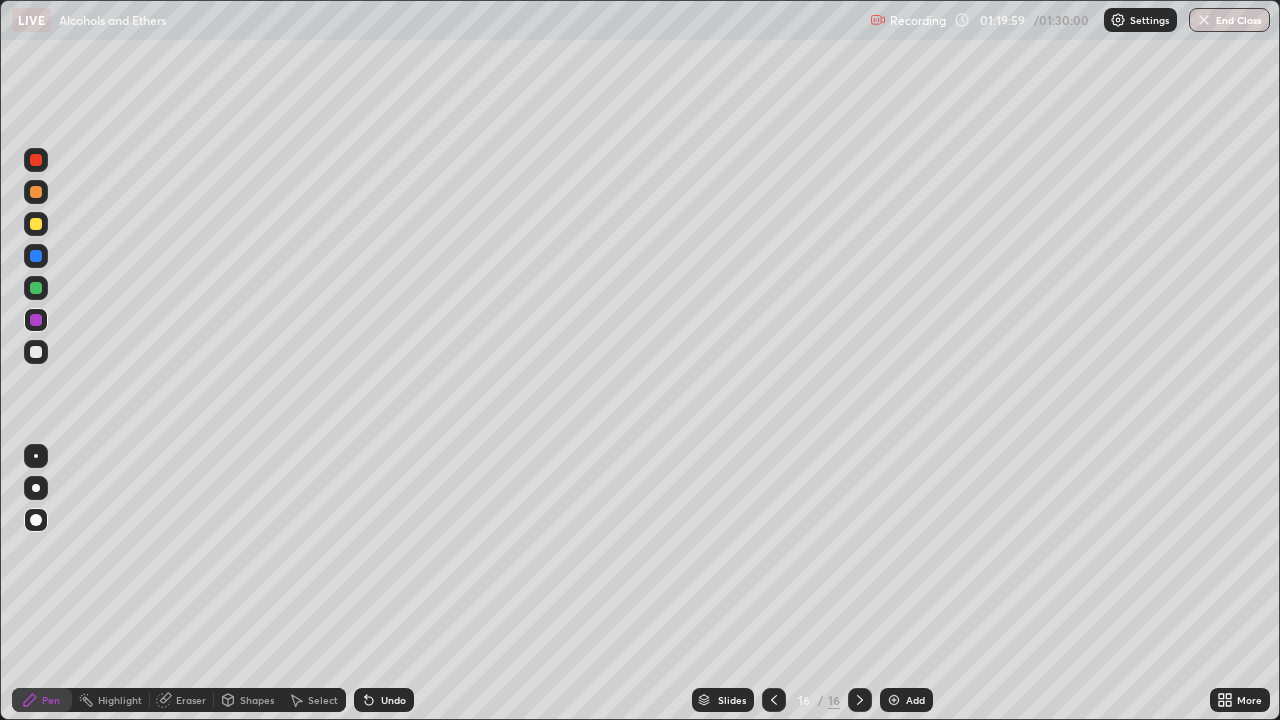 click at bounding box center (36, 352) 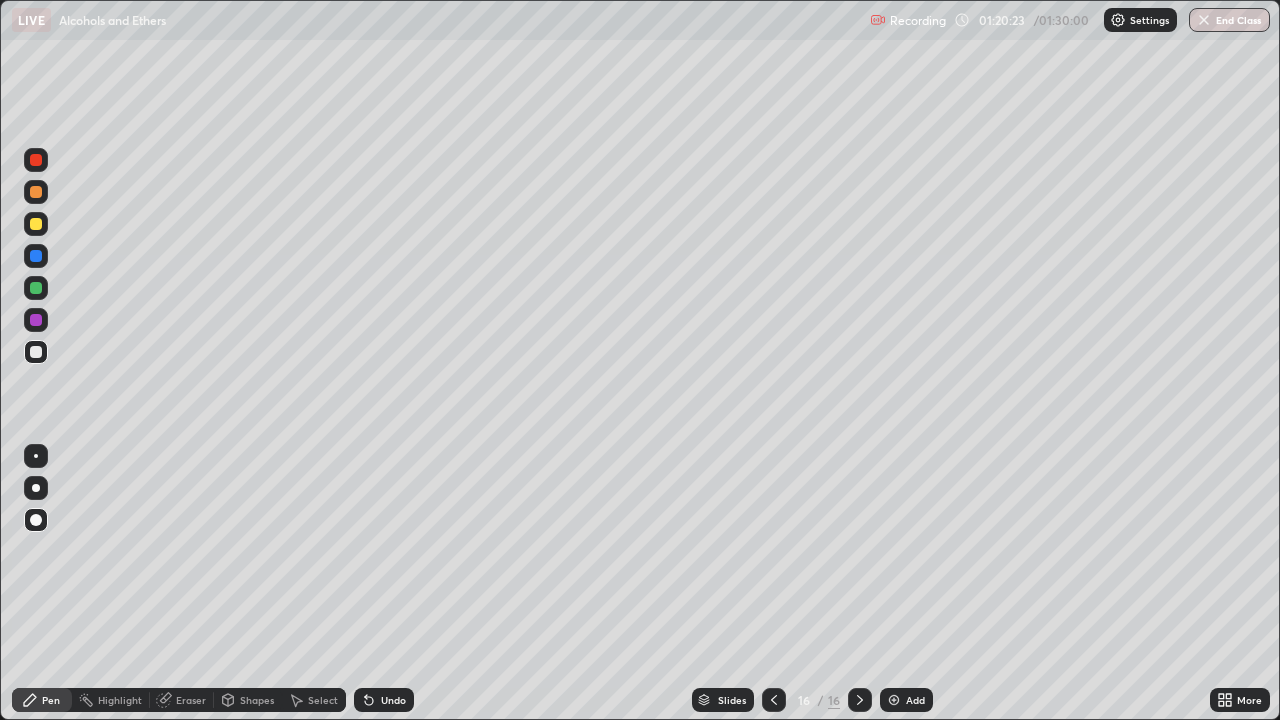 click 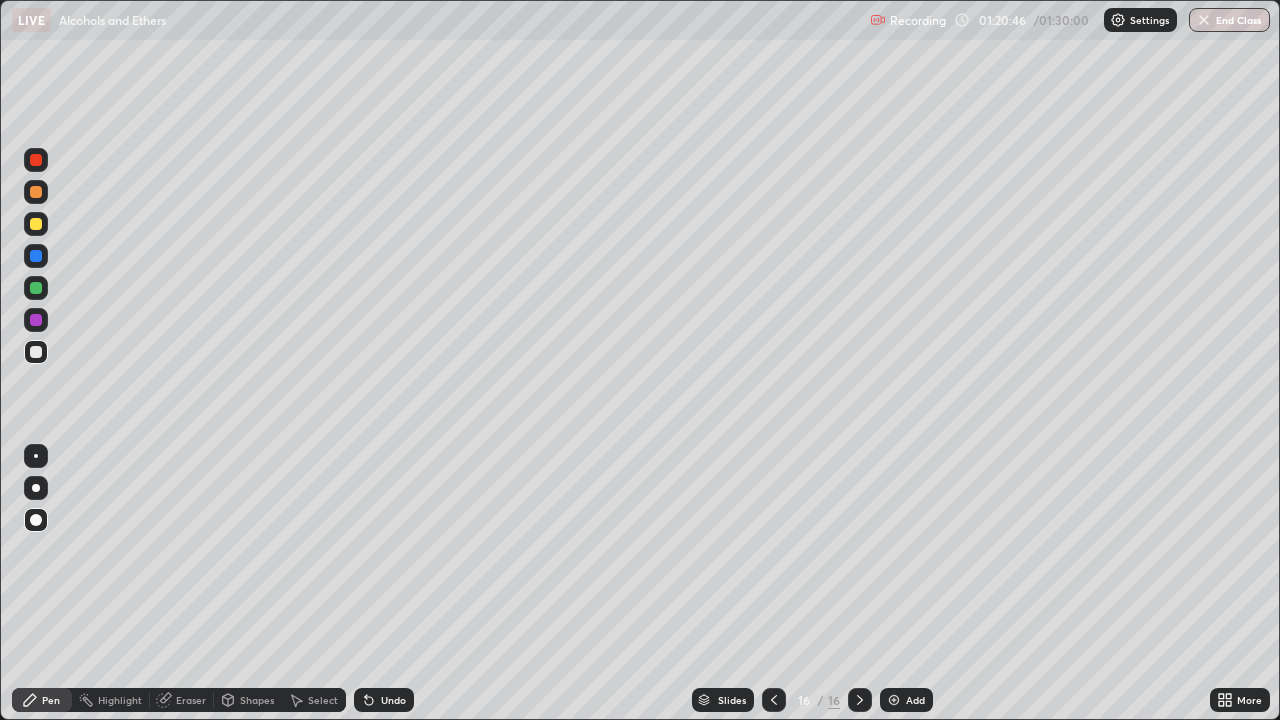 click at bounding box center [36, 160] 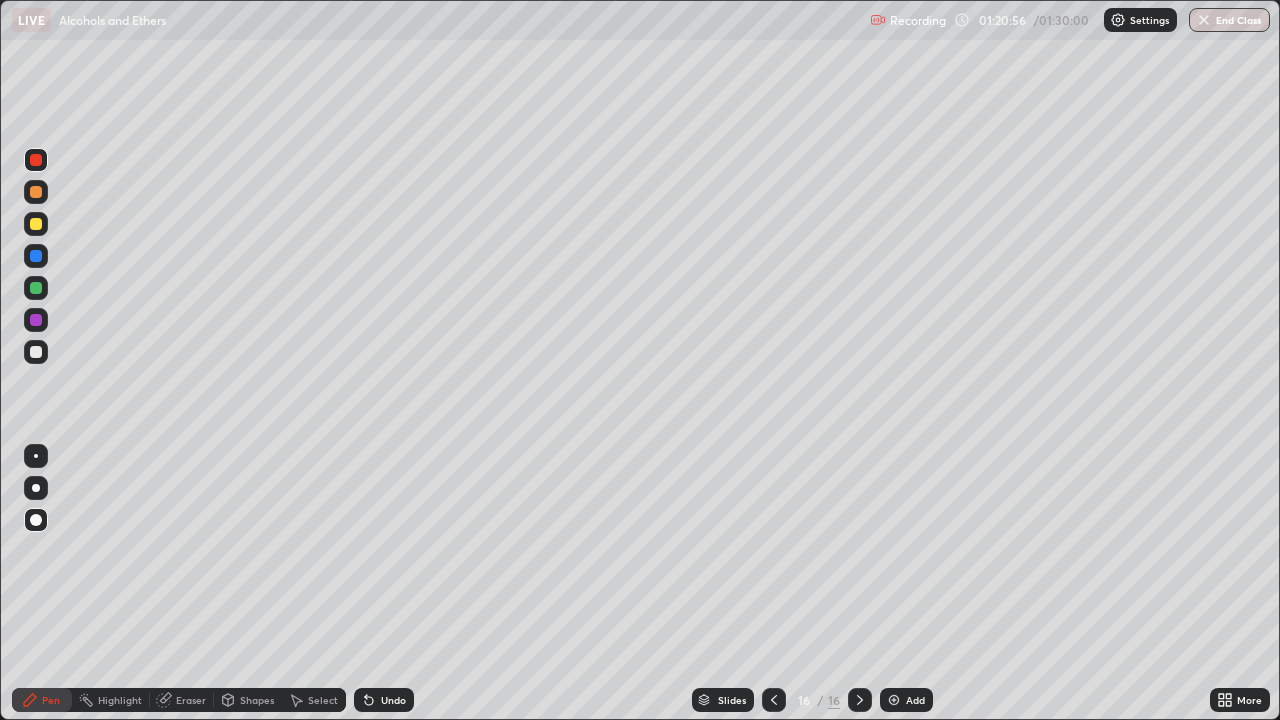 click at bounding box center (36, 352) 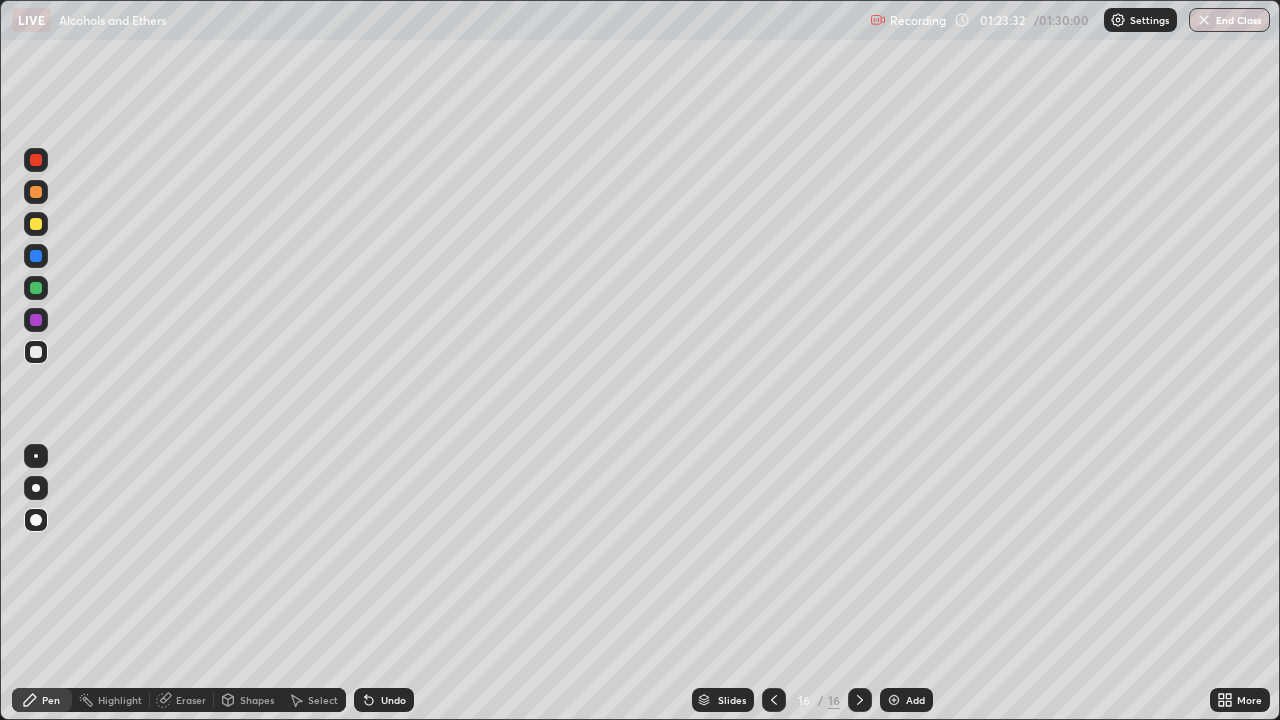 click at bounding box center [894, 700] 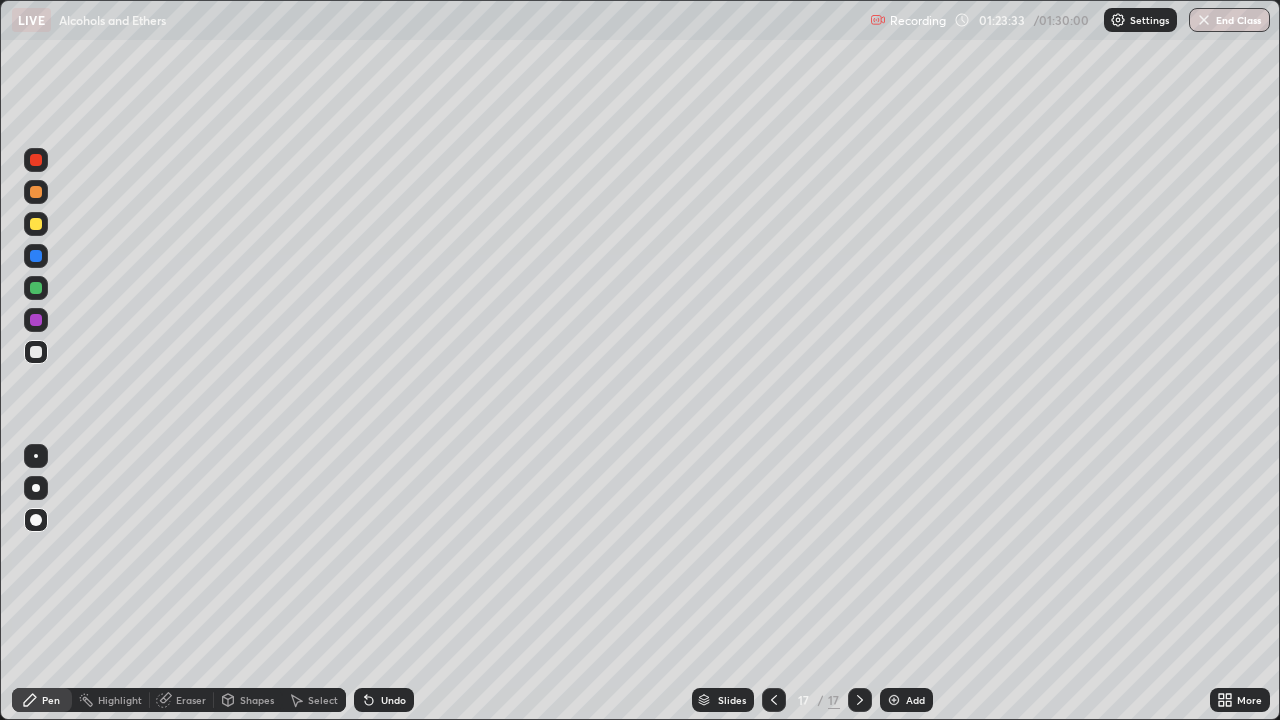 click at bounding box center (36, 288) 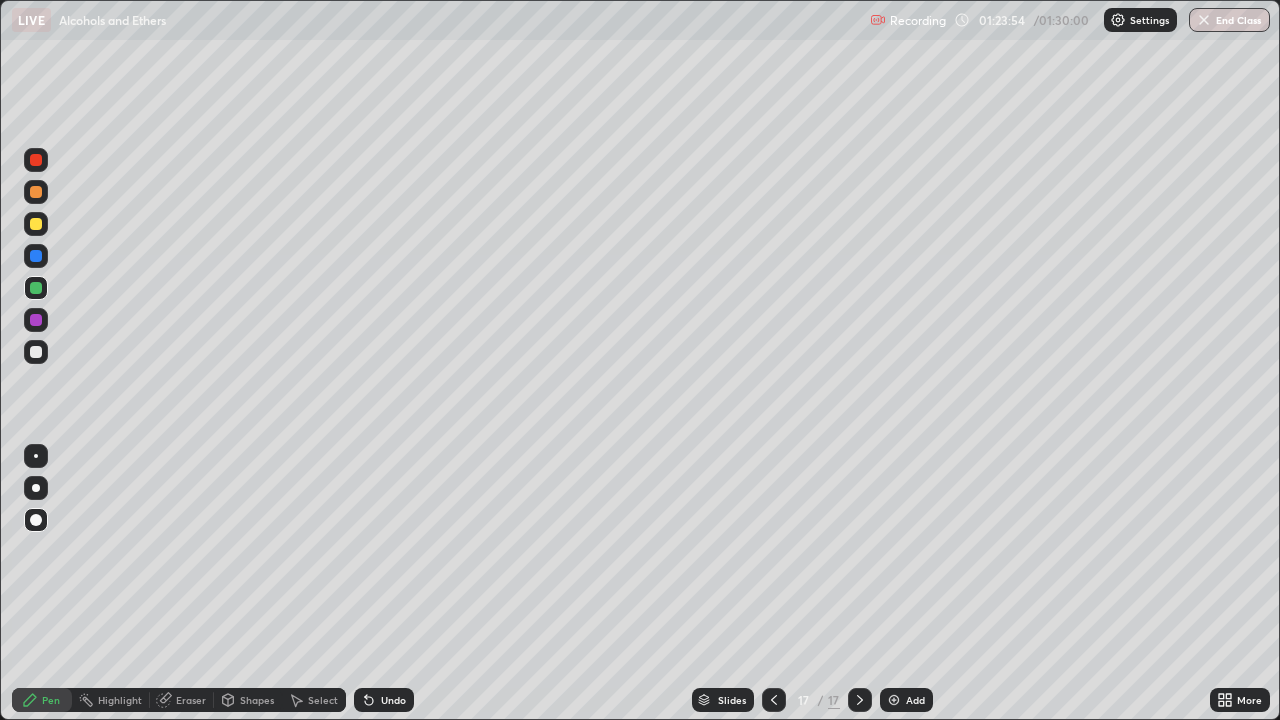 click at bounding box center [36, 224] 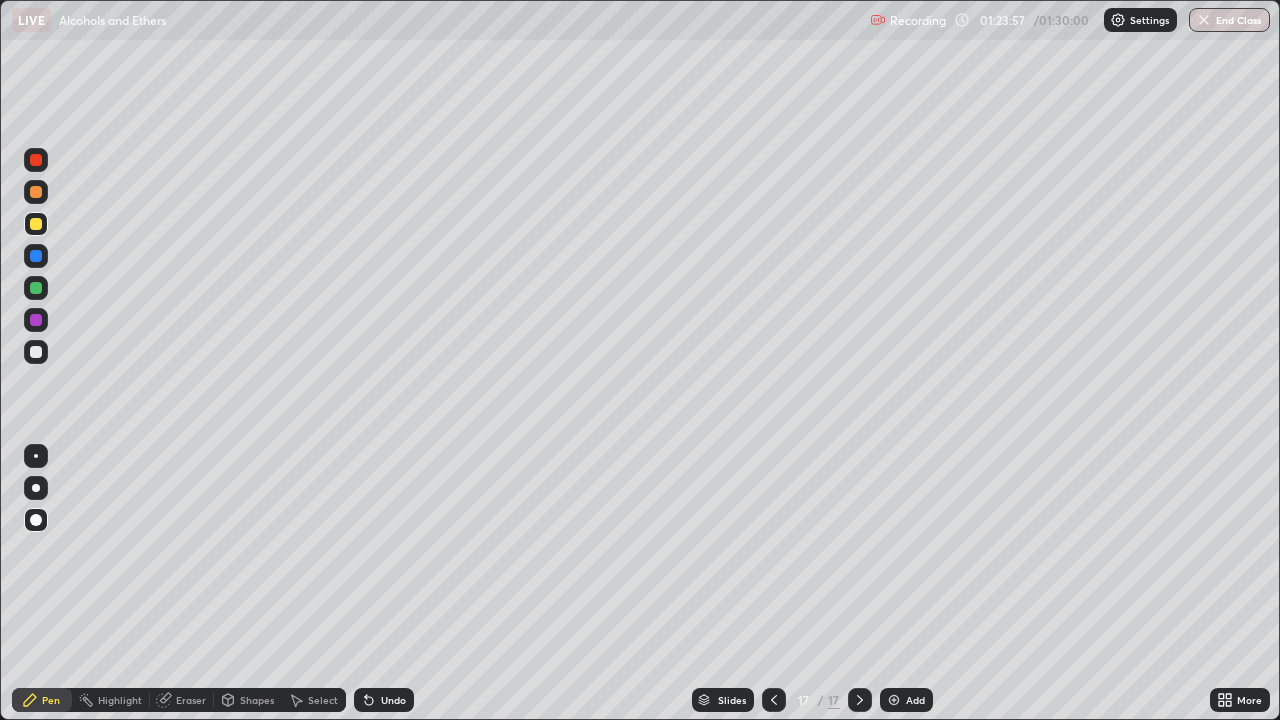 click at bounding box center [36, 192] 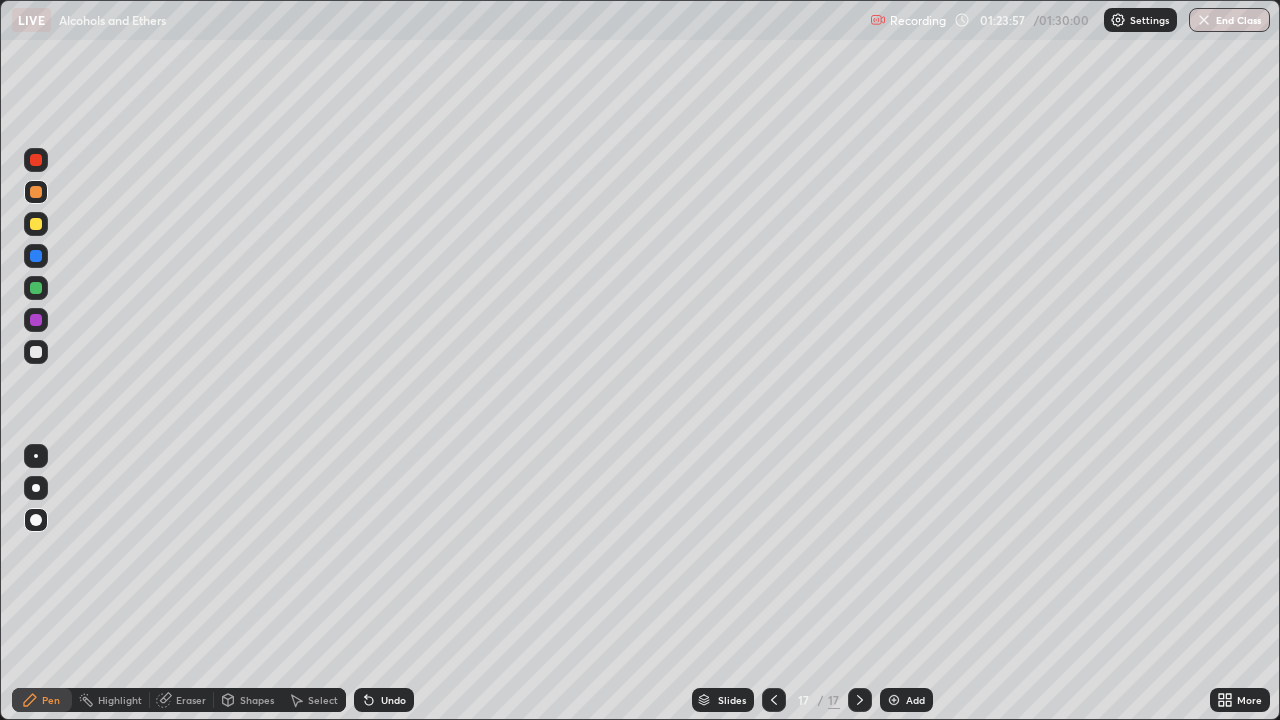 click at bounding box center (36, 160) 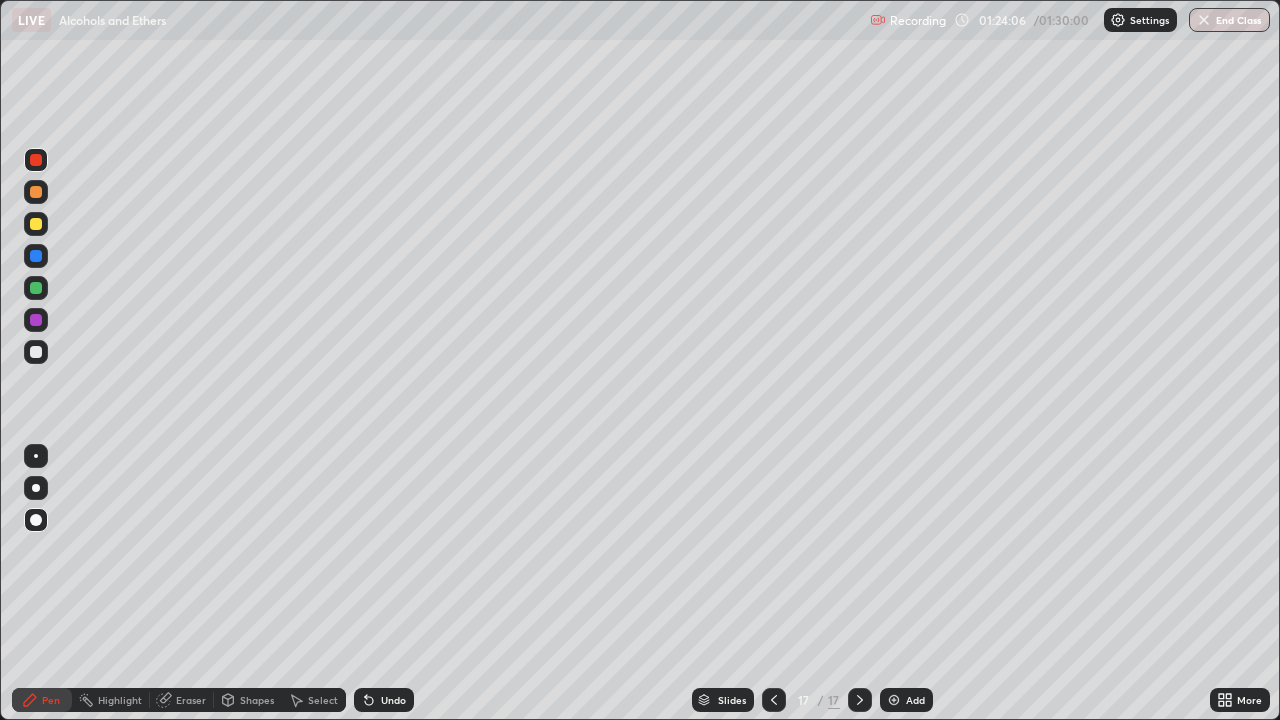 click on "Undo" at bounding box center (384, 700) 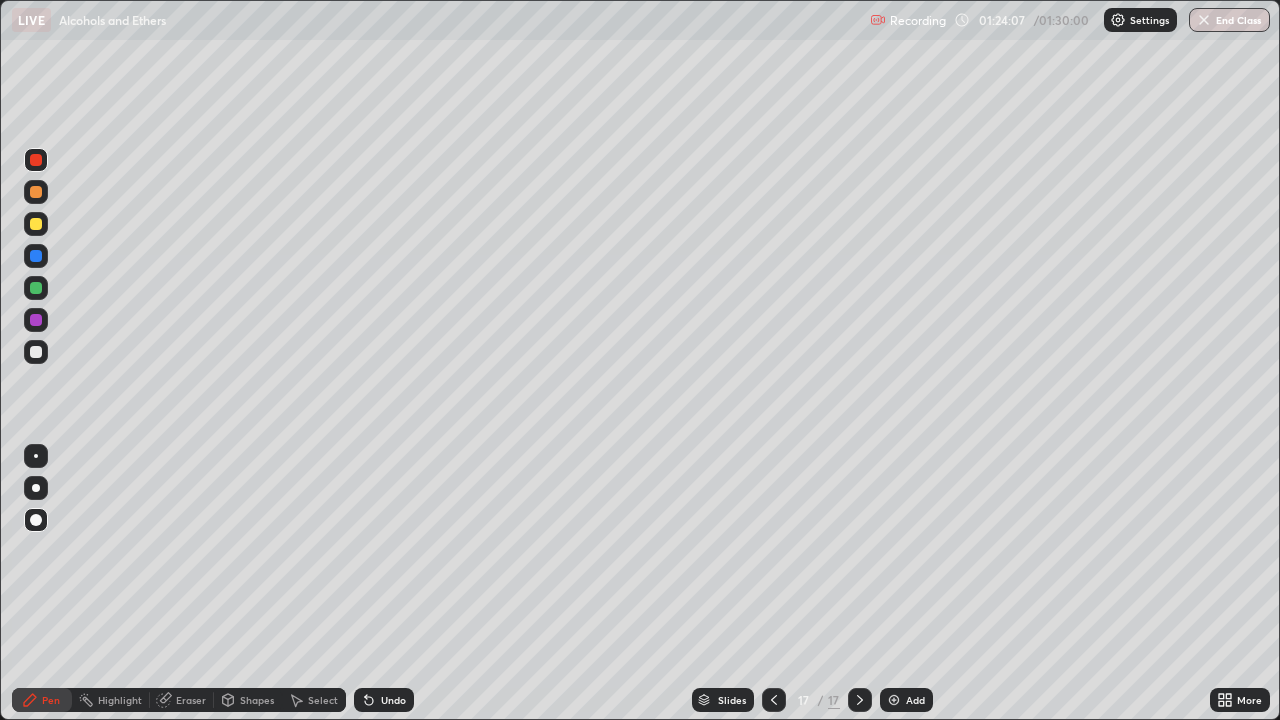 click on "Undo" at bounding box center (384, 700) 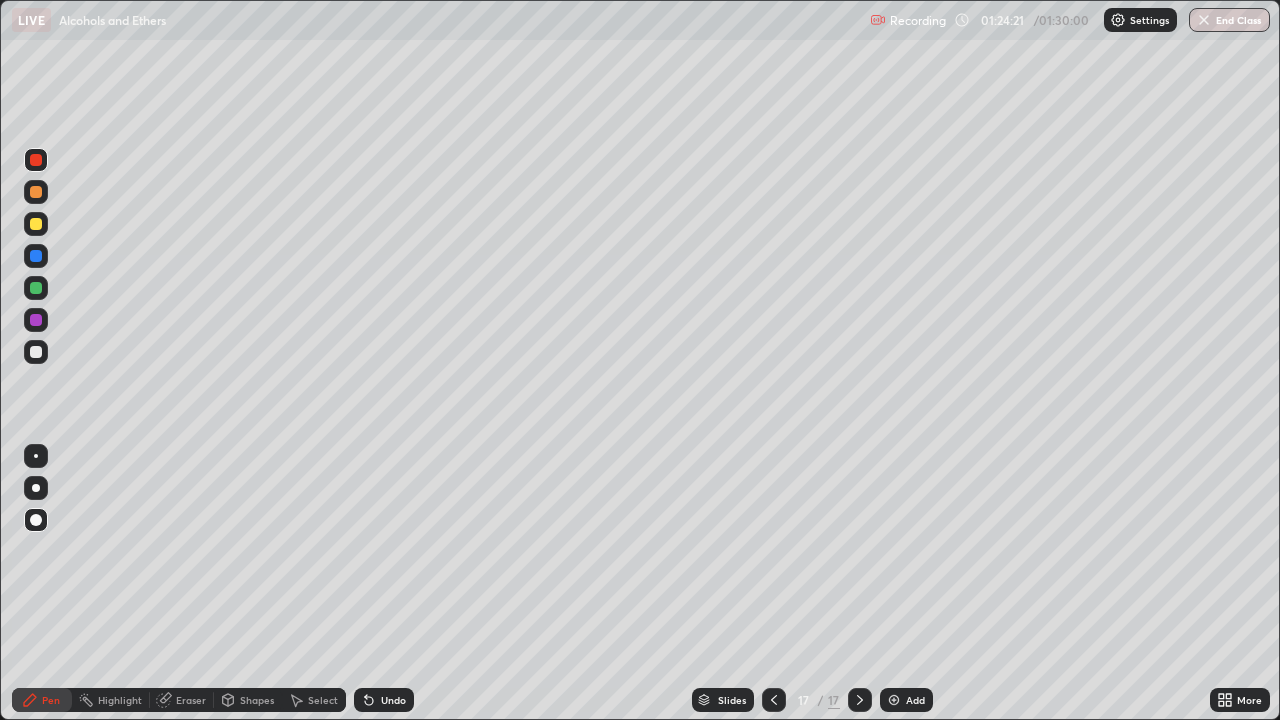 click at bounding box center [36, 352] 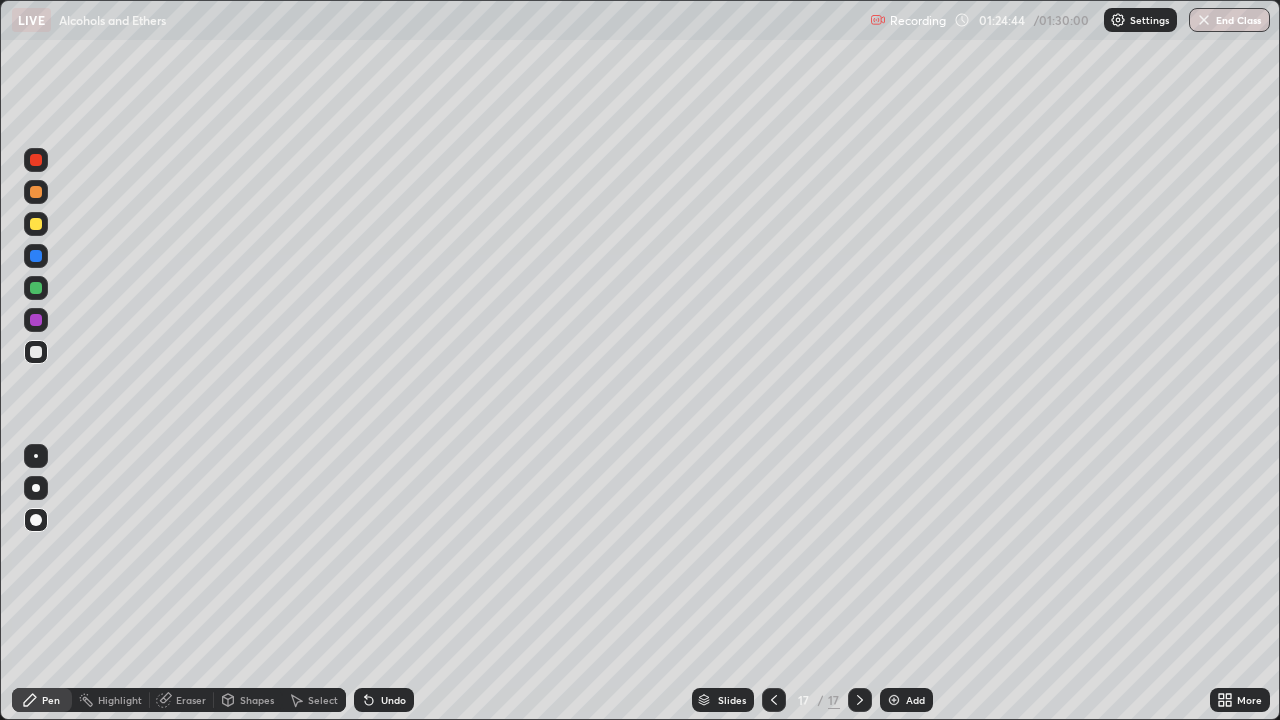 click on "Undo" at bounding box center [384, 700] 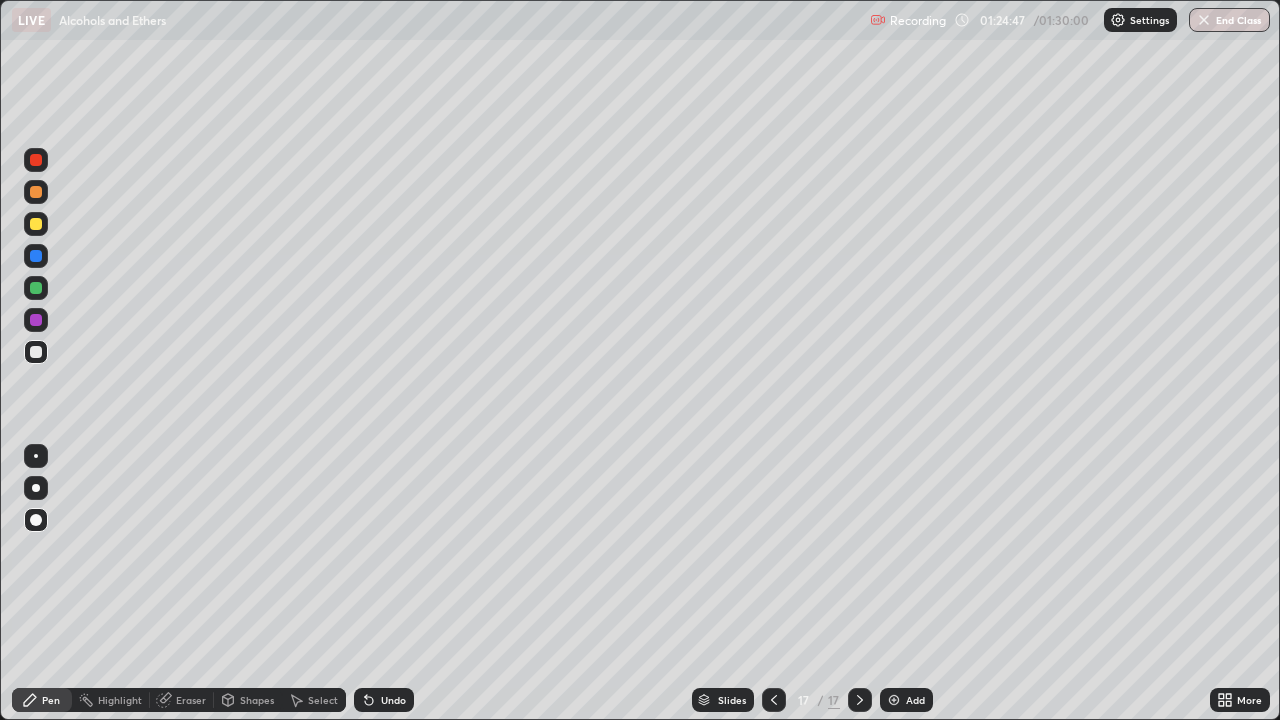 click at bounding box center [36, 160] 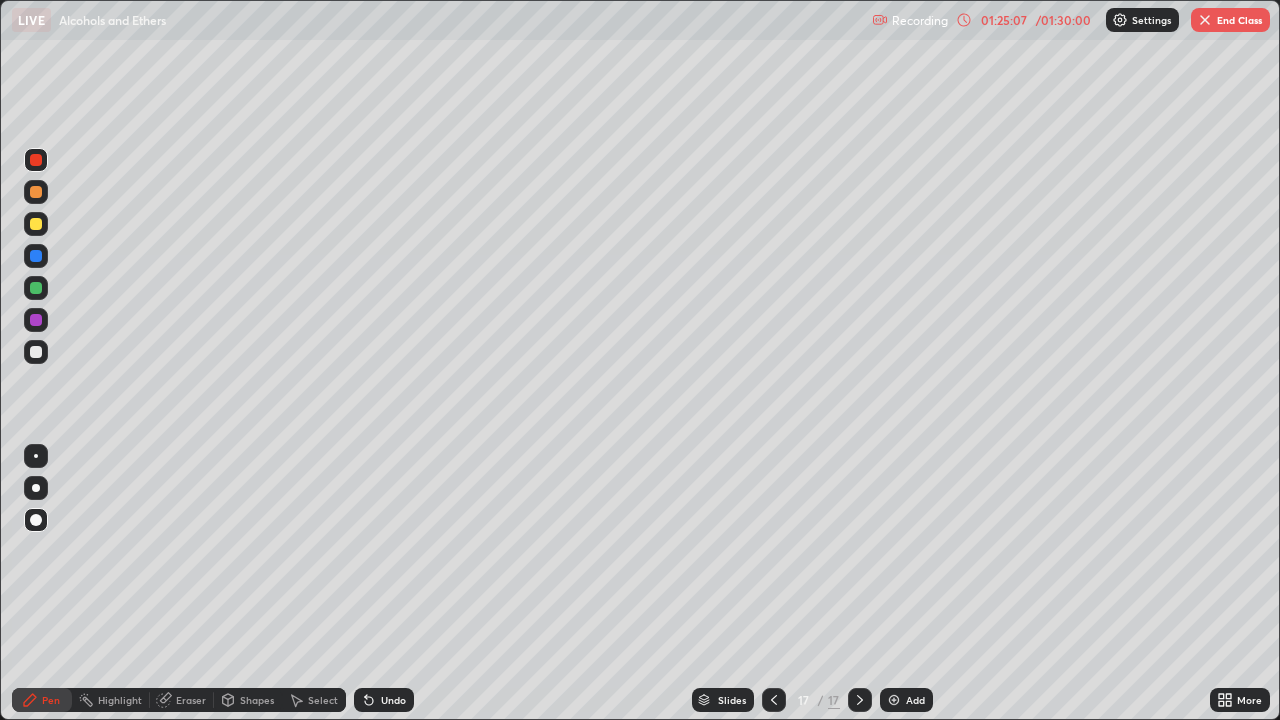 click on "Undo" at bounding box center [393, 700] 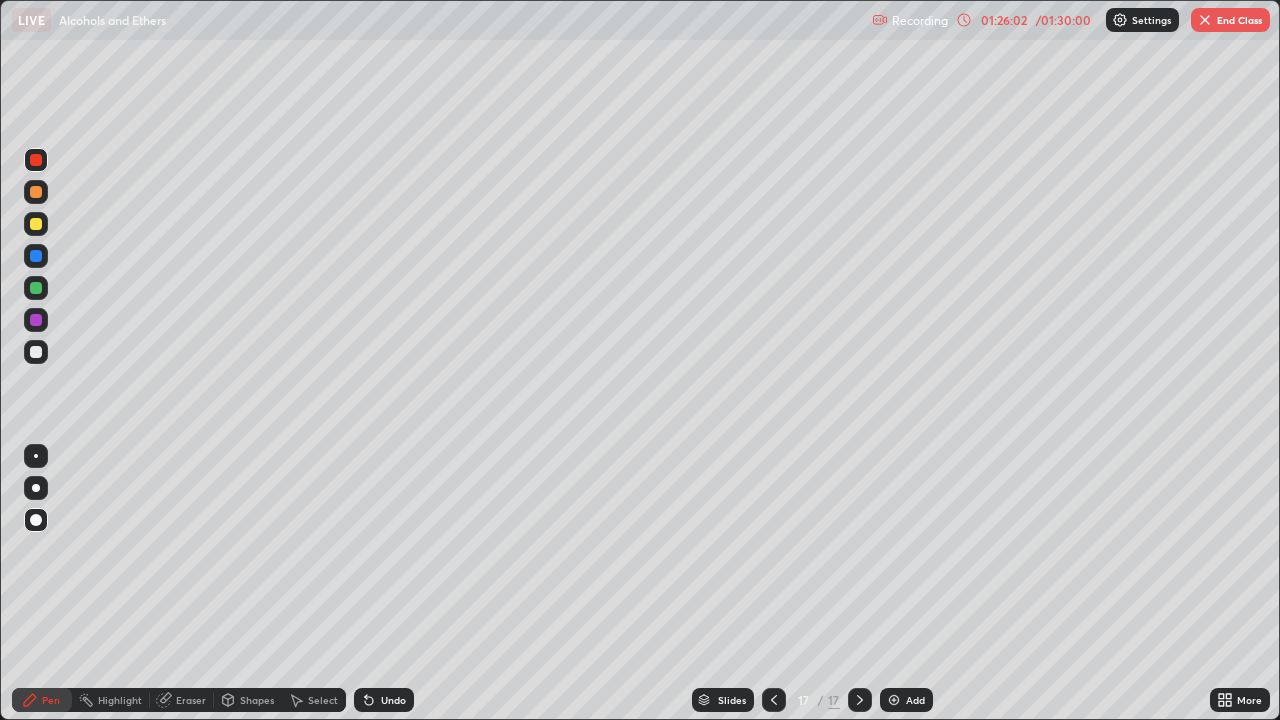 click on "End Class" at bounding box center [1230, 20] 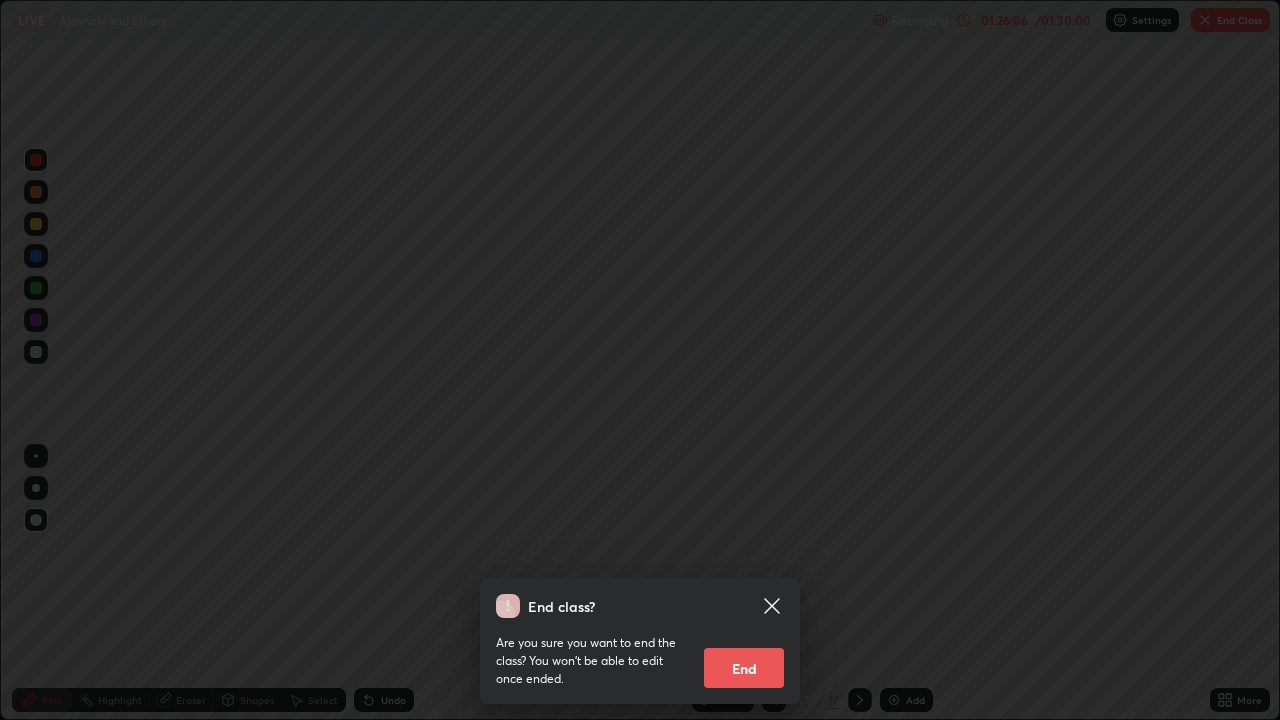 click on "End class? Are you sure you want to end the class? You won’t be able to edit once ended. End" at bounding box center [640, 360] 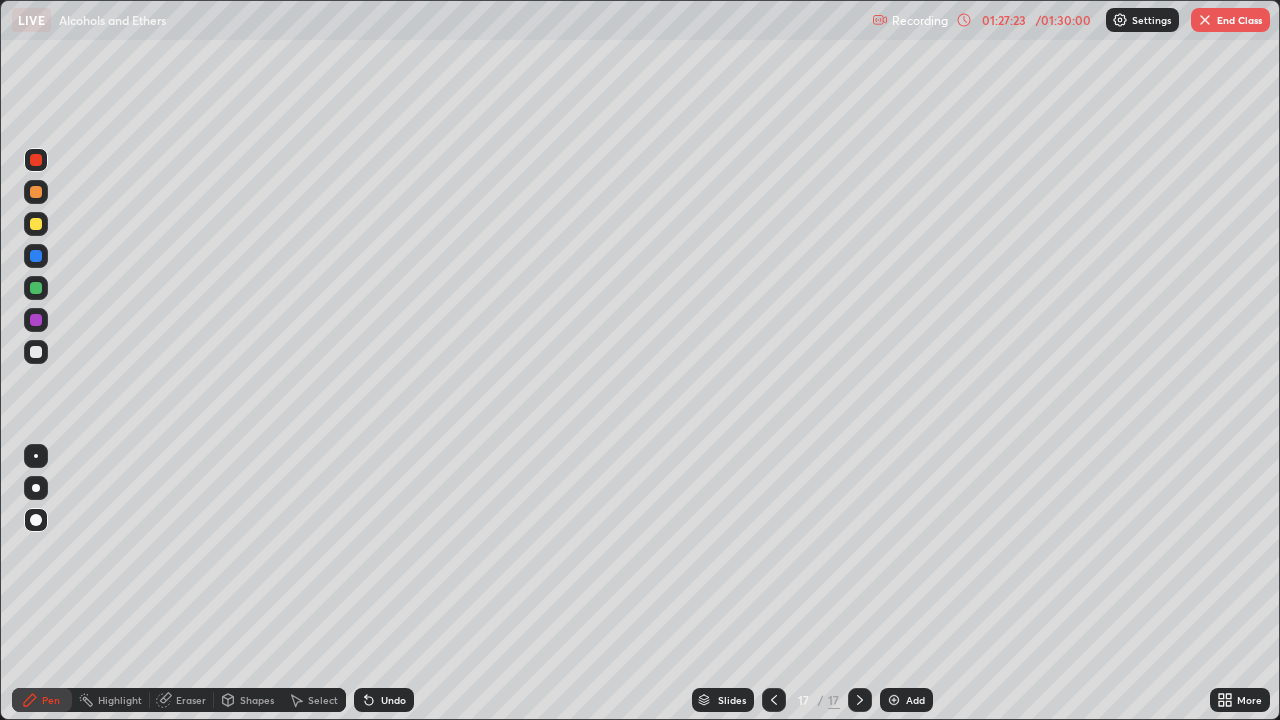 click on "End Class" at bounding box center (1230, 20) 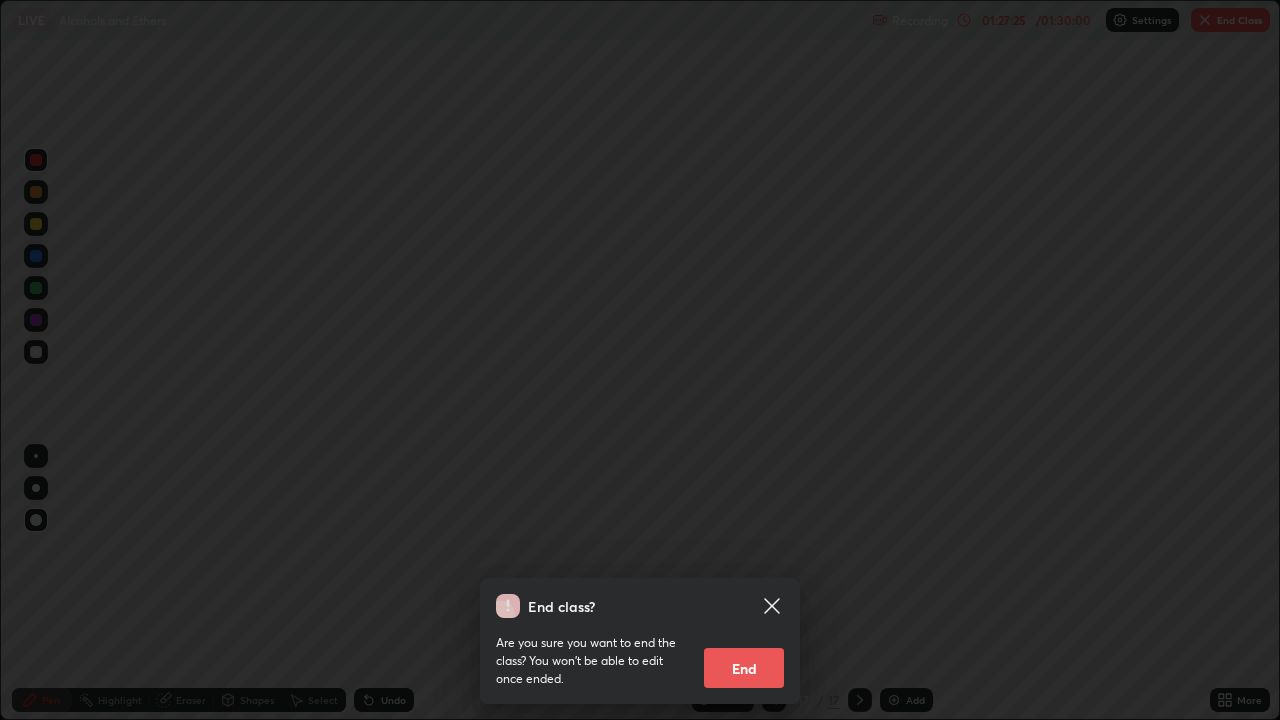 click on "End" at bounding box center (744, 668) 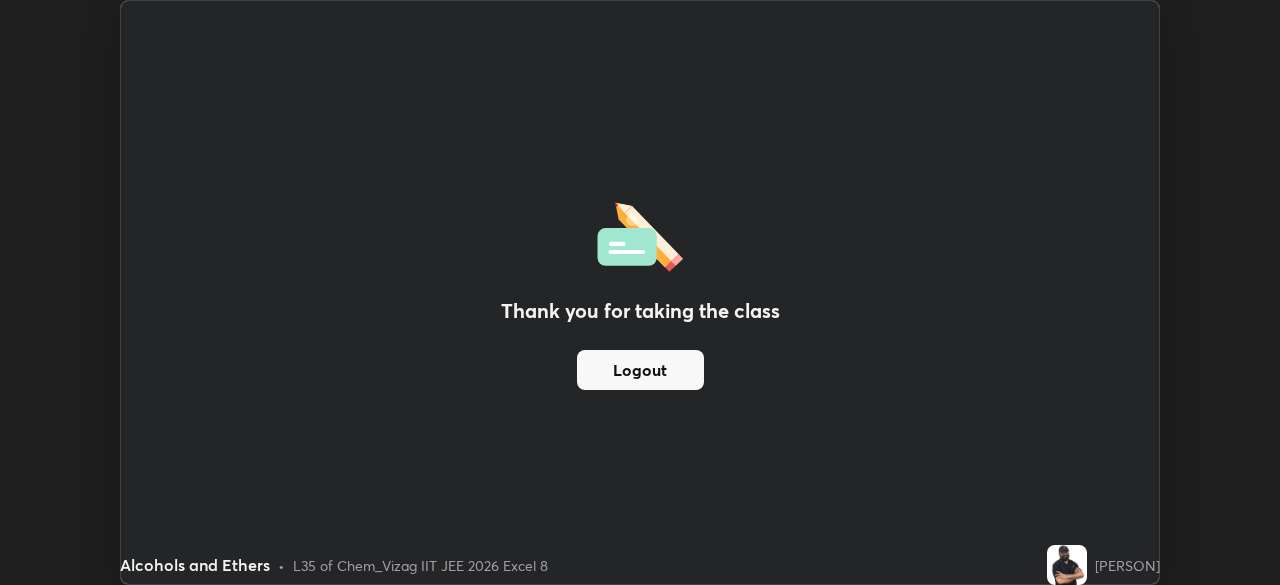 scroll, scrollTop: 585, scrollLeft: 1280, axis: both 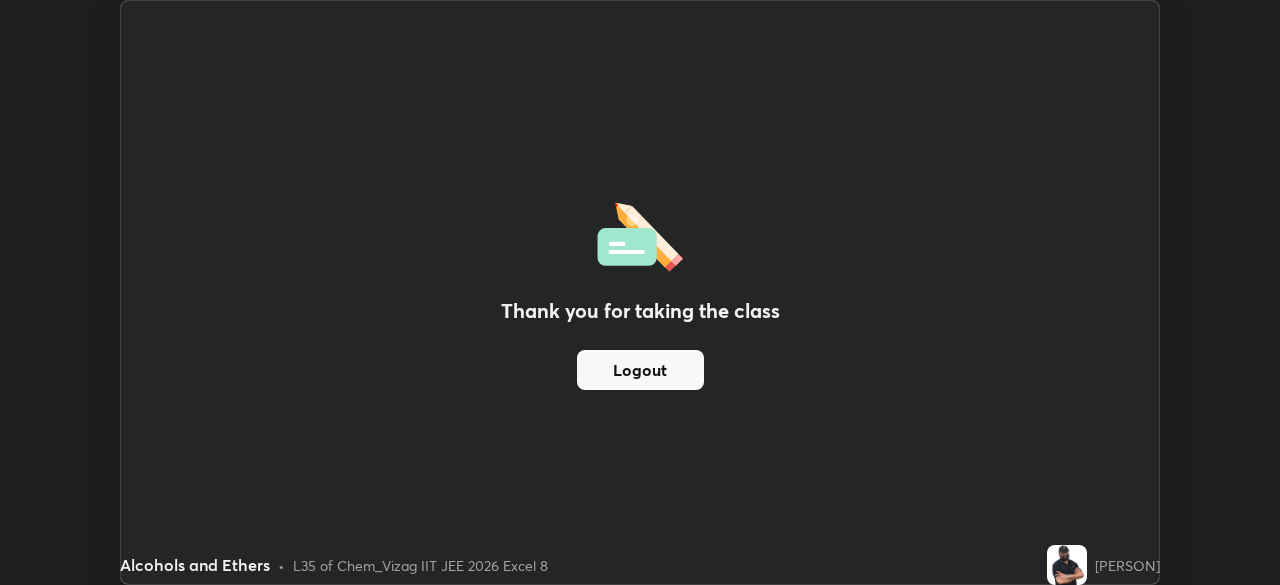 click on "Thank you for taking the class Logout Setting up your live class" at bounding box center (640, 292) 